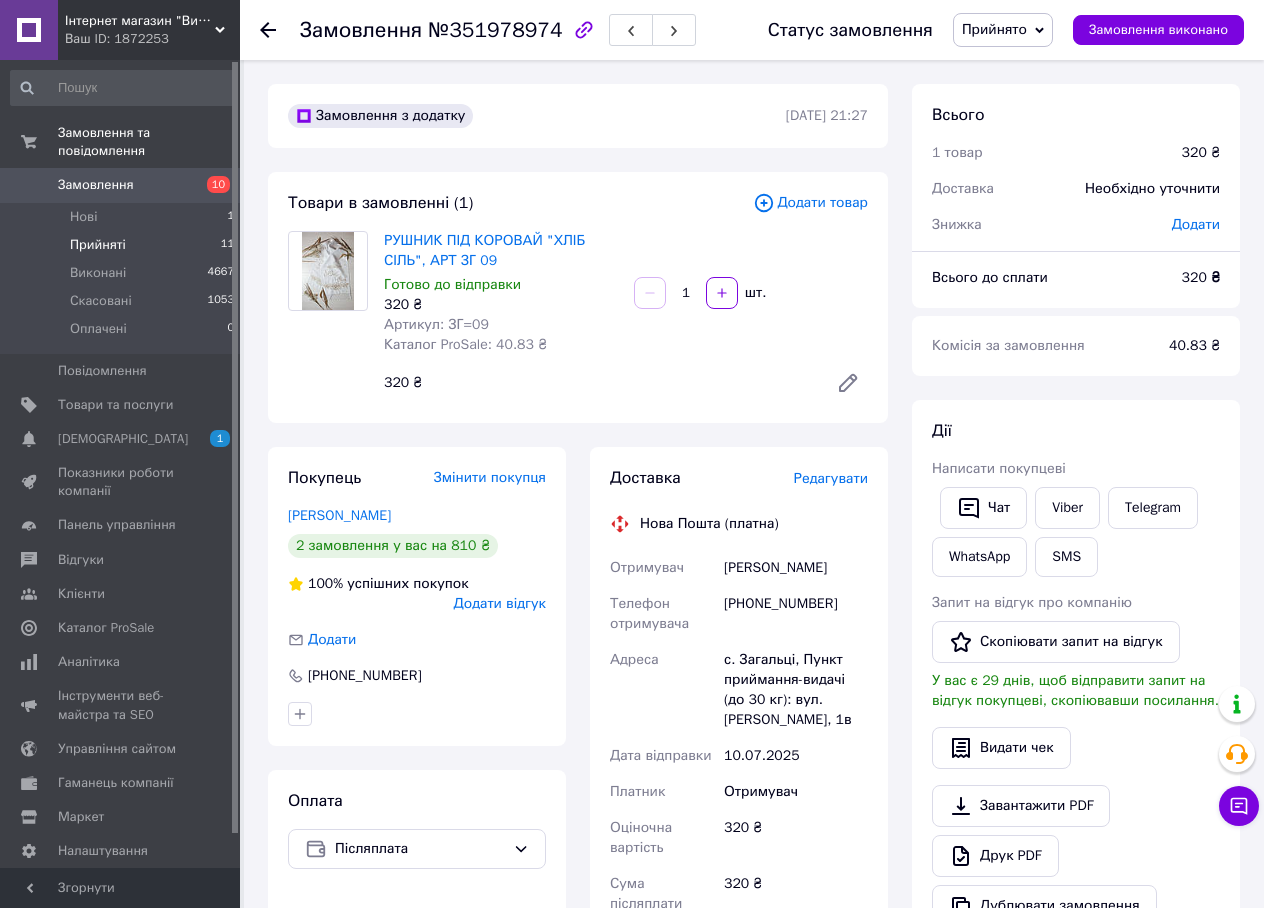 scroll, scrollTop: 0, scrollLeft: 0, axis: both 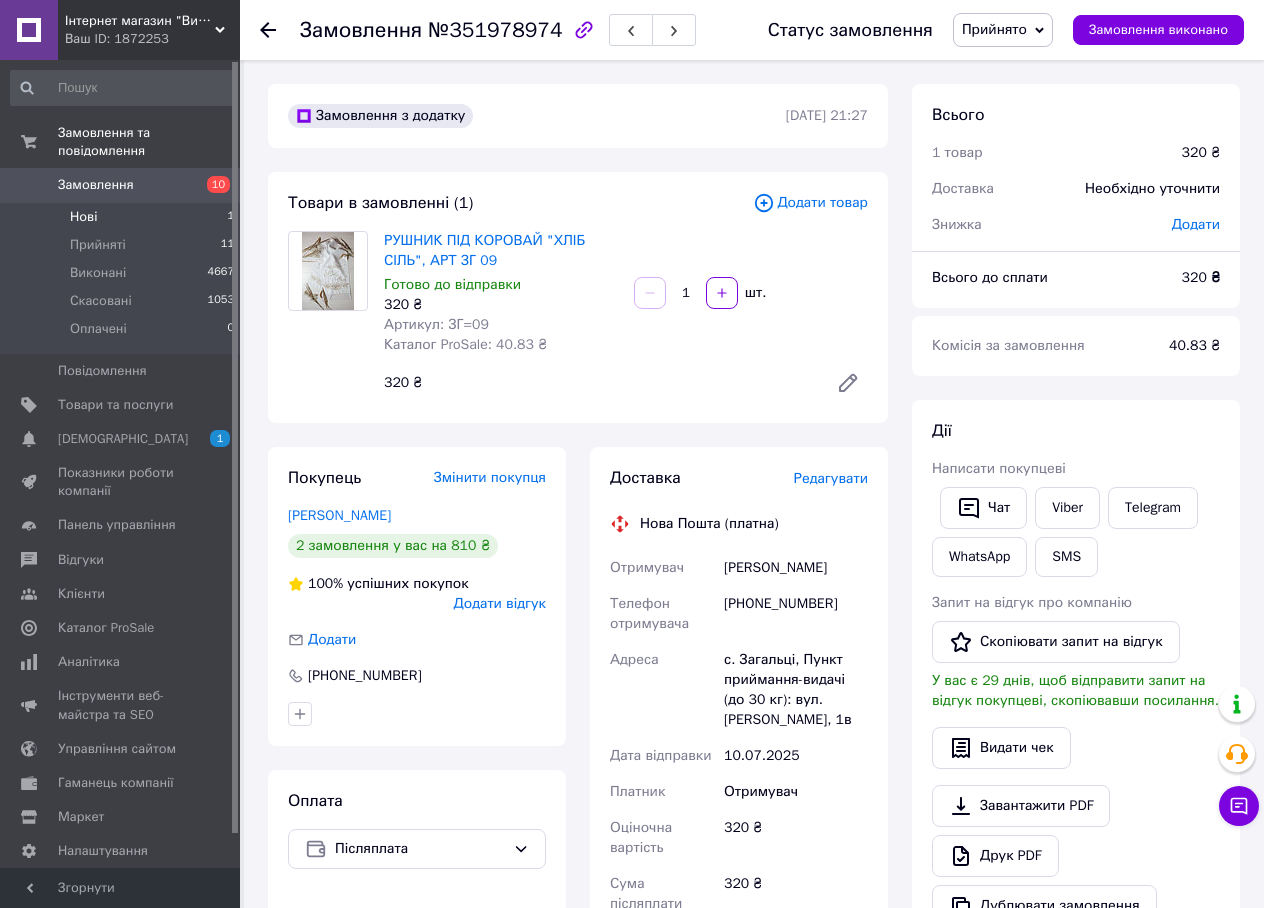 click on "Нові" at bounding box center [83, 217] 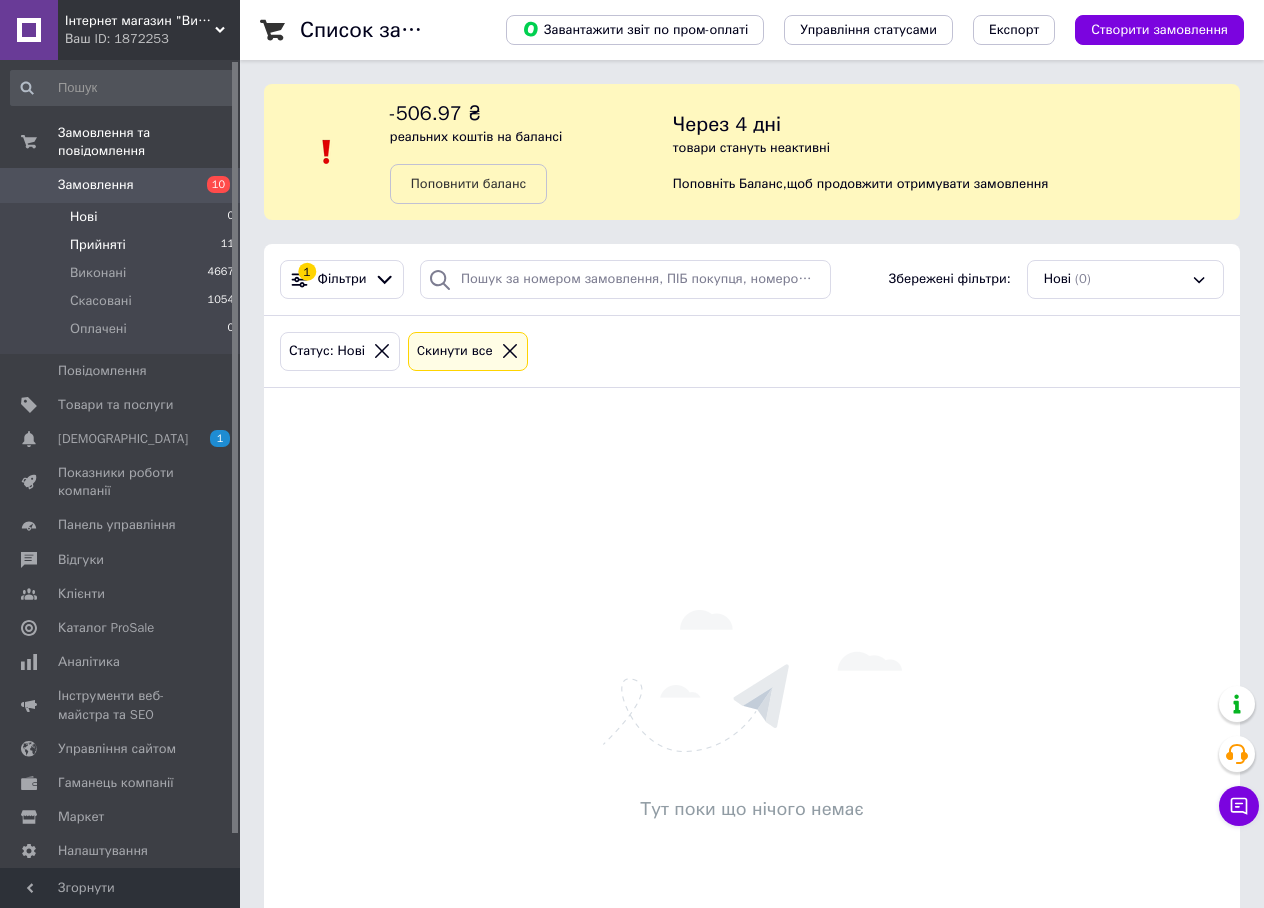 click on "Прийняті 11" at bounding box center [123, 245] 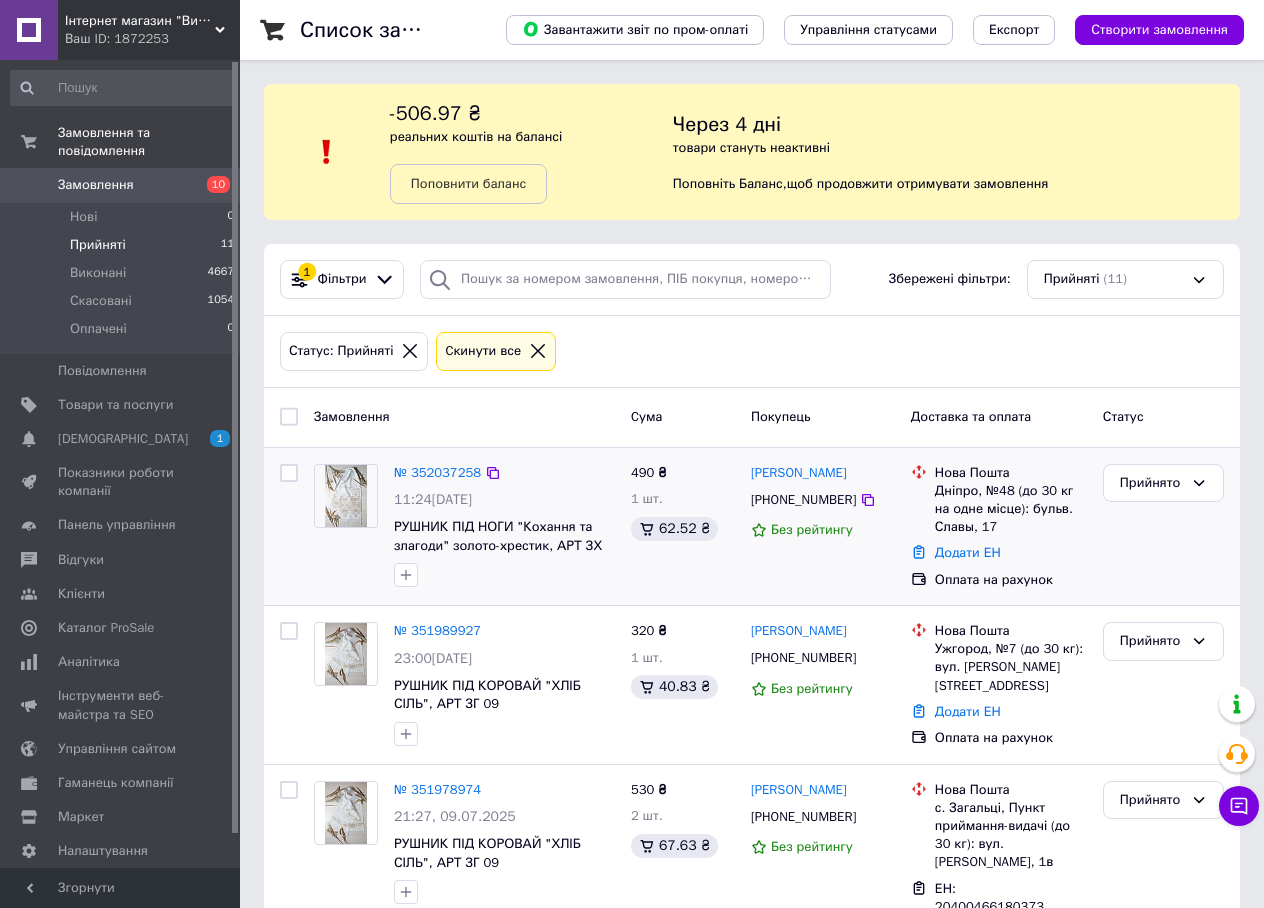 click on "Елизавета Лысак" at bounding box center (823, 473) 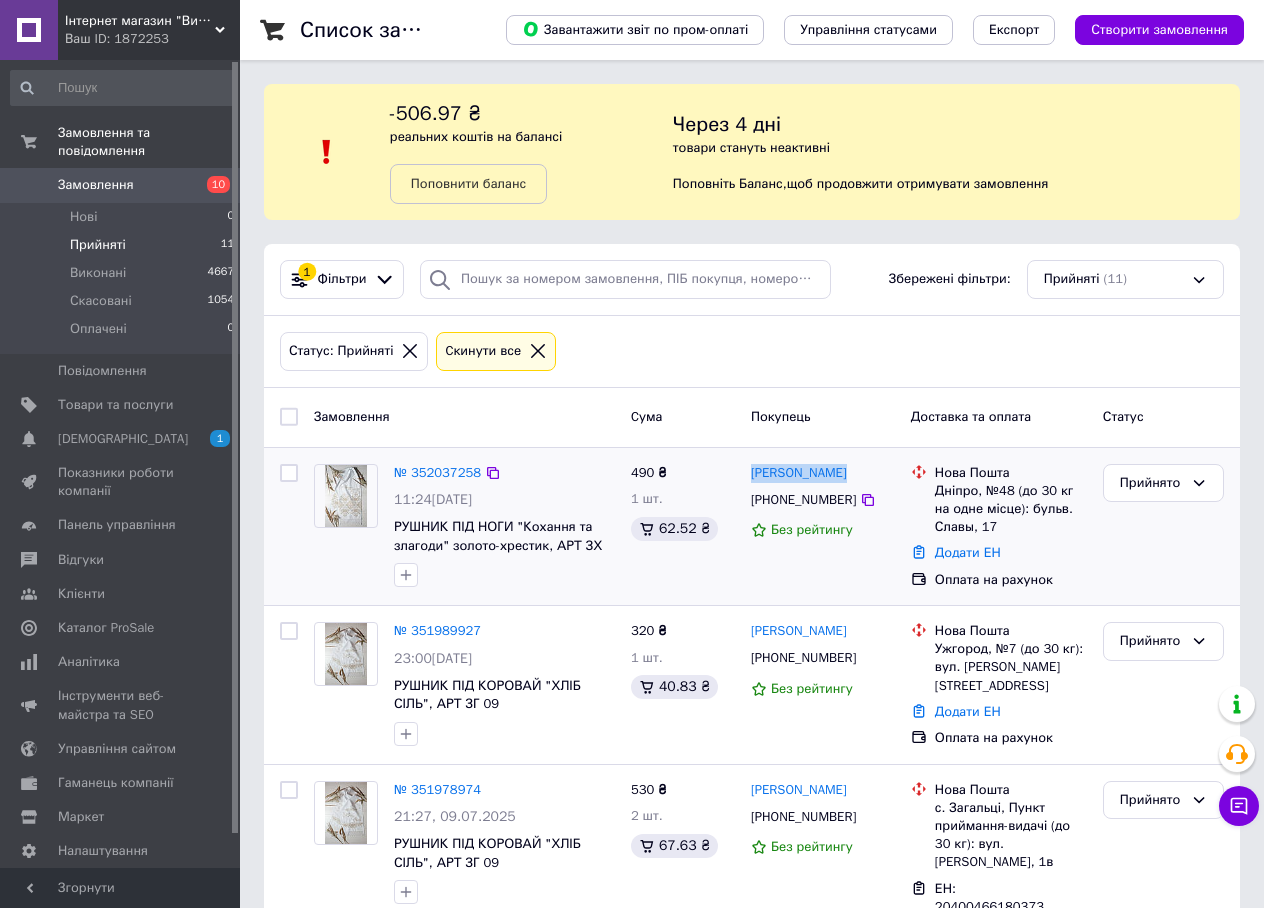 click on "Елизавета Лысак" at bounding box center (823, 473) 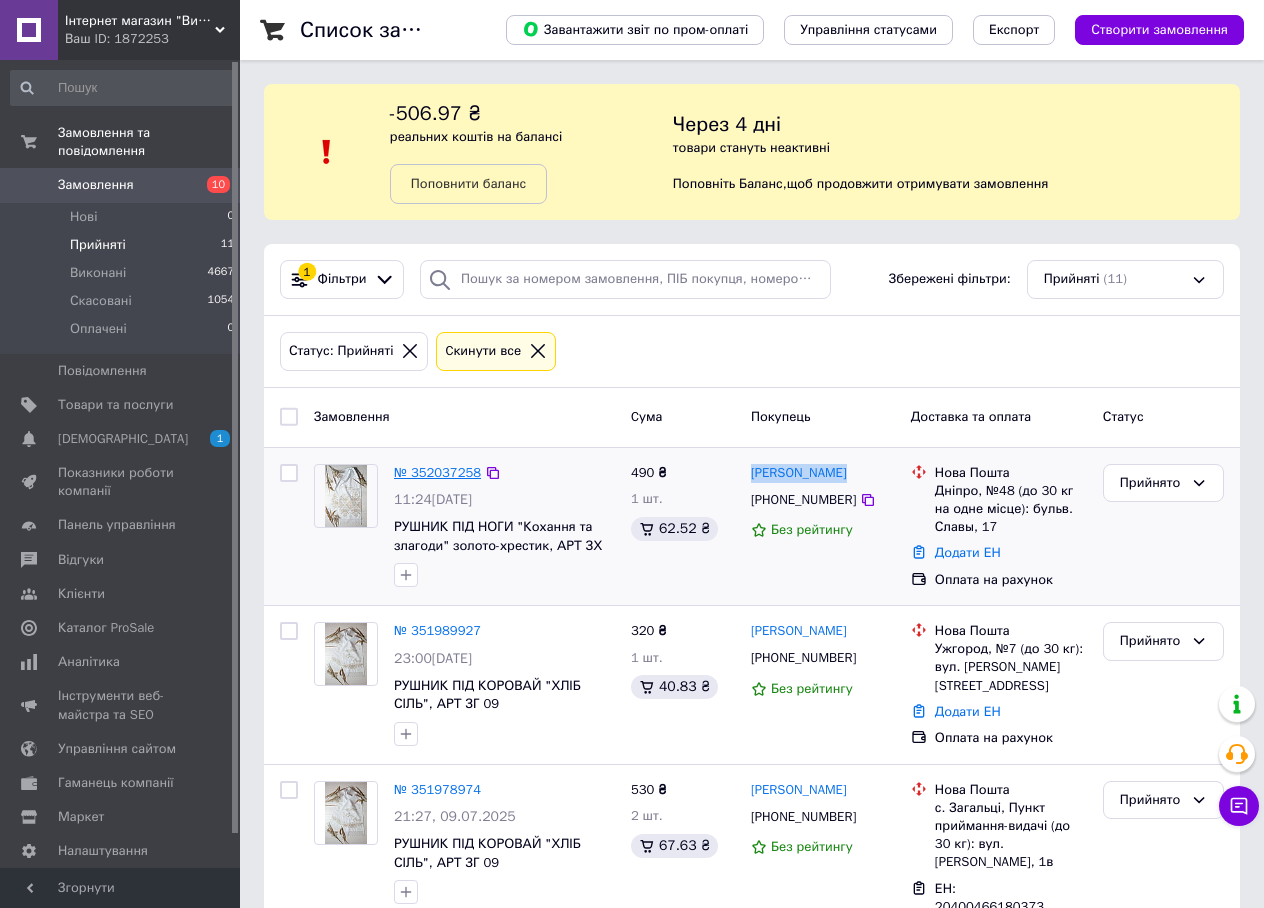 click on "№ 352037258" at bounding box center (437, 472) 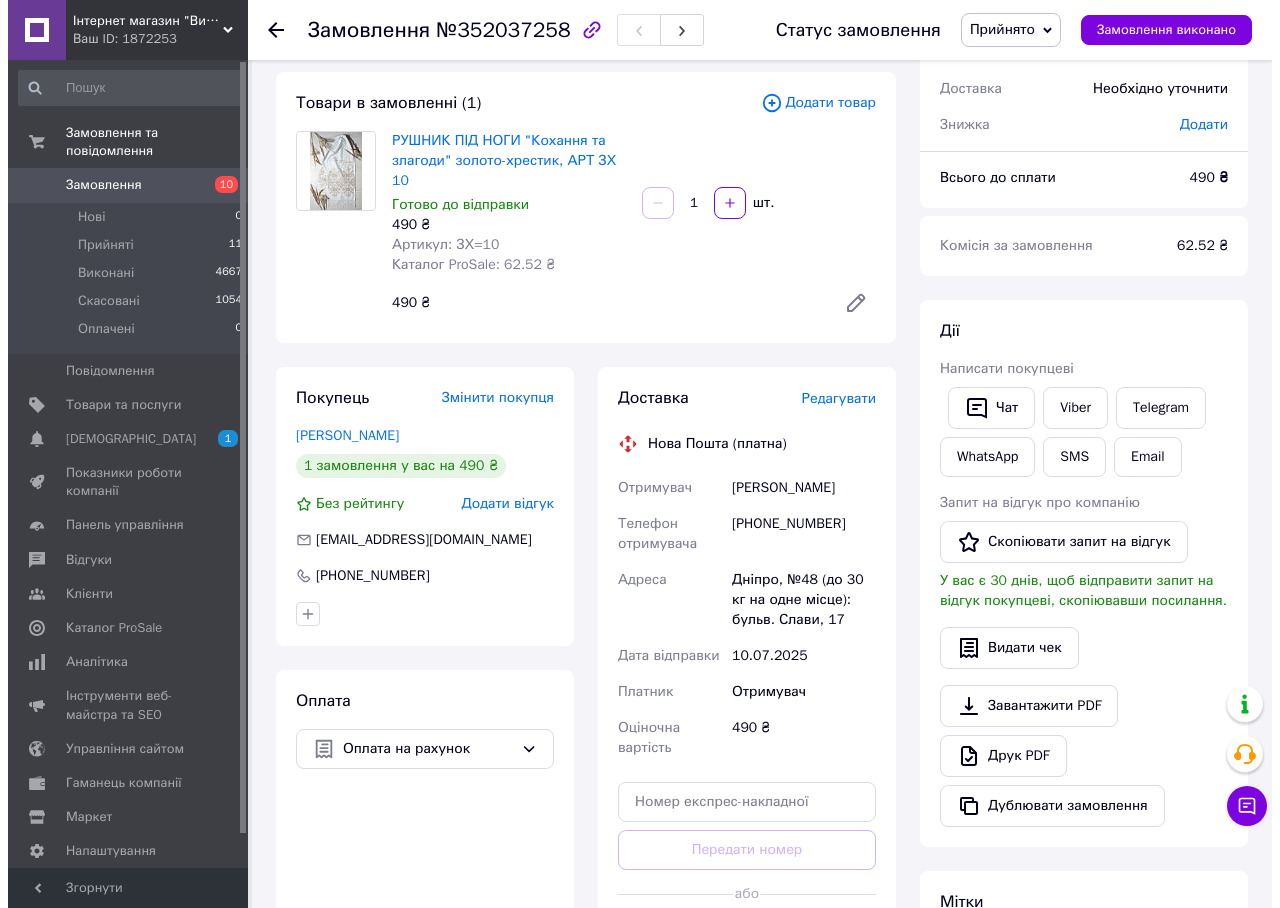 scroll, scrollTop: 400, scrollLeft: 0, axis: vertical 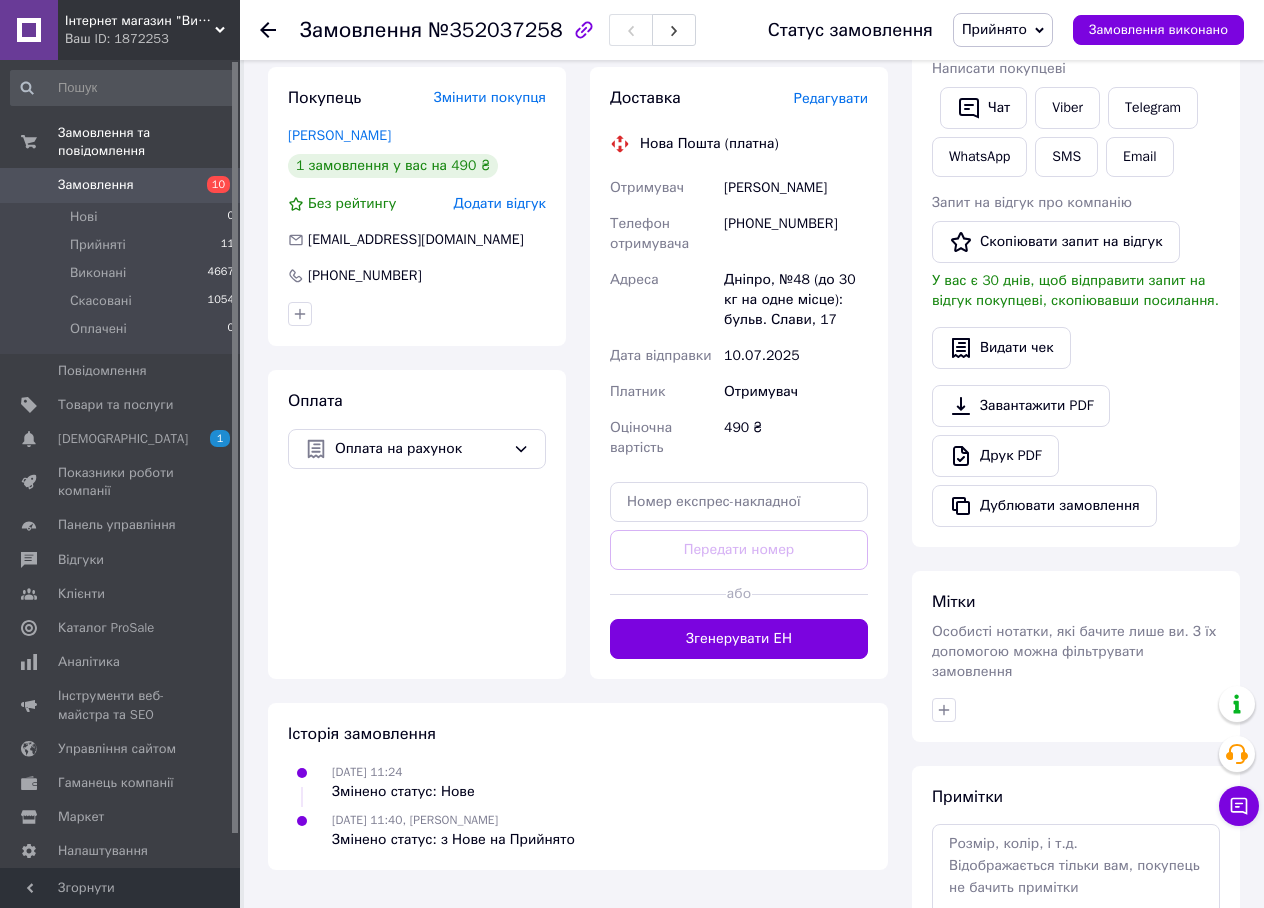 click on "Редагувати" at bounding box center (831, 98) 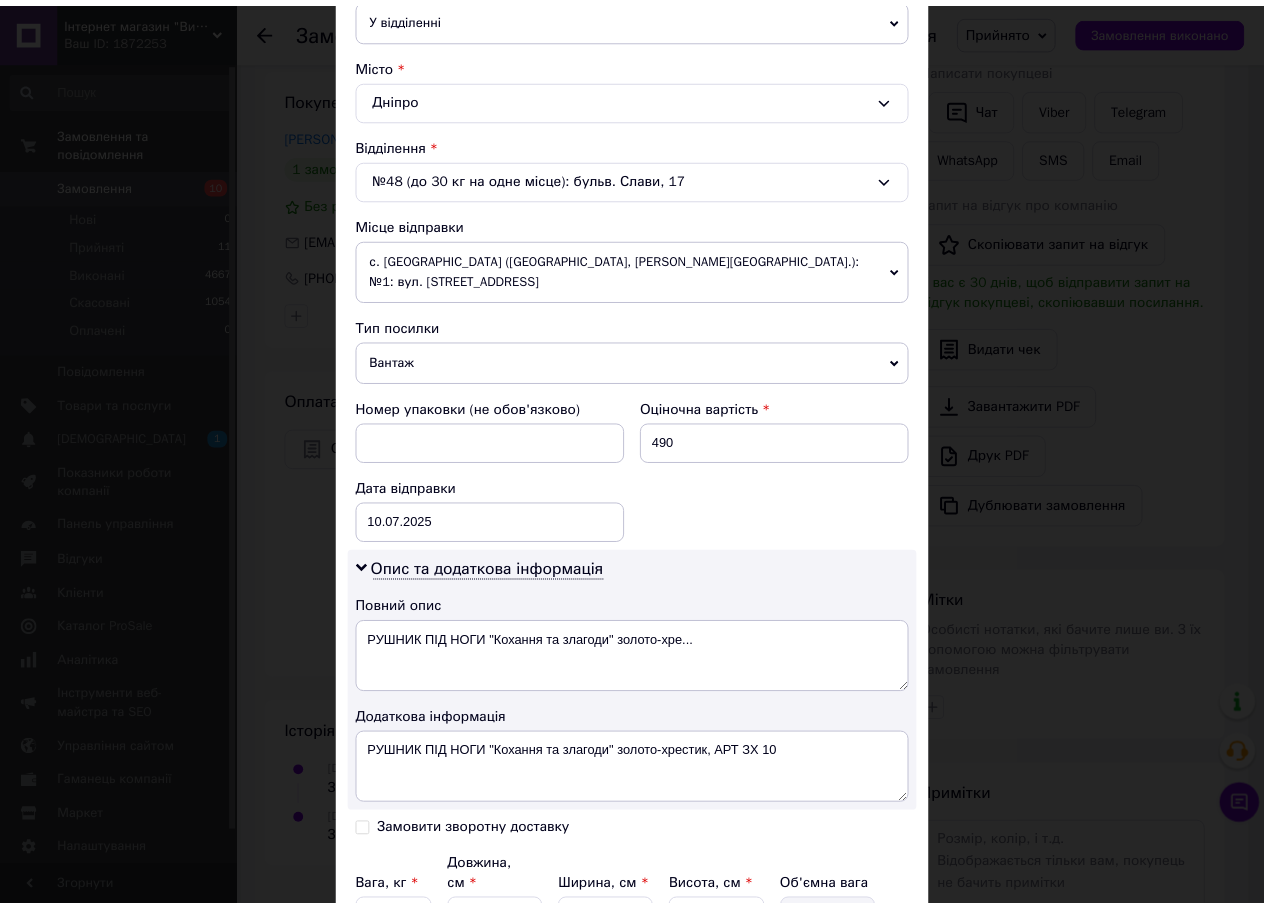 scroll, scrollTop: 680, scrollLeft: 0, axis: vertical 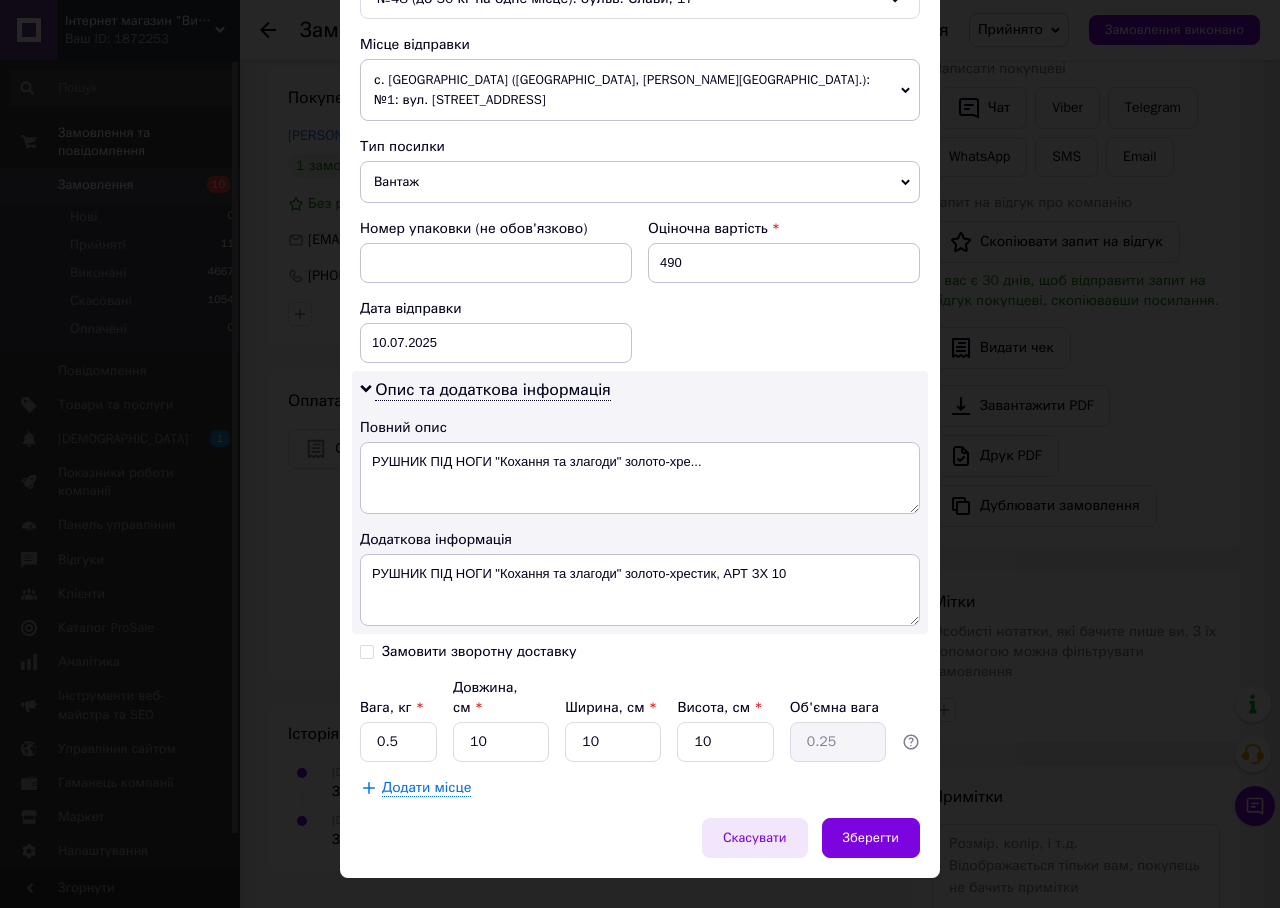 click on "Скасувати" at bounding box center [755, 838] 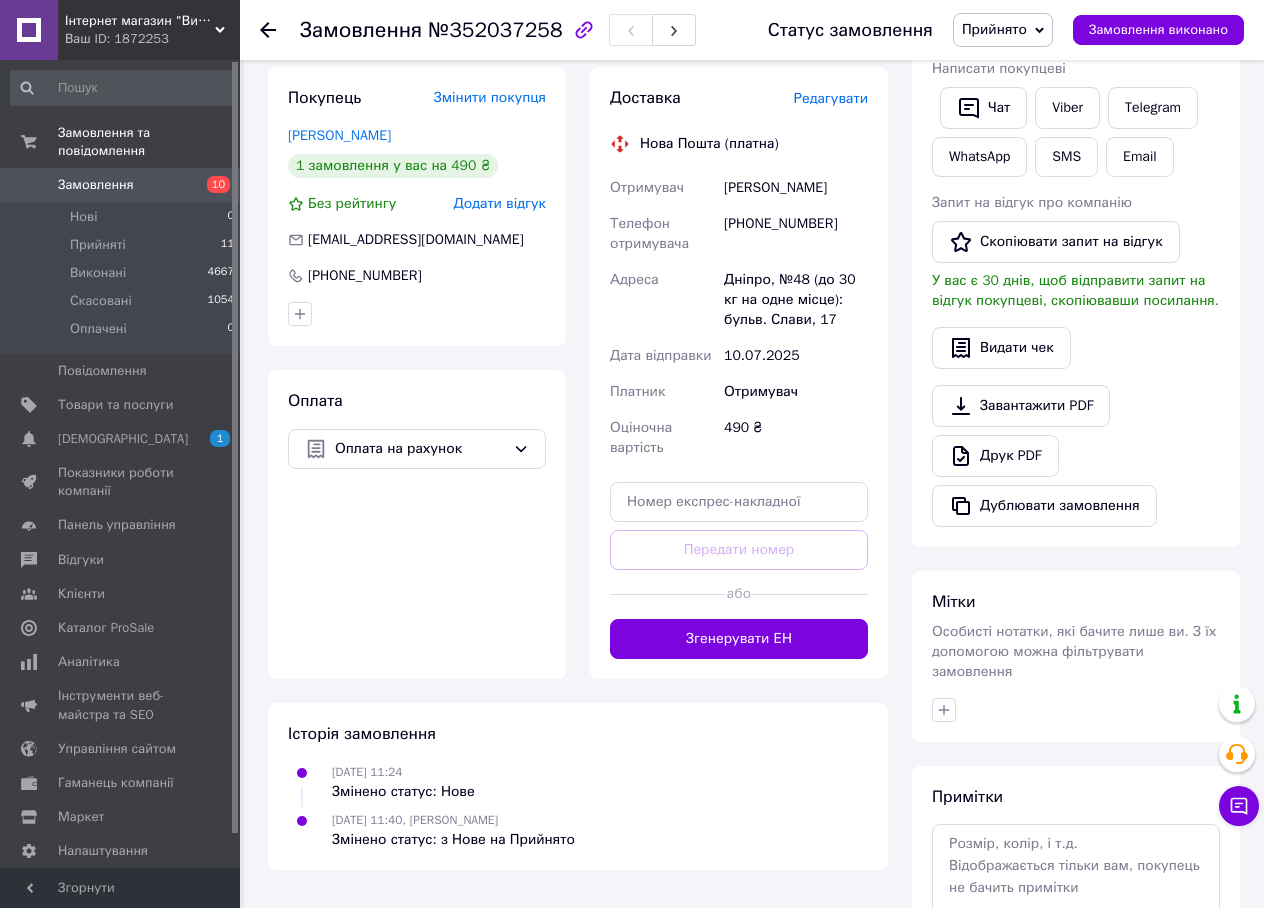 click on "Згенерувати ЕН" at bounding box center [739, 639] 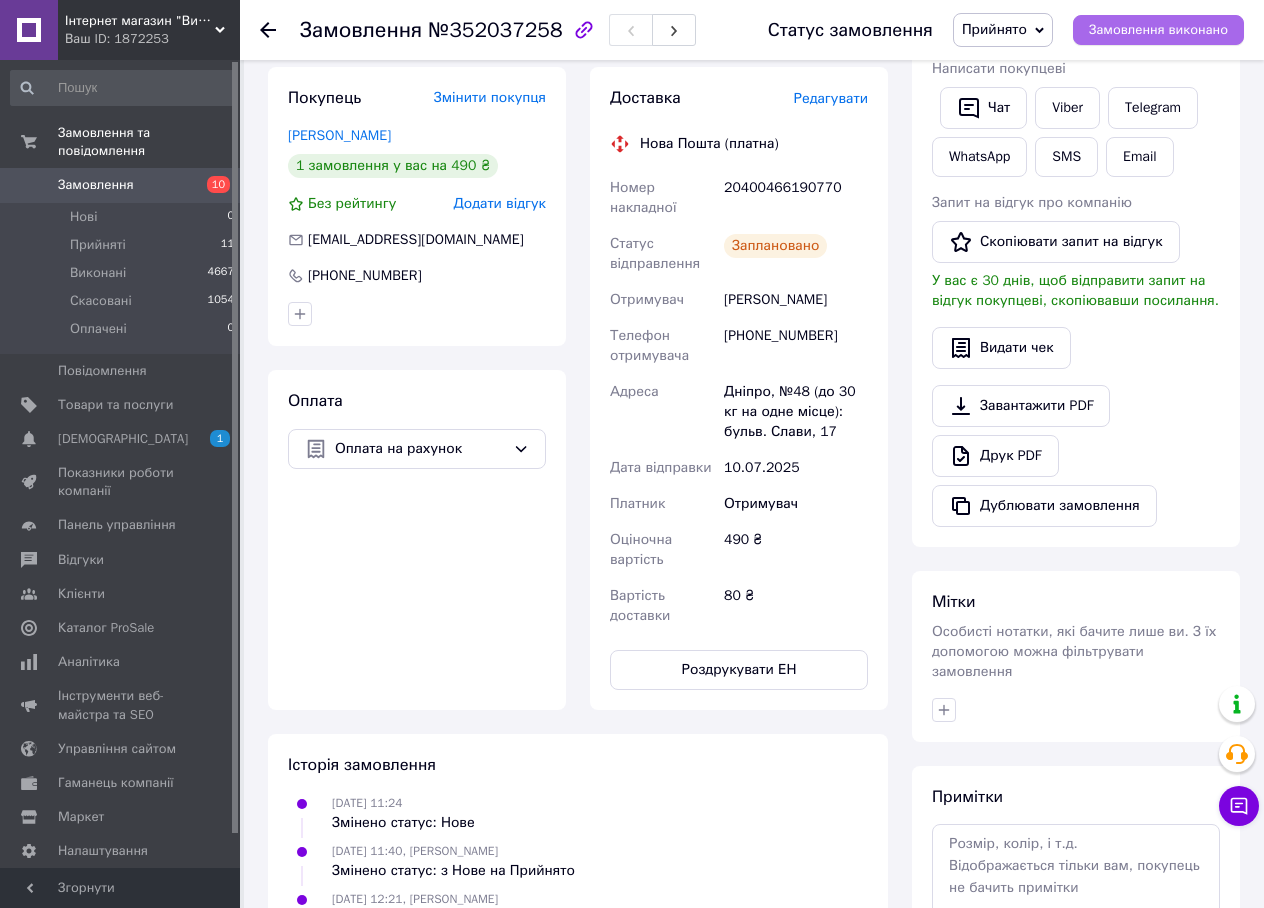 click on "Замовлення виконано" at bounding box center [1158, 30] 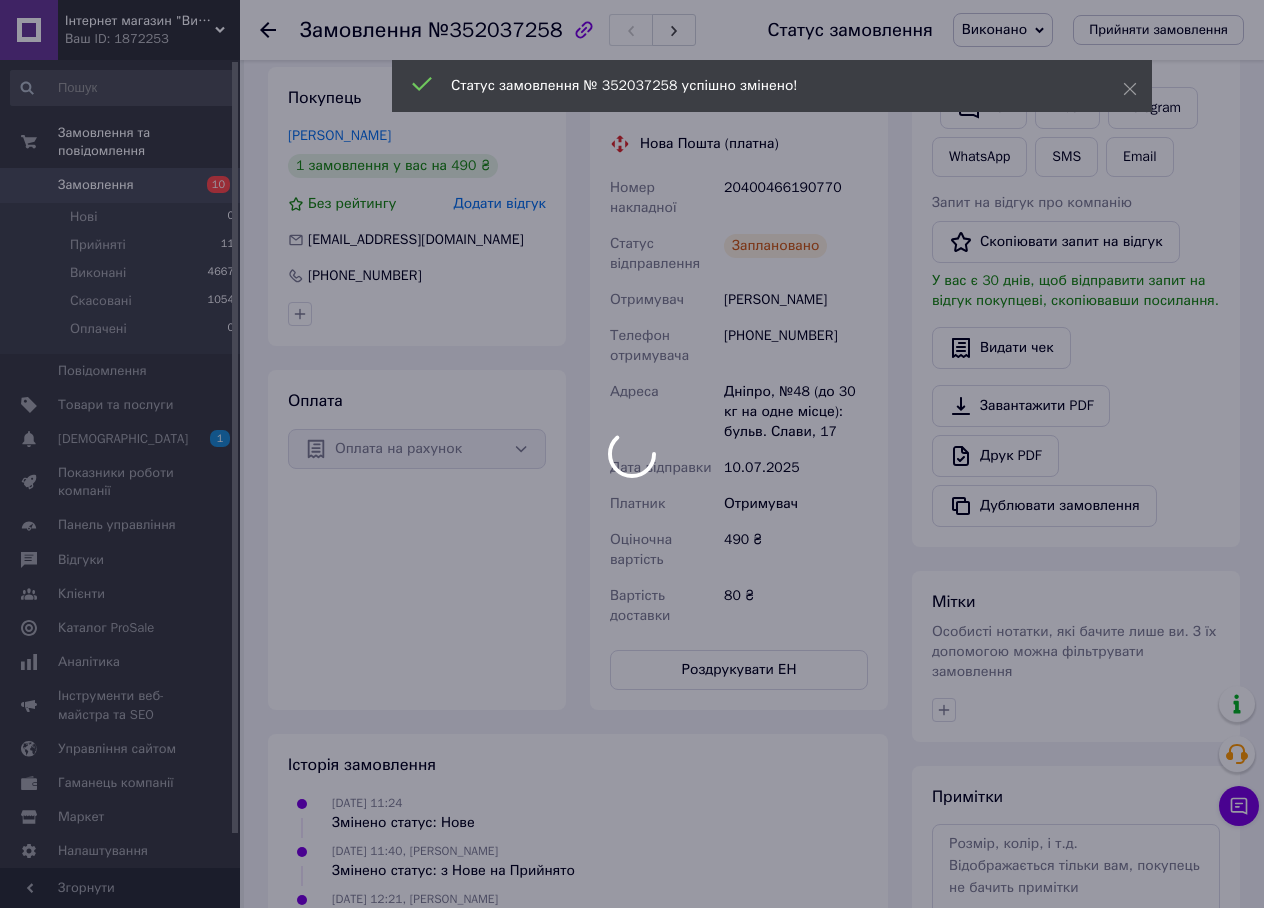 click at bounding box center (632, 454) 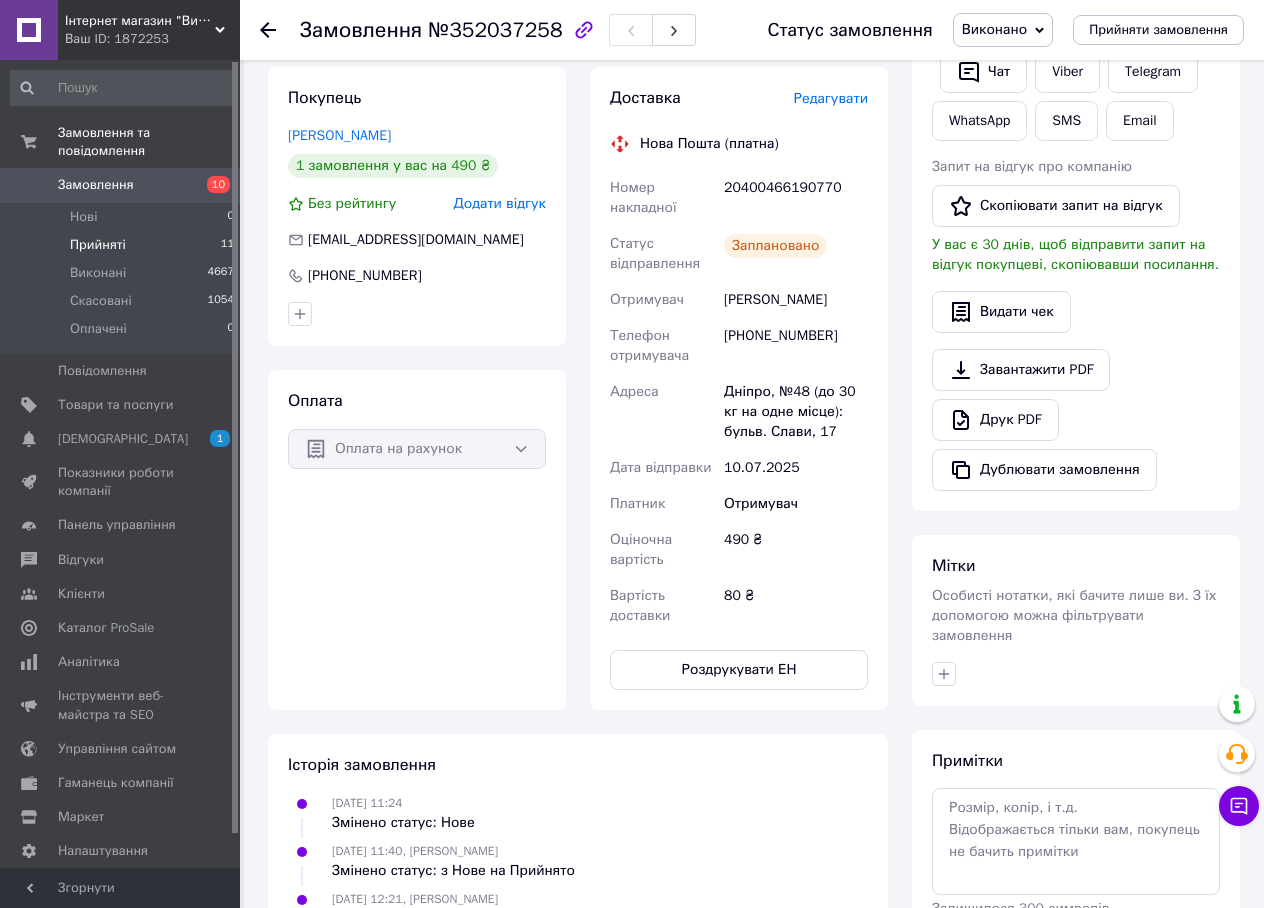 click on "Прийняті" at bounding box center [98, 245] 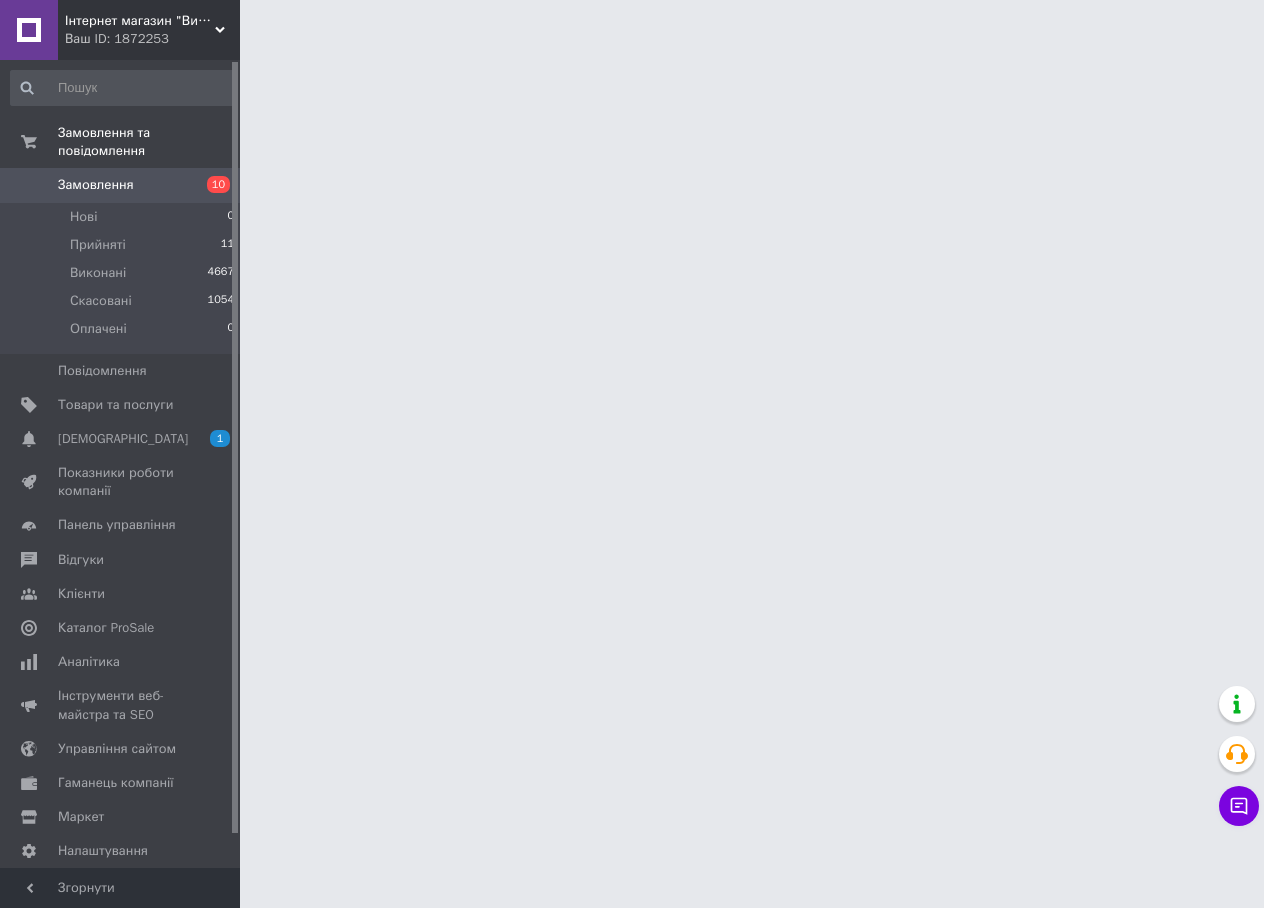 scroll, scrollTop: 0, scrollLeft: 0, axis: both 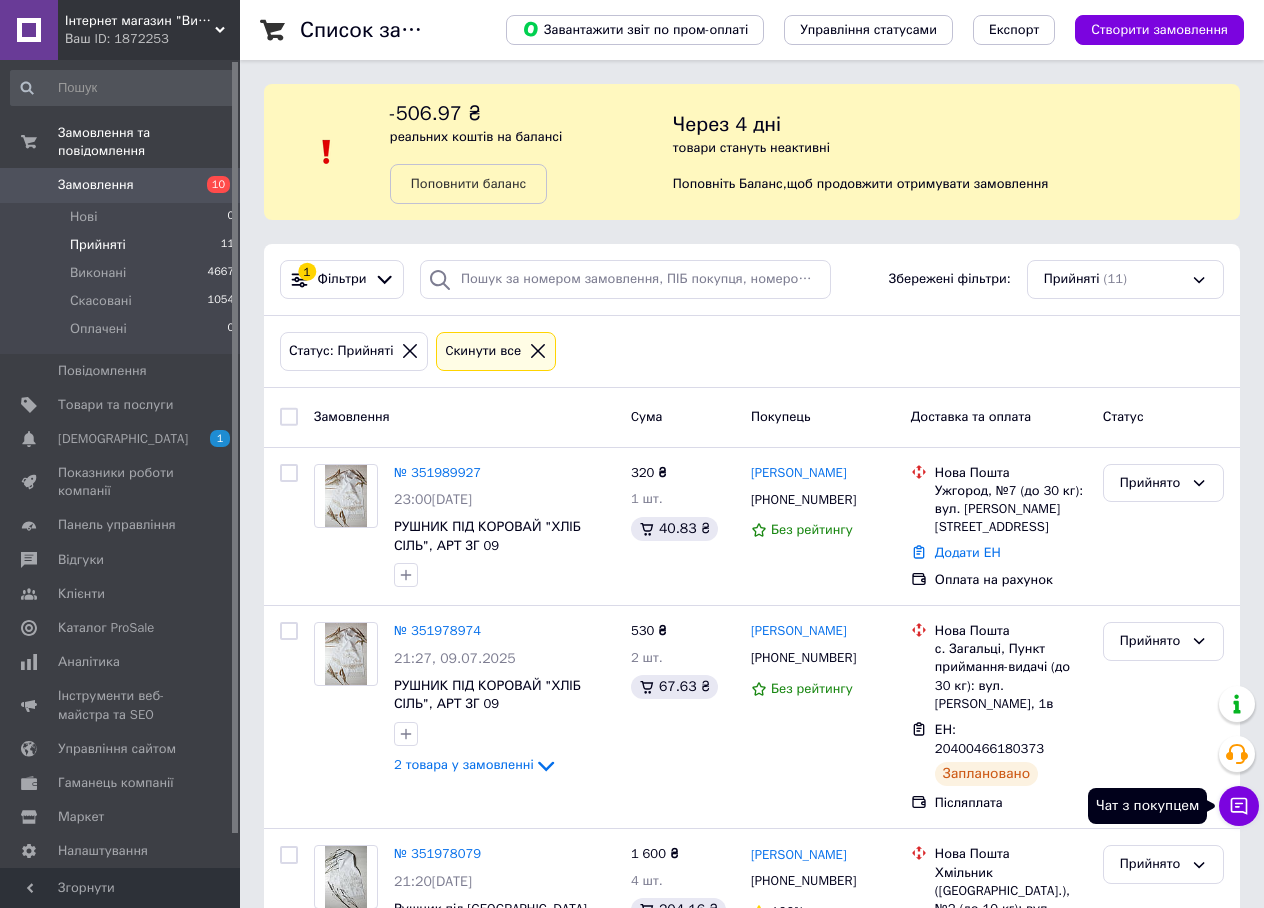 click 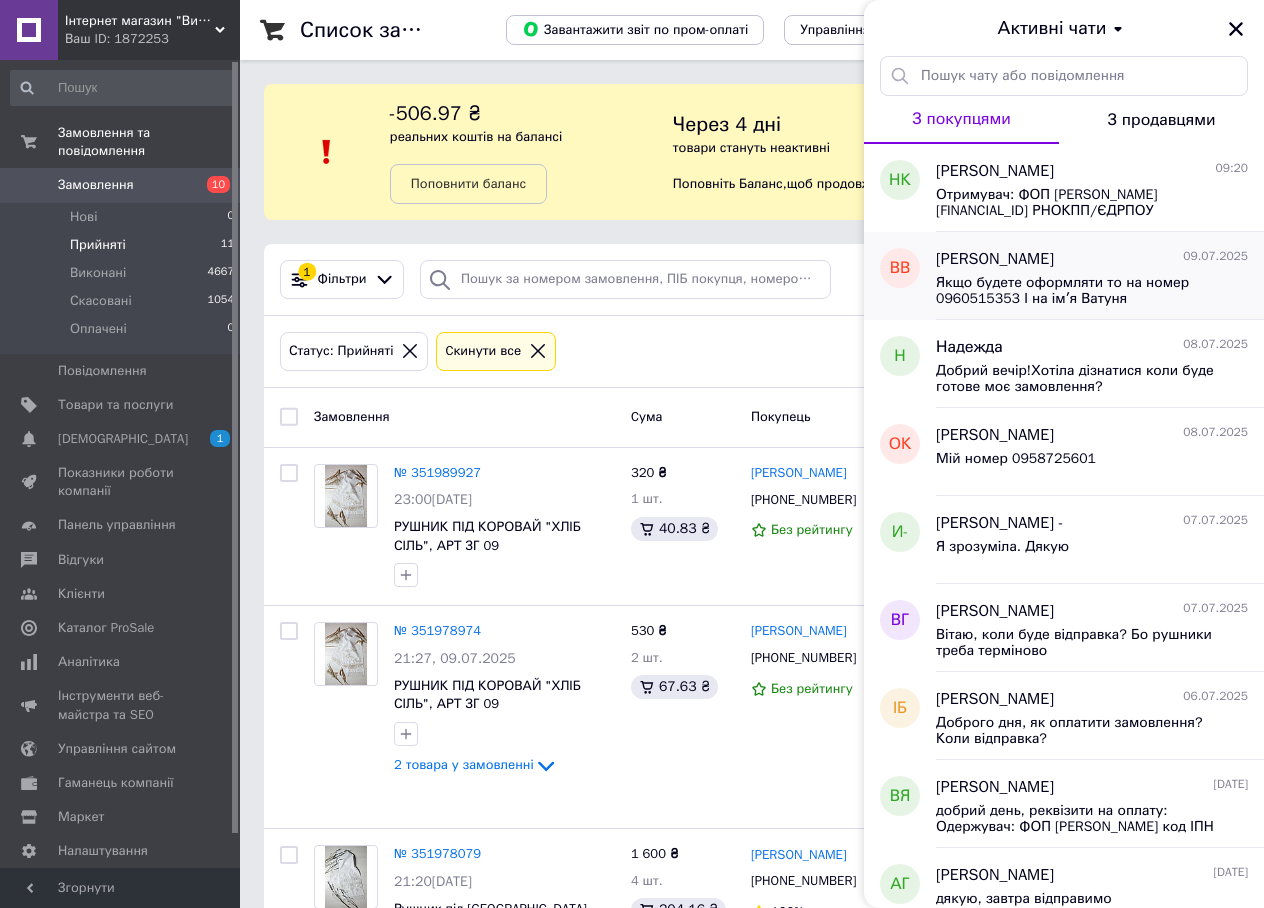 click on "Якщо будете оформляти то на номер 0960515353
І на імʼя Ватуня Анастасія Валеріївна" at bounding box center (1078, 291) 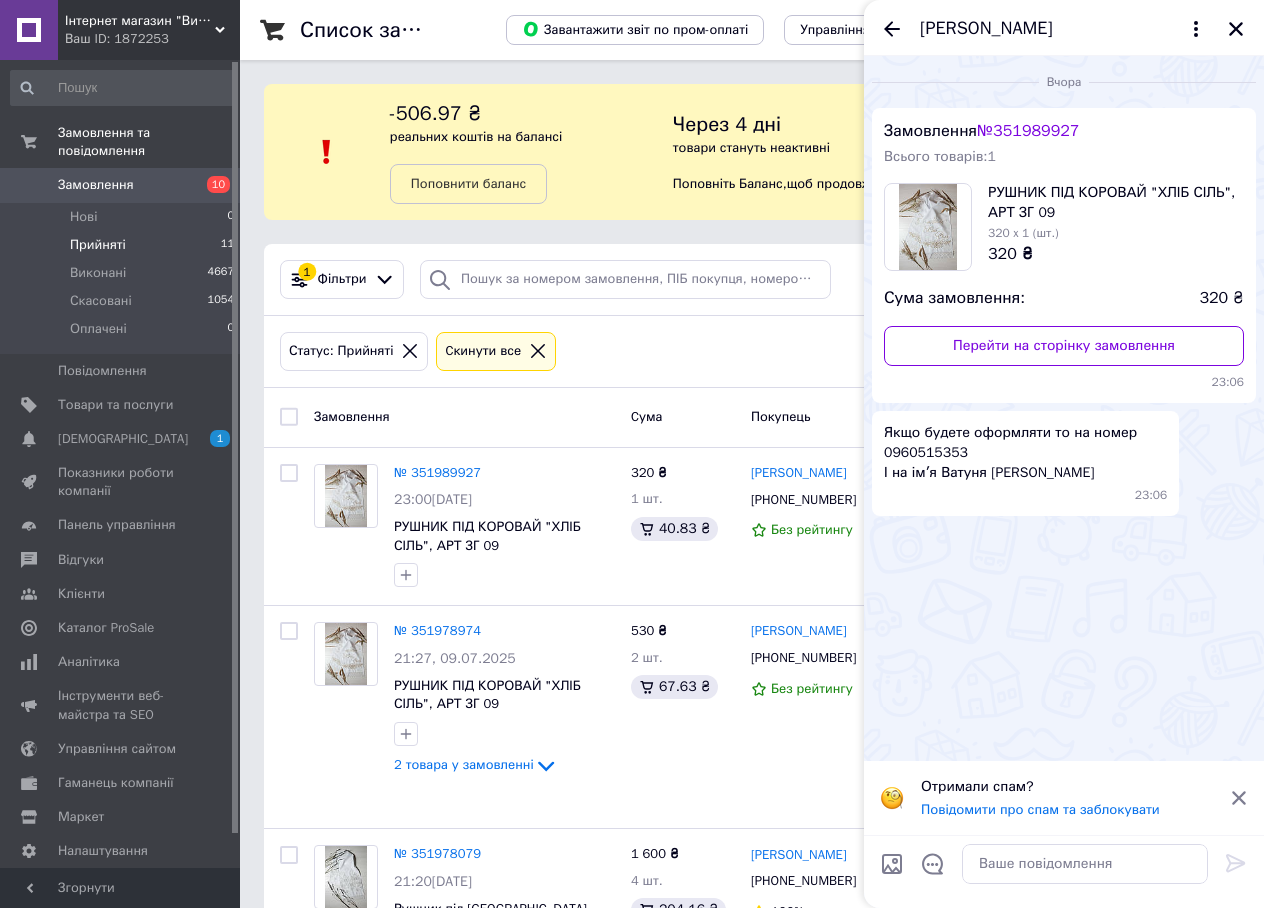 click on "Якщо будете оформляти то на номер 0960515353 І на імʼя Ватуня Анастасія Валеріївна" at bounding box center (1025, 453) 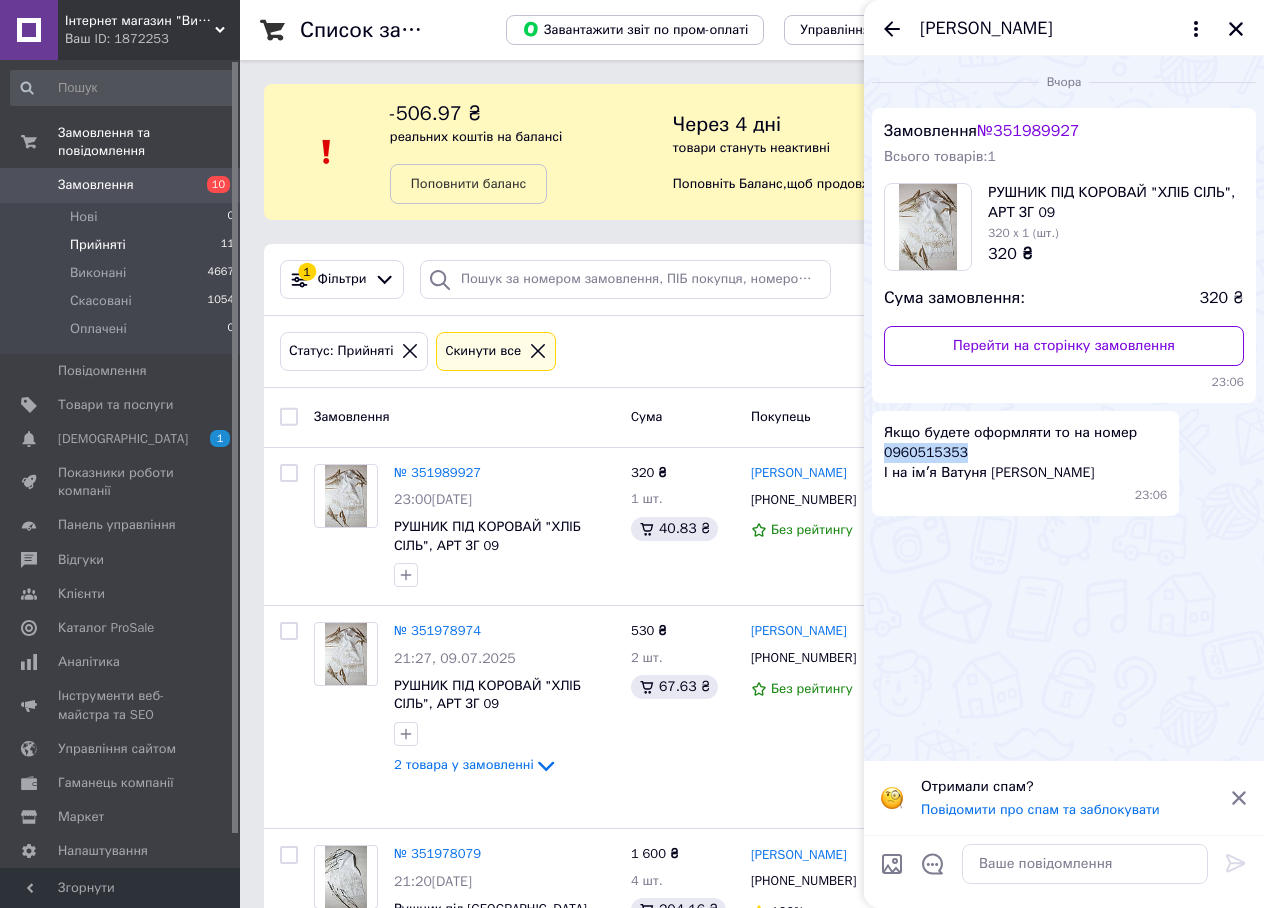 click on "Якщо будете оформляти то на номер 0960515353 І на імʼя Ватуня Анастасія Валеріївна" at bounding box center (1025, 453) 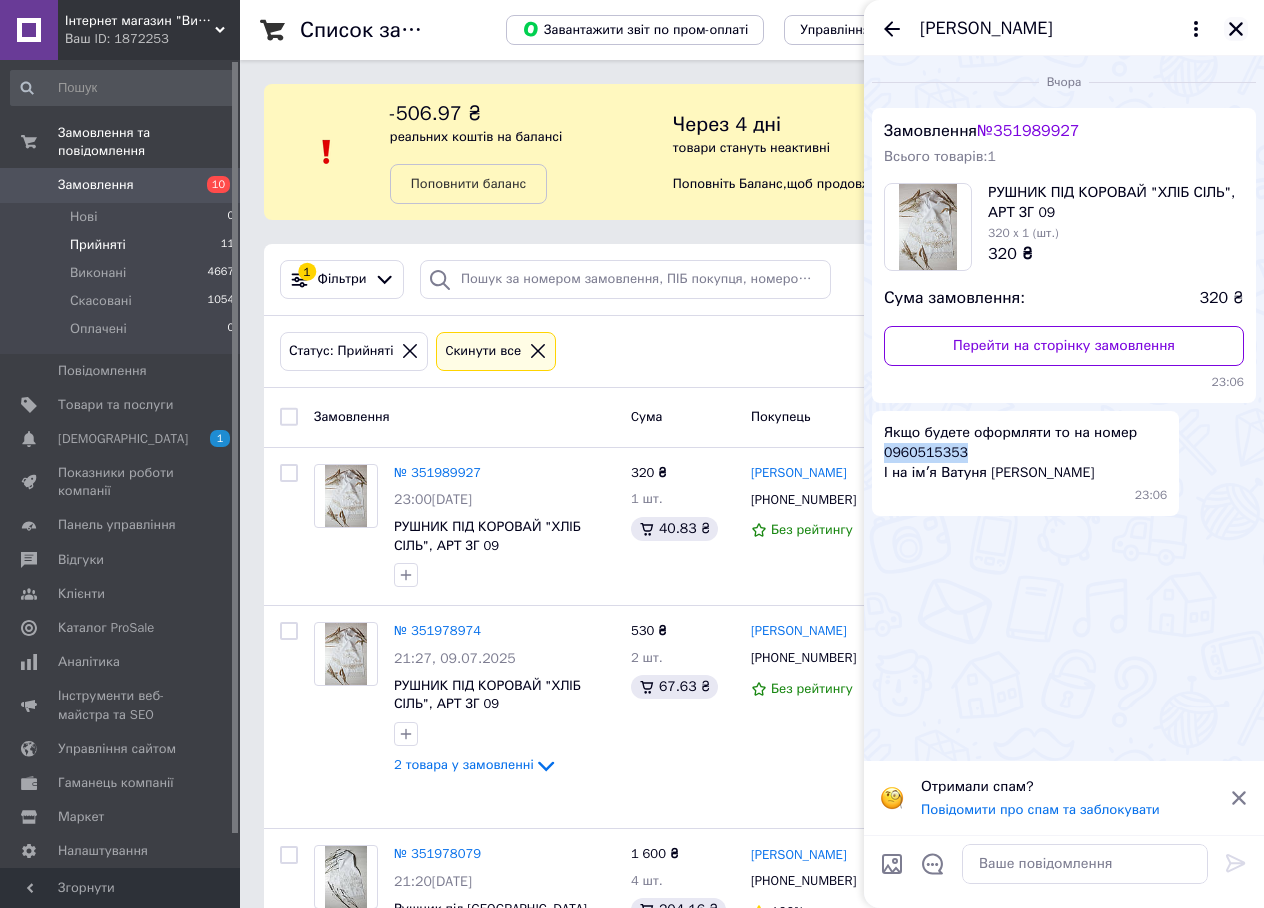click 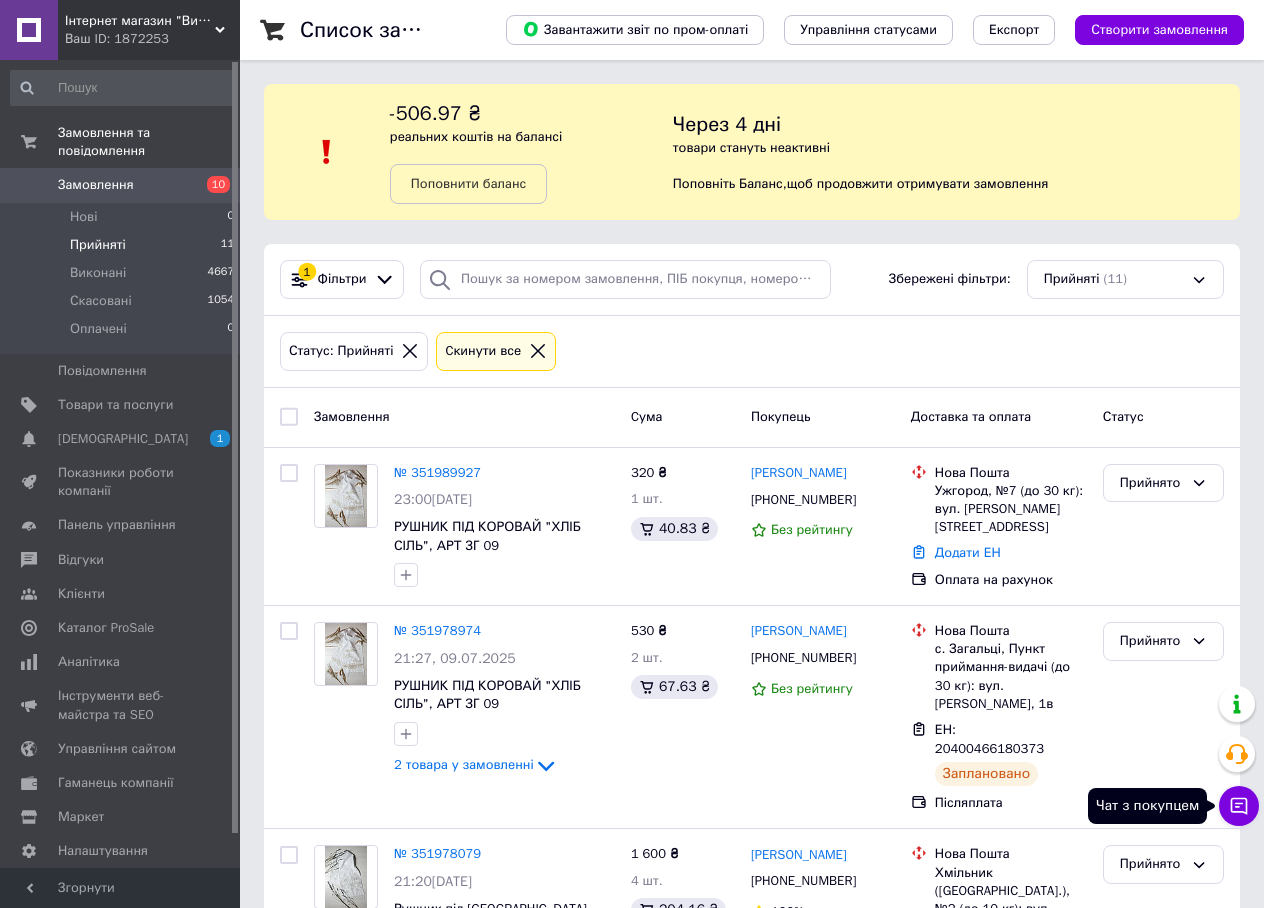 click on "Чат з покупцем" at bounding box center (1239, 806) 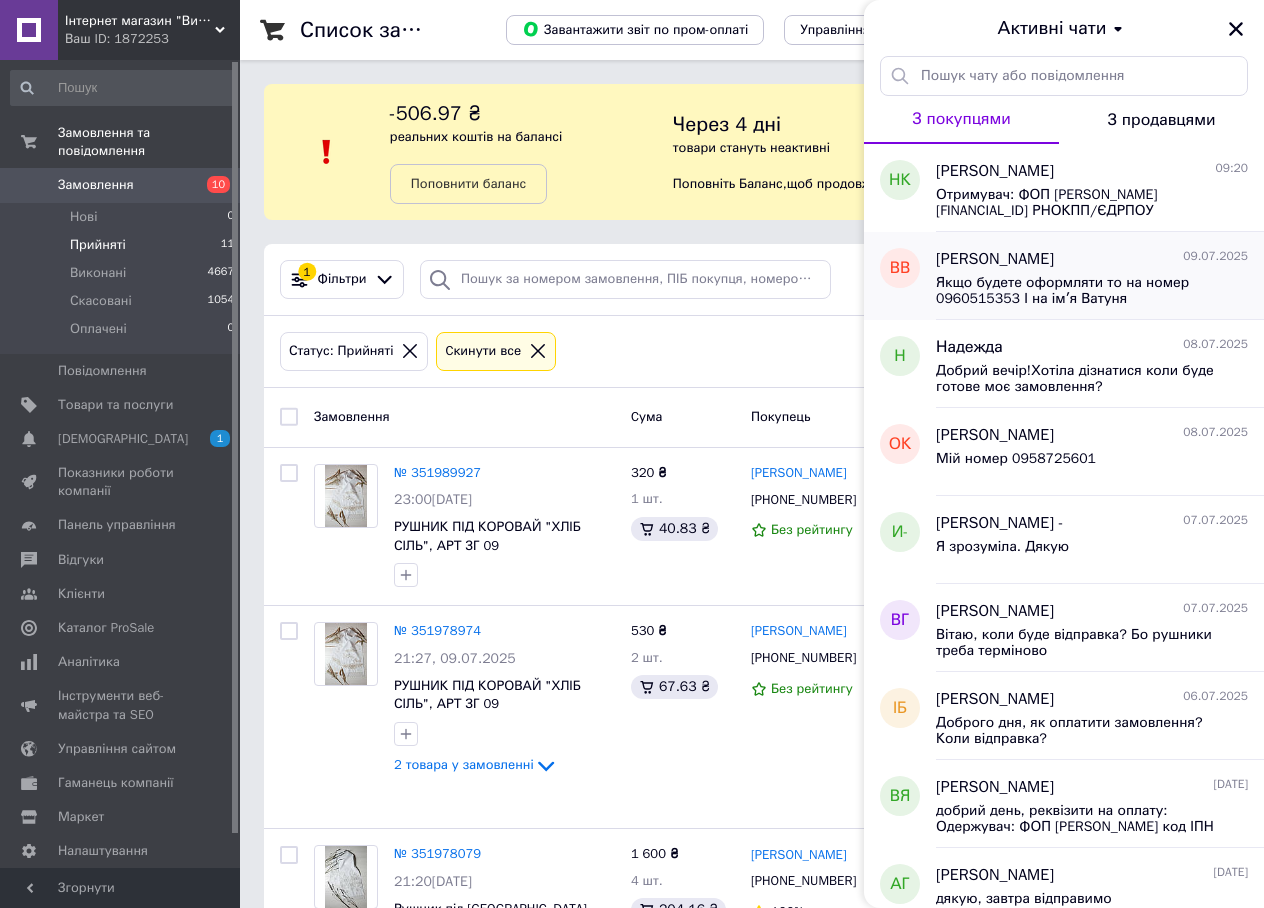 click on "Валера Ватуня" at bounding box center [995, 259] 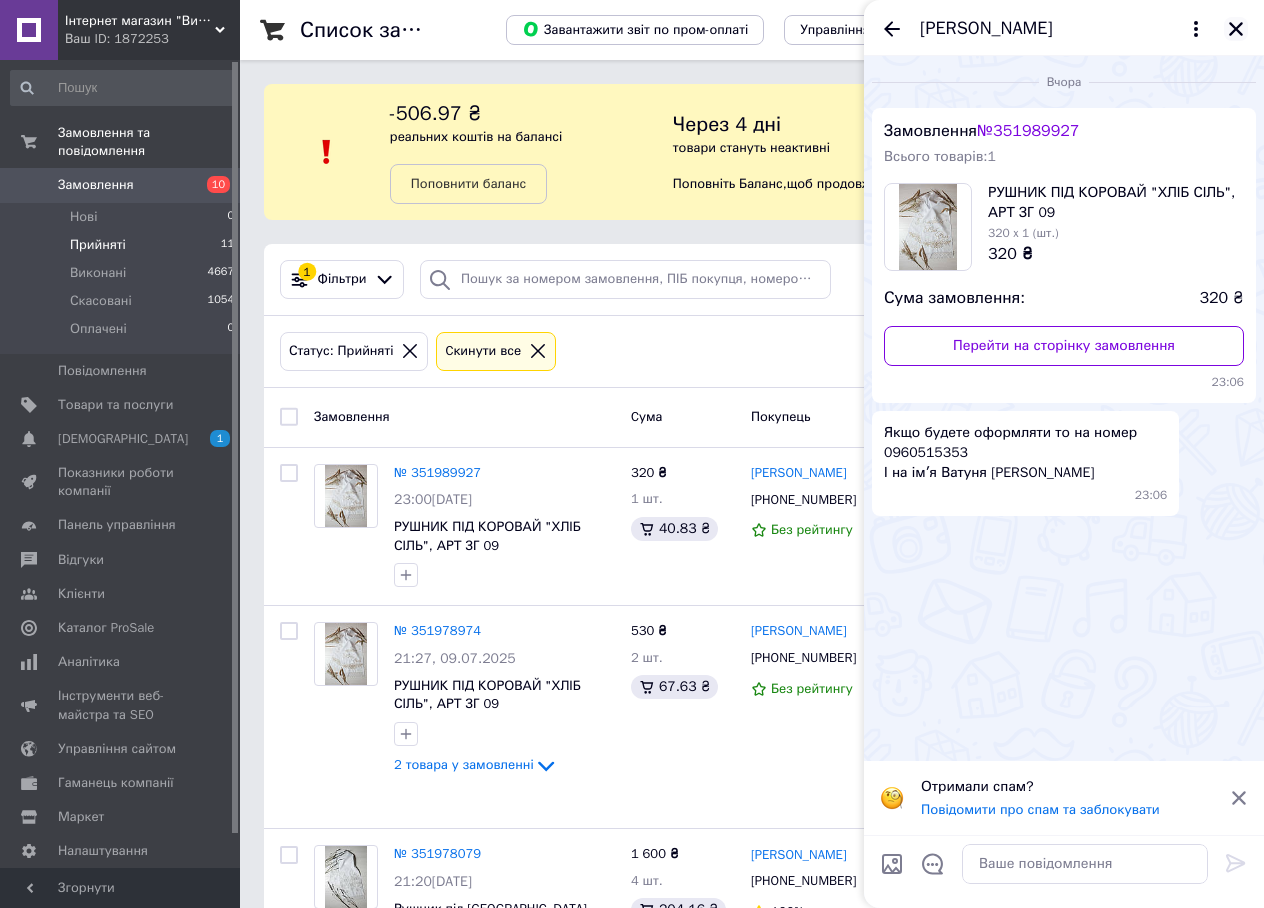 click 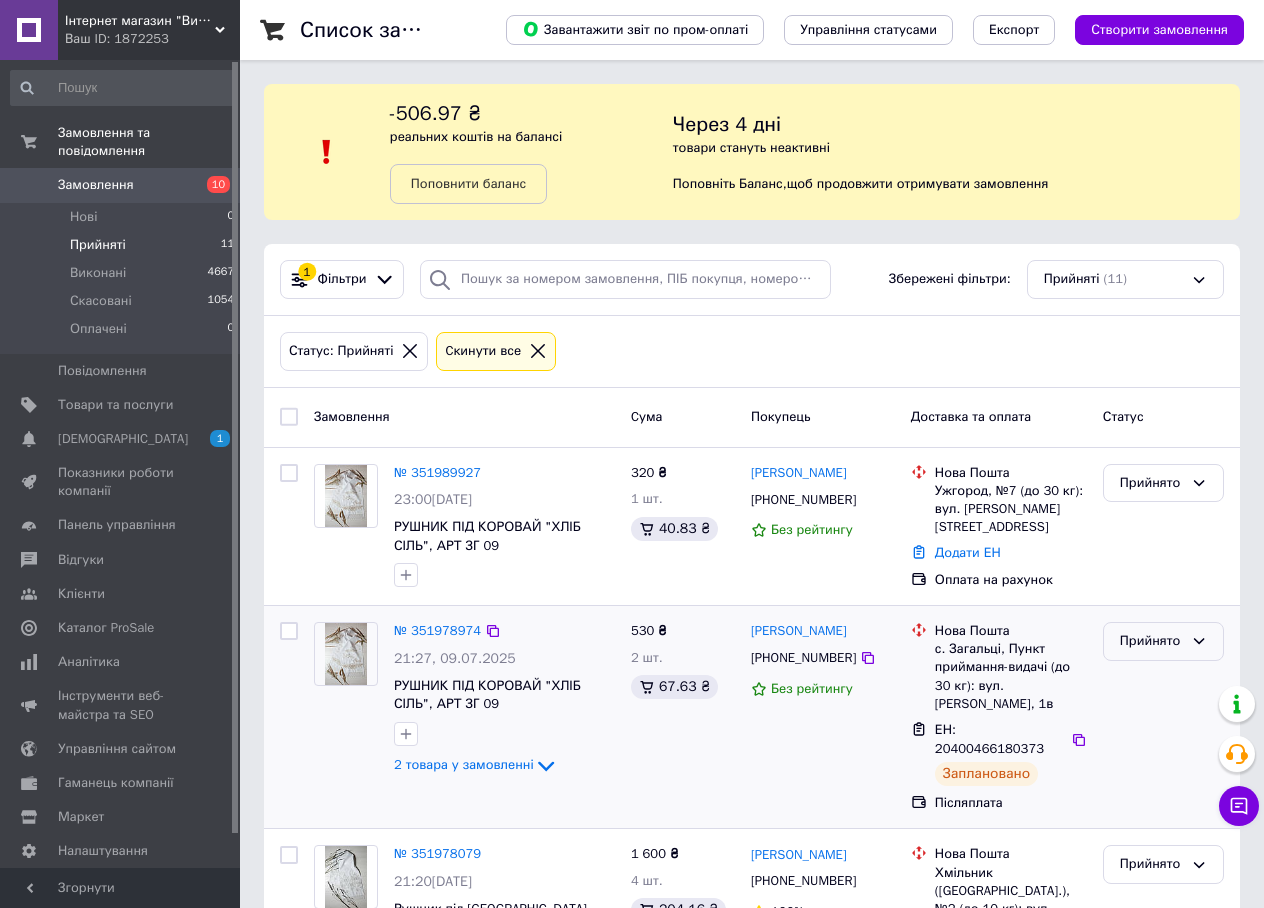 click on "Прийнято" at bounding box center [1151, 641] 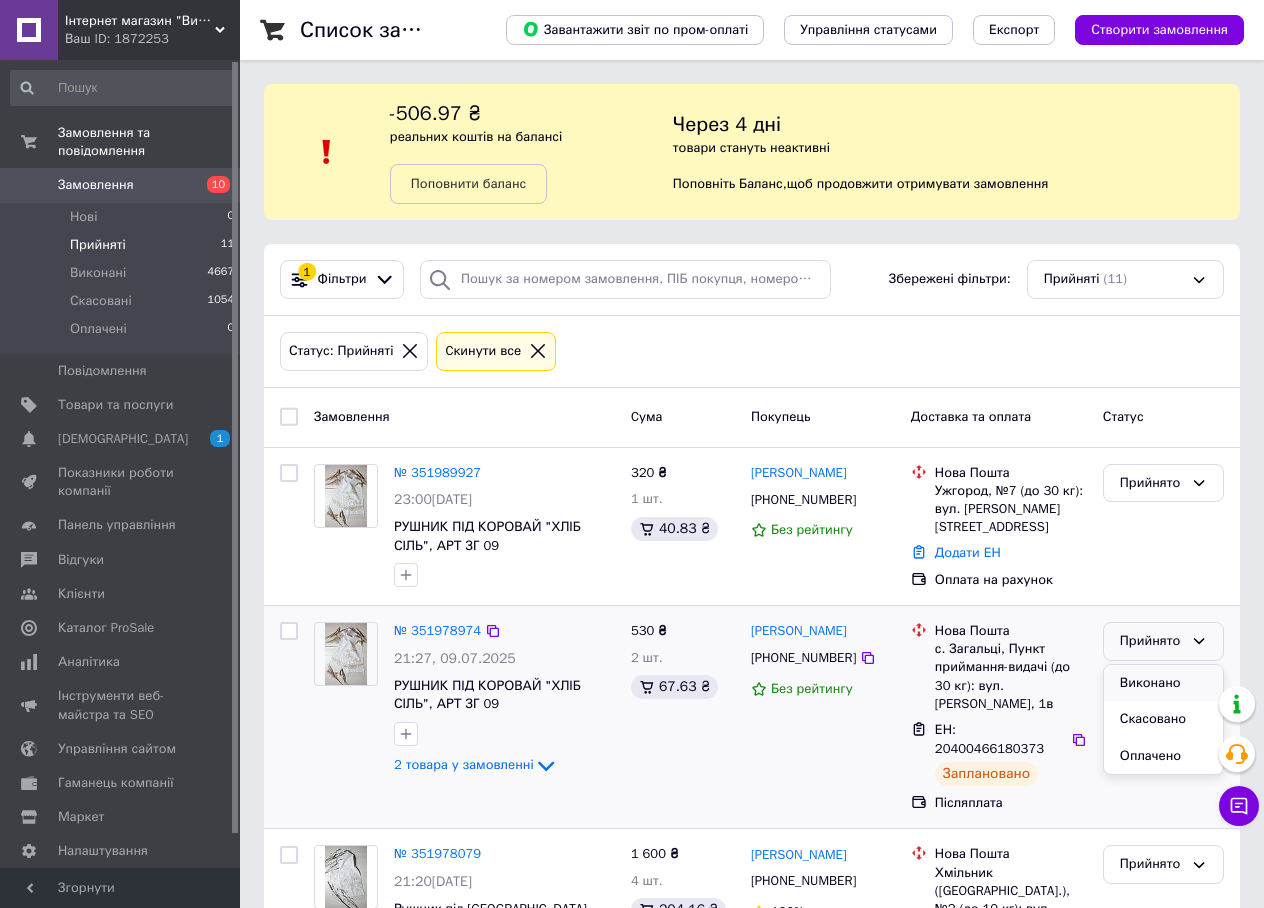 click on "Виконано" at bounding box center [1163, 683] 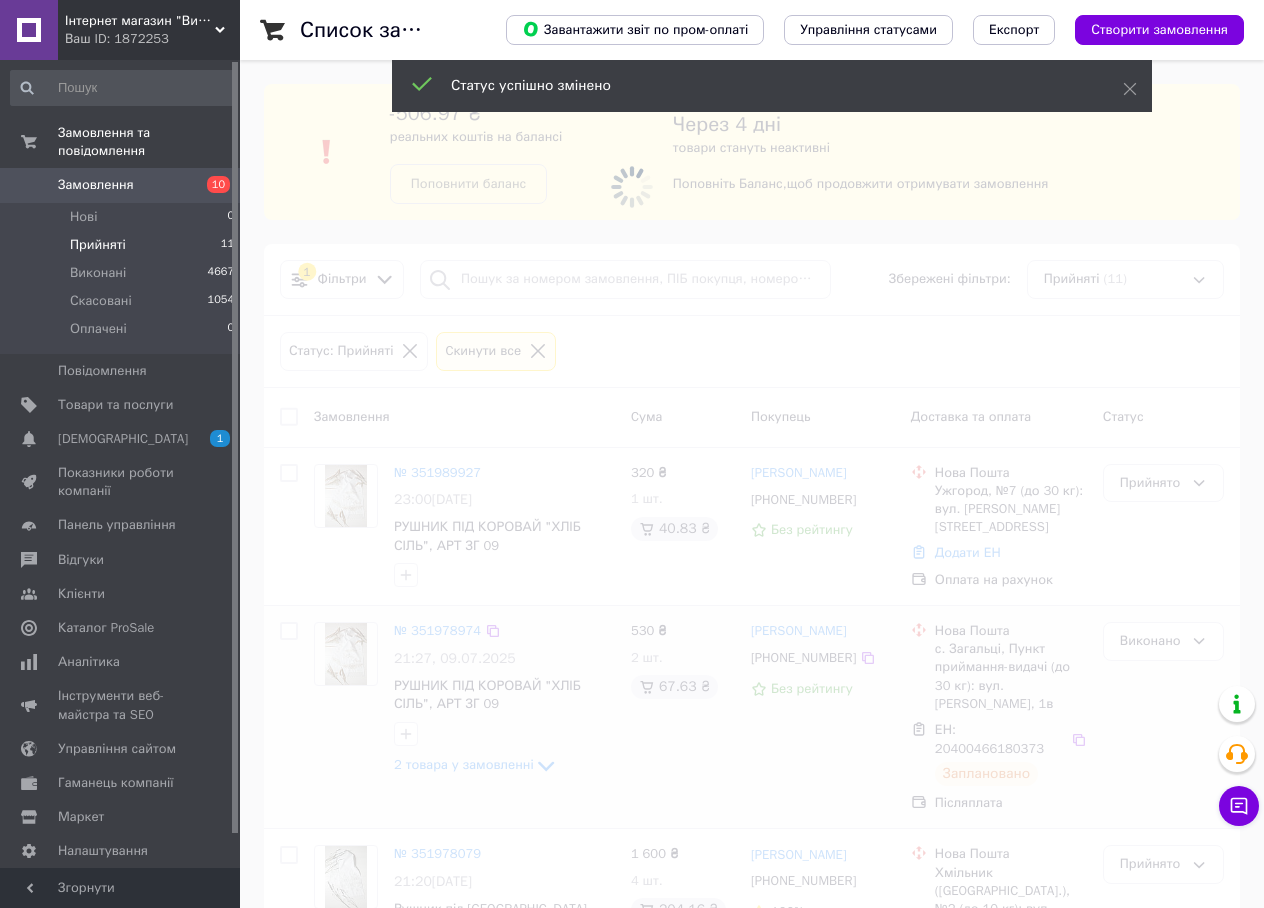 scroll, scrollTop: 100, scrollLeft: 0, axis: vertical 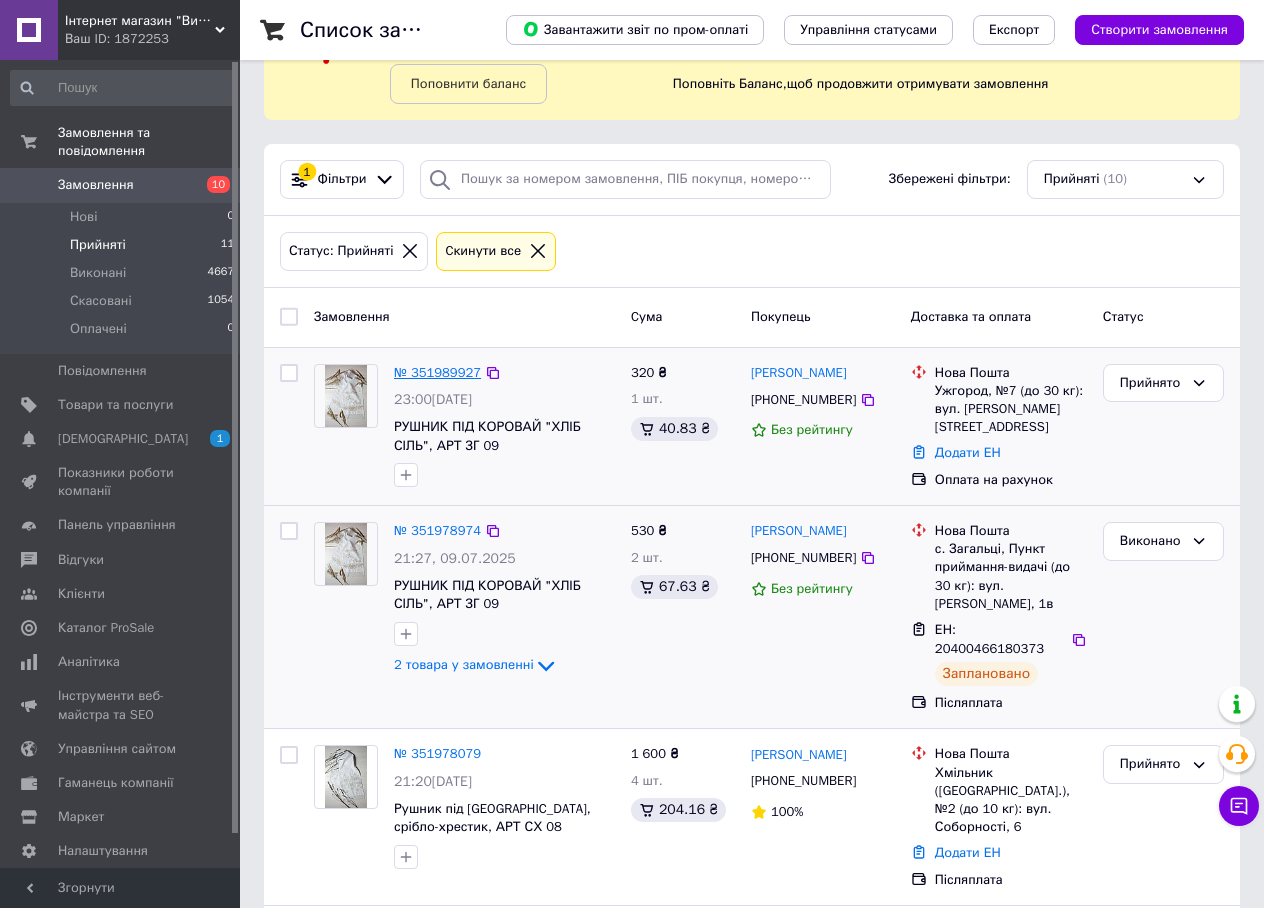 click on "№ 351989927" at bounding box center (437, 372) 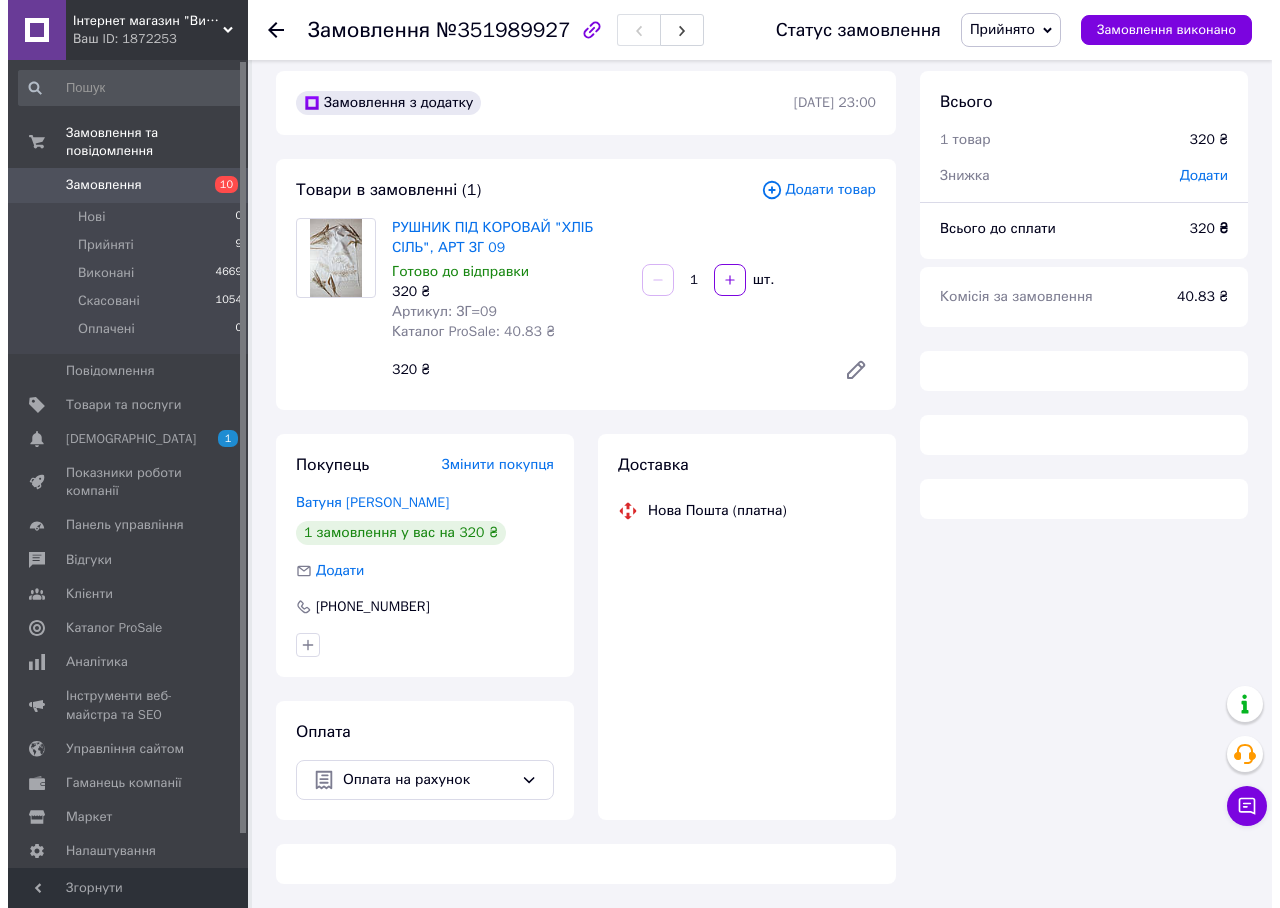scroll, scrollTop: 100, scrollLeft: 0, axis: vertical 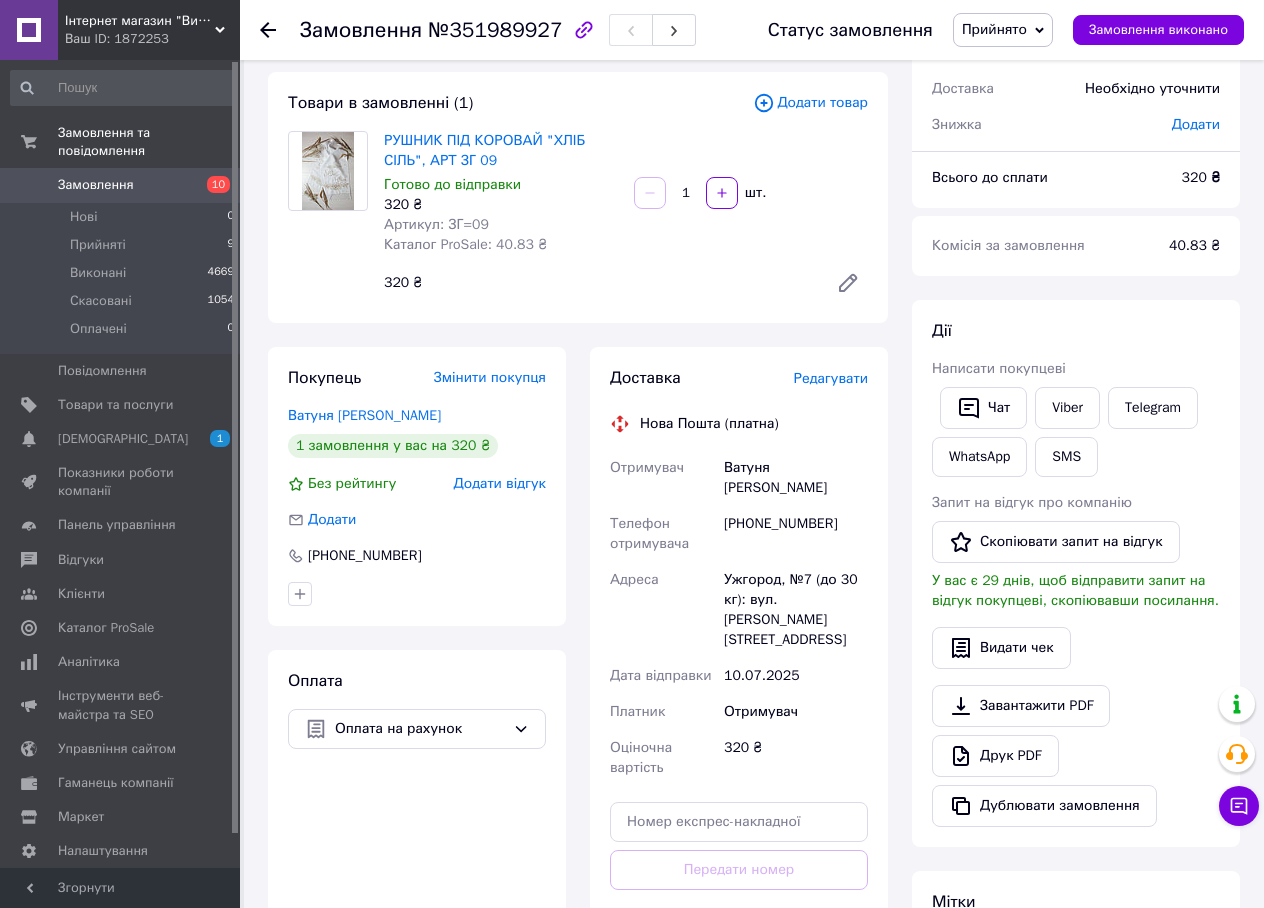 click on "Редагувати" at bounding box center (831, 378) 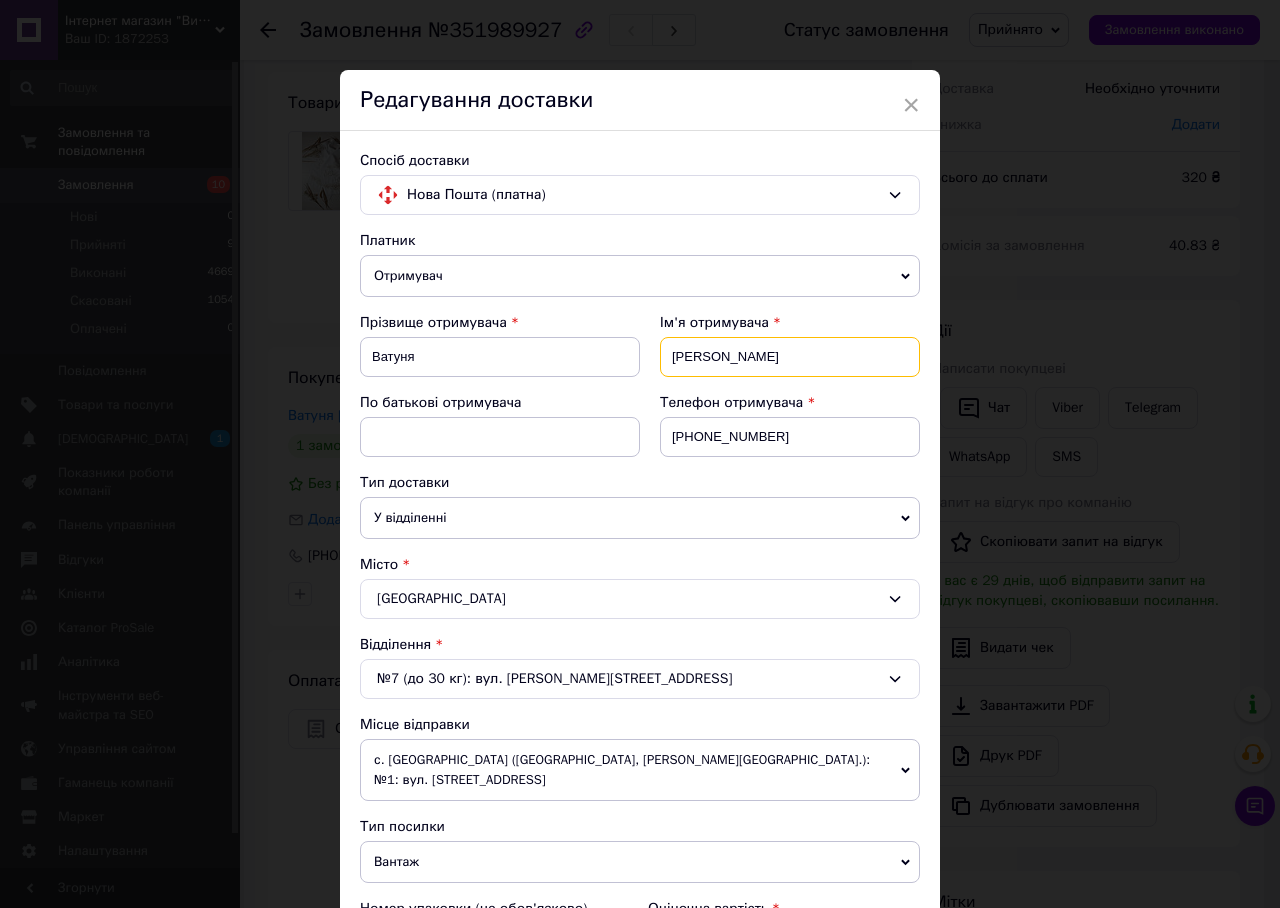 drag, startPoint x: 742, startPoint y: 359, endPoint x: 602, endPoint y: 353, distance: 140.12851 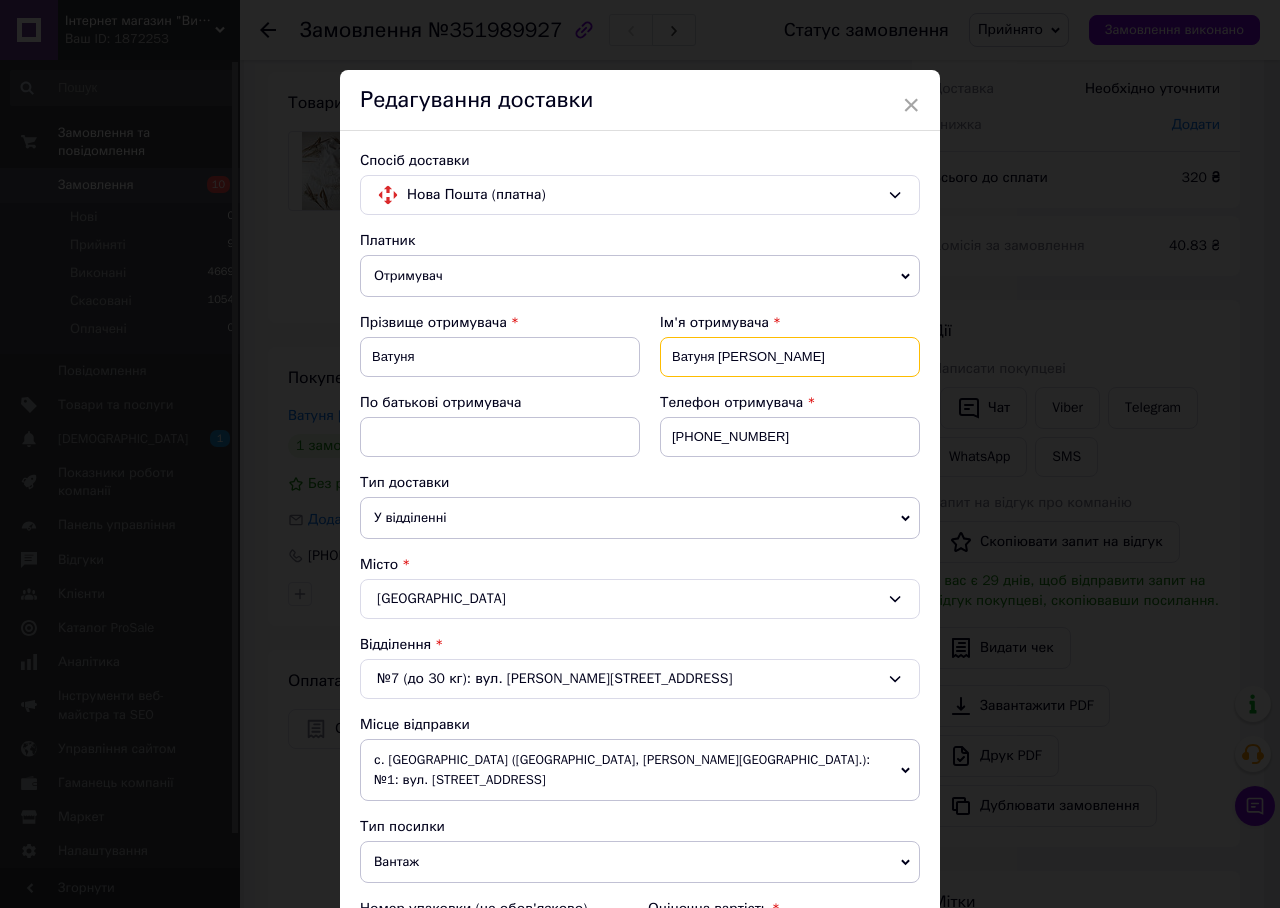 drag, startPoint x: 716, startPoint y: 357, endPoint x: 587, endPoint y: 357, distance: 129 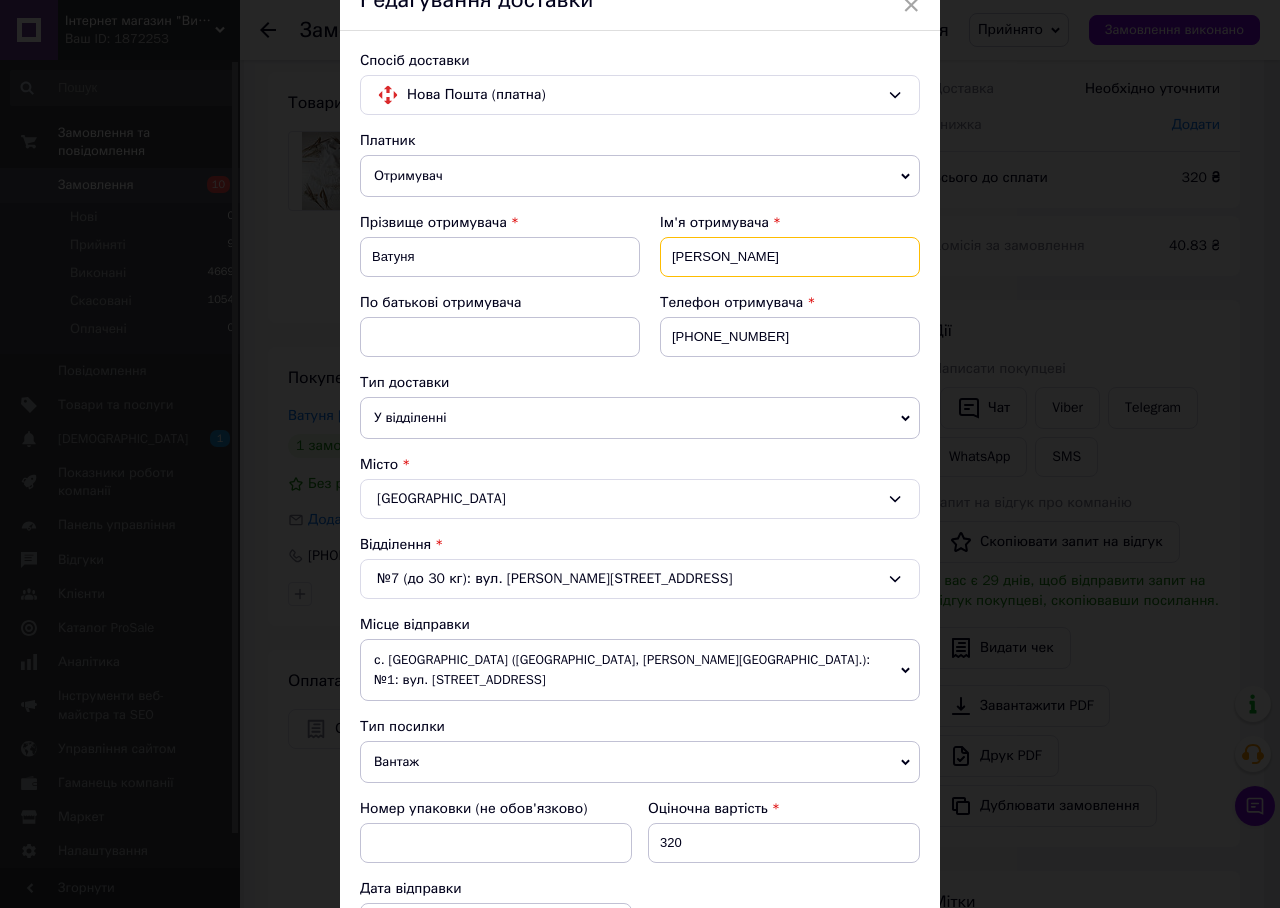 scroll, scrollTop: 456, scrollLeft: 0, axis: vertical 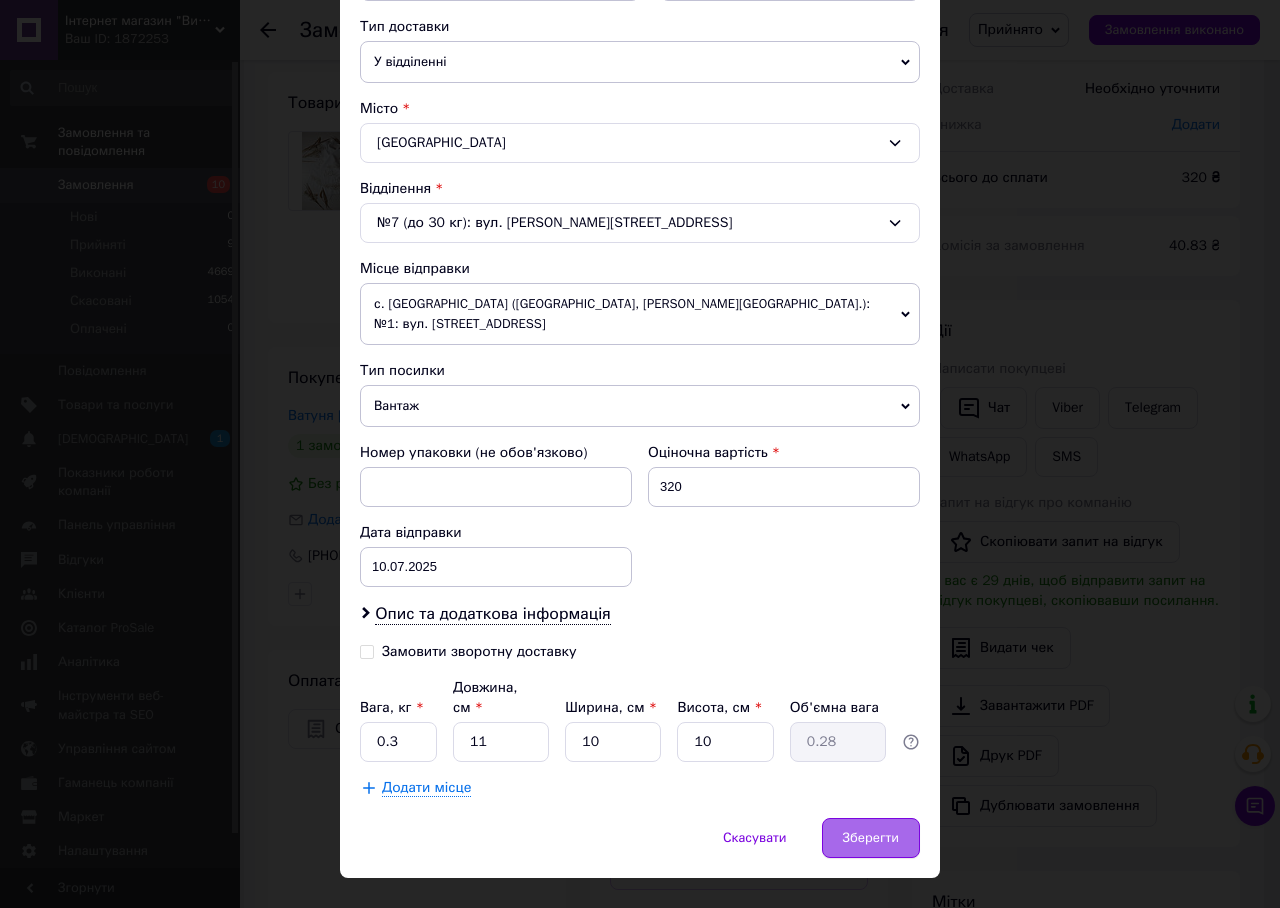 click on "Зберегти" at bounding box center [871, 838] 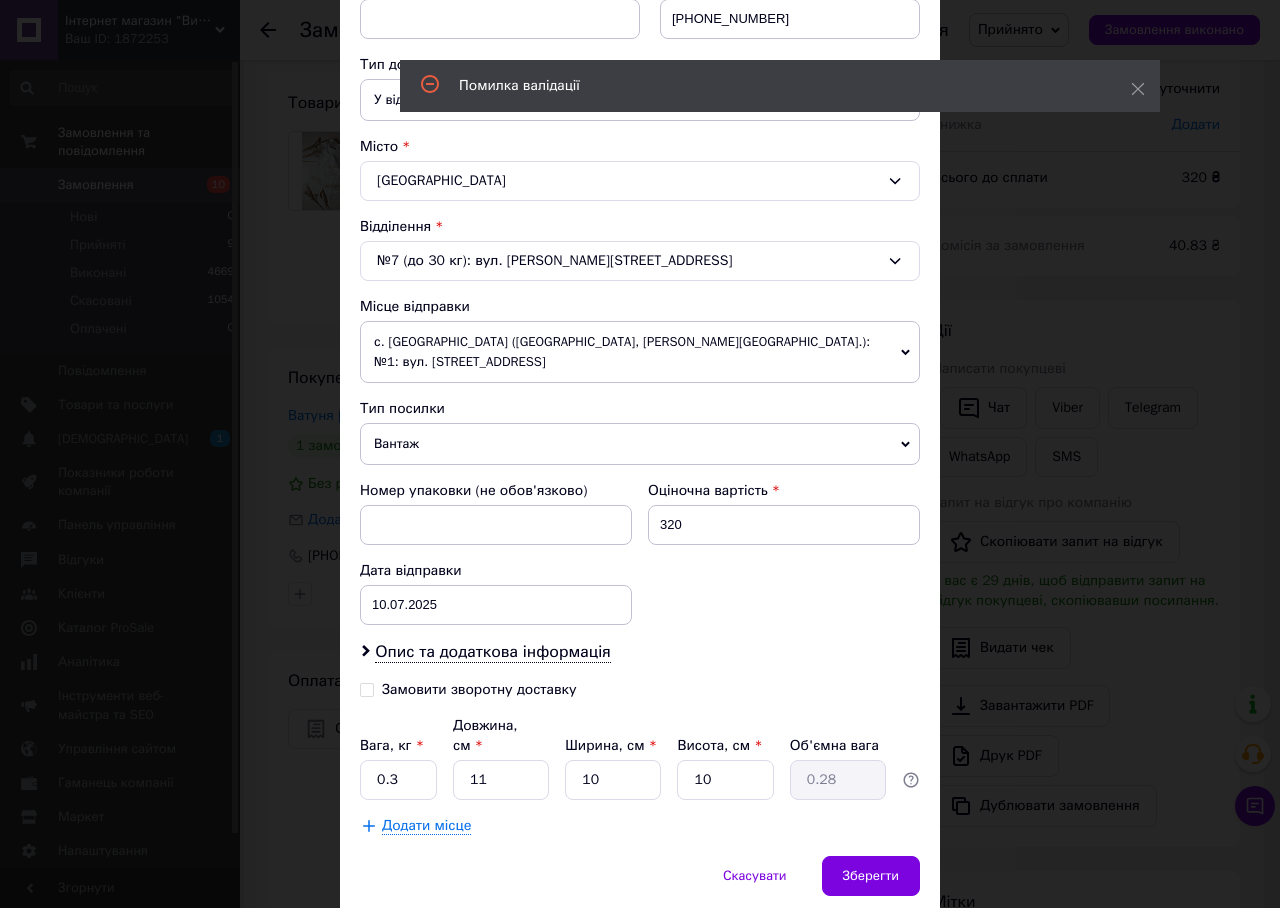 scroll, scrollTop: 0, scrollLeft: 0, axis: both 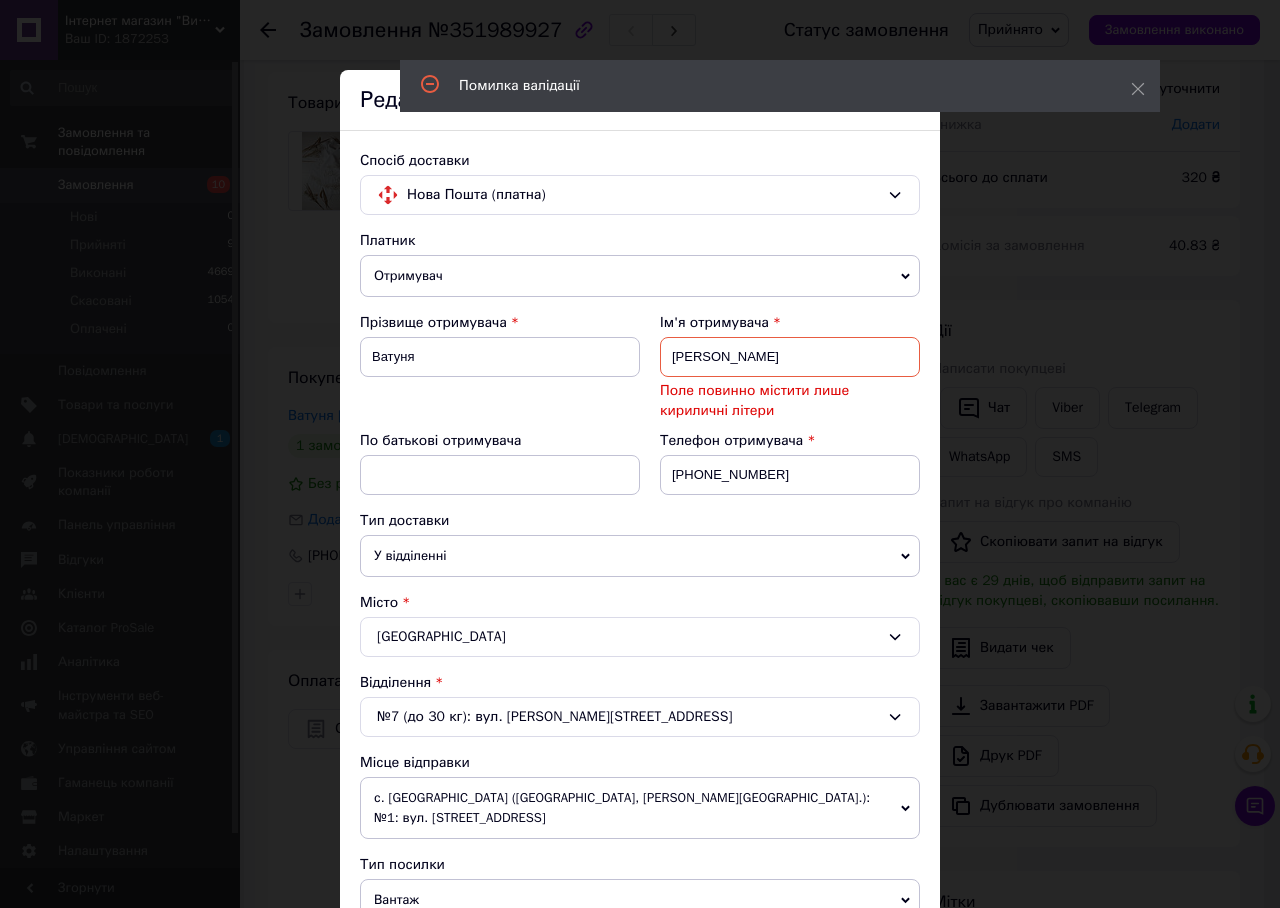 drag, startPoint x: 810, startPoint y: 361, endPoint x: 724, endPoint y: 342, distance: 88.07383 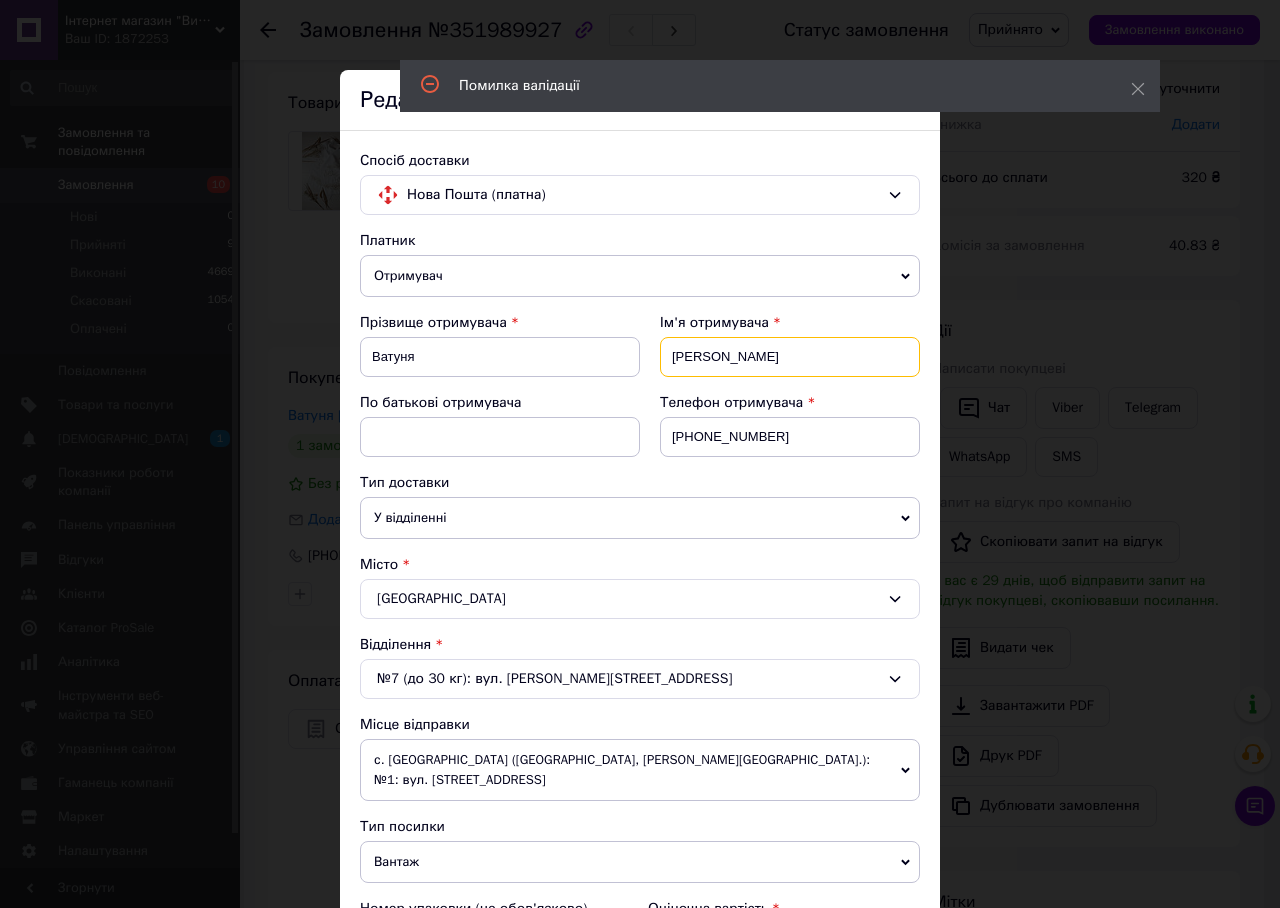 type on "анастасія" 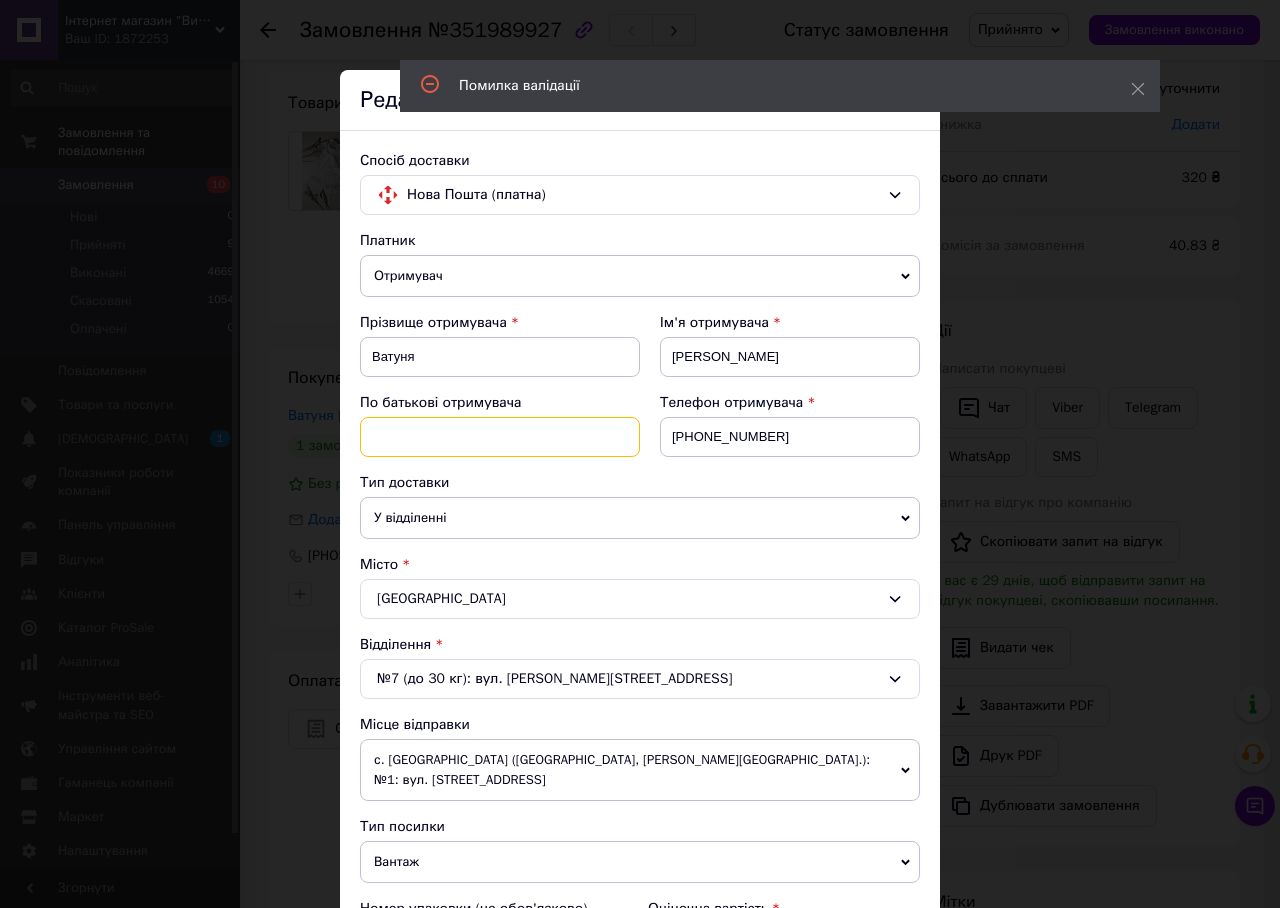 click at bounding box center [500, 437] 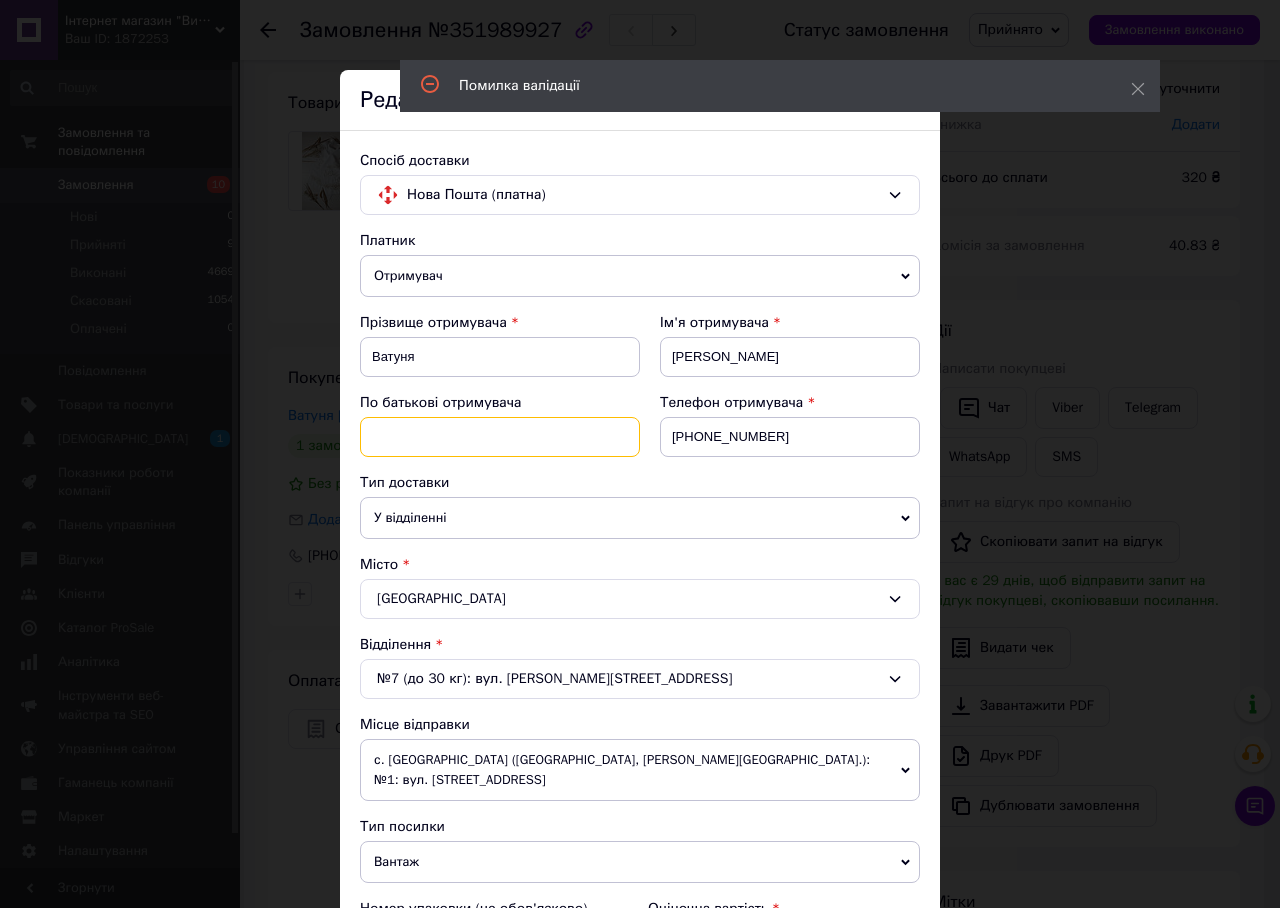 paste on "Валеріївна" 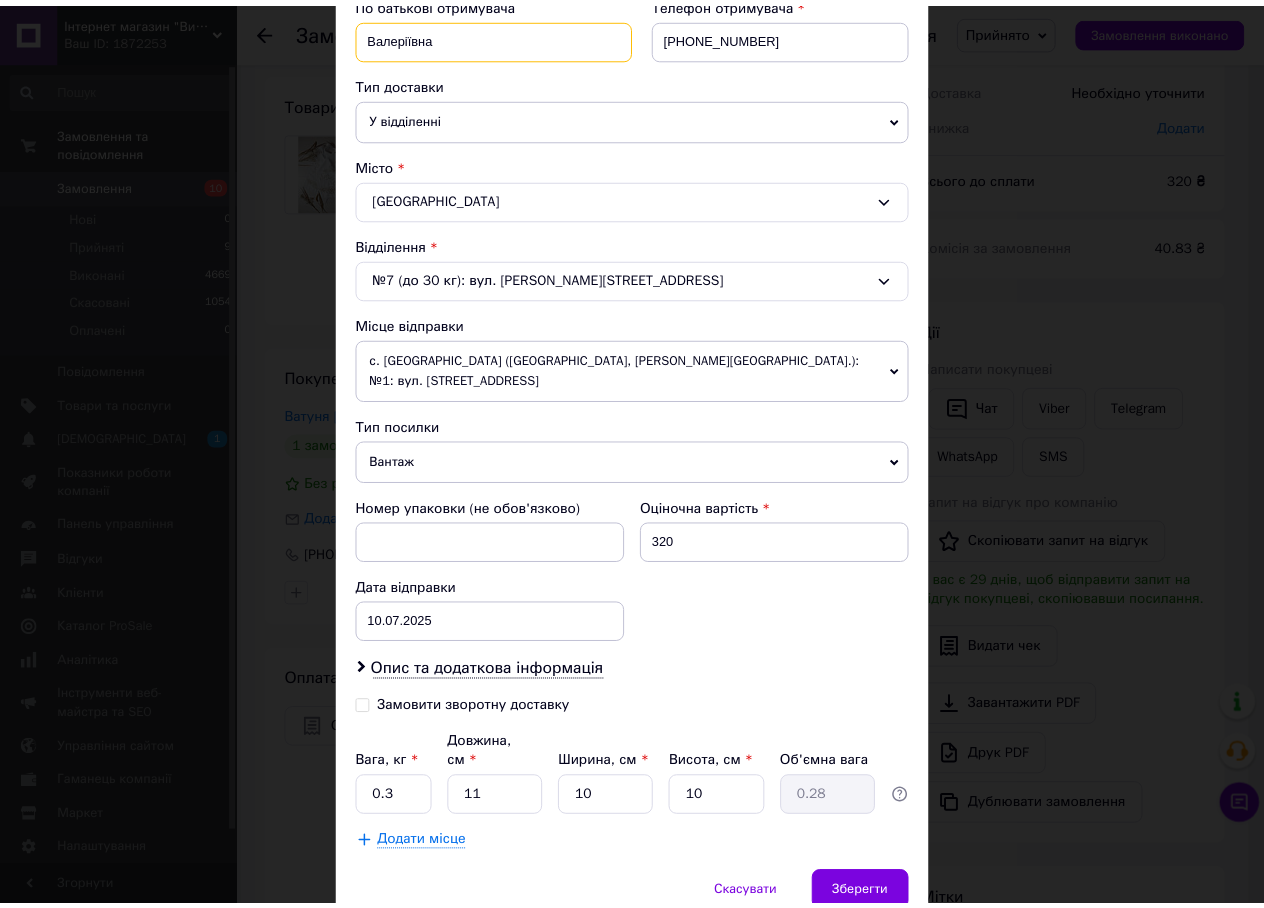 scroll, scrollTop: 456, scrollLeft: 0, axis: vertical 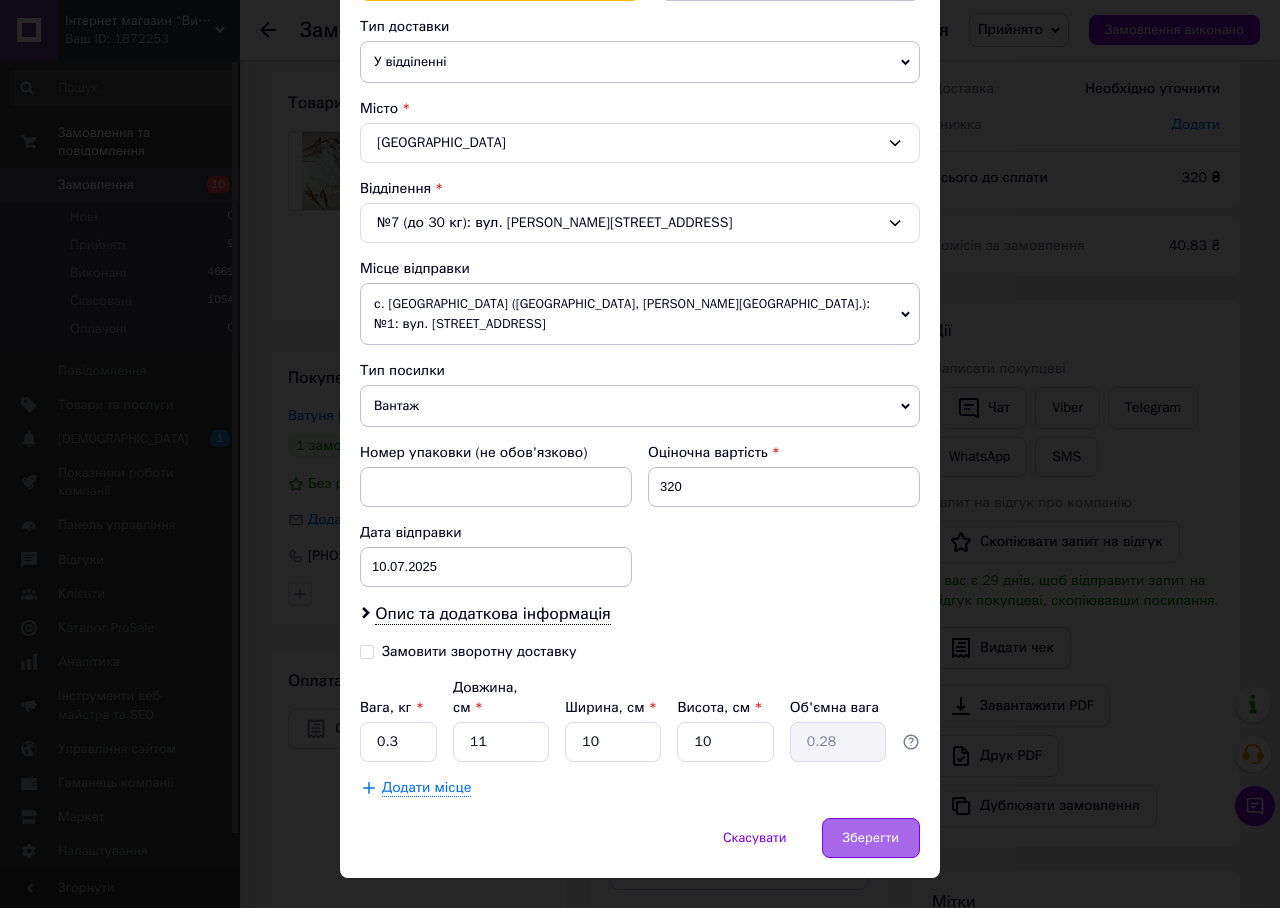 type on "Валеріївна" 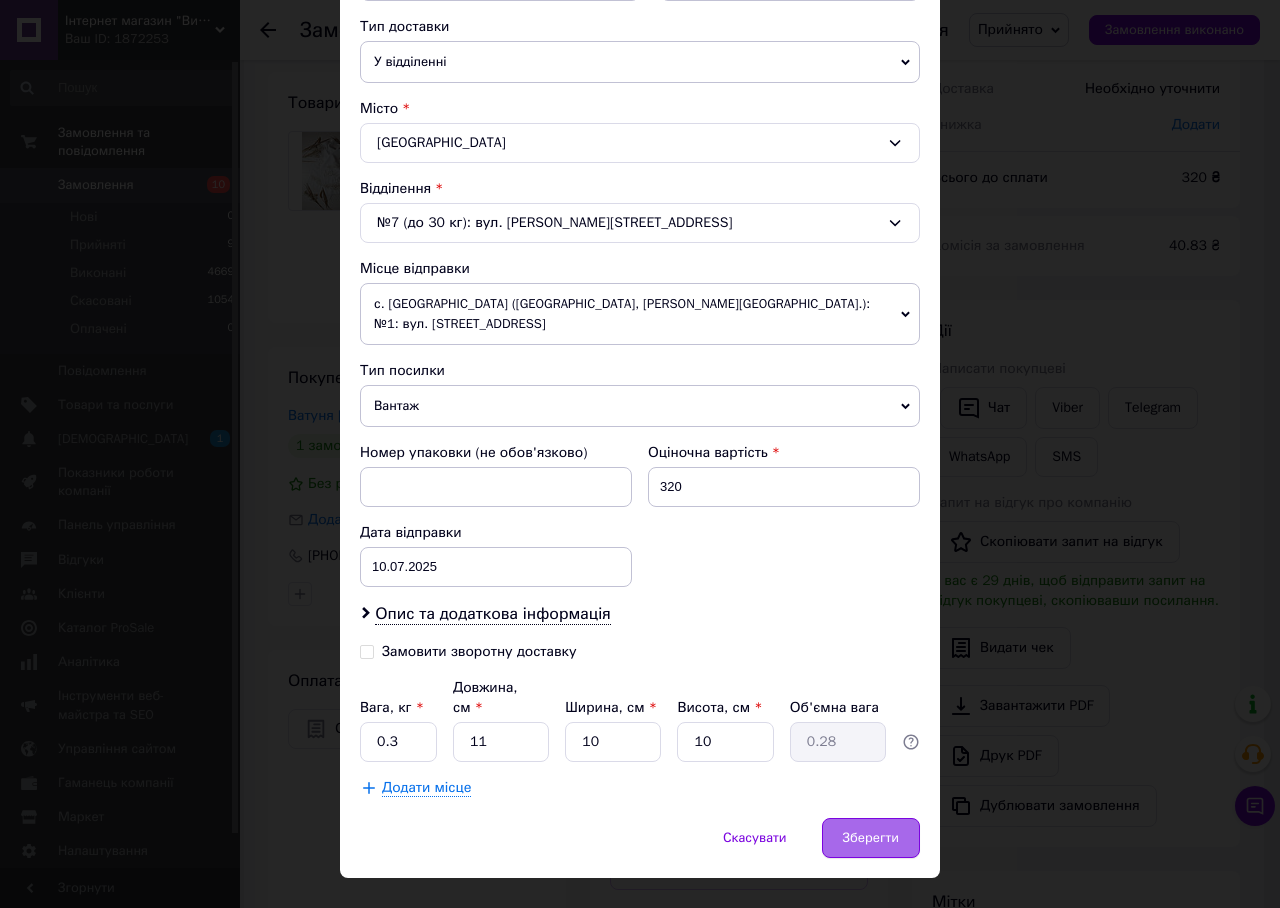 click on "Зберегти" at bounding box center (871, 838) 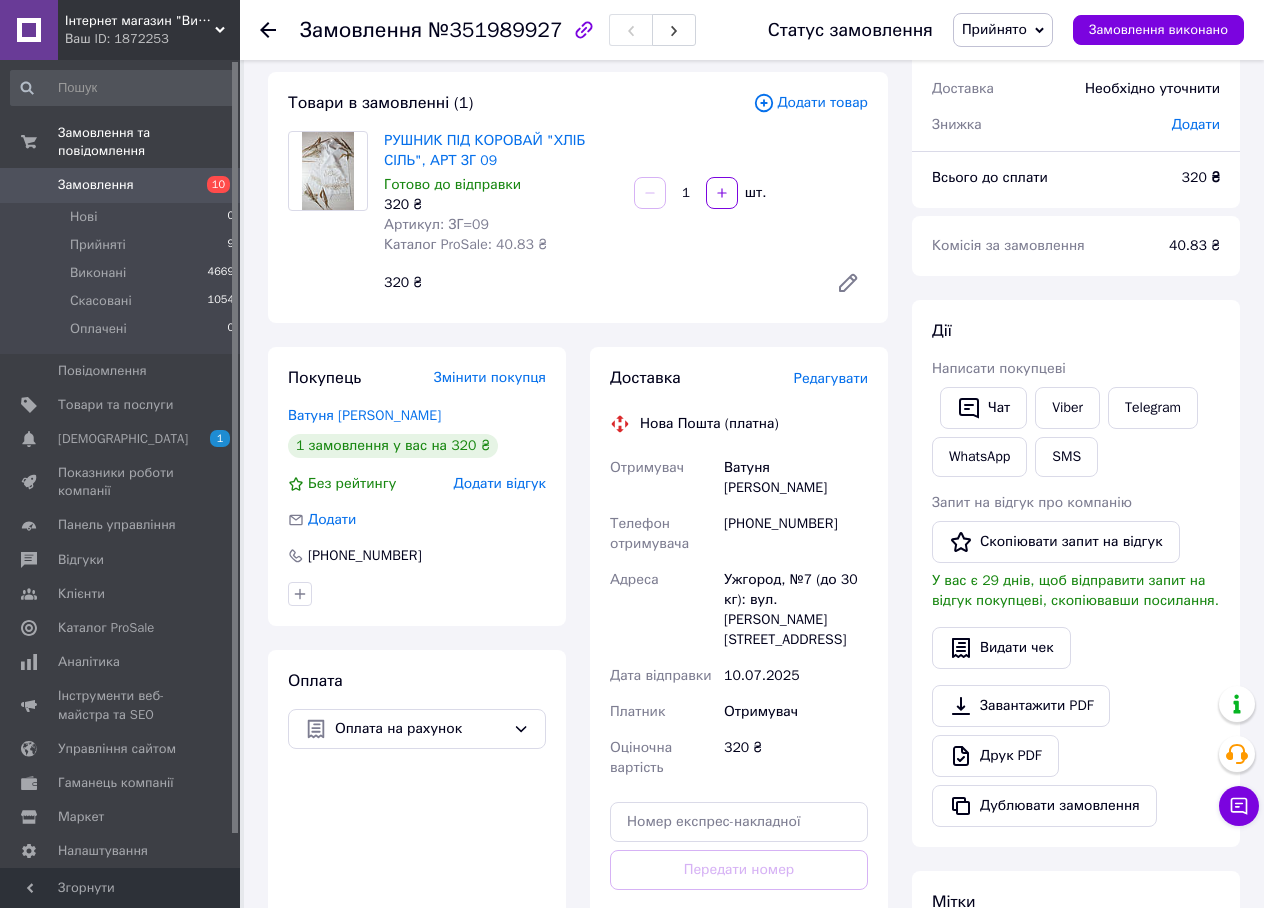 click on "Ватуня анастасія Валеріївна" at bounding box center [796, 478] 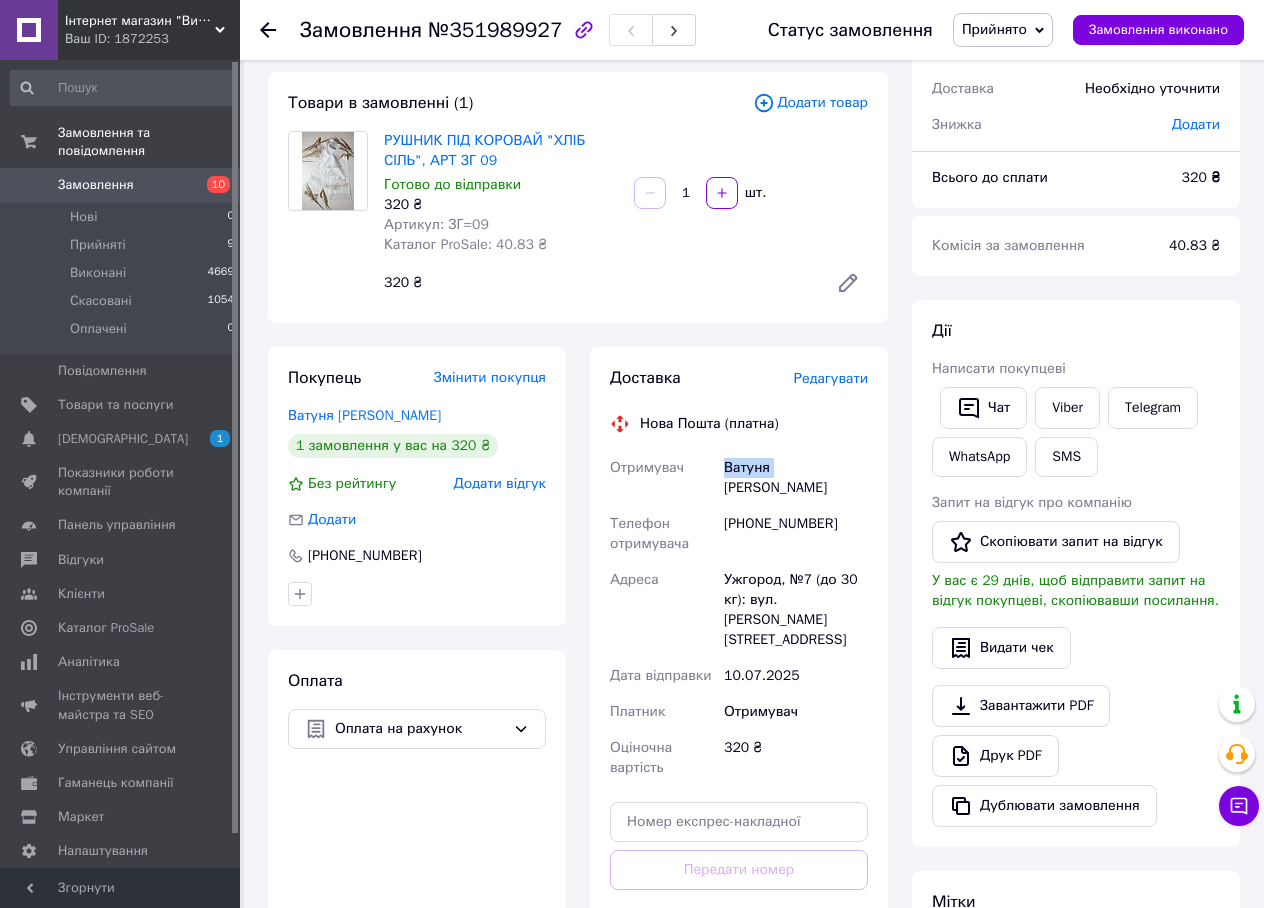 click on "Ватуня анастасія Валеріївна" at bounding box center [796, 478] 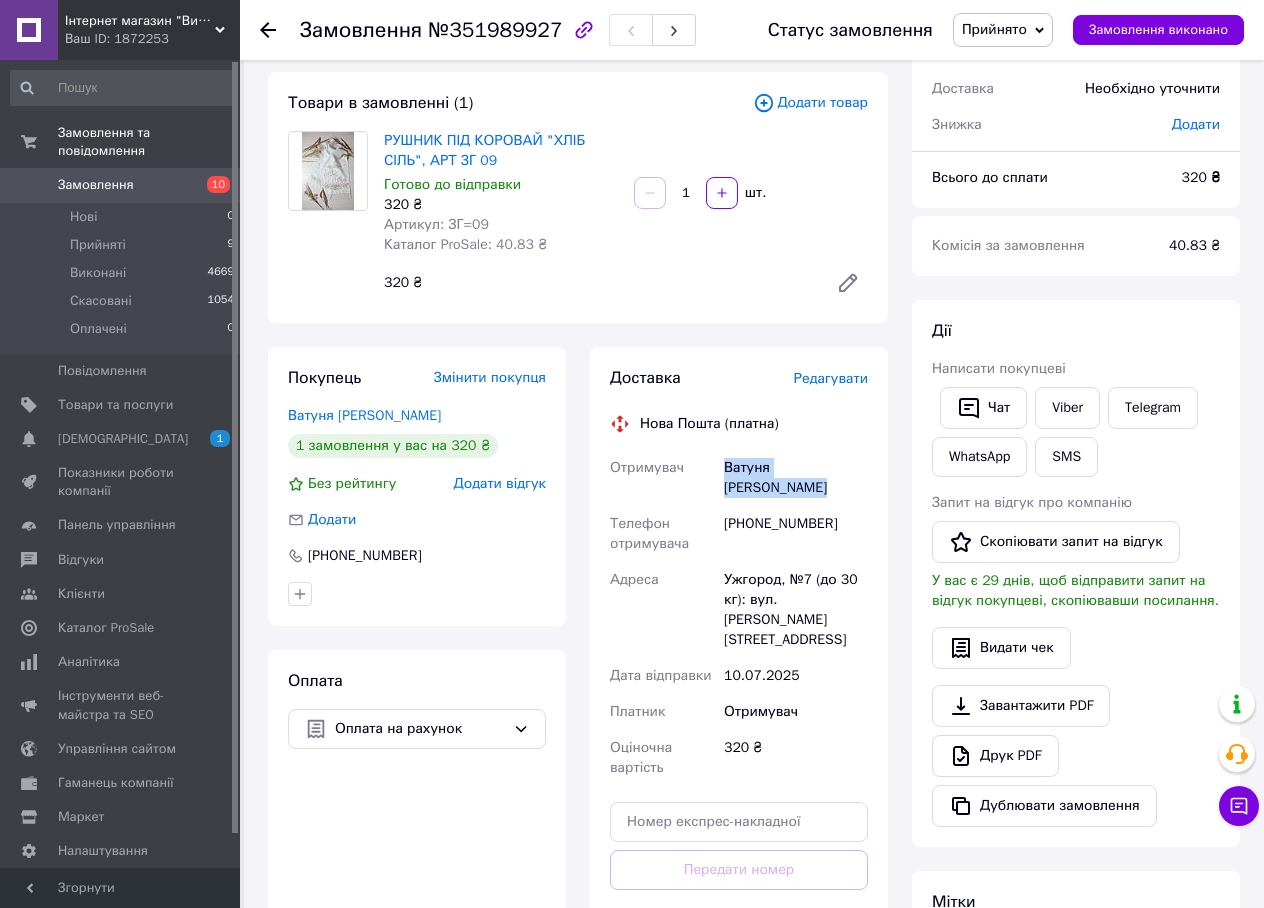 click on "Ватуня анастасія Валеріївна" at bounding box center [796, 478] 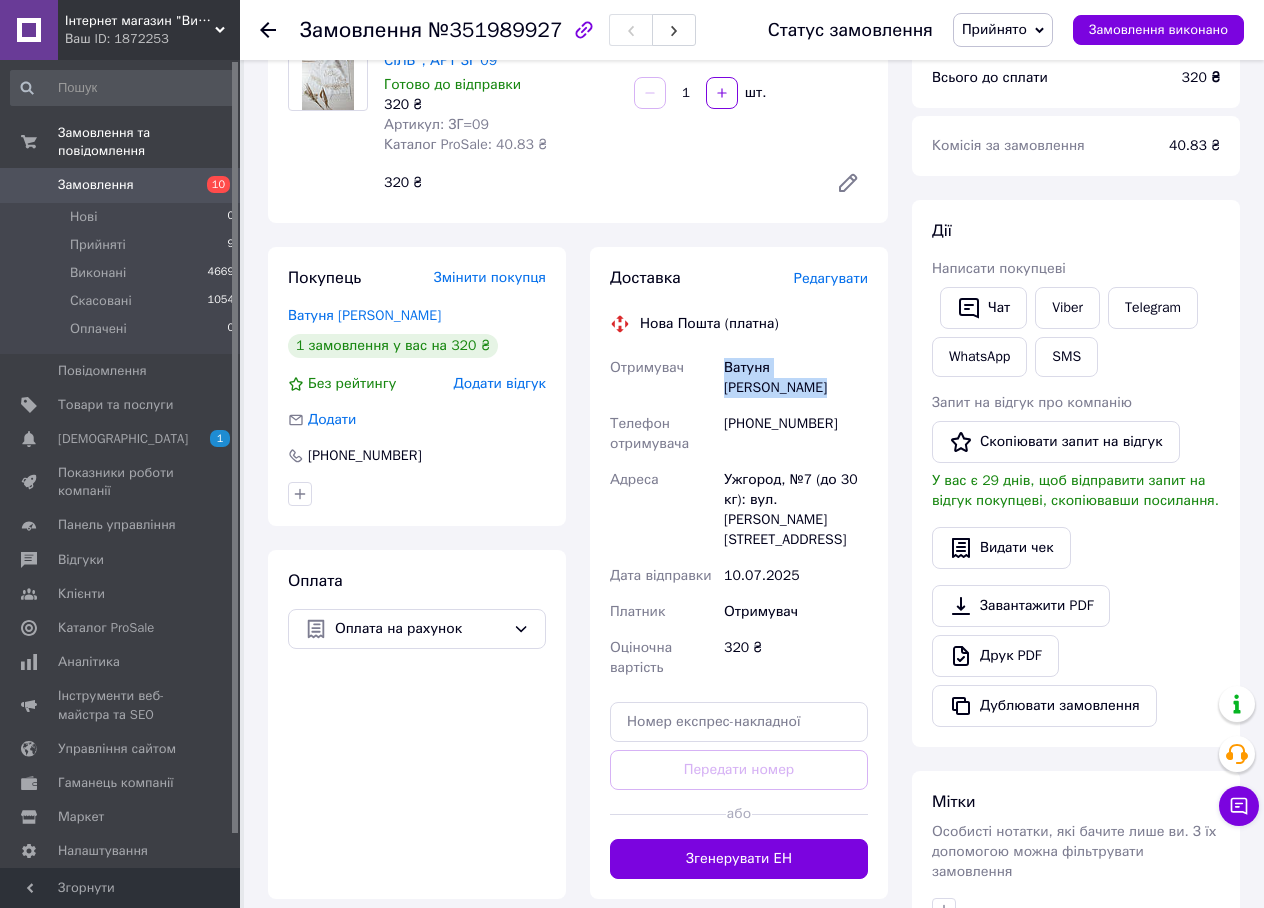 scroll, scrollTop: 300, scrollLeft: 0, axis: vertical 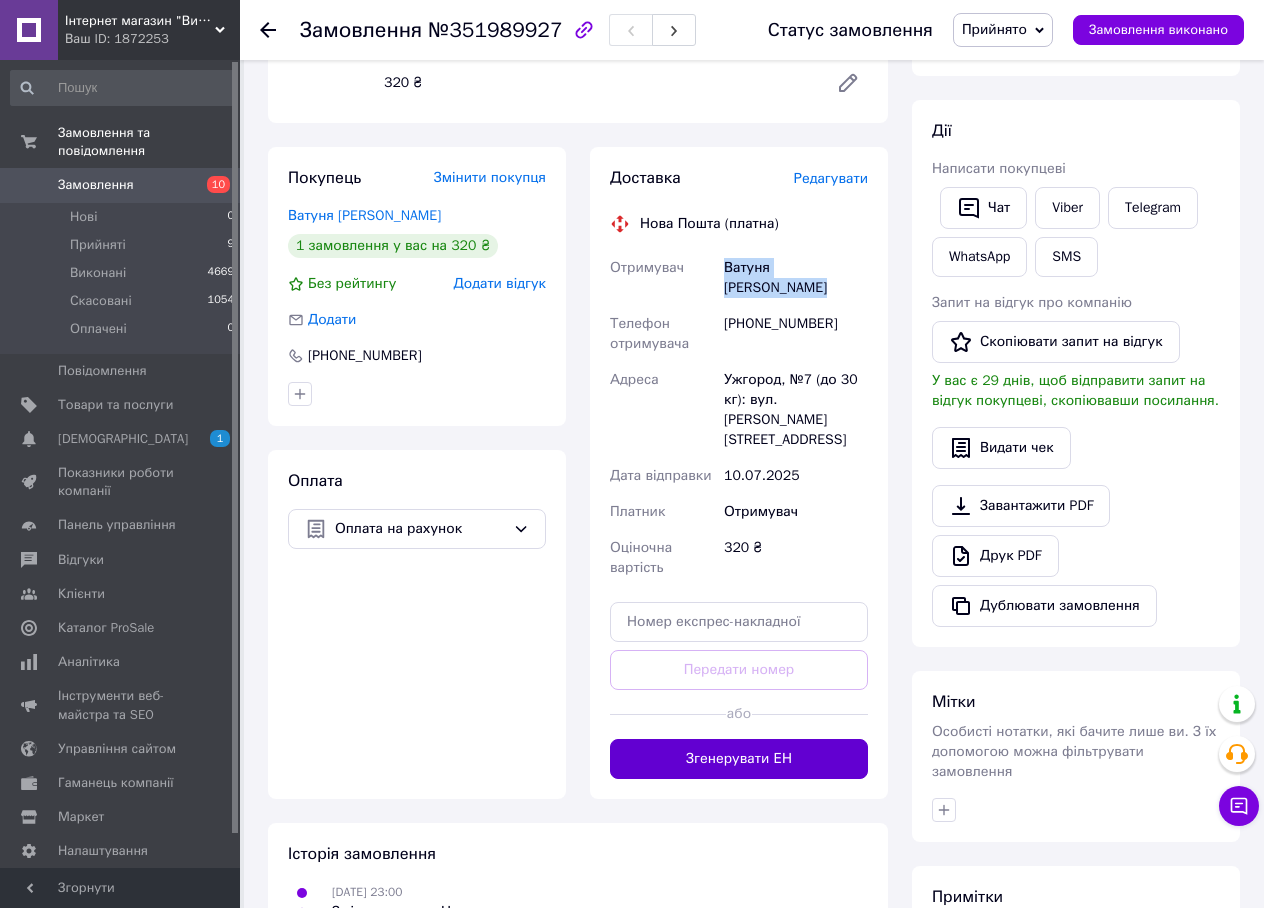 click on "Згенерувати ЕН" at bounding box center (739, 759) 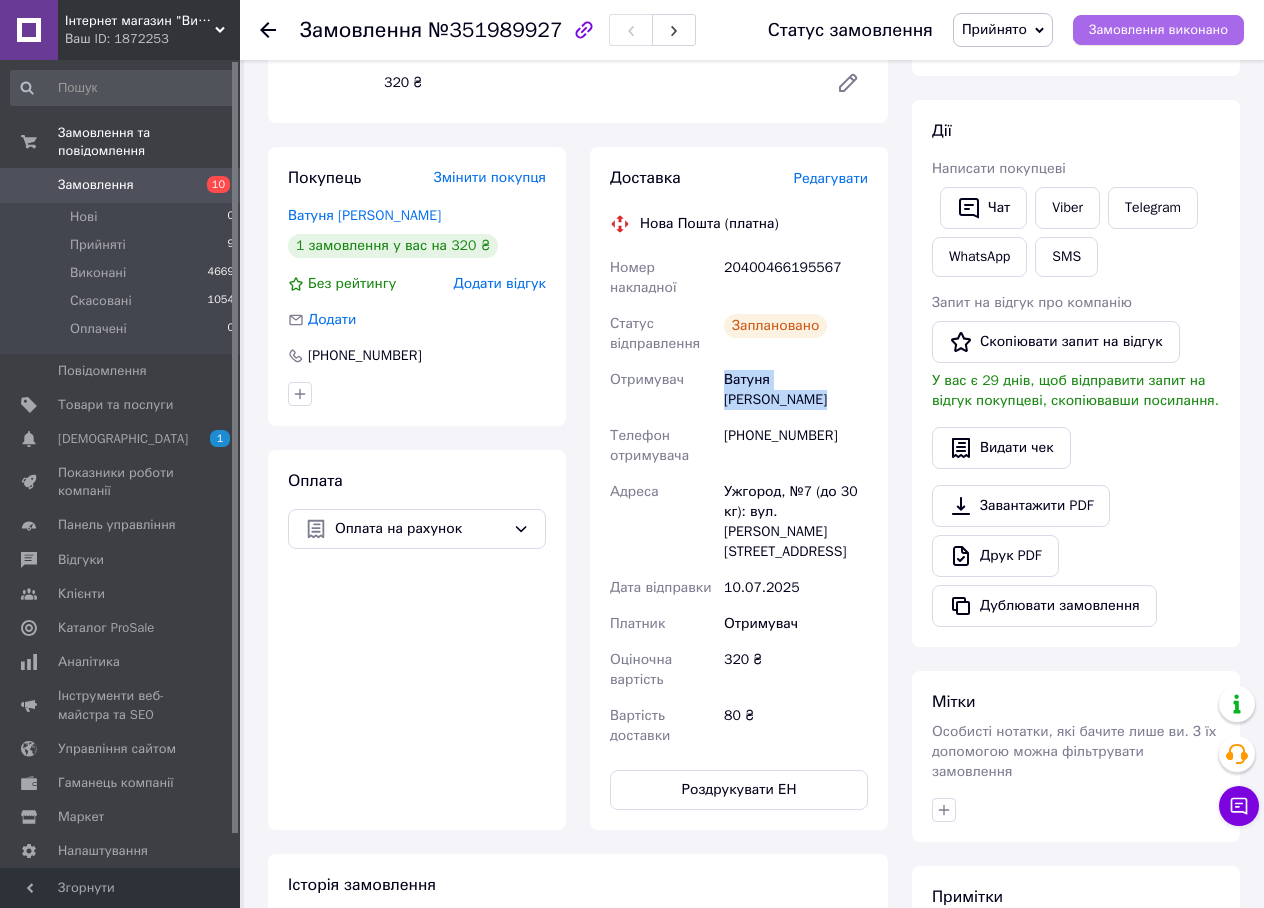 click on "Замовлення виконано" at bounding box center [1158, 30] 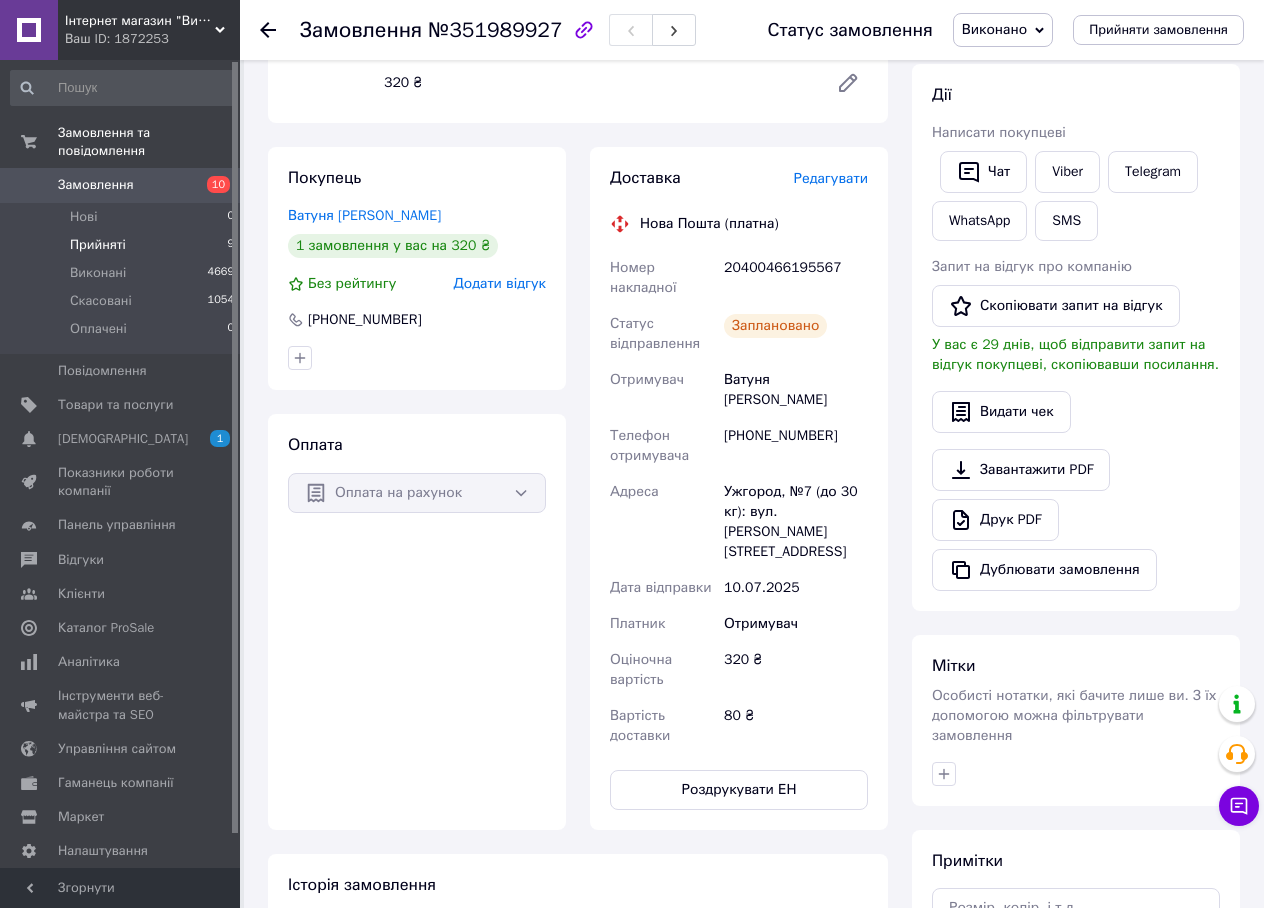 click on "Прийняті" at bounding box center [98, 245] 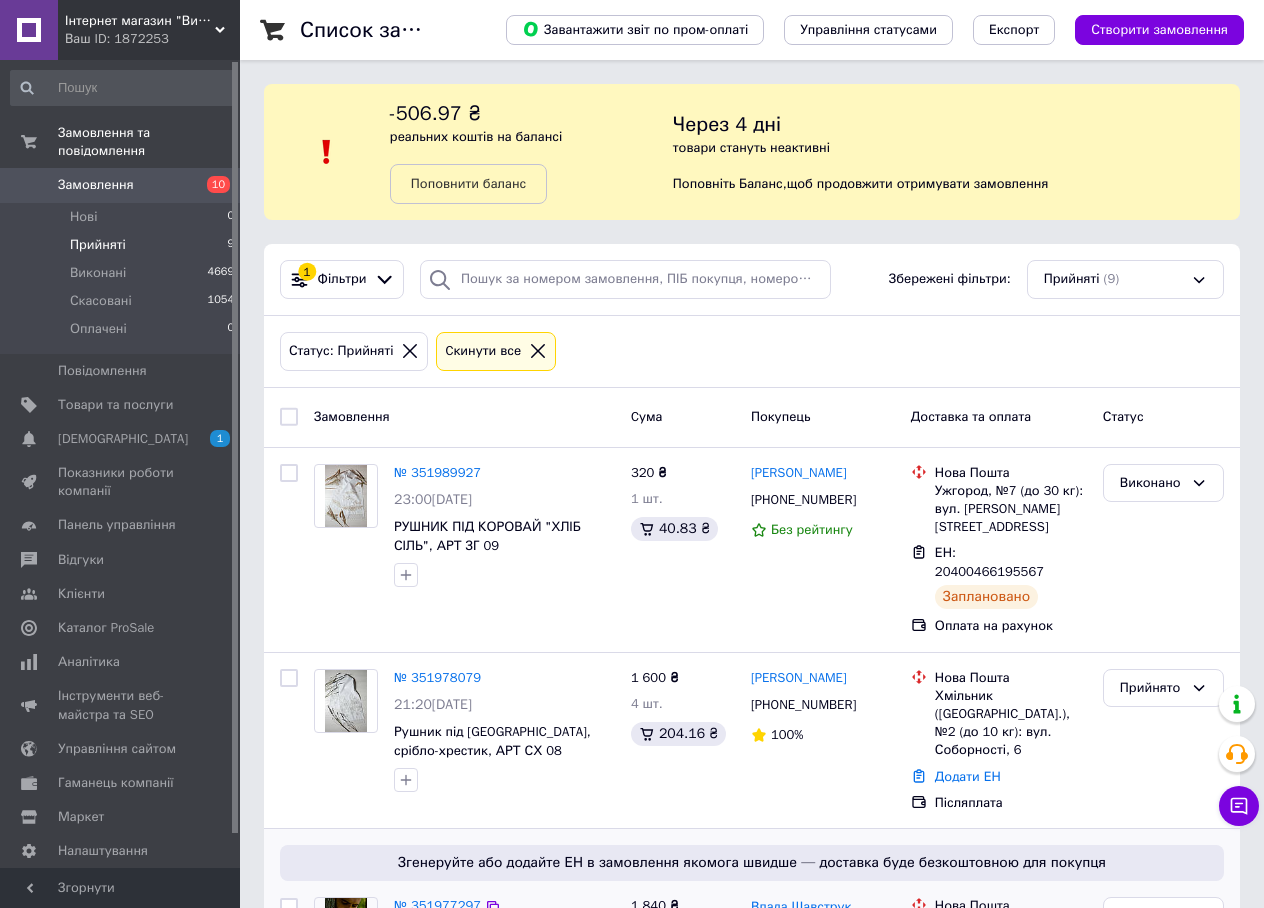 scroll, scrollTop: 200, scrollLeft: 0, axis: vertical 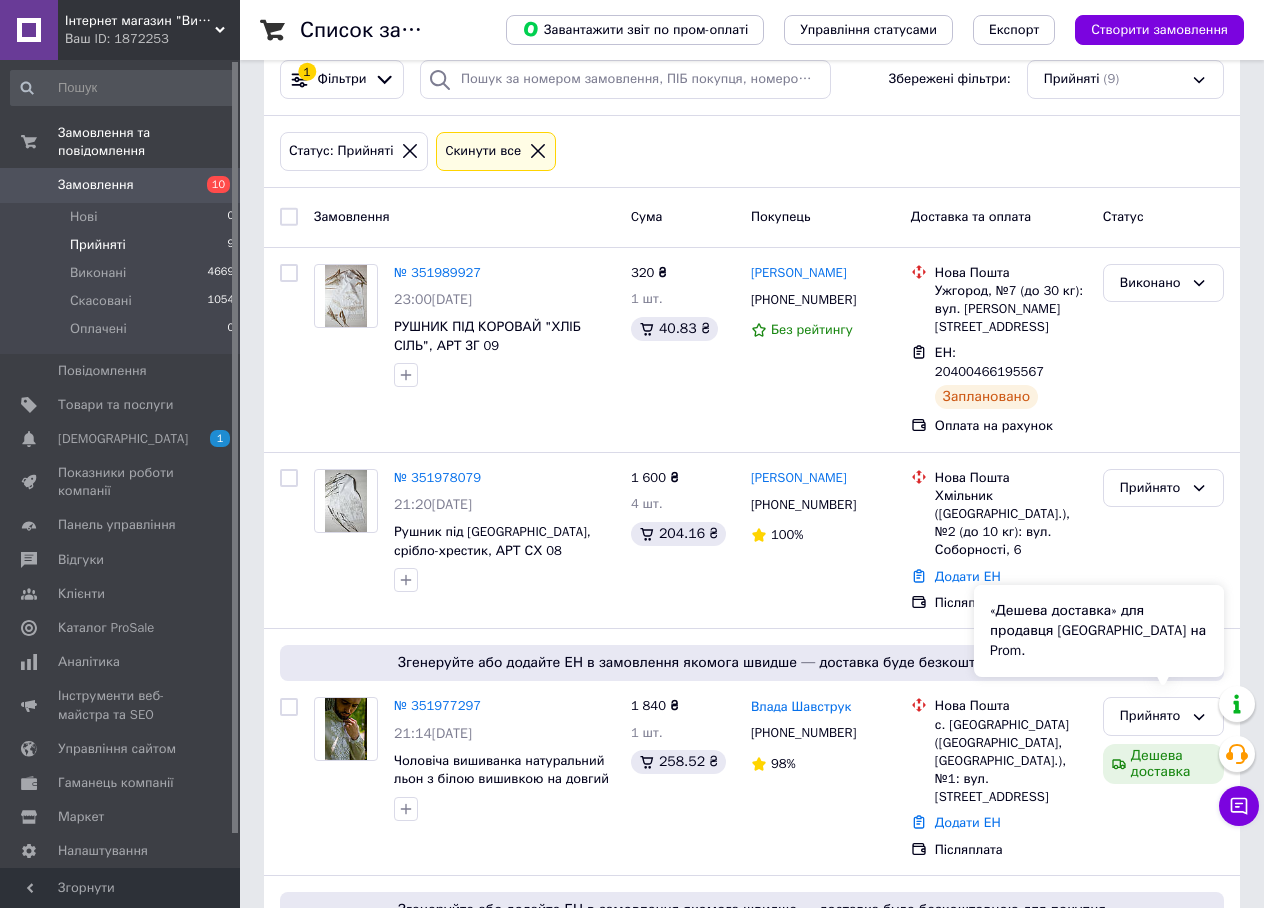 click on "«Дешева доставка» для продавця Новою Поштою на Prom." at bounding box center [1099, 631] 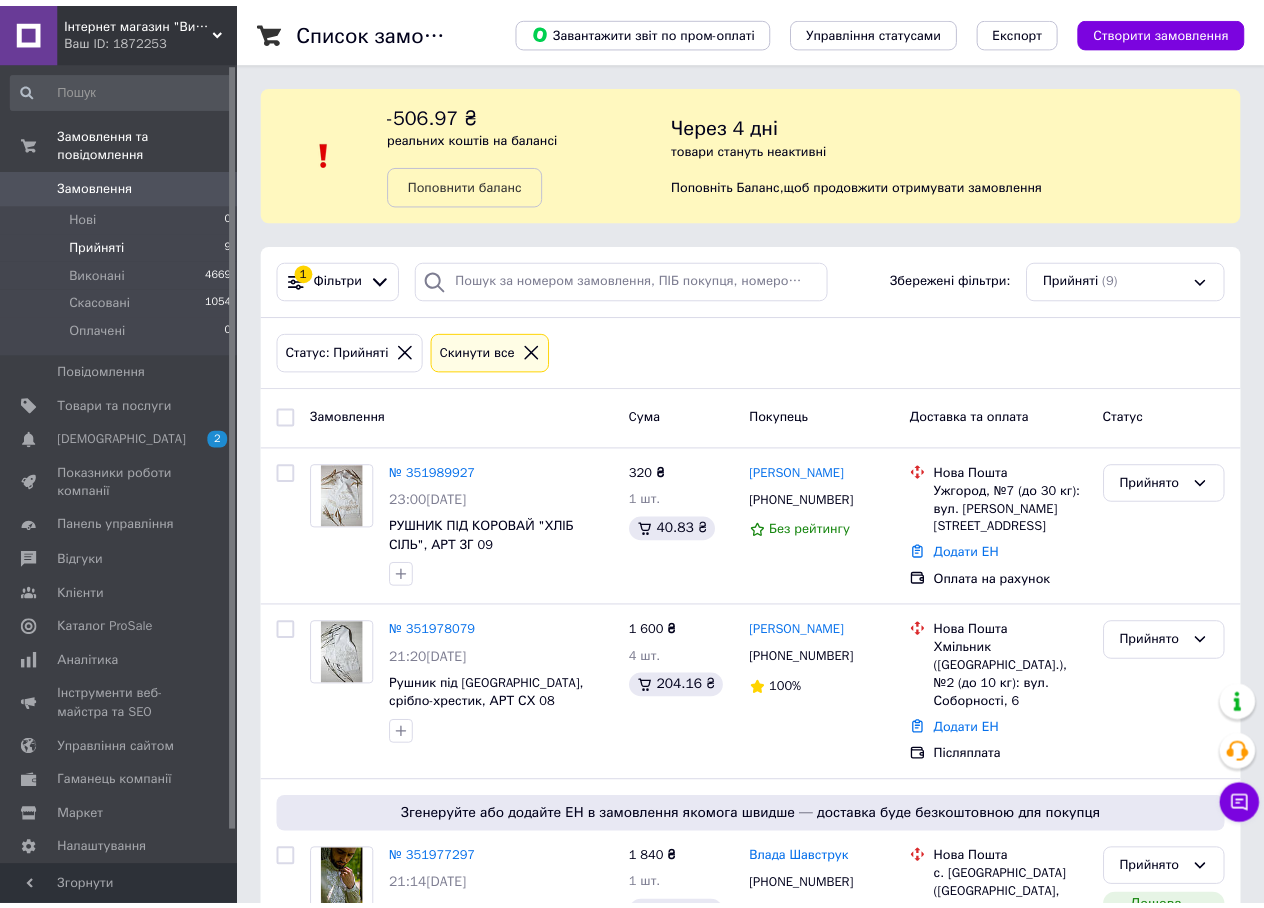 scroll, scrollTop: 0, scrollLeft: 0, axis: both 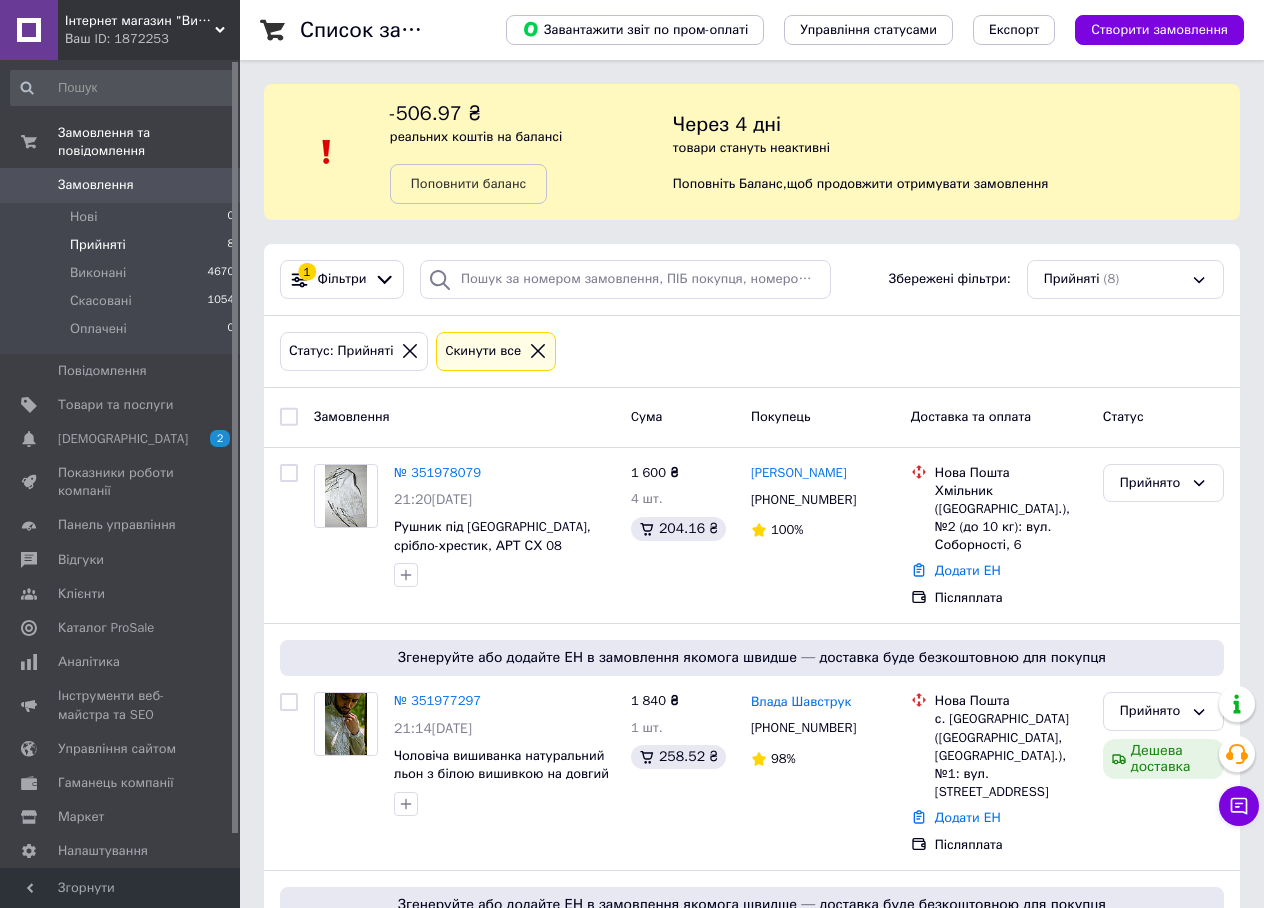 click on "№ 351977297" at bounding box center [437, 700] 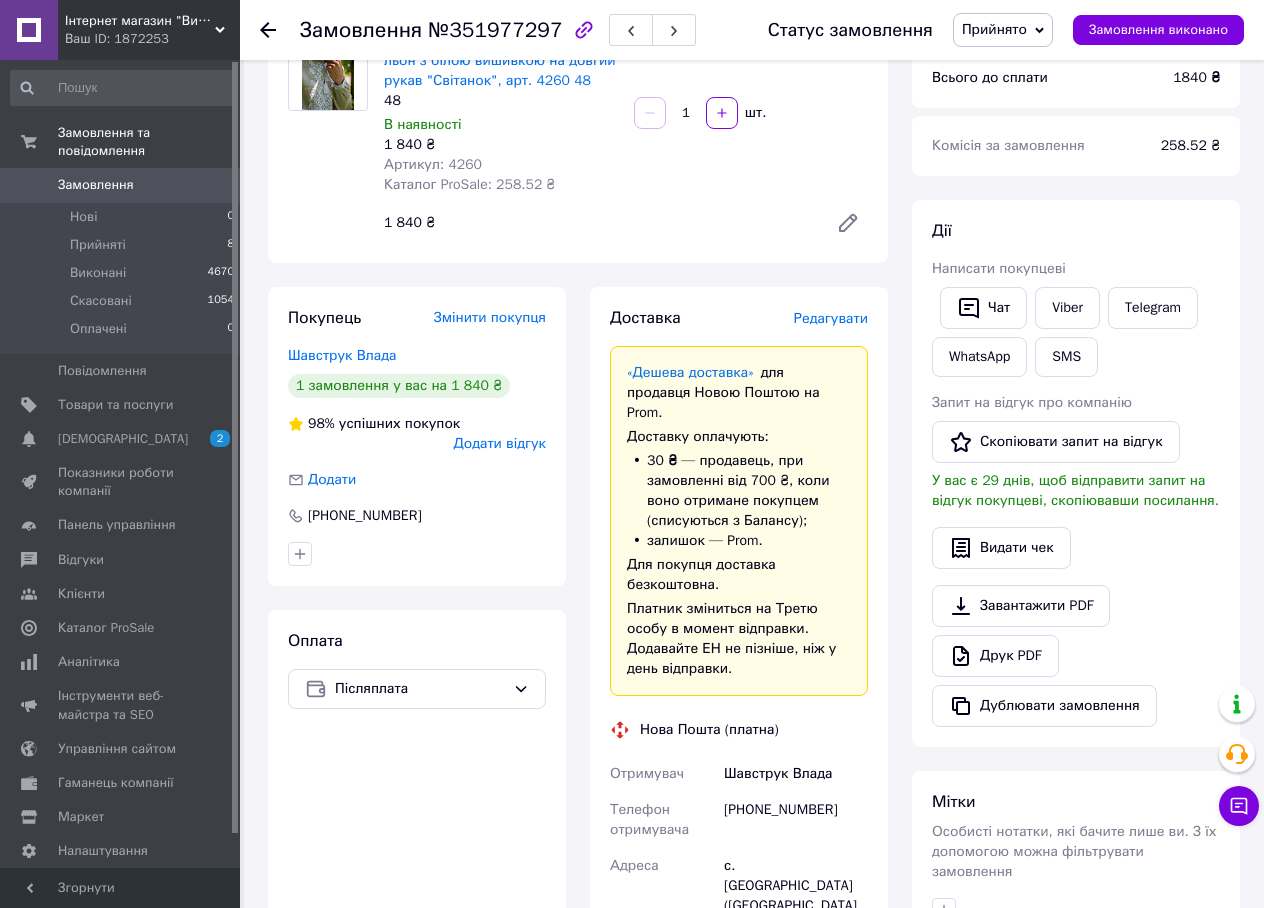scroll, scrollTop: 300, scrollLeft: 0, axis: vertical 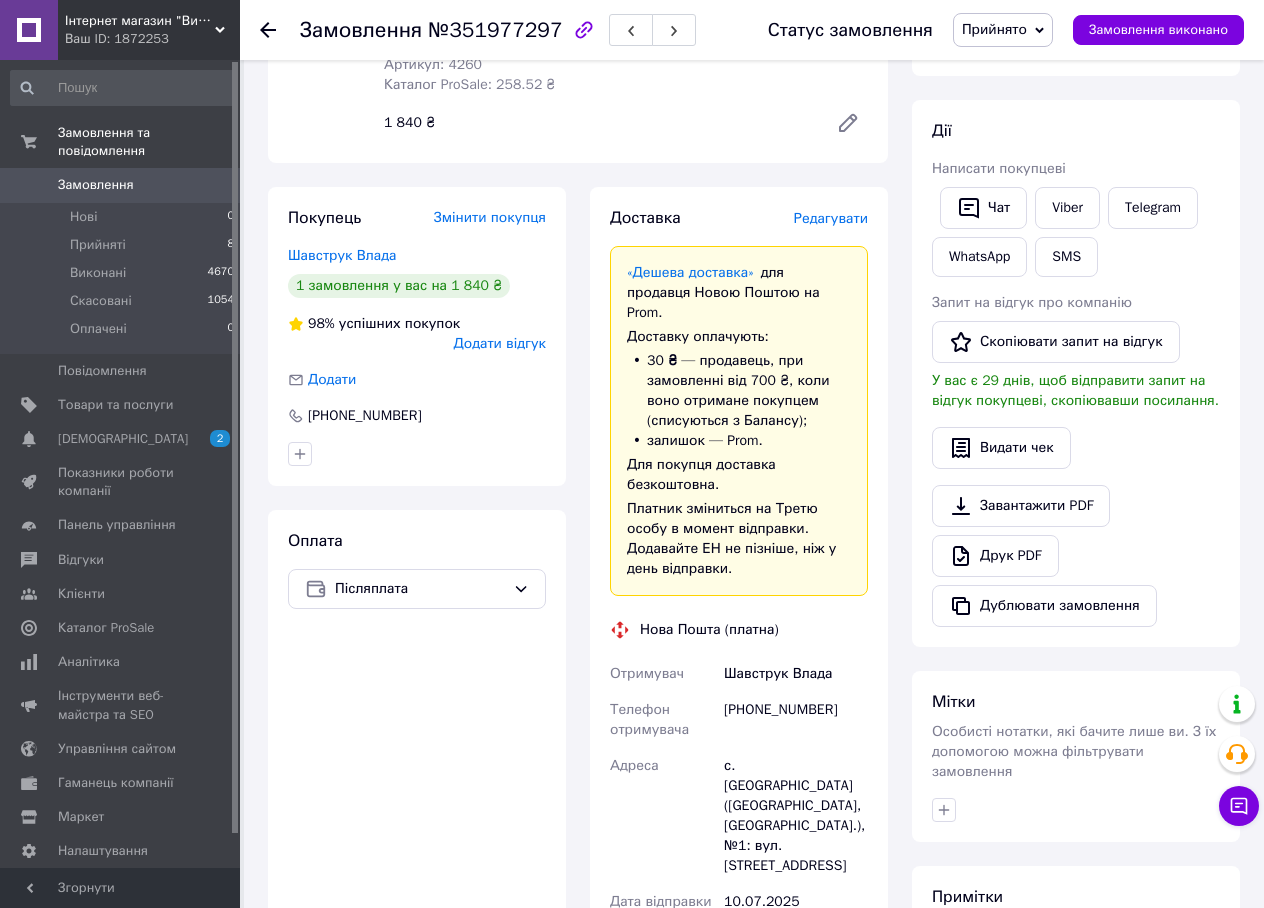 click on "[PHONE_NUMBER]" at bounding box center (796, 720) 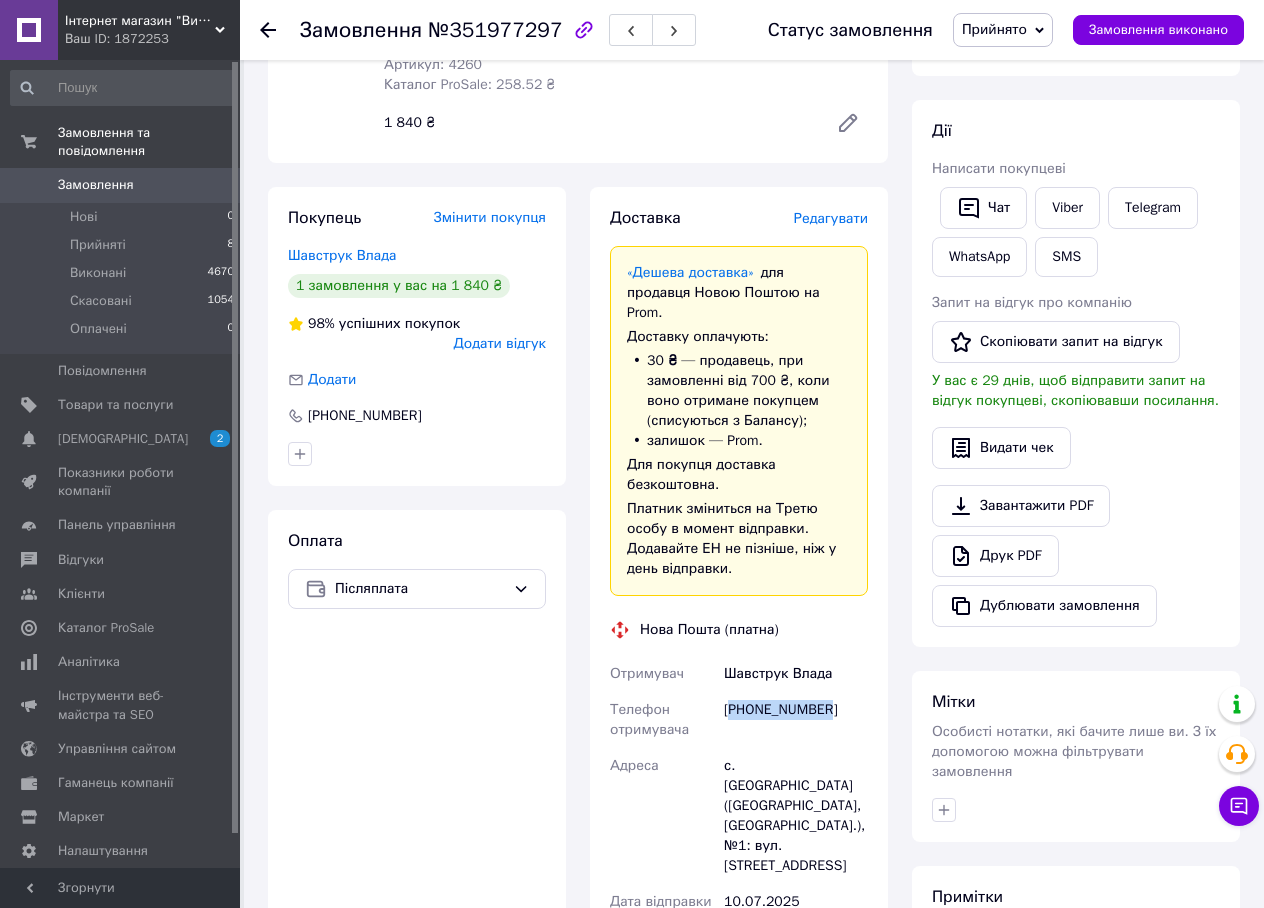 click on "[PHONE_NUMBER]" at bounding box center (796, 720) 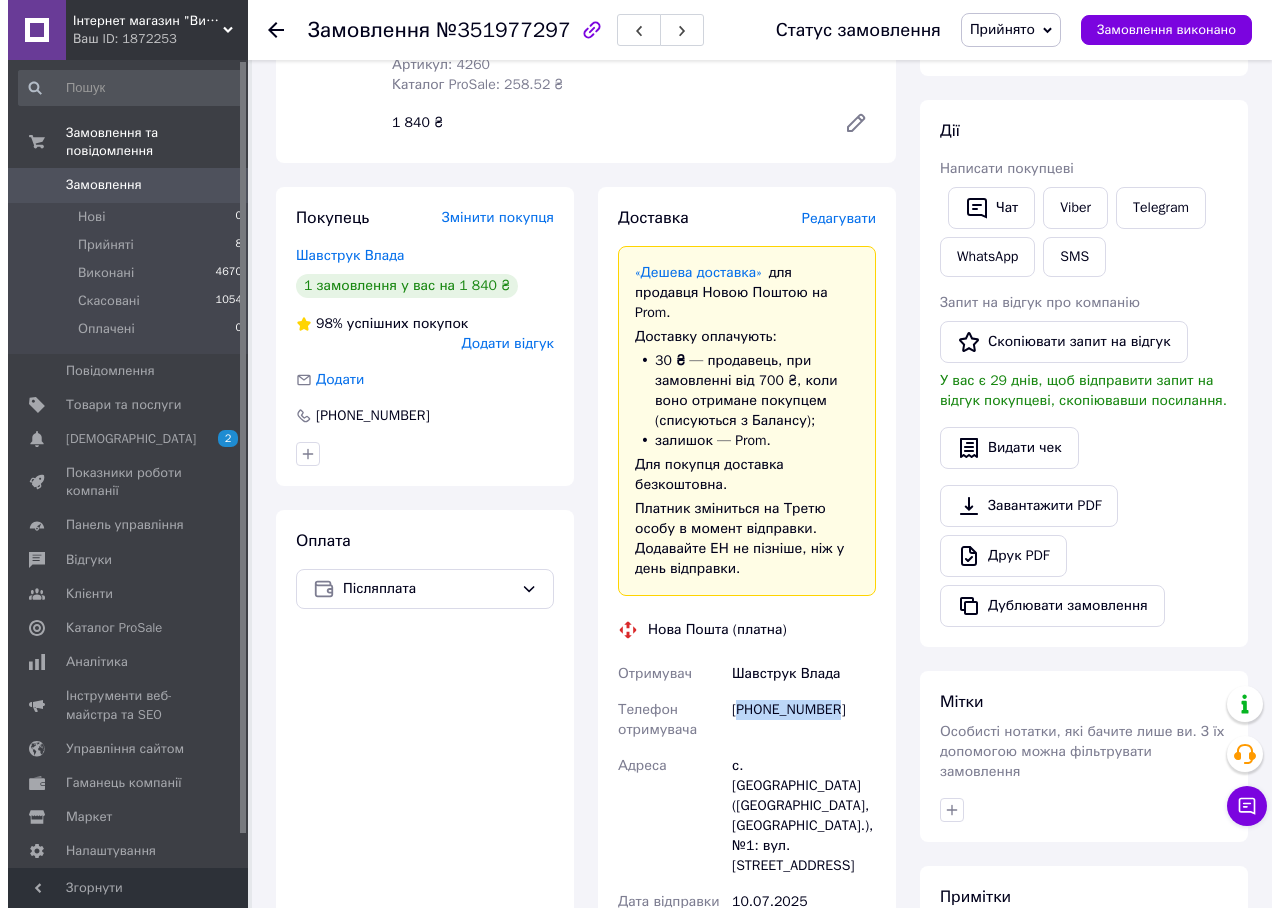 scroll, scrollTop: 0, scrollLeft: 0, axis: both 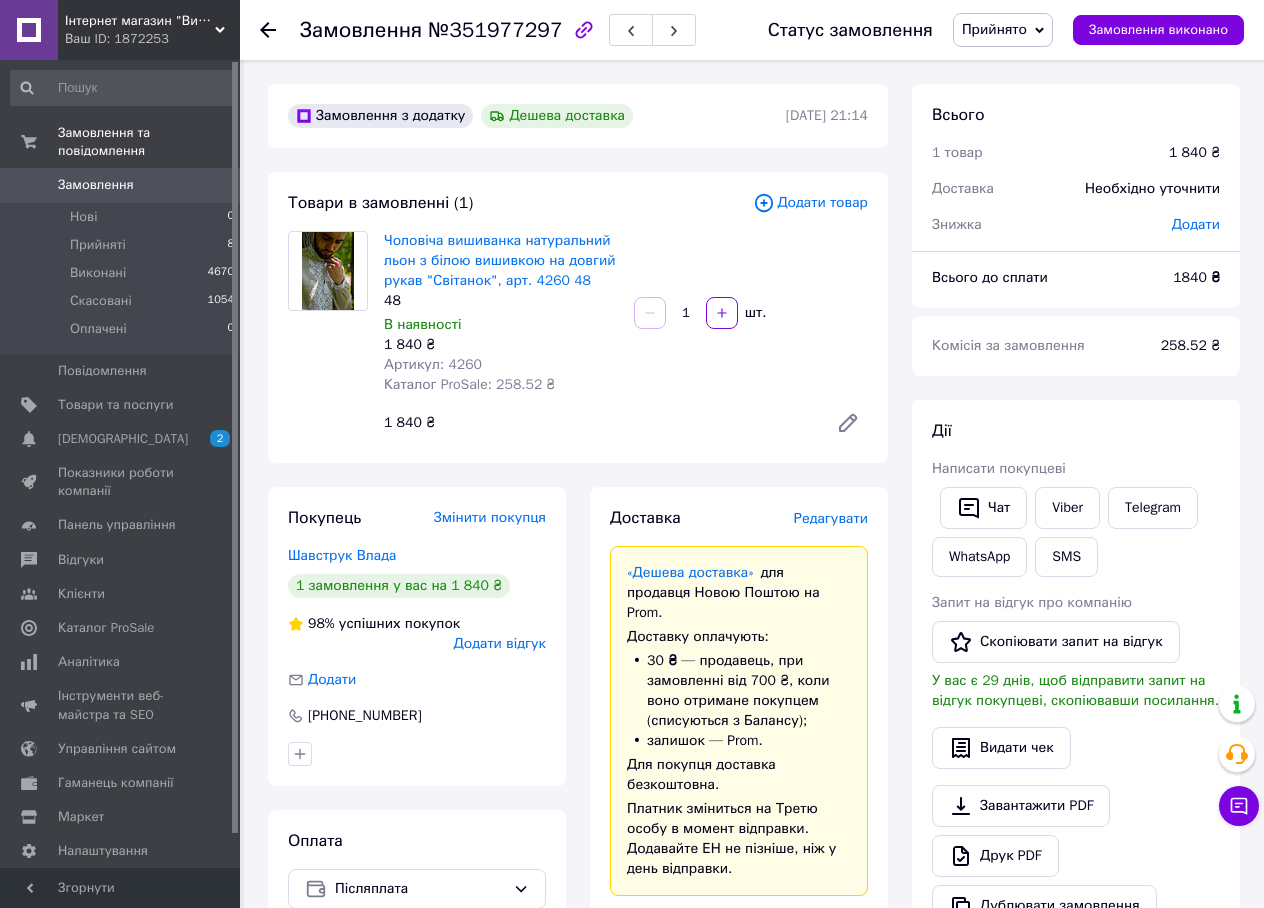 click on "Редагувати" at bounding box center [831, 518] 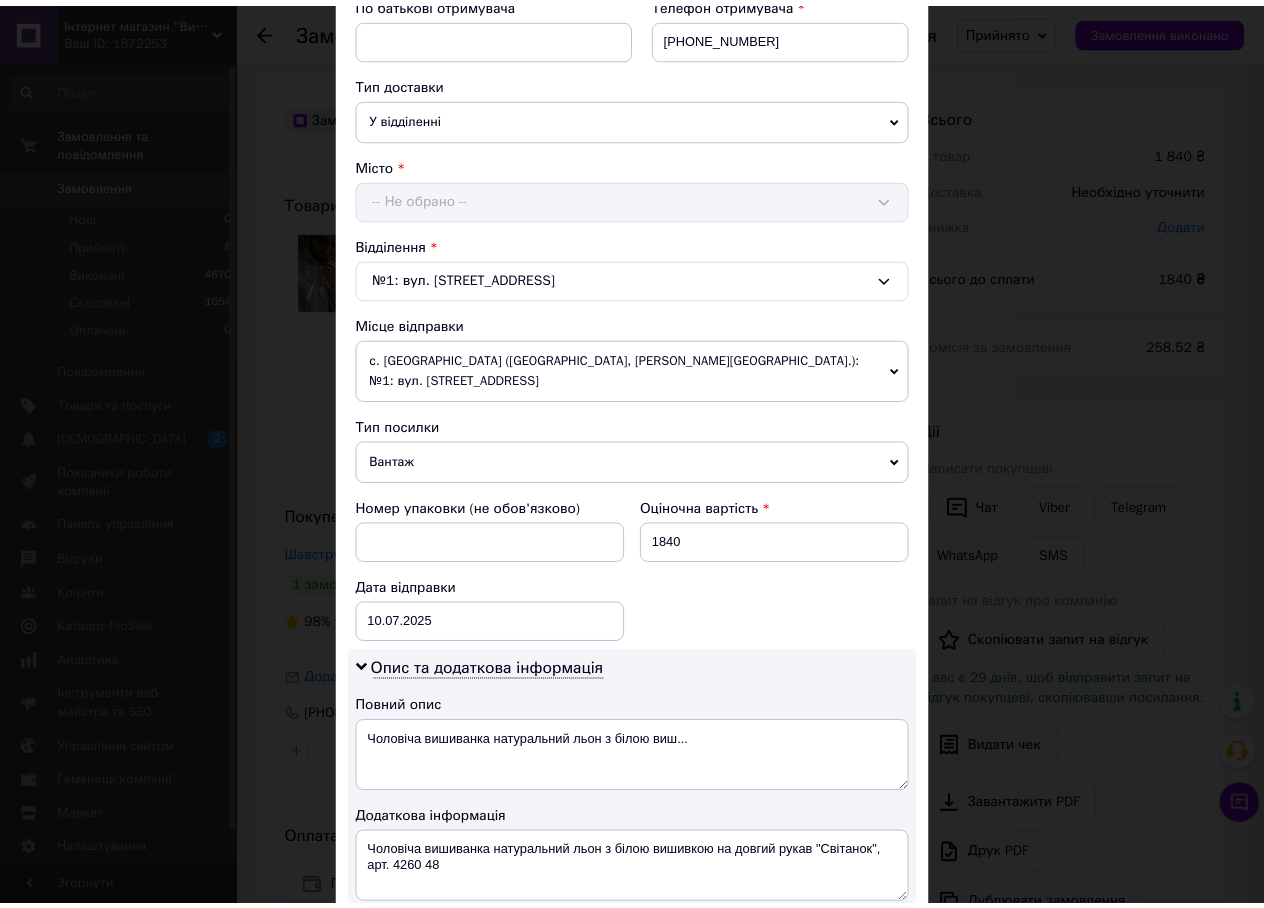 scroll, scrollTop: 842, scrollLeft: 0, axis: vertical 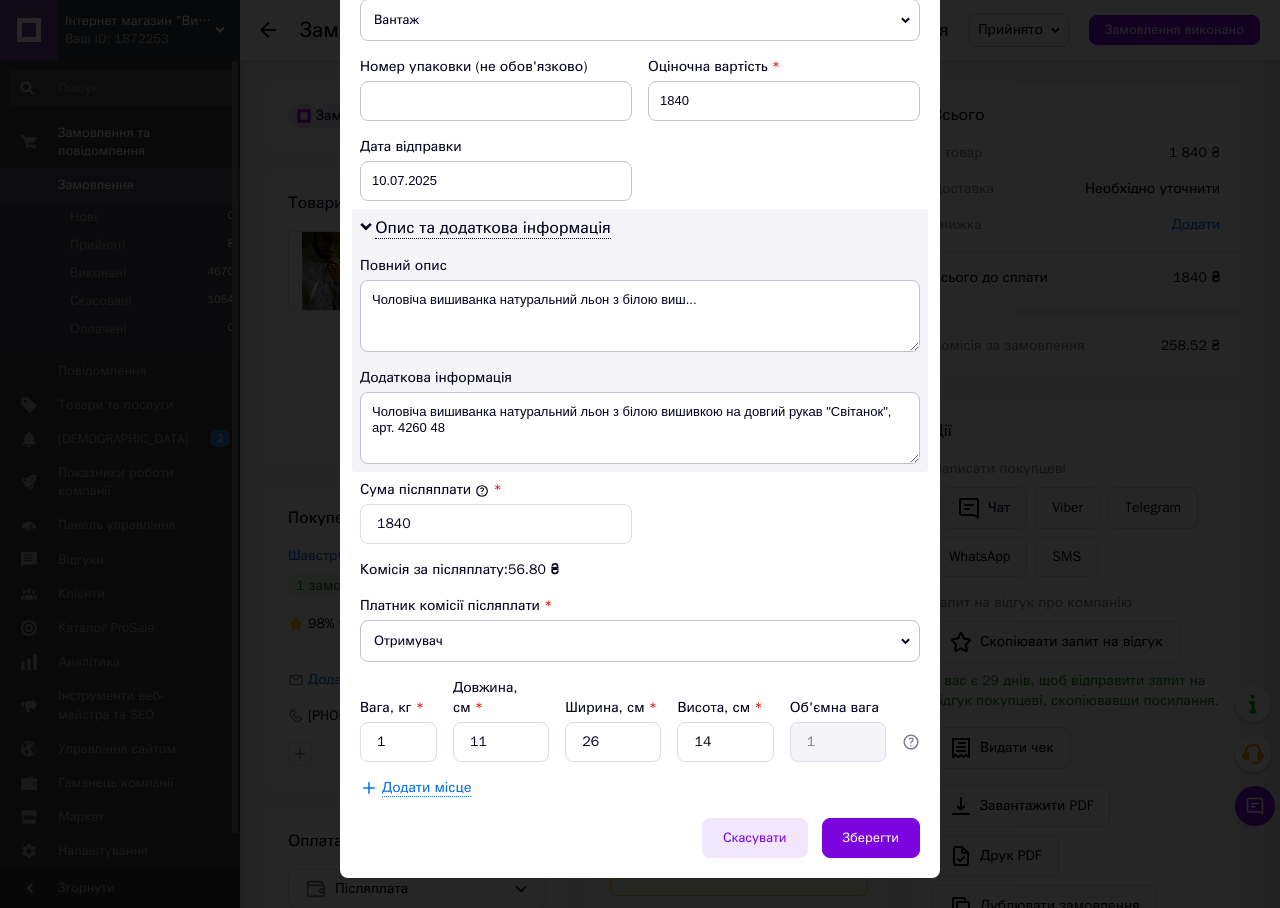 click on "Скасувати" at bounding box center [755, 838] 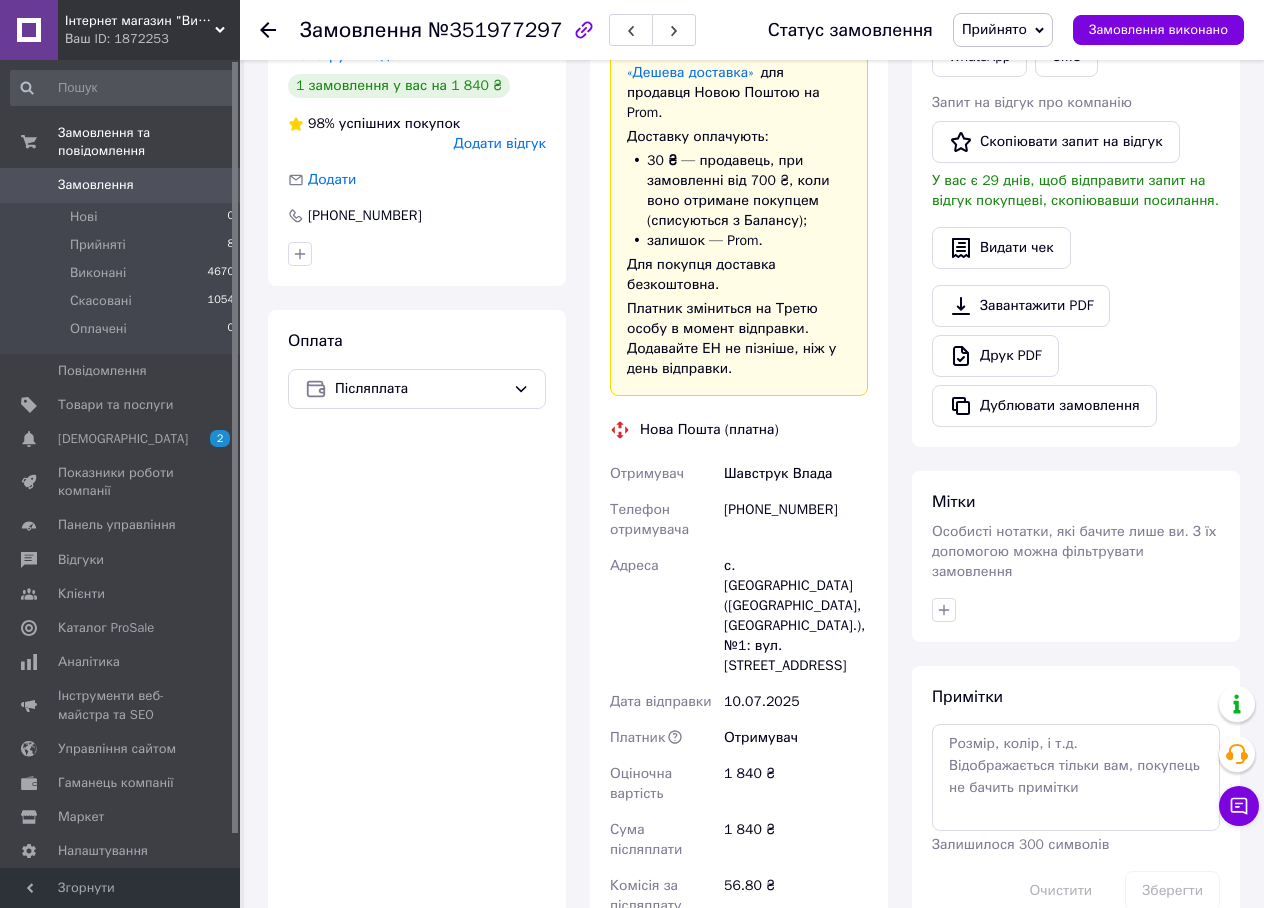 scroll, scrollTop: 600, scrollLeft: 0, axis: vertical 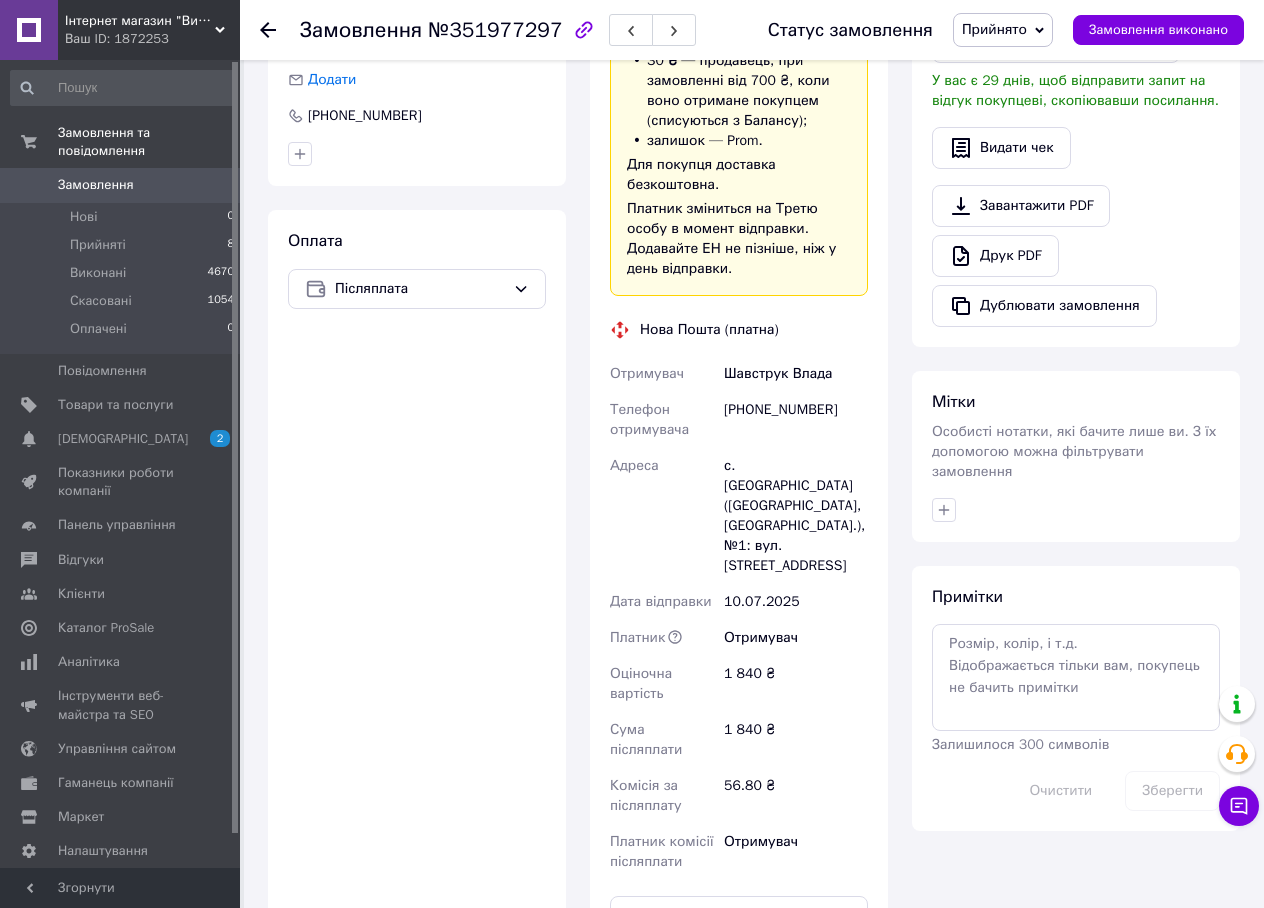 click on "Шавструк Влада" at bounding box center (796, 374) 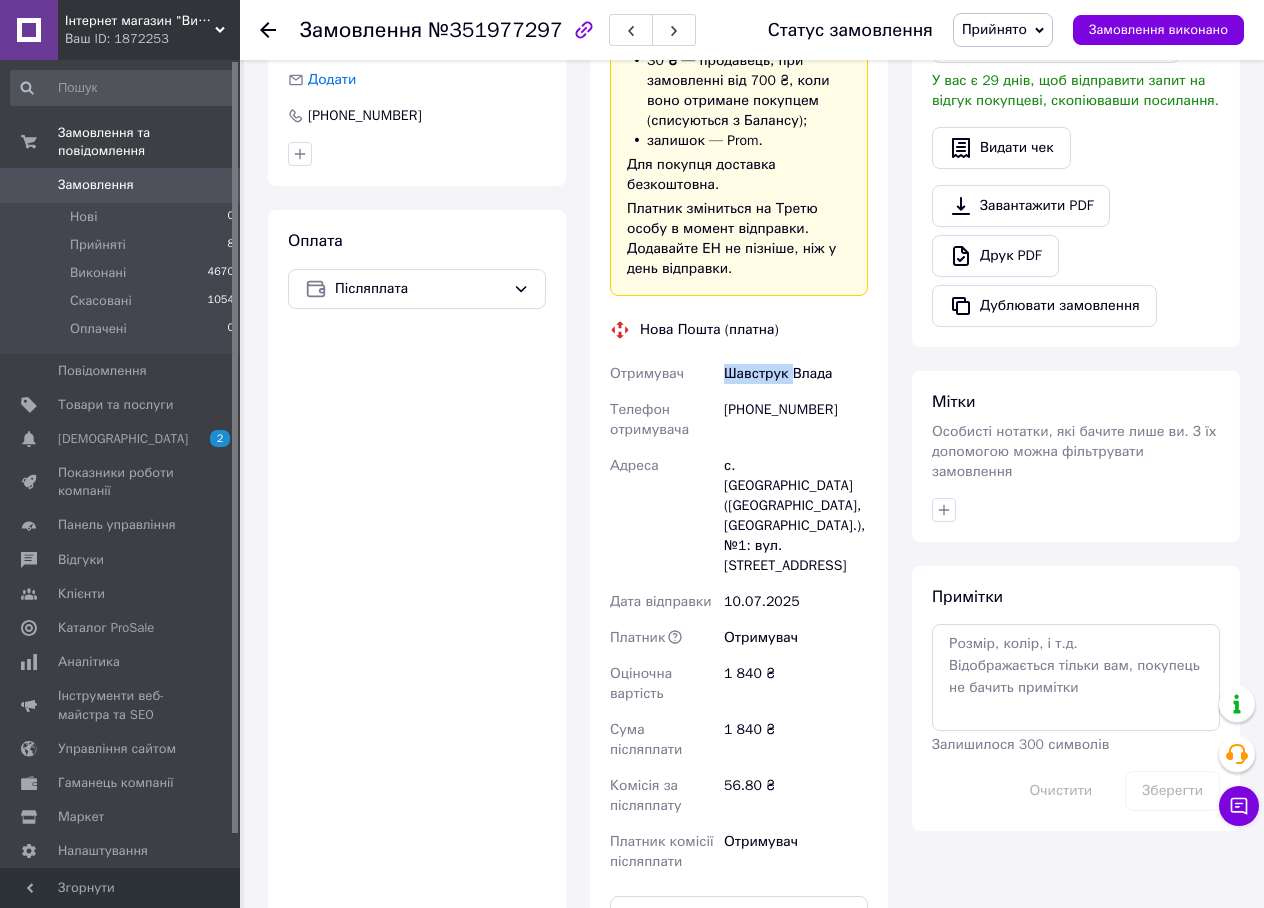 click on "Шавструк Влада" at bounding box center (796, 374) 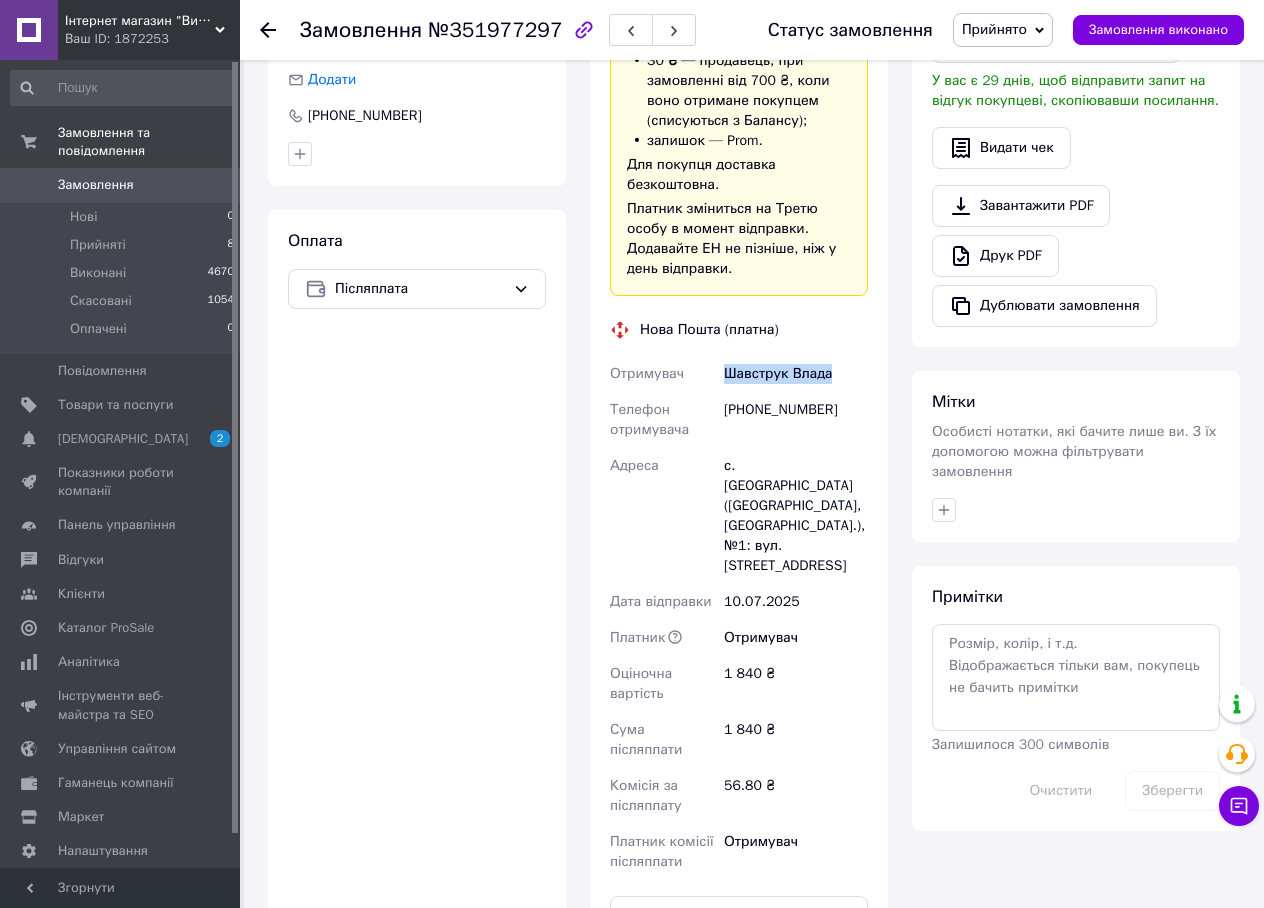 click on "Шавструк Влада" at bounding box center (796, 374) 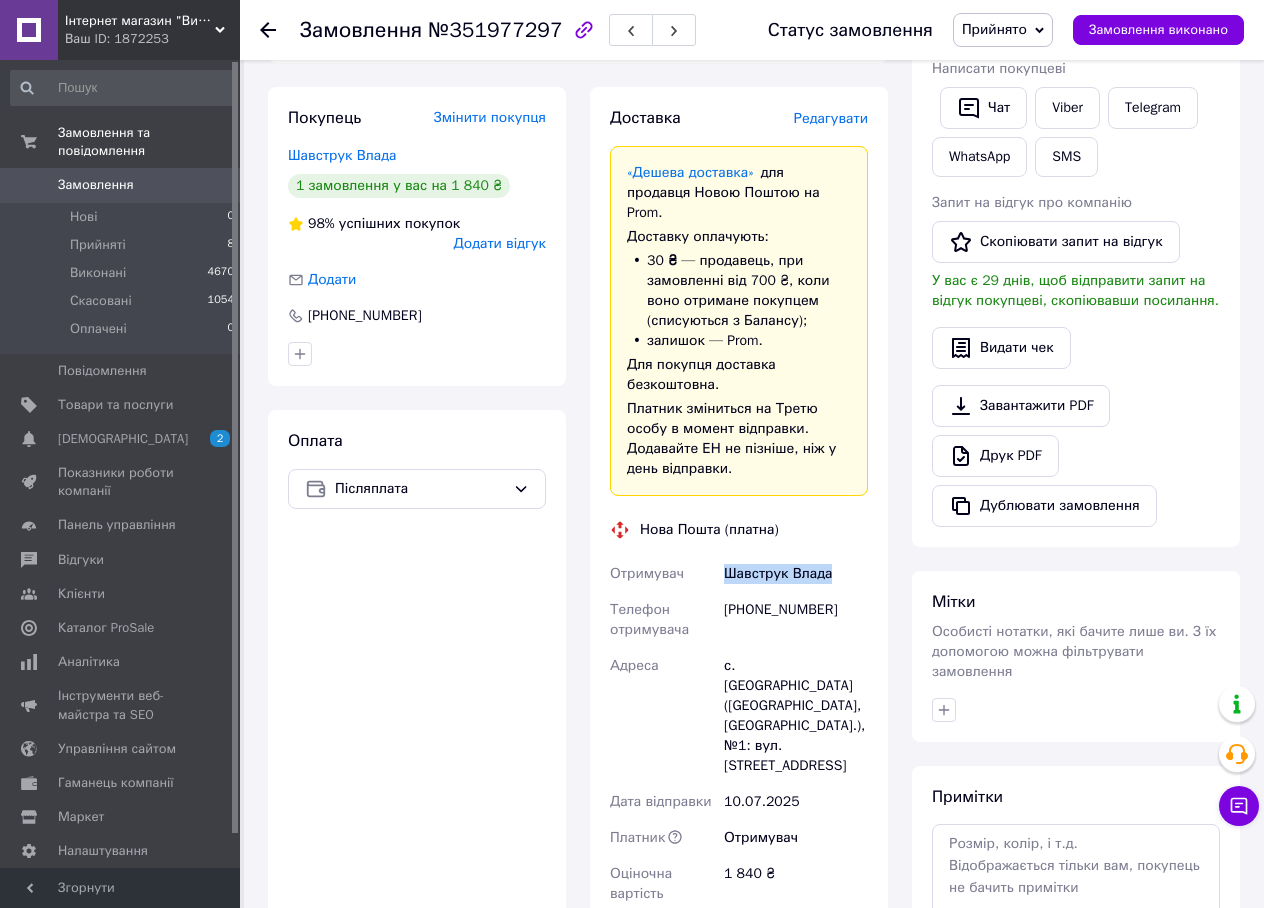 scroll, scrollTop: 800, scrollLeft: 0, axis: vertical 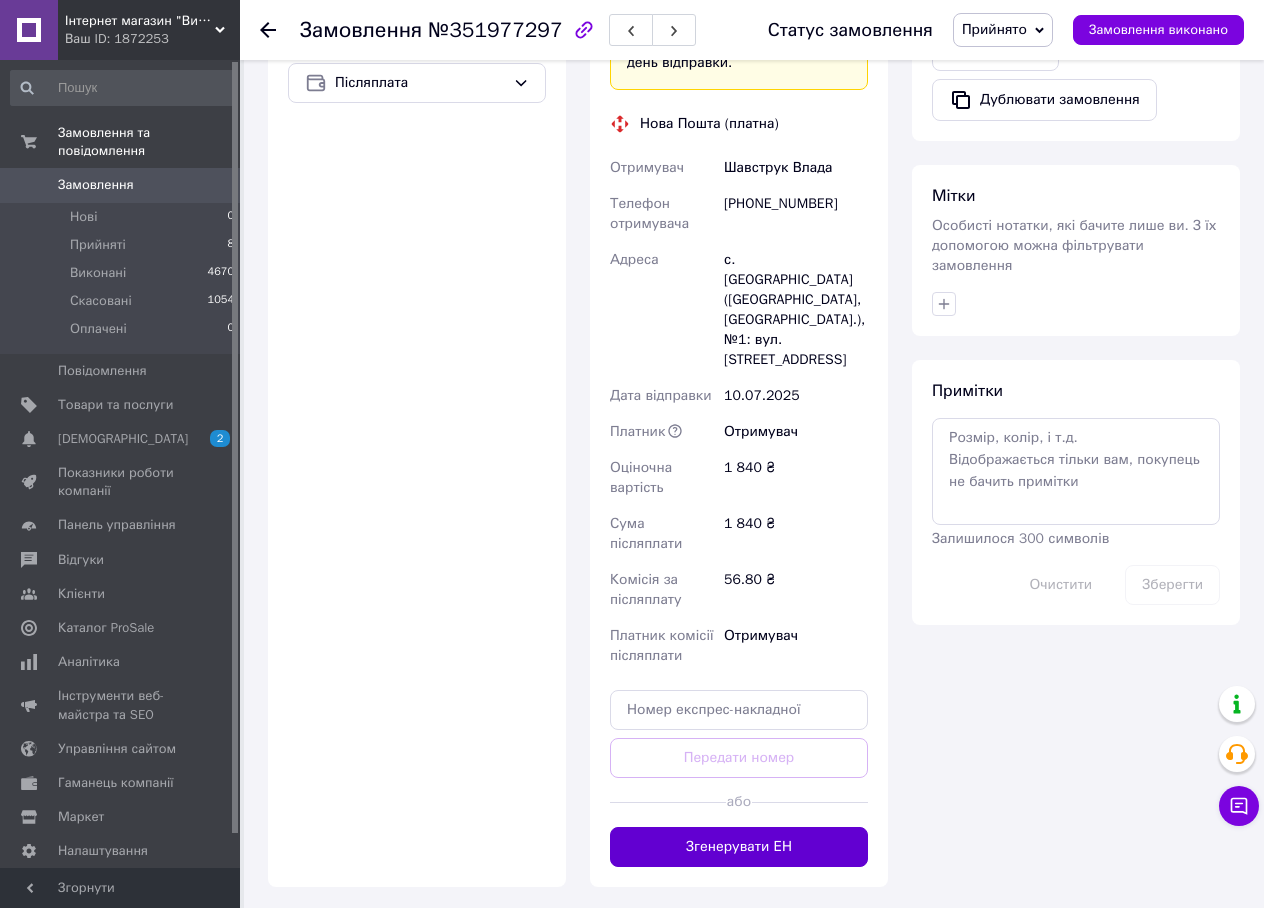 click on "Згенерувати ЕН" at bounding box center (739, 847) 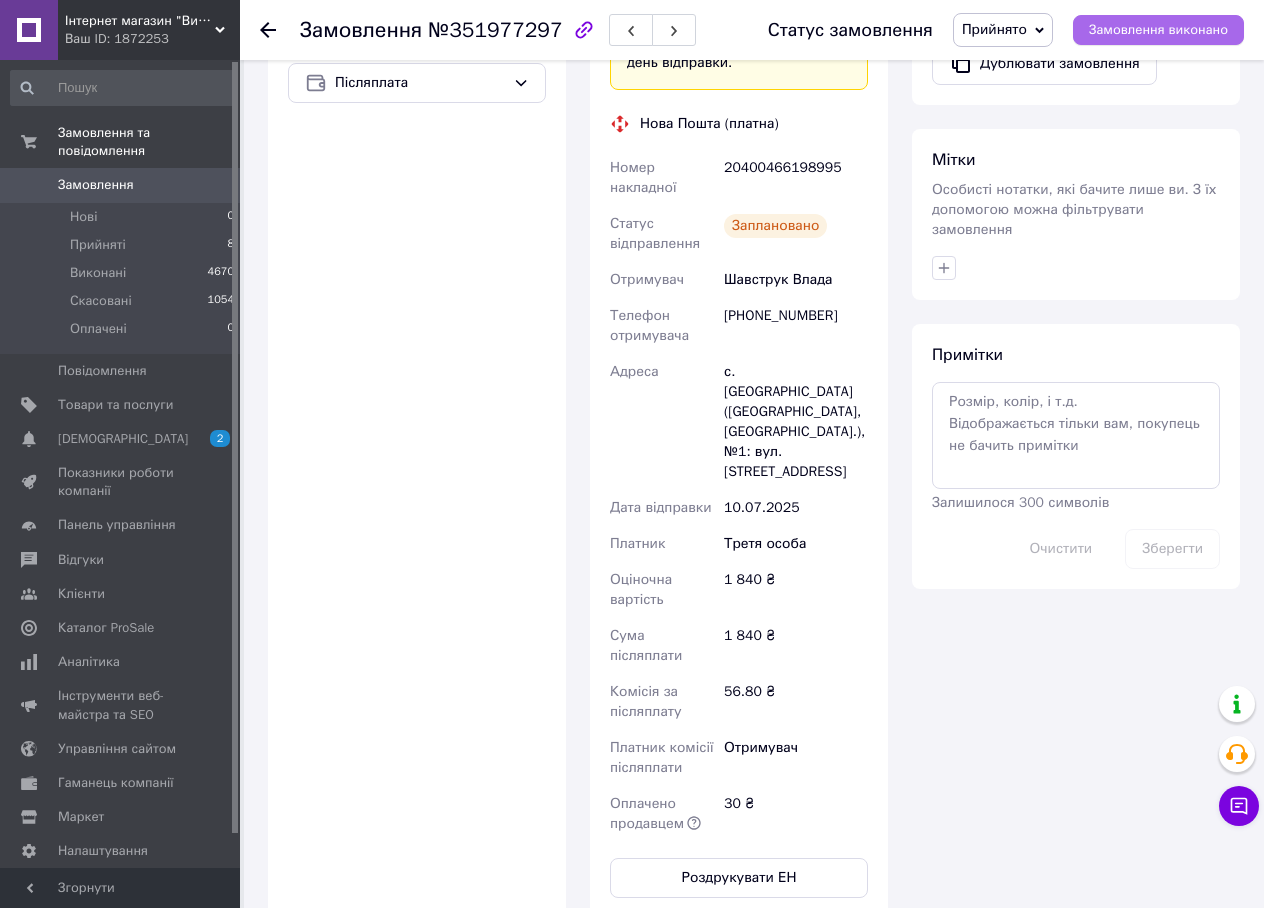 click on "Замовлення виконано" at bounding box center (1158, 30) 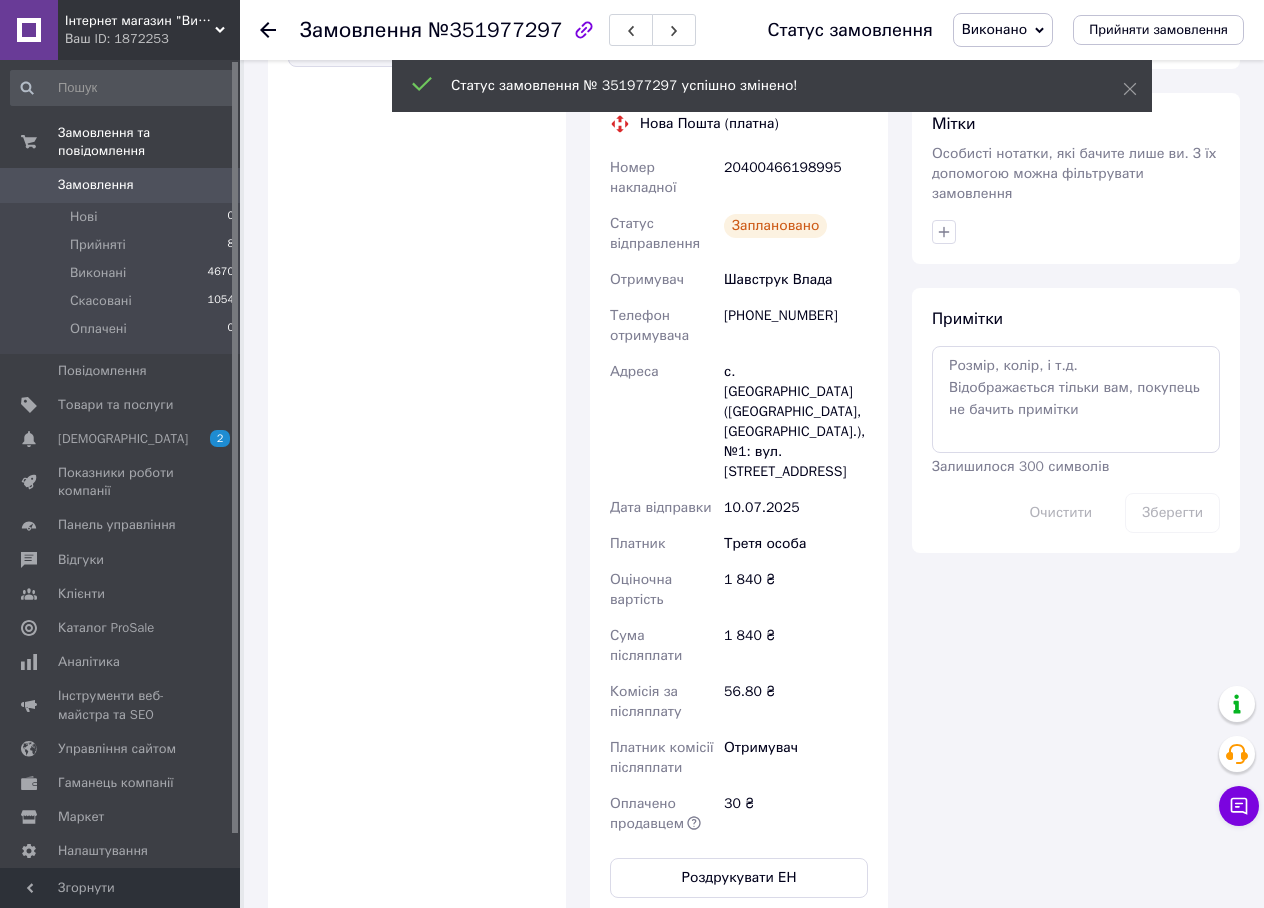 scroll, scrollTop: 770, scrollLeft: 0, axis: vertical 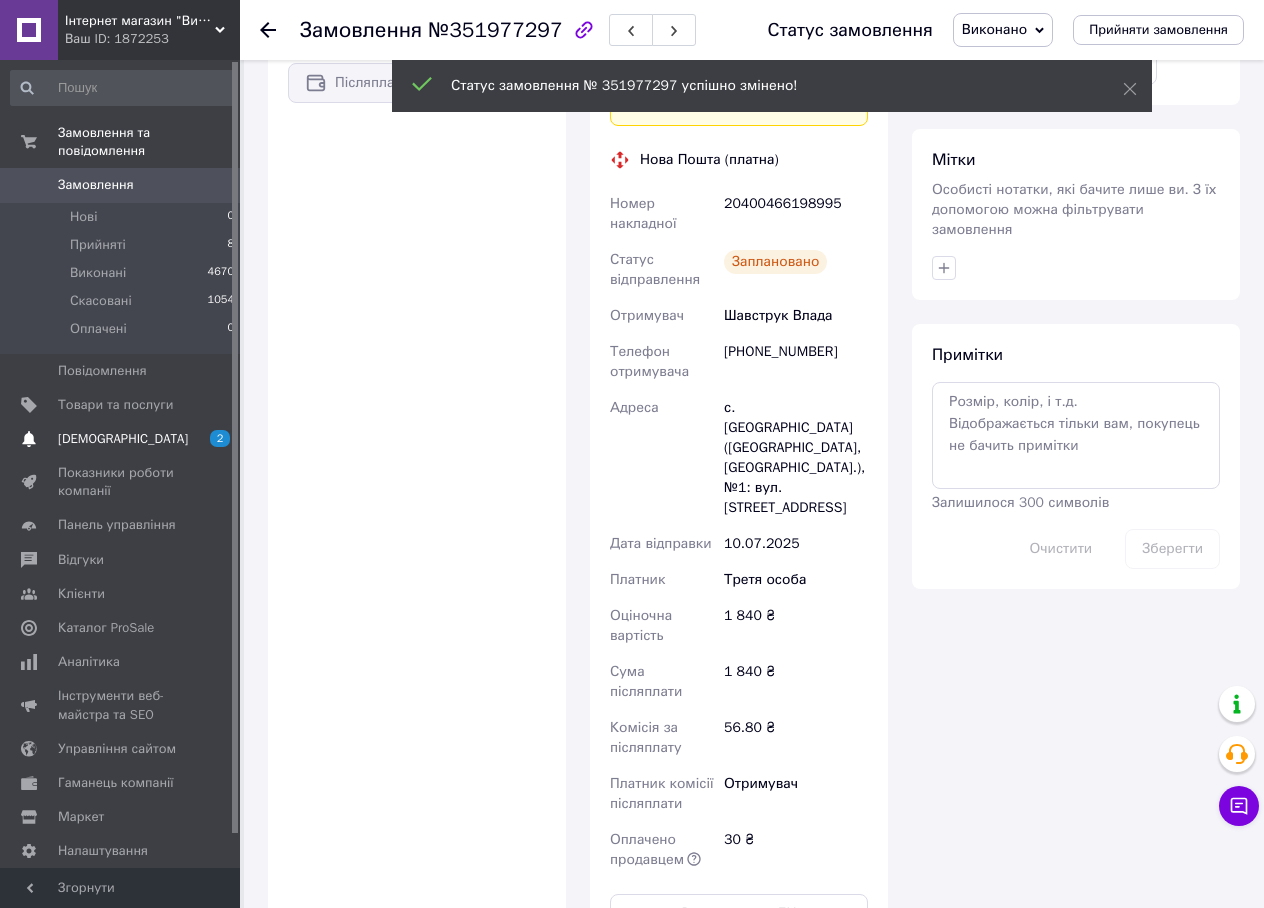 click on "[DEMOGRAPHIC_DATA]" at bounding box center (121, 439) 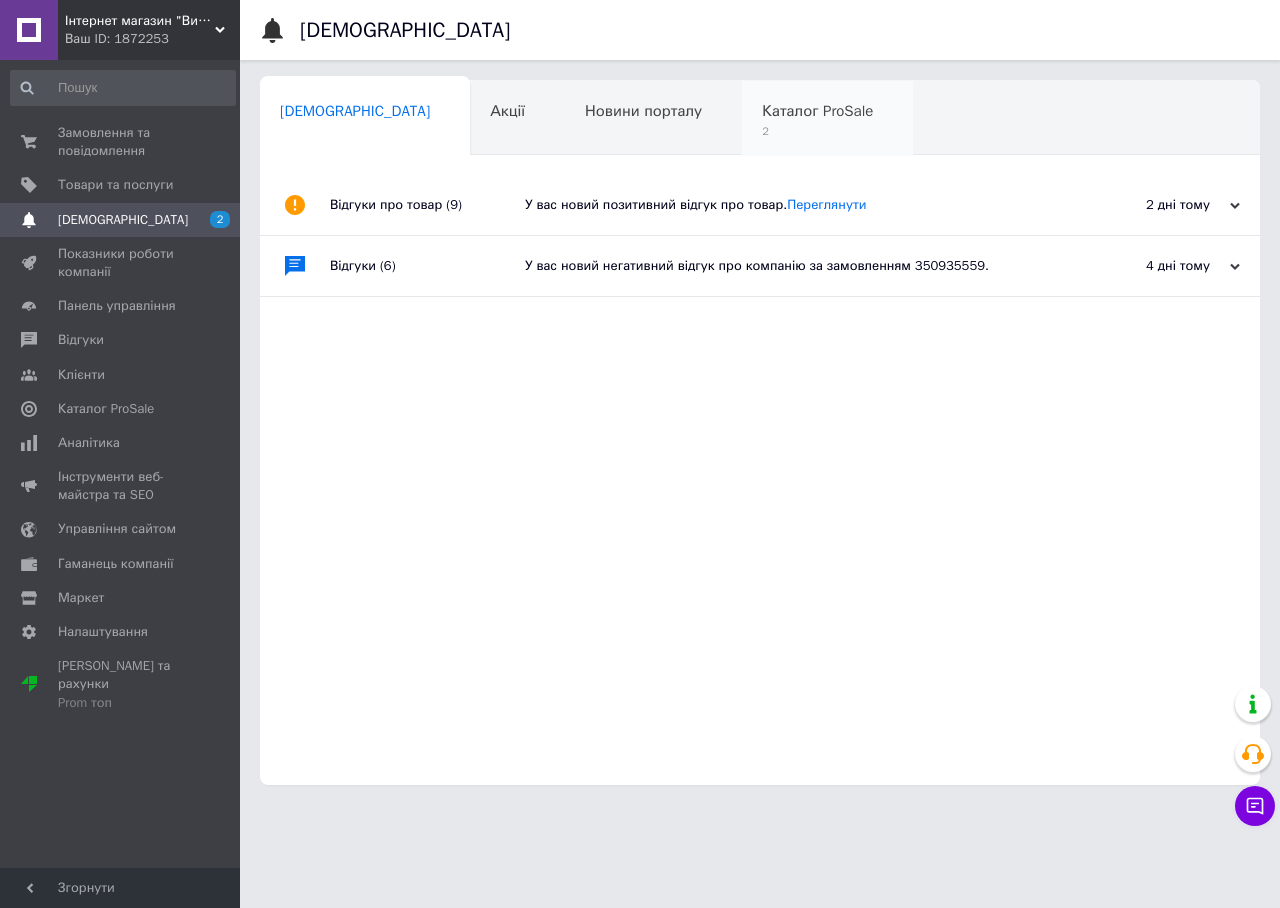 click on "2" at bounding box center [817, 131] 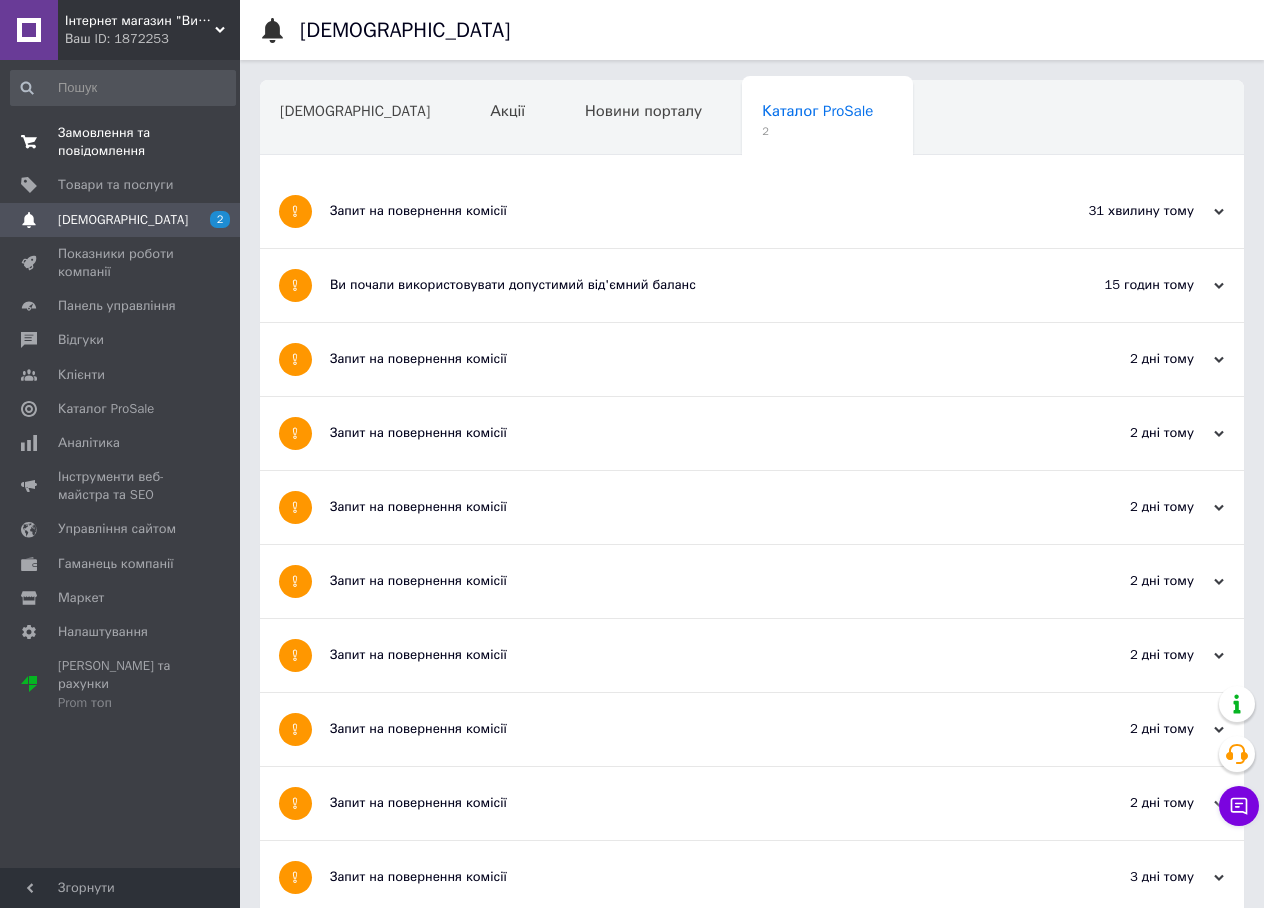 click on "Замовлення та повідомлення" at bounding box center (121, 142) 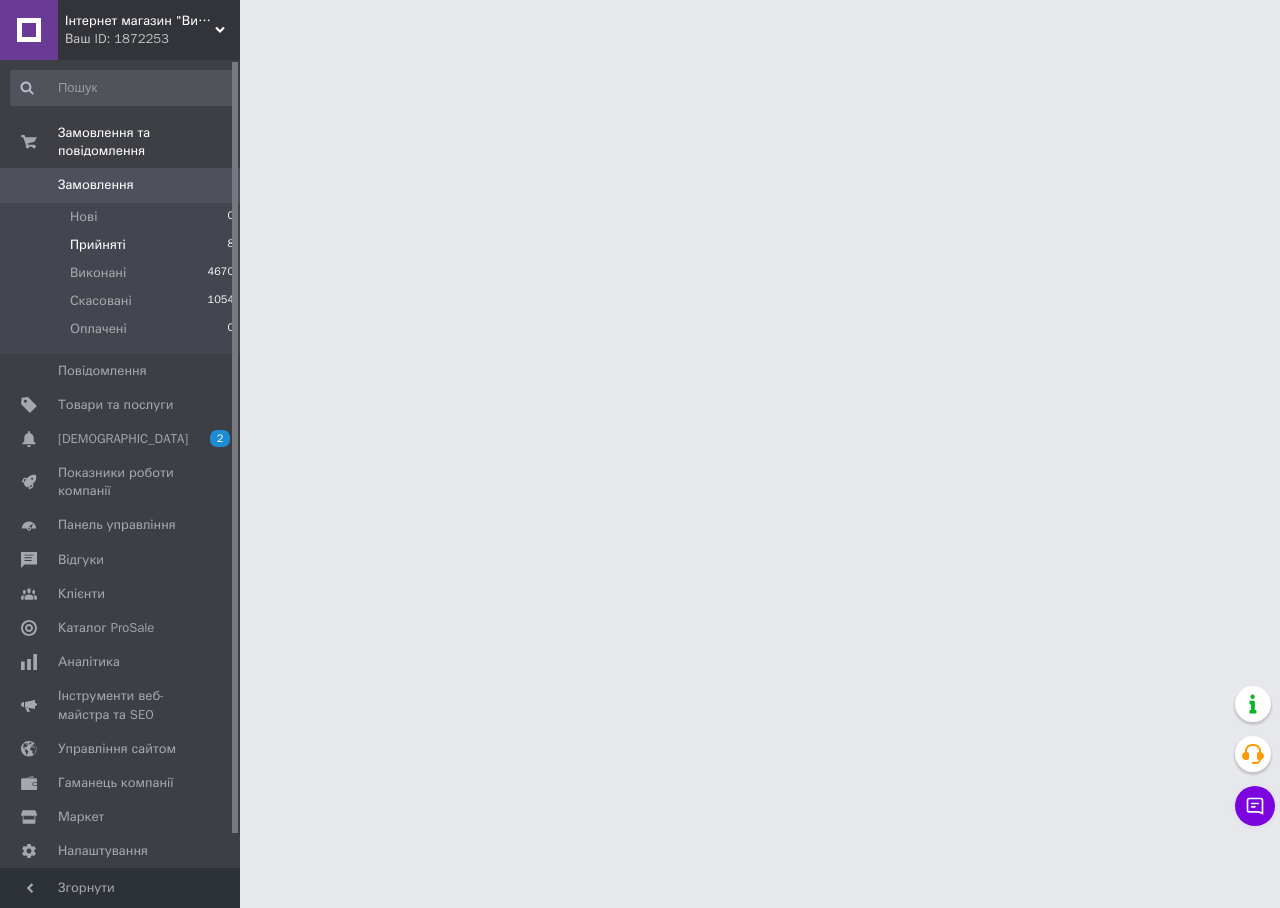 click on "Прийняті 8" at bounding box center [123, 245] 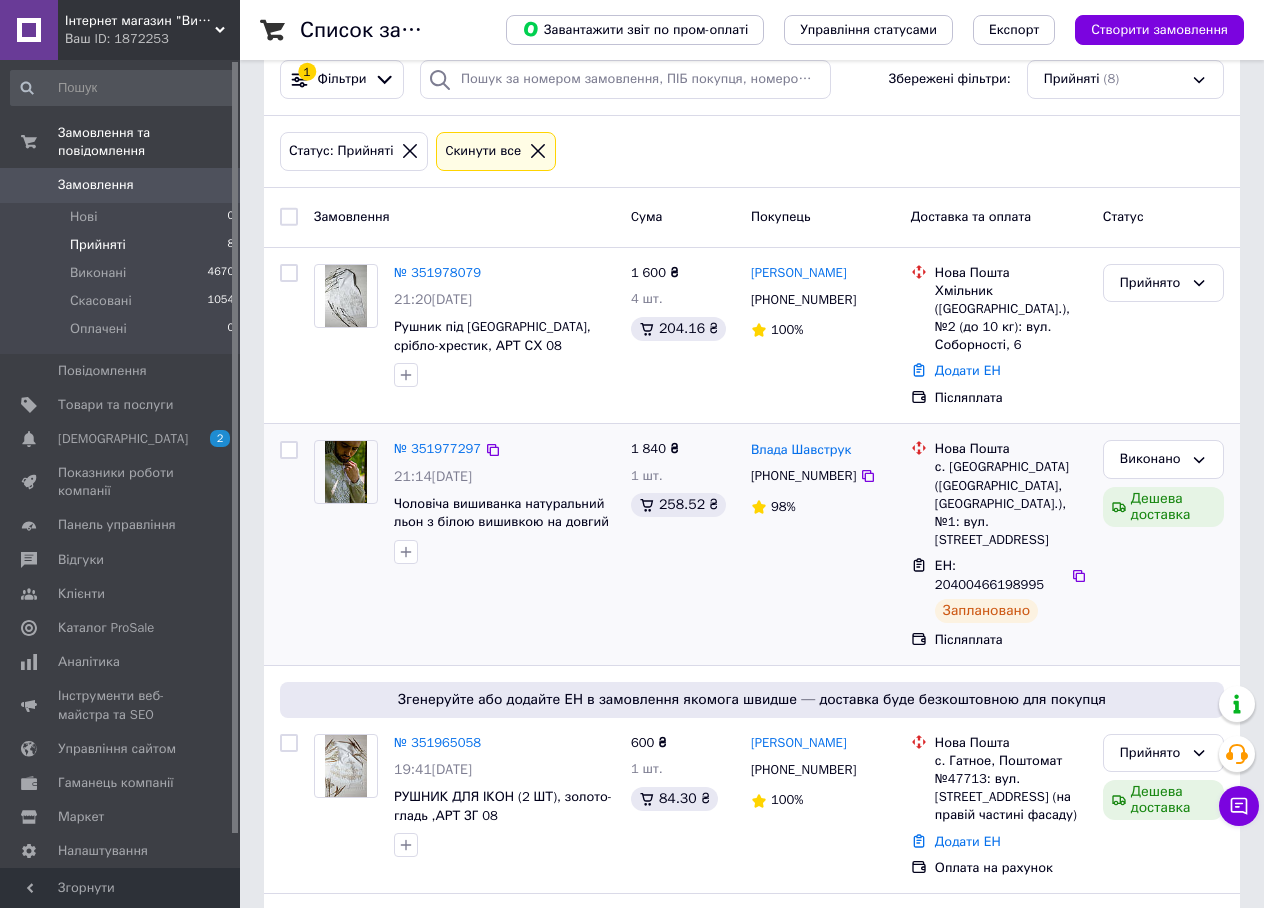 scroll, scrollTop: 300, scrollLeft: 0, axis: vertical 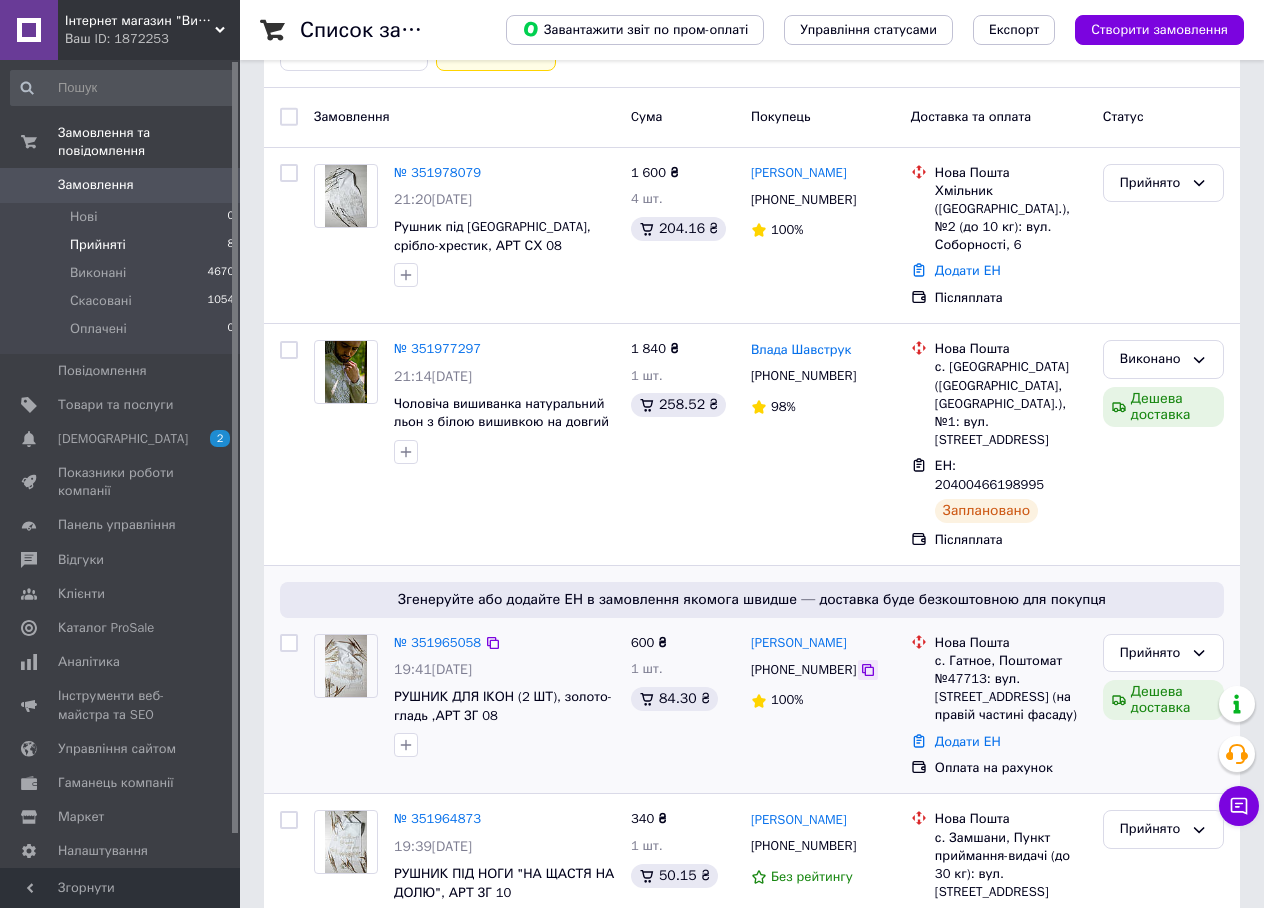 click 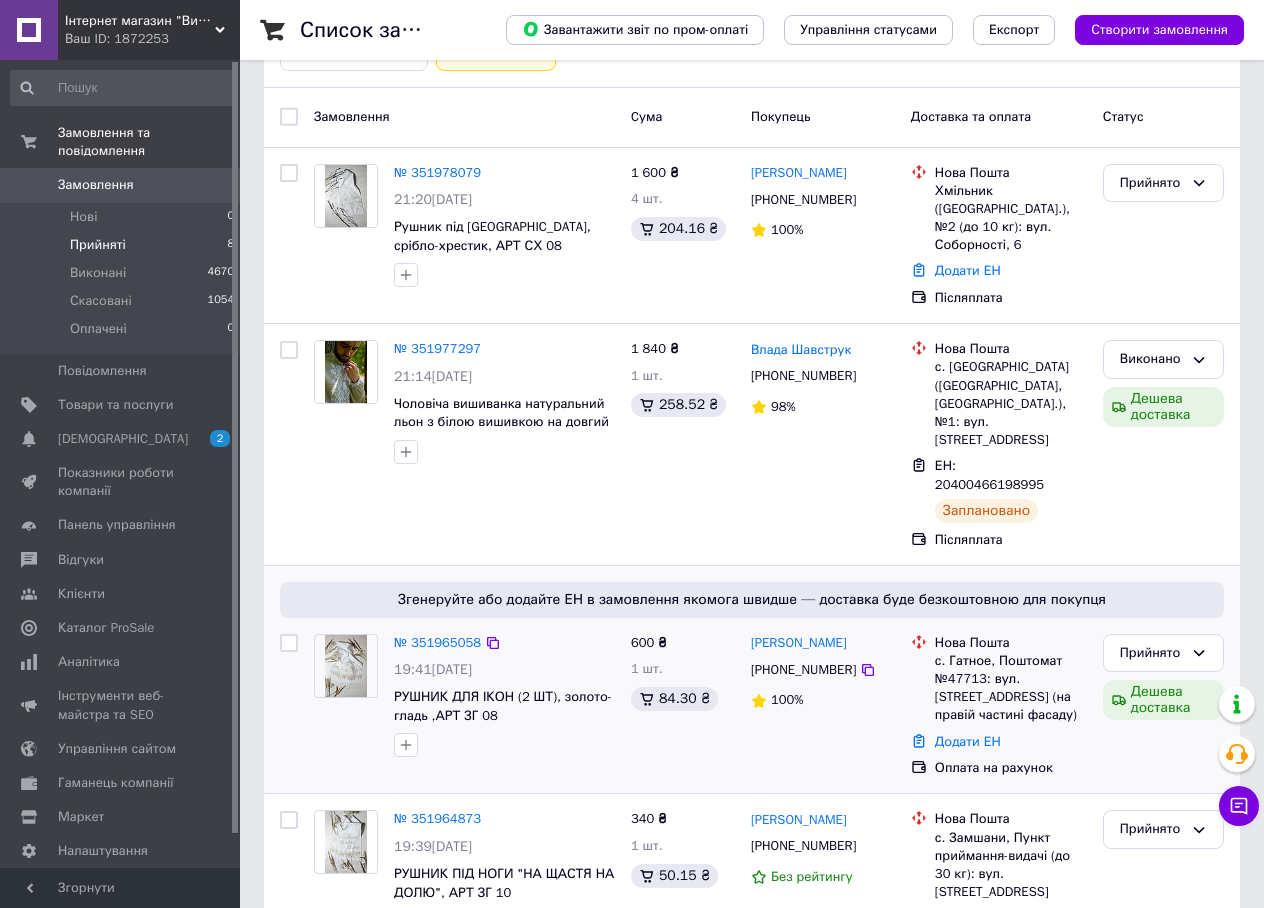 click on "[PERSON_NAME]" at bounding box center [823, 643] 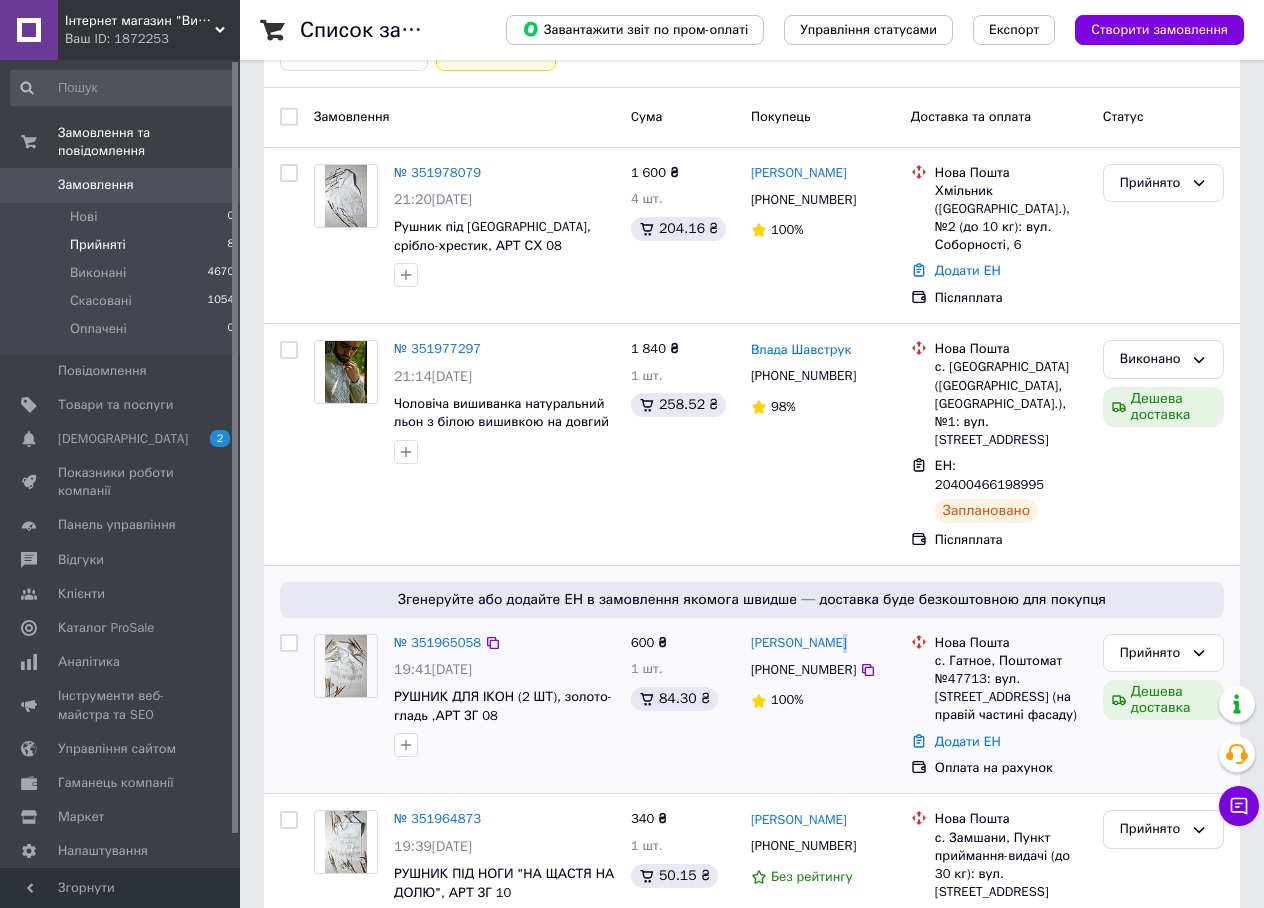 click on "[PERSON_NAME]" at bounding box center (823, 643) 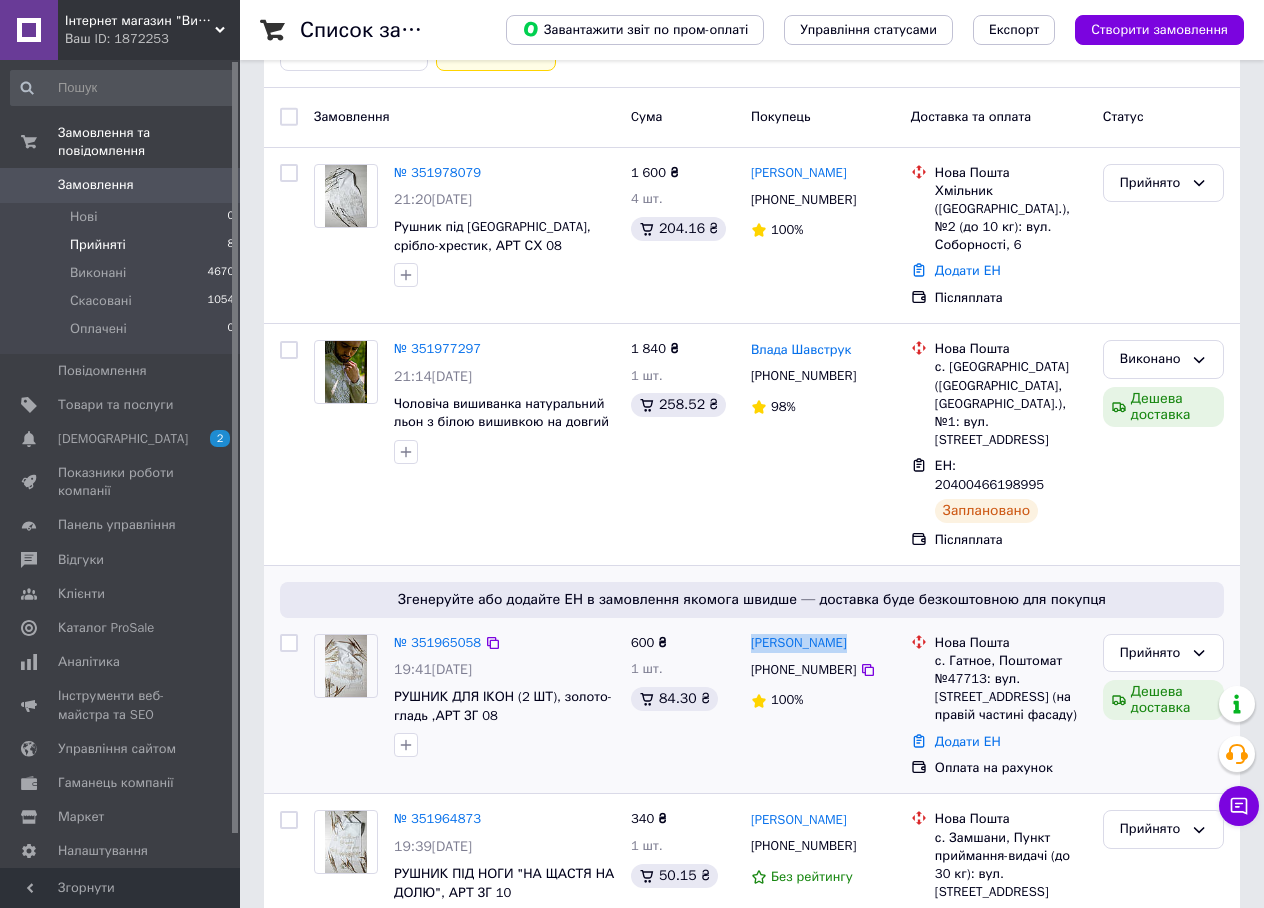 click on "[PERSON_NAME]" at bounding box center [823, 643] 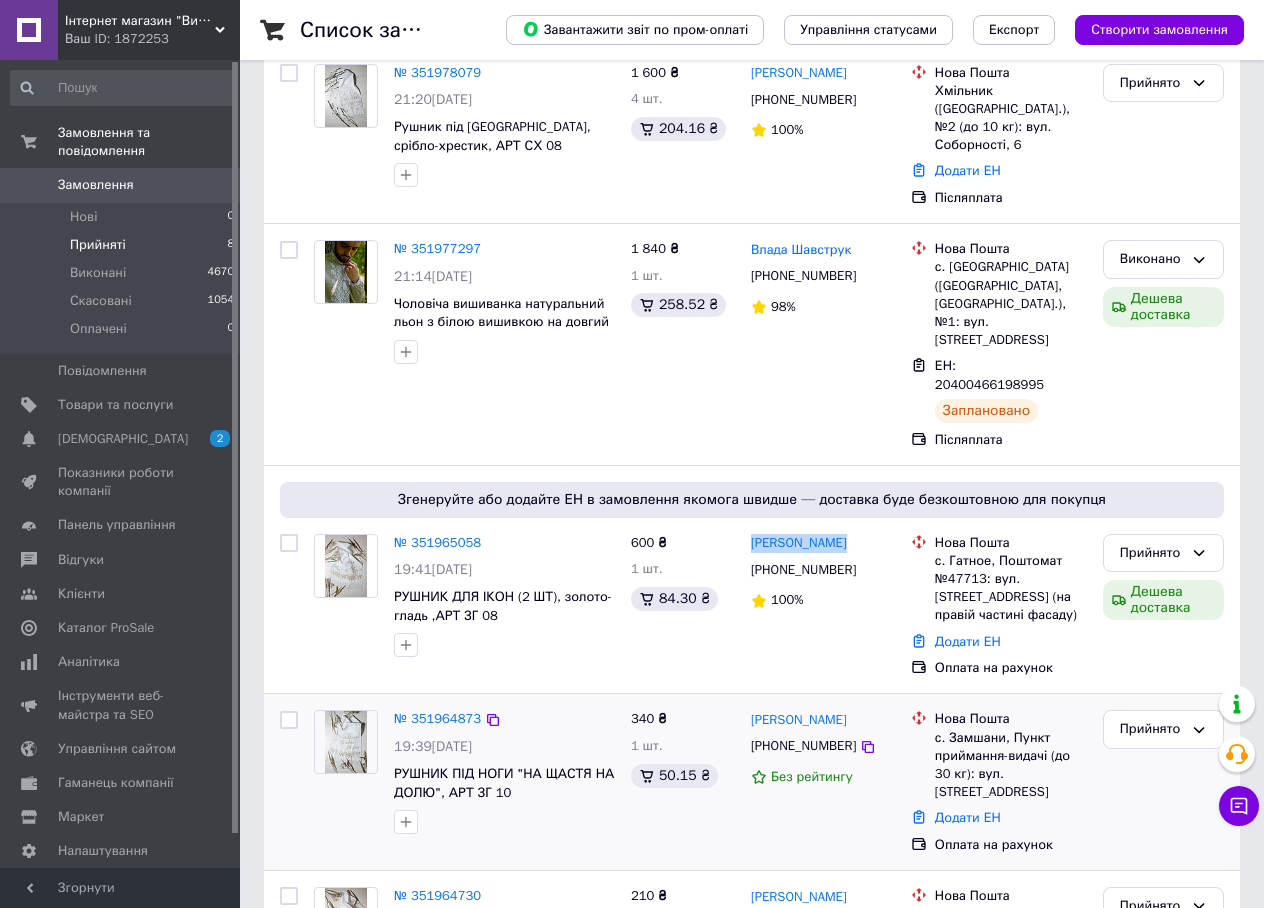scroll, scrollTop: 500, scrollLeft: 0, axis: vertical 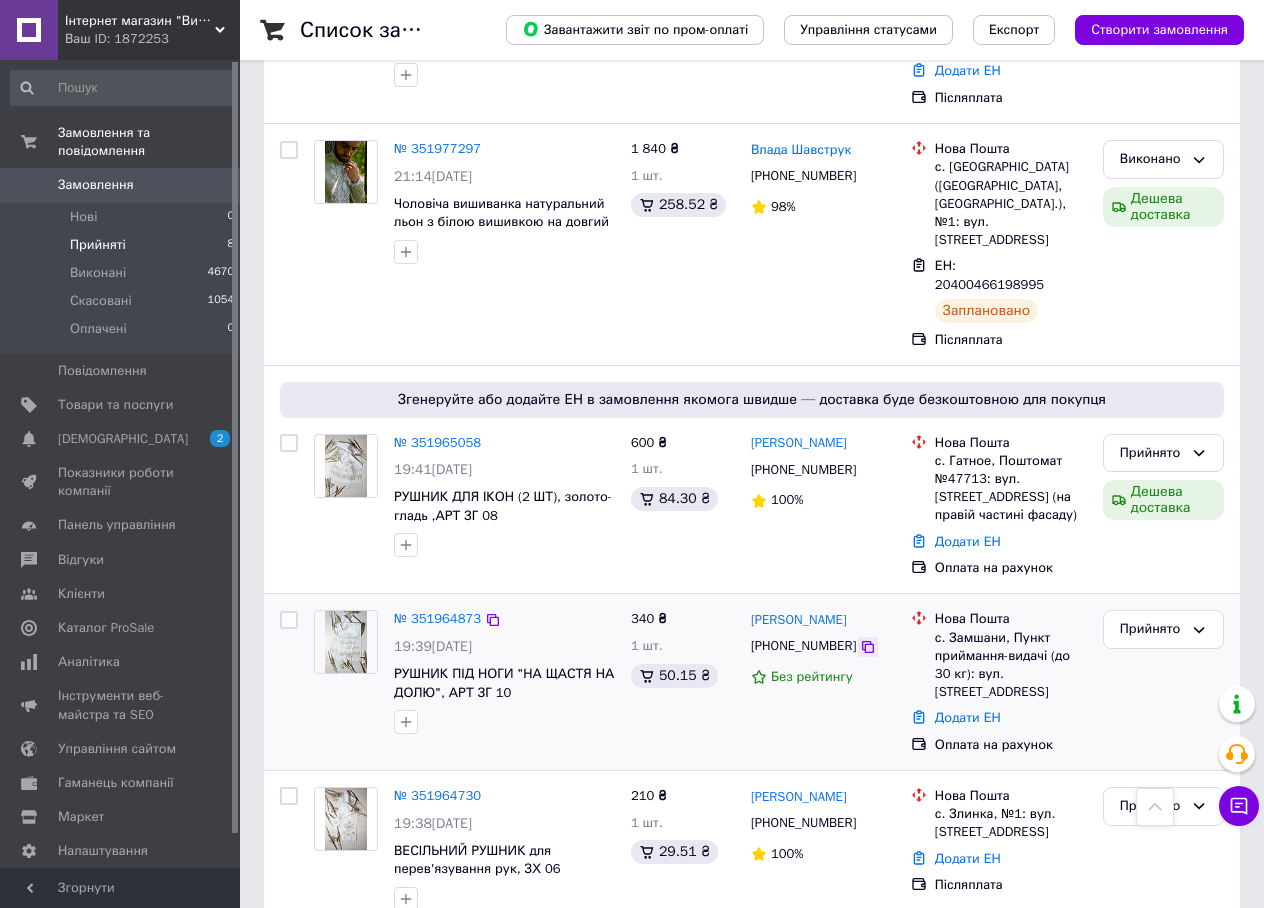 click 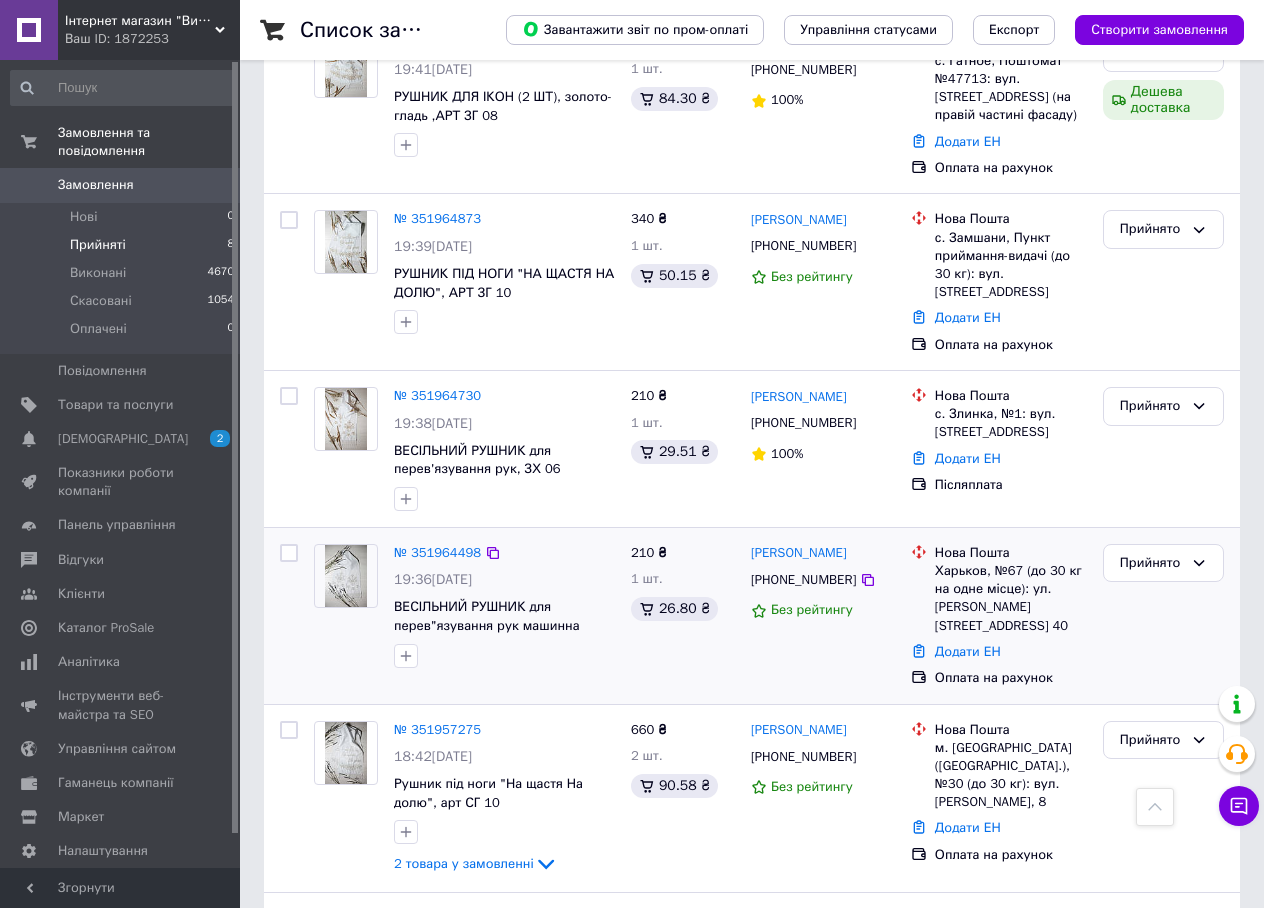 scroll, scrollTop: 1000, scrollLeft: 0, axis: vertical 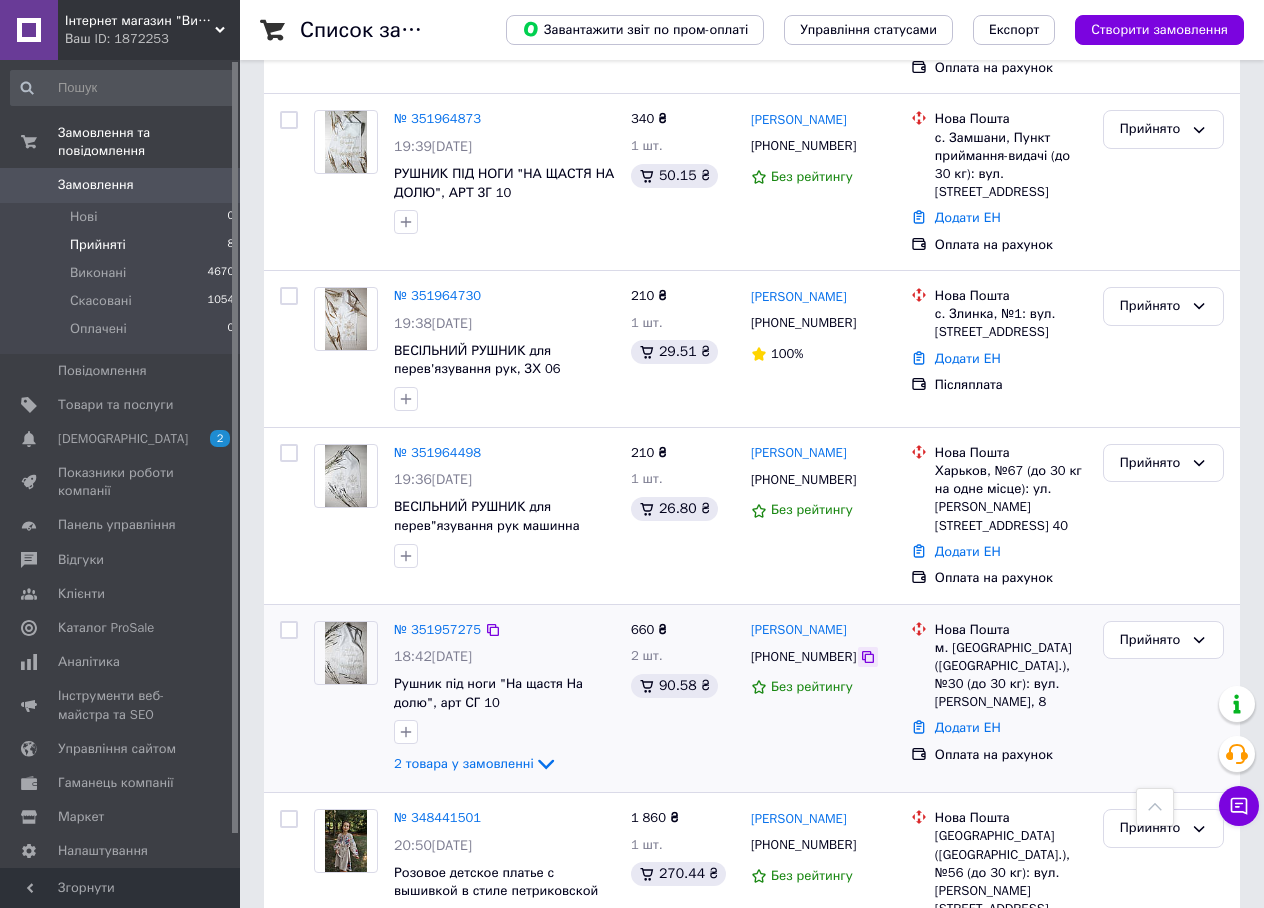 click 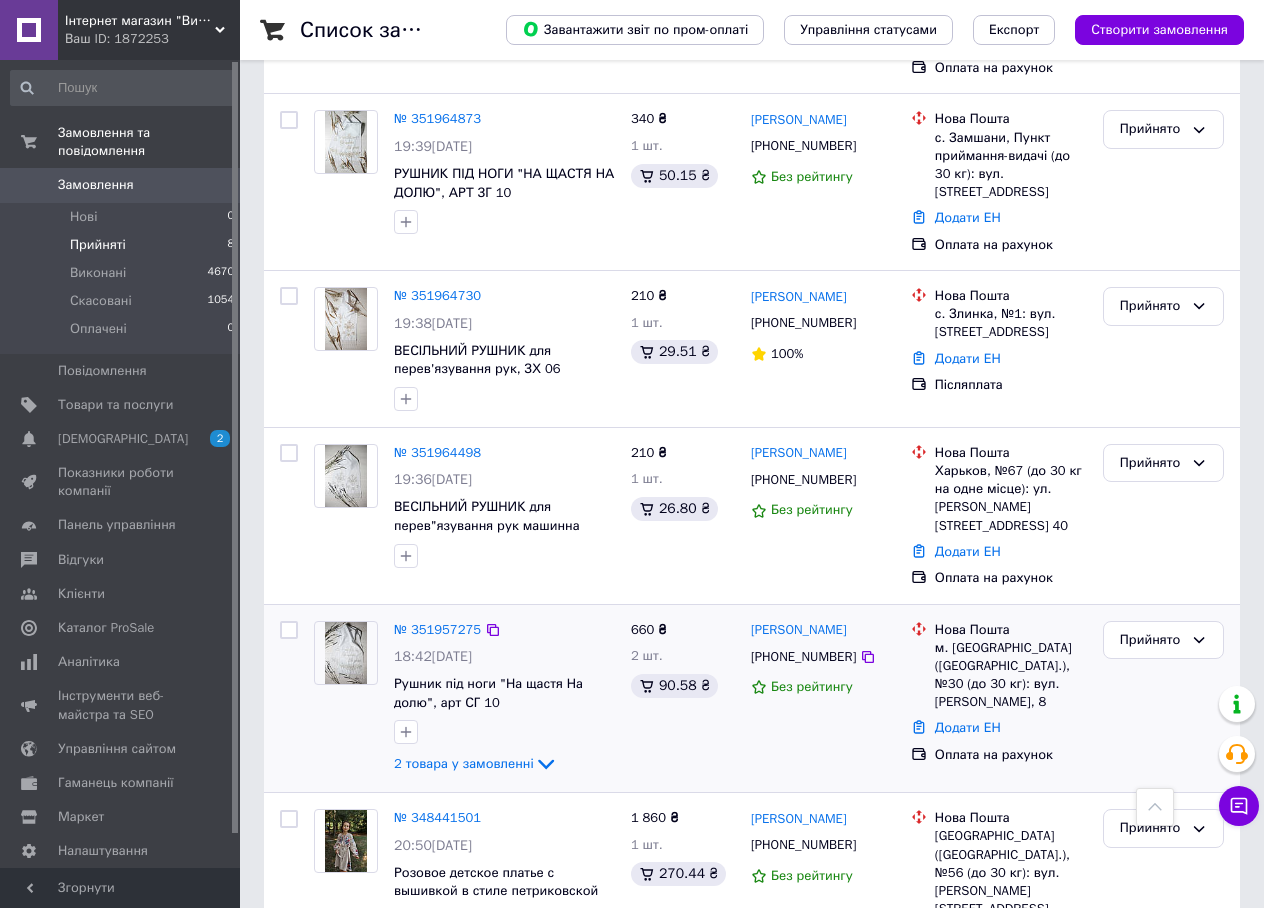 click on "[PERSON_NAME]" at bounding box center (823, 630) 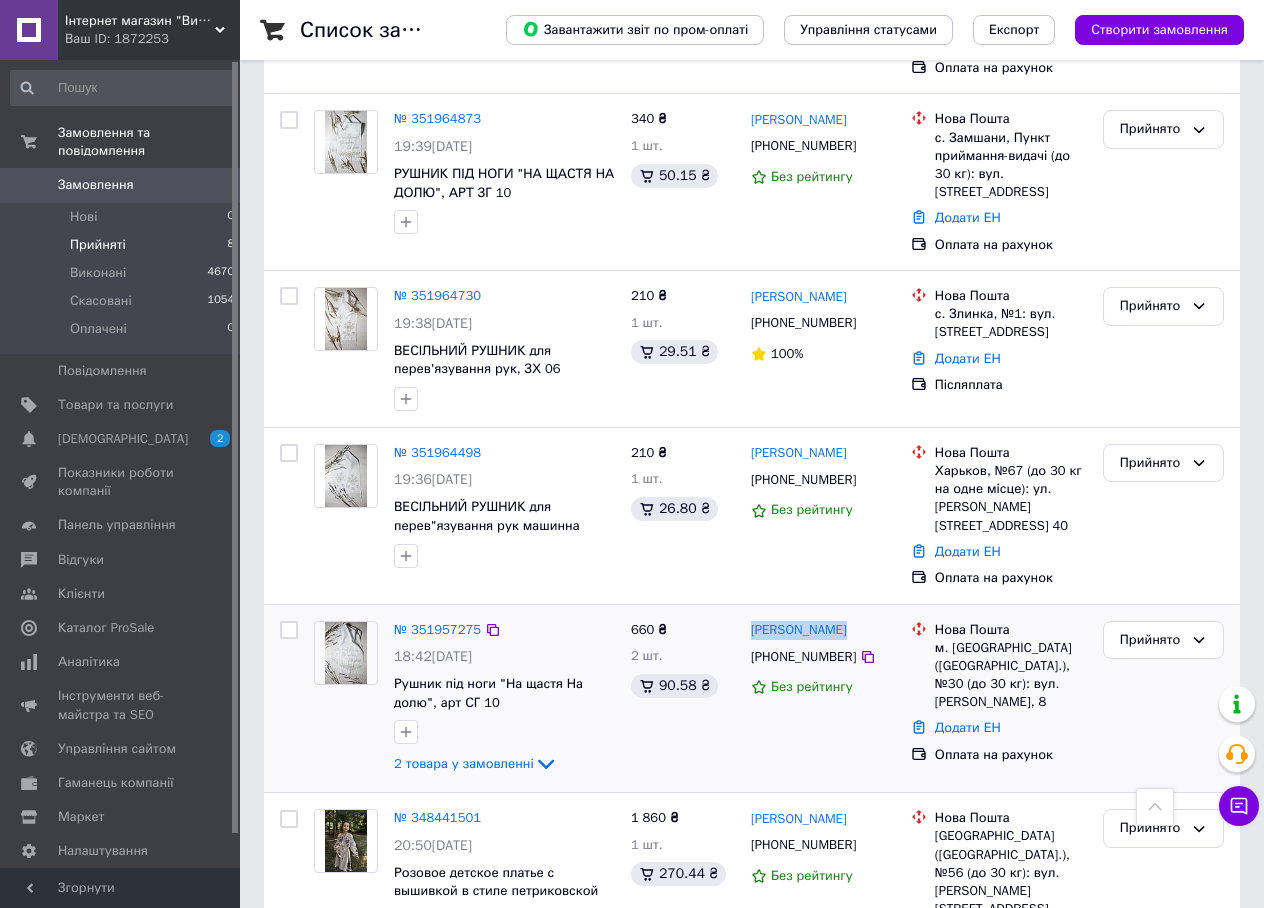 click on "[PERSON_NAME]" at bounding box center [823, 630] 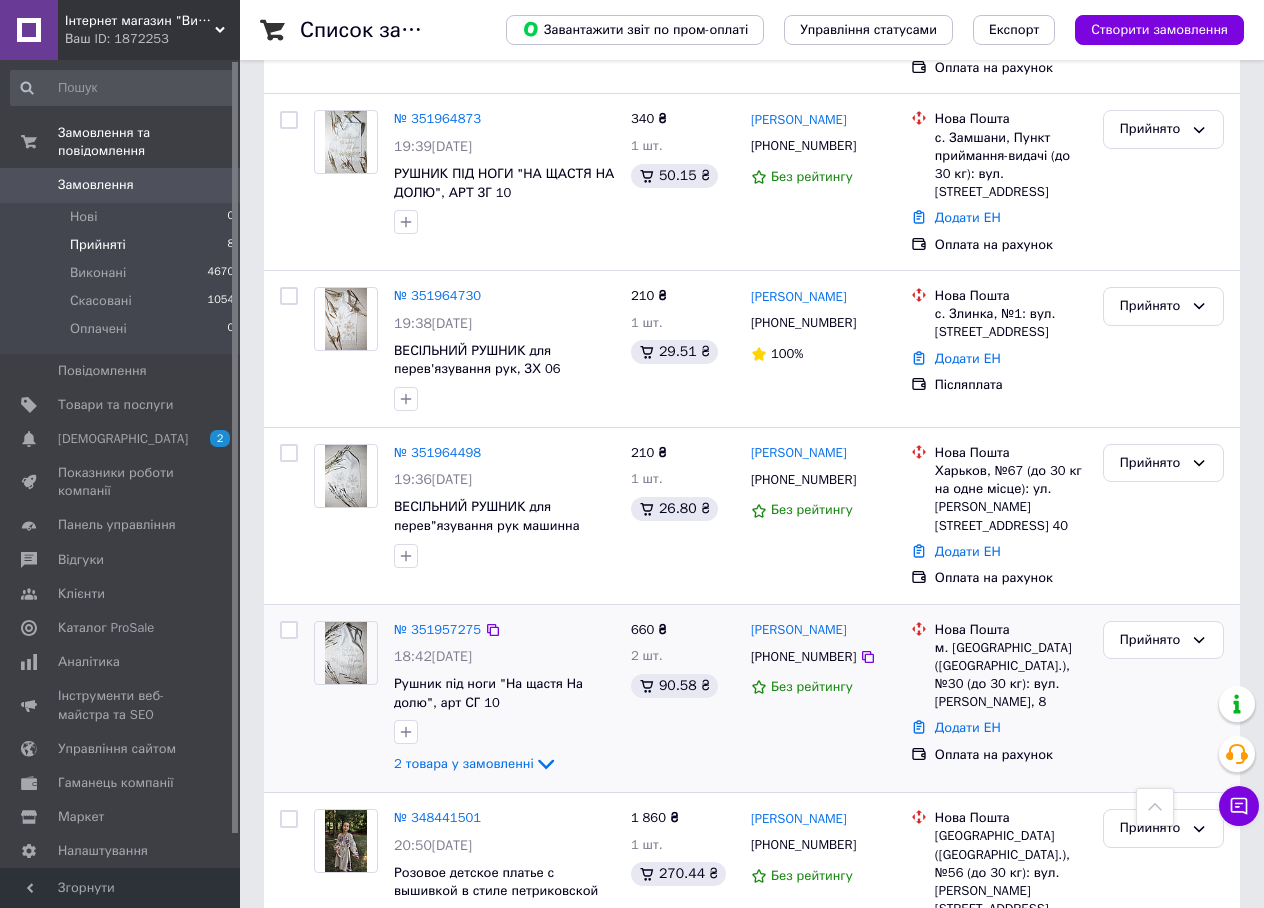 click on "2 товара у замовленні" 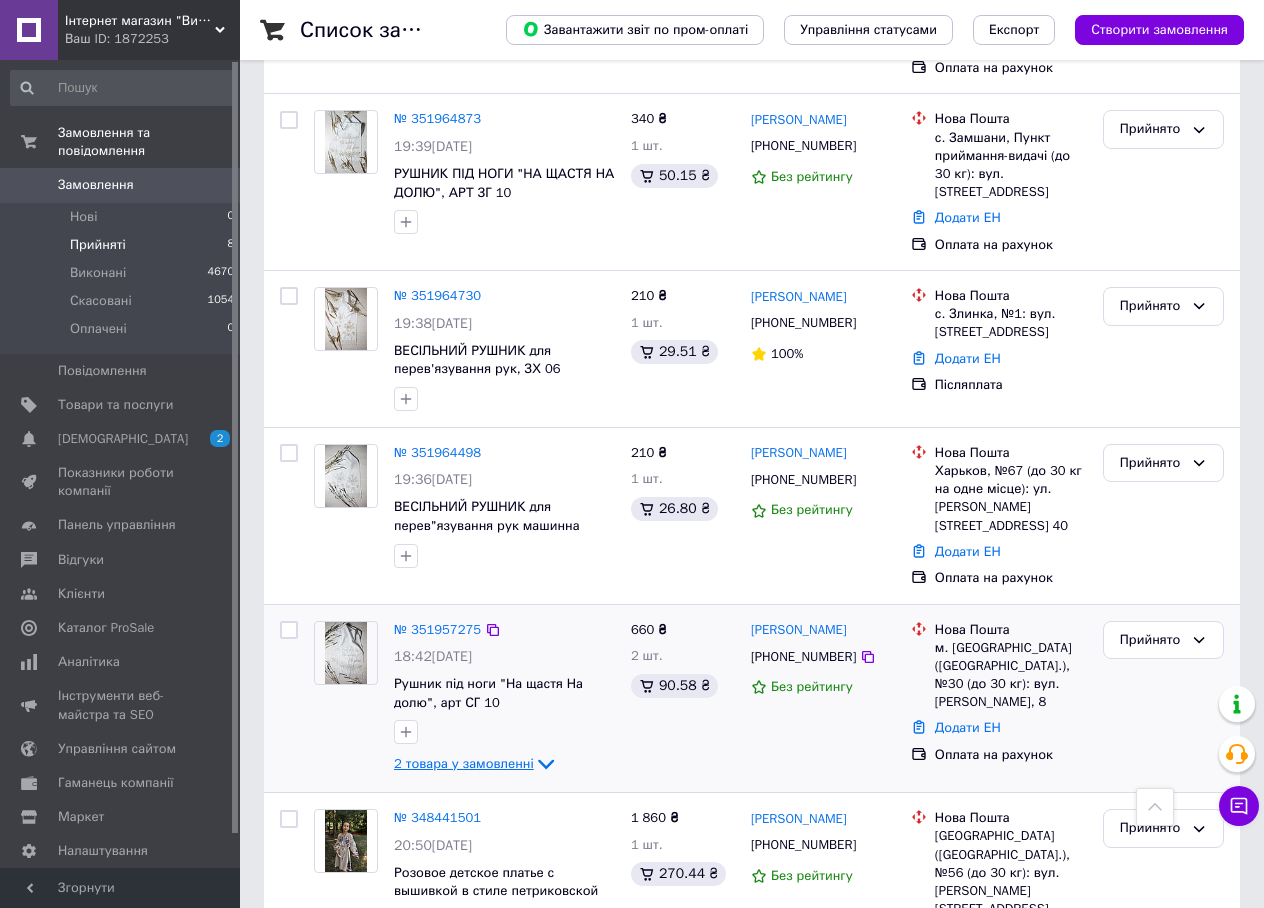 click on "2 товара у замовленні" at bounding box center [464, 763] 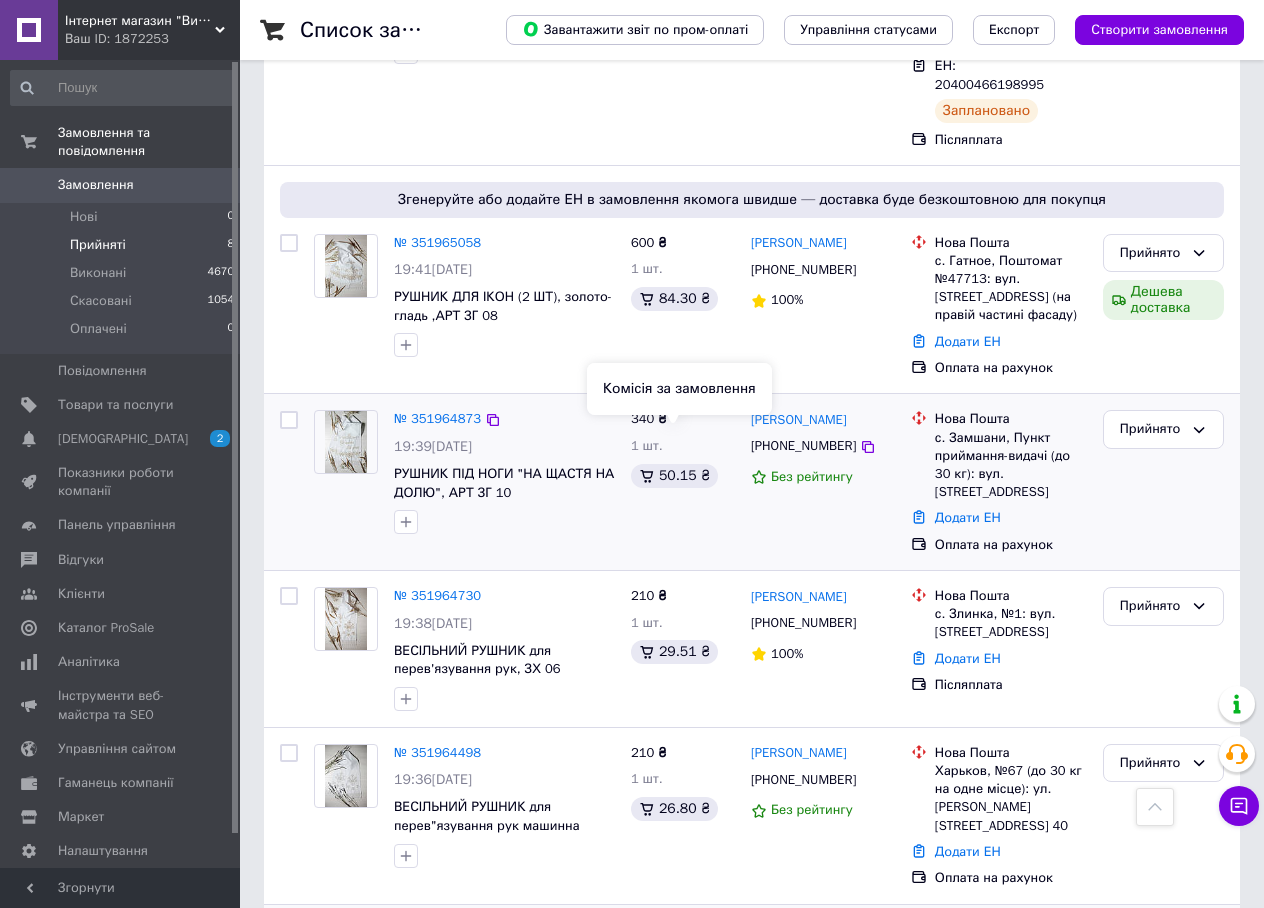 scroll, scrollTop: 500, scrollLeft: 0, axis: vertical 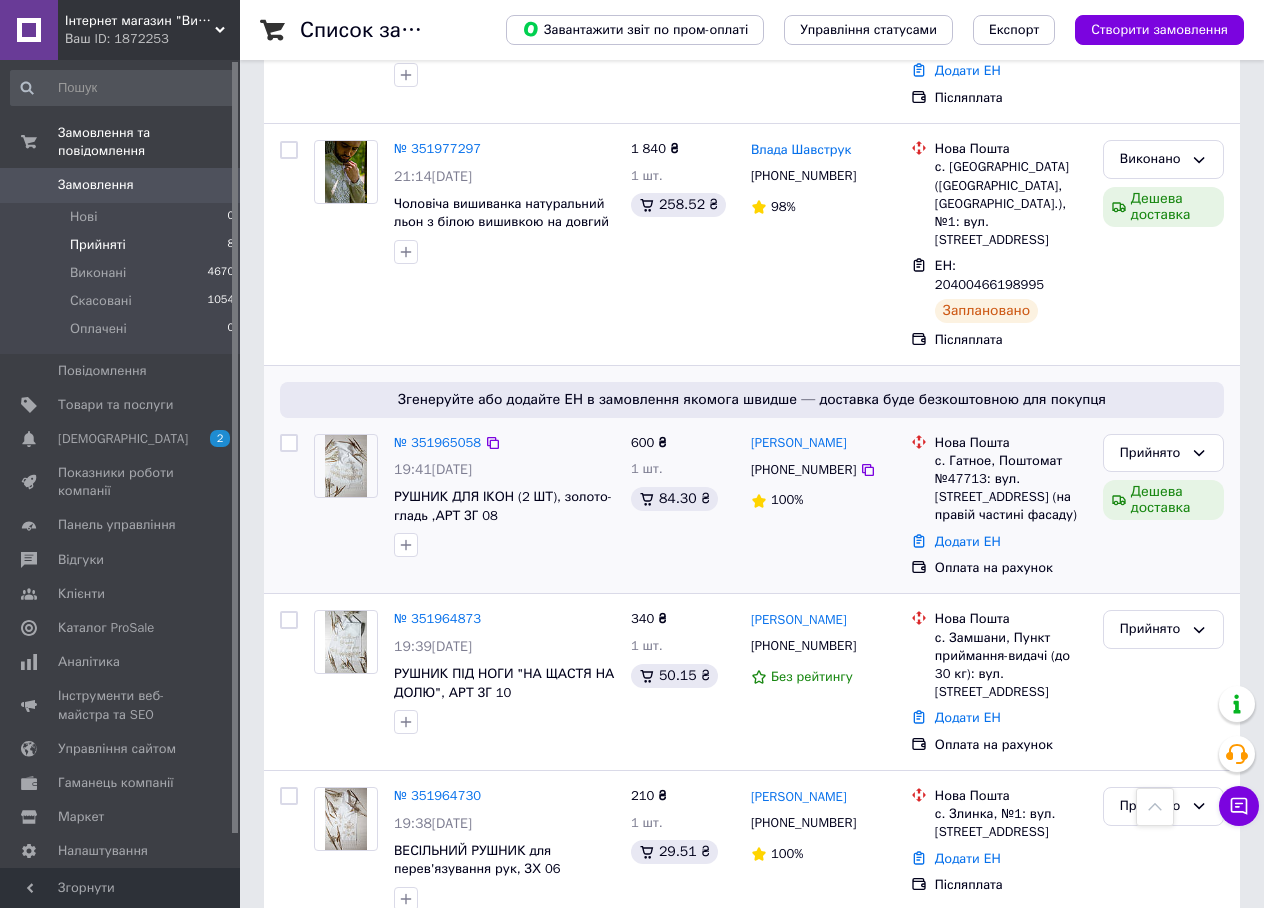 click on "[PERSON_NAME]" at bounding box center [823, 443] 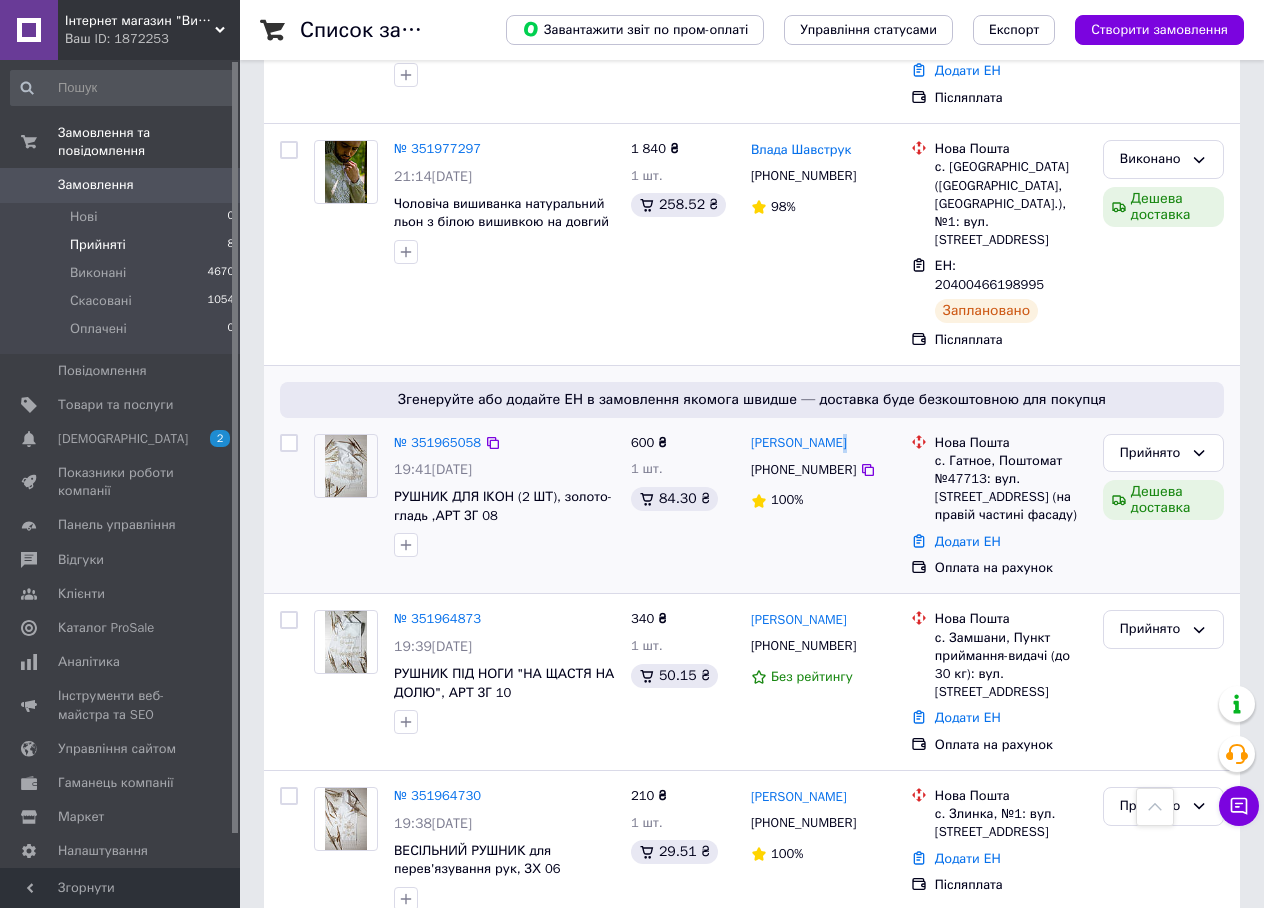 click on "[PERSON_NAME]" at bounding box center (823, 443) 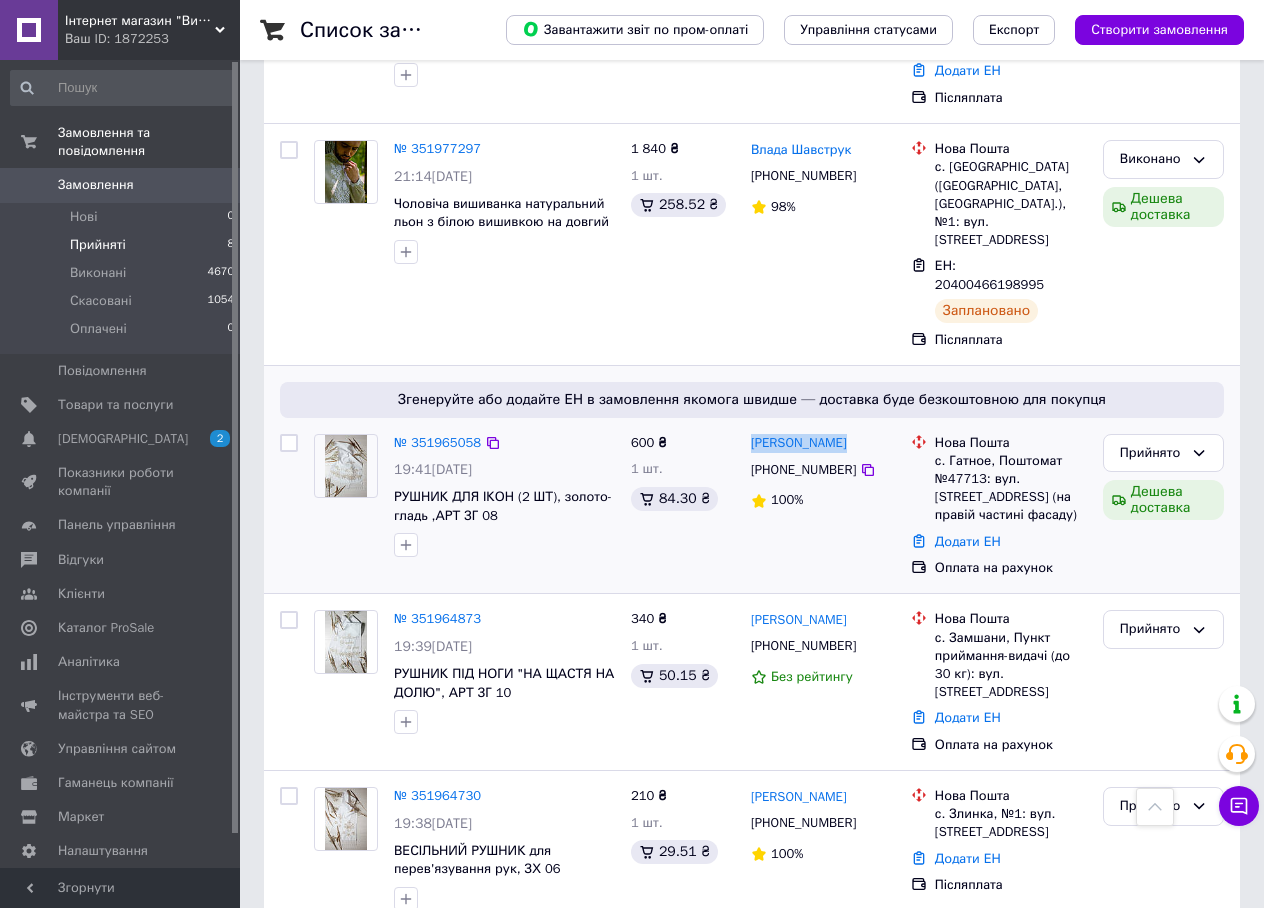 click on "[PERSON_NAME]" at bounding box center (823, 443) 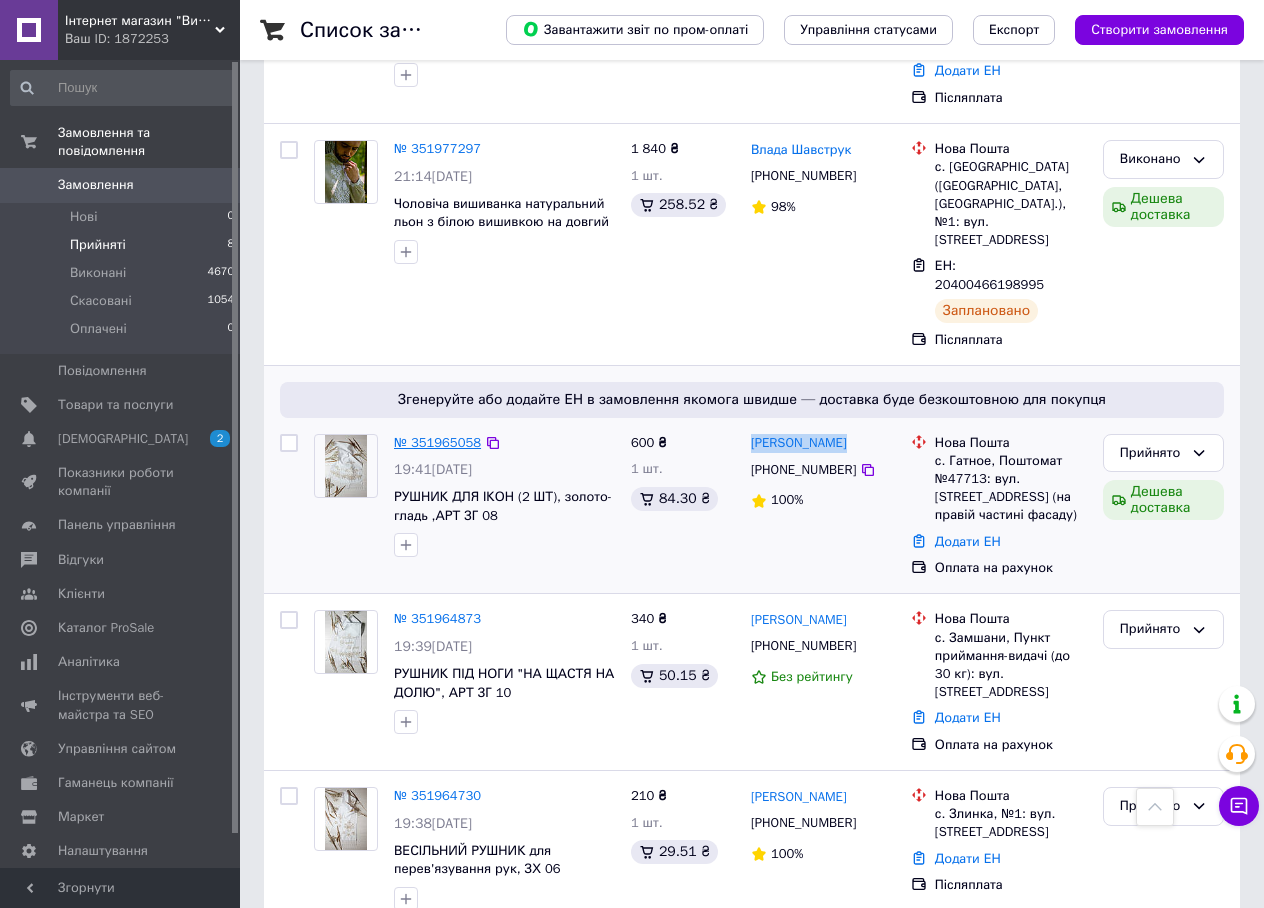 click on "№ 351965058" at bounding box center [437, 442] 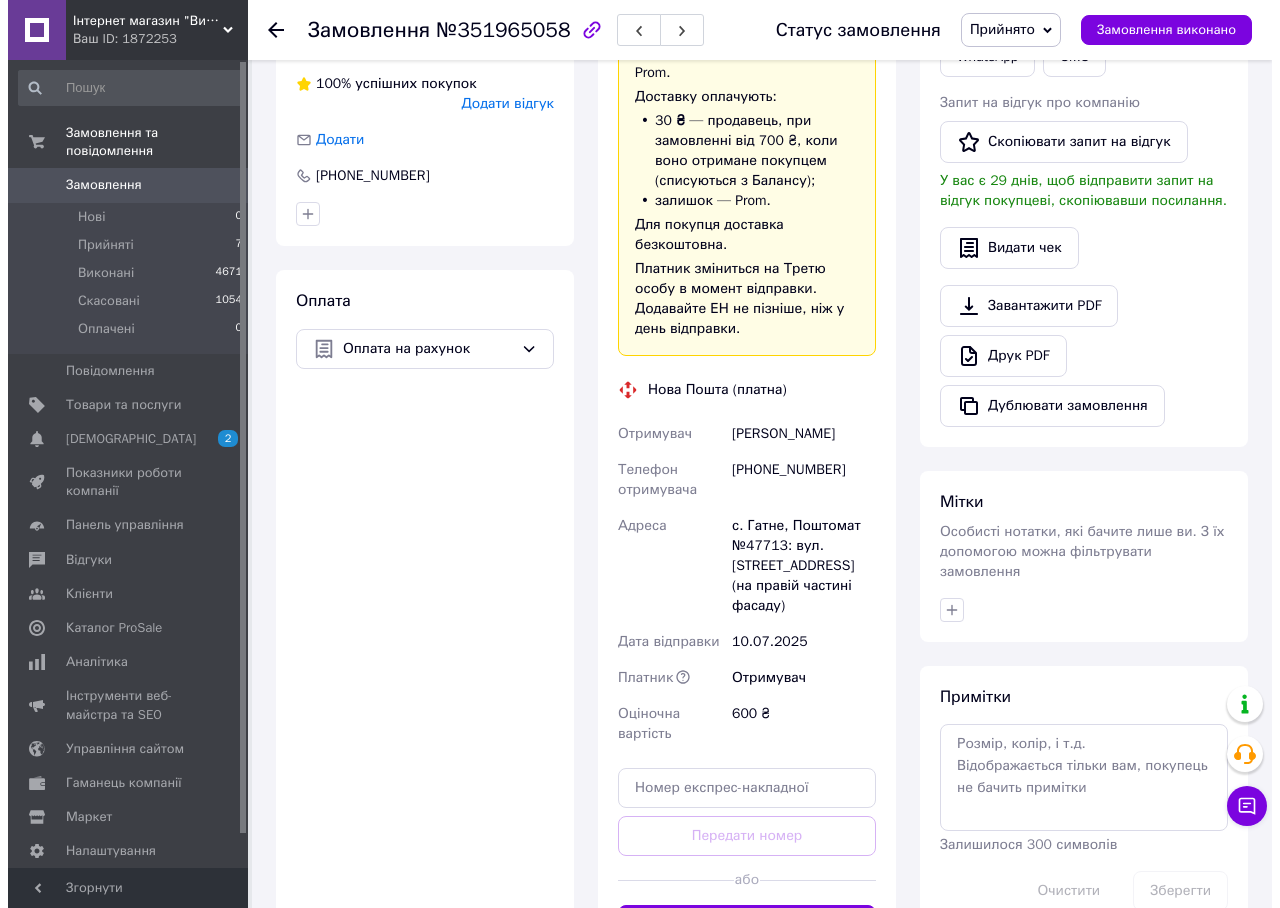 scroll, scrollTop: 200, scrollLeft: 0, axis: vertical 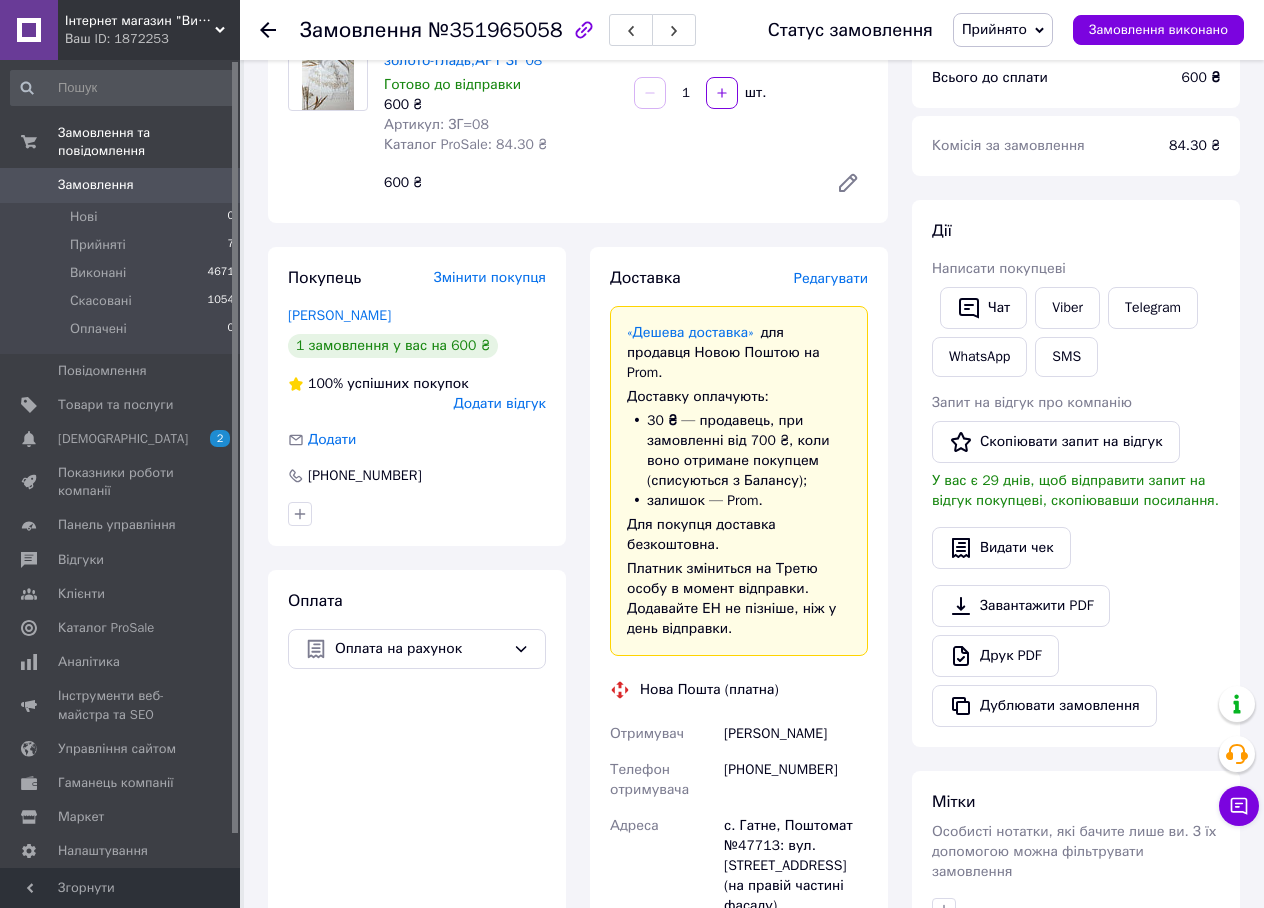 click on "Редагувати" at bounding box center (831, 278) 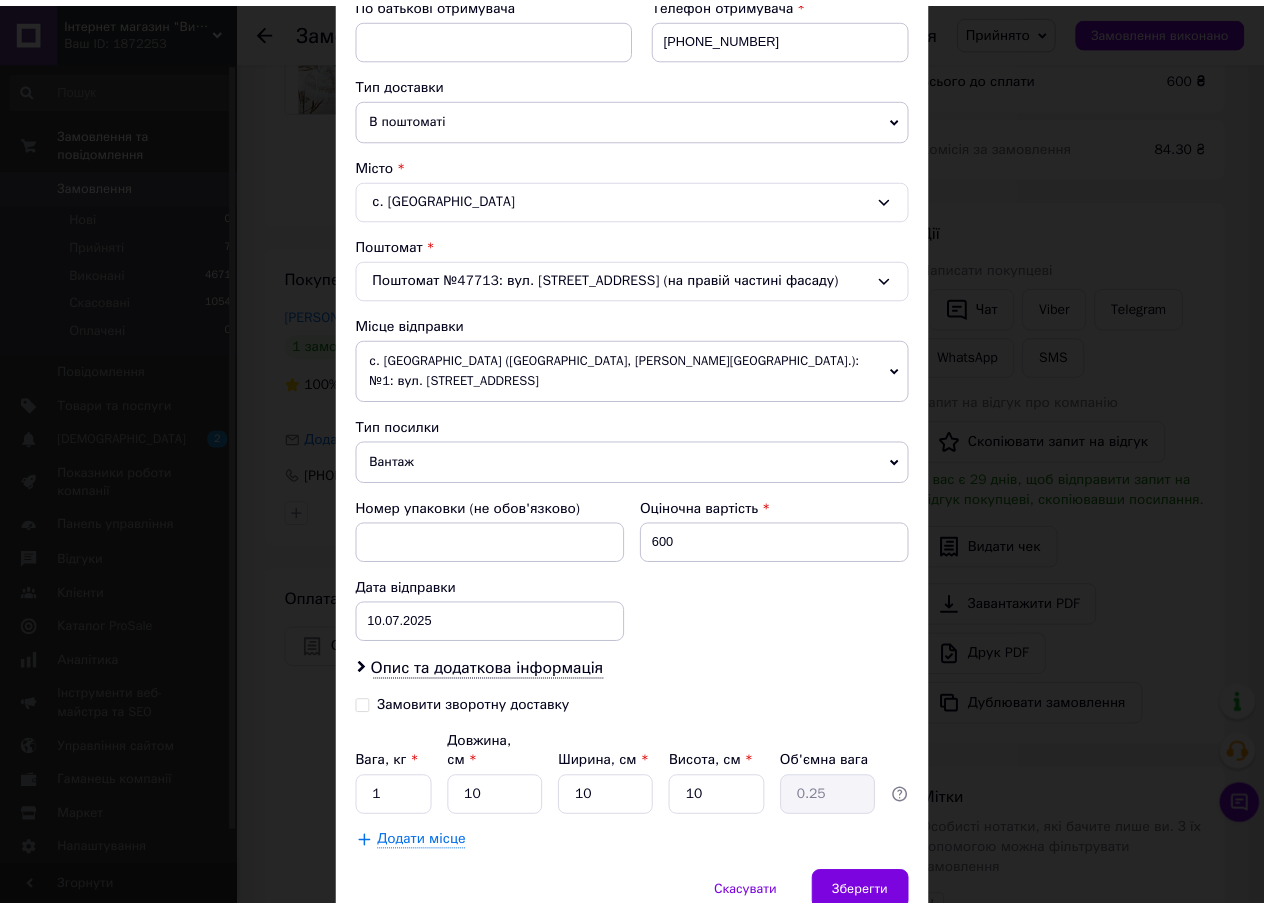 scroll, scrollTop: 456, scrollLeft: 0, axis: vertical 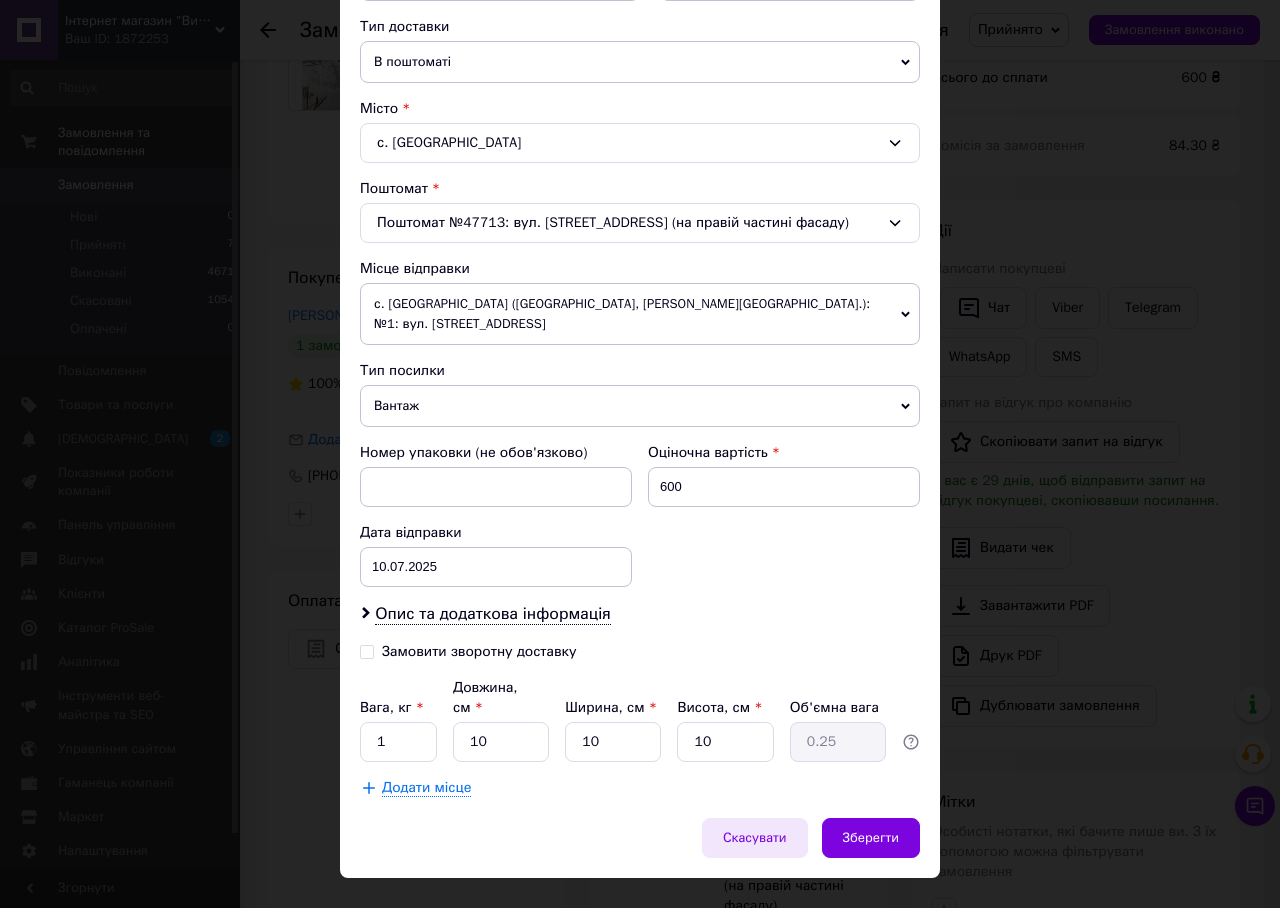 click on "Скасувати" at bounding box center [755, 838] 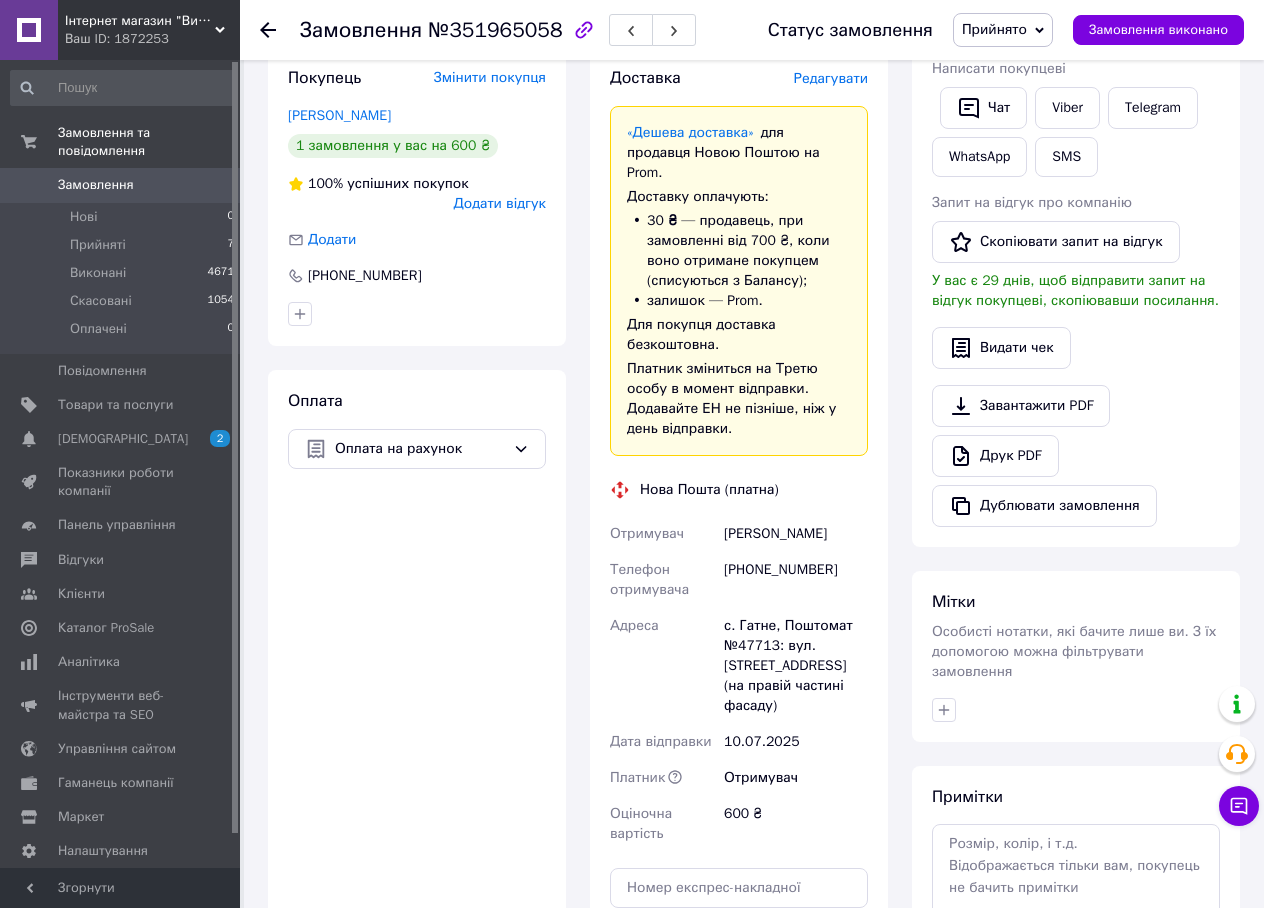 scroll, scrollTop: 600, scrollLeft: 0, axis: vertical 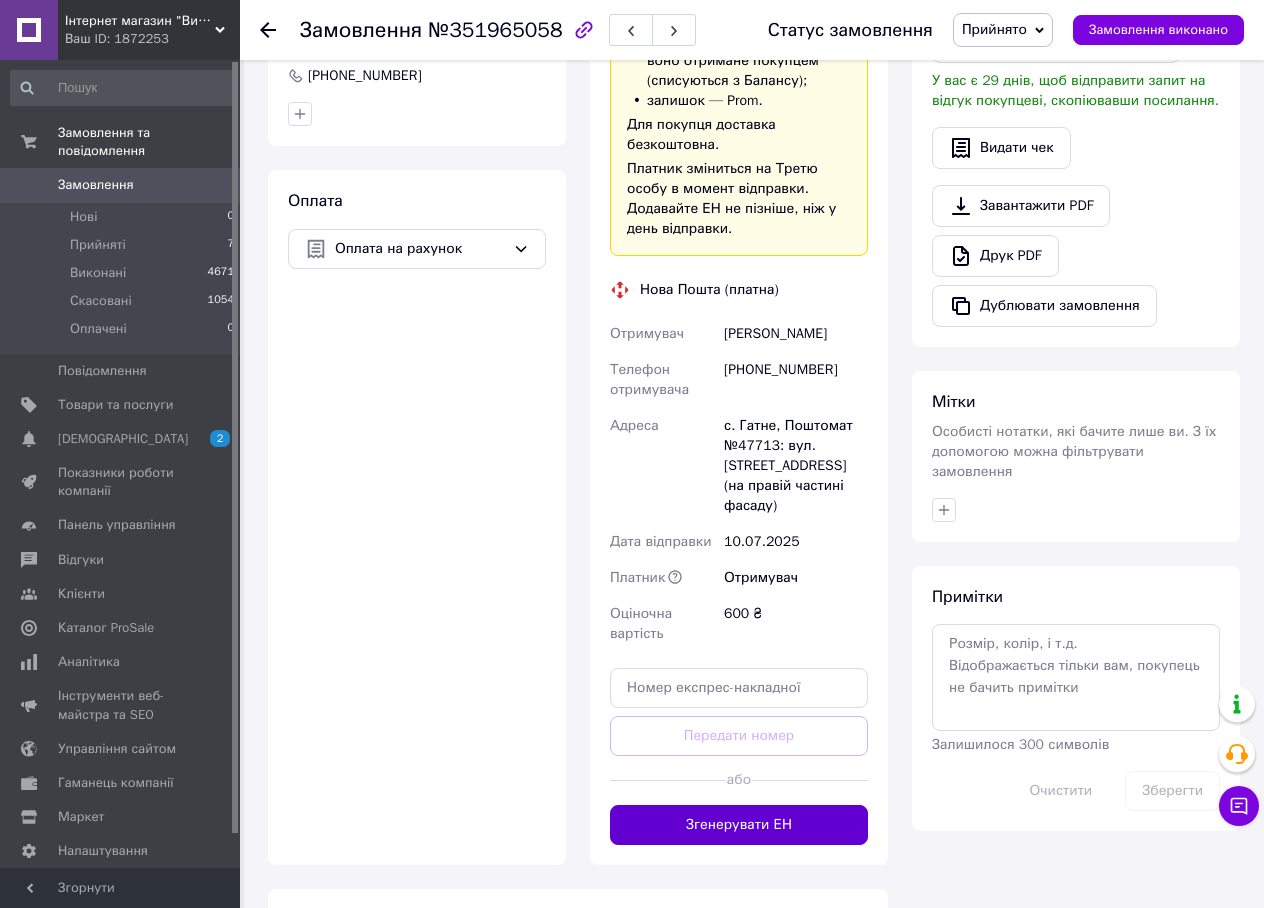 click on "Згенерувати ЕН" at bounding box center [739, 825] 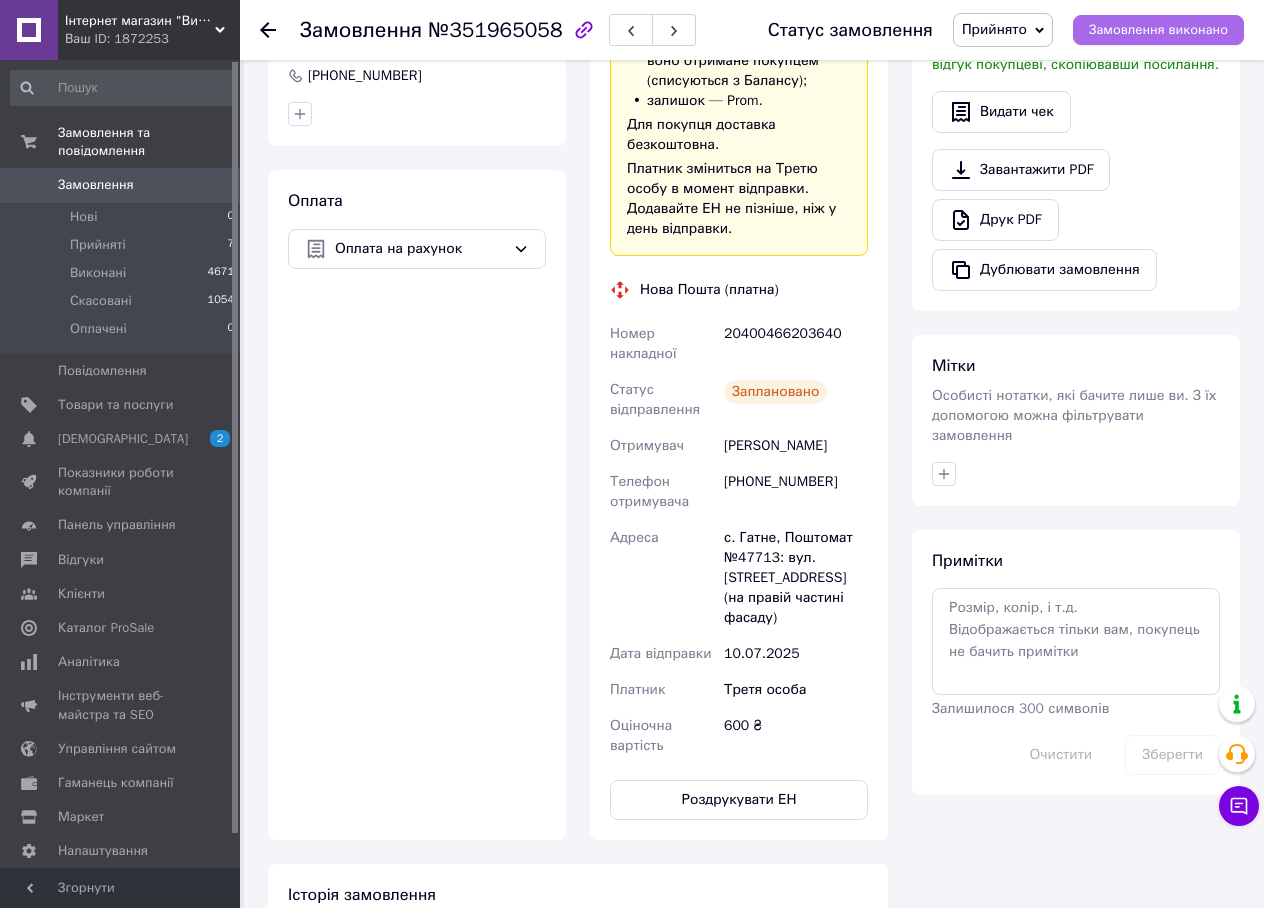 click on "Замовлення виконано" at bounding box center (1158, 30) 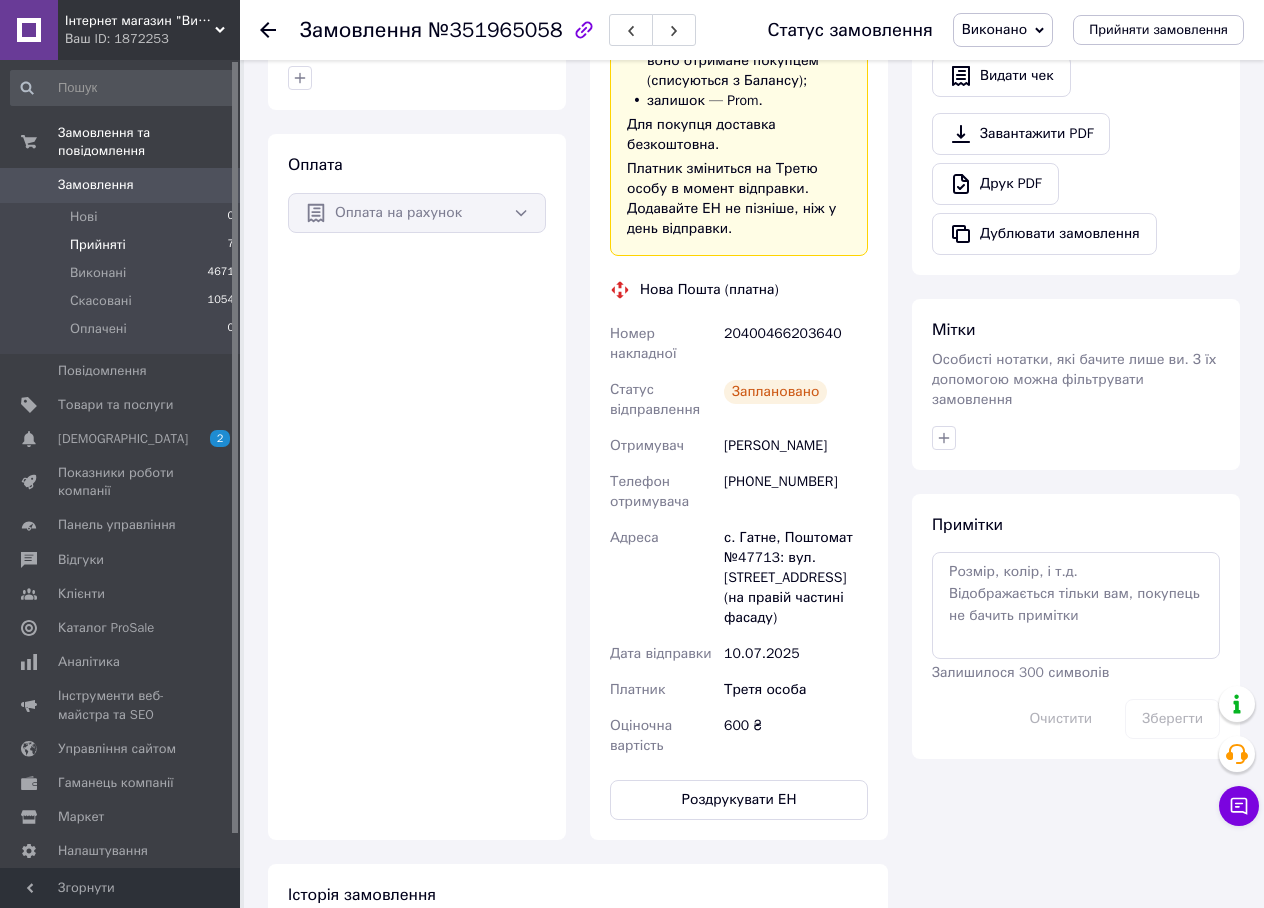 click on "Прийняті 7" at bounding box center [123, 245] 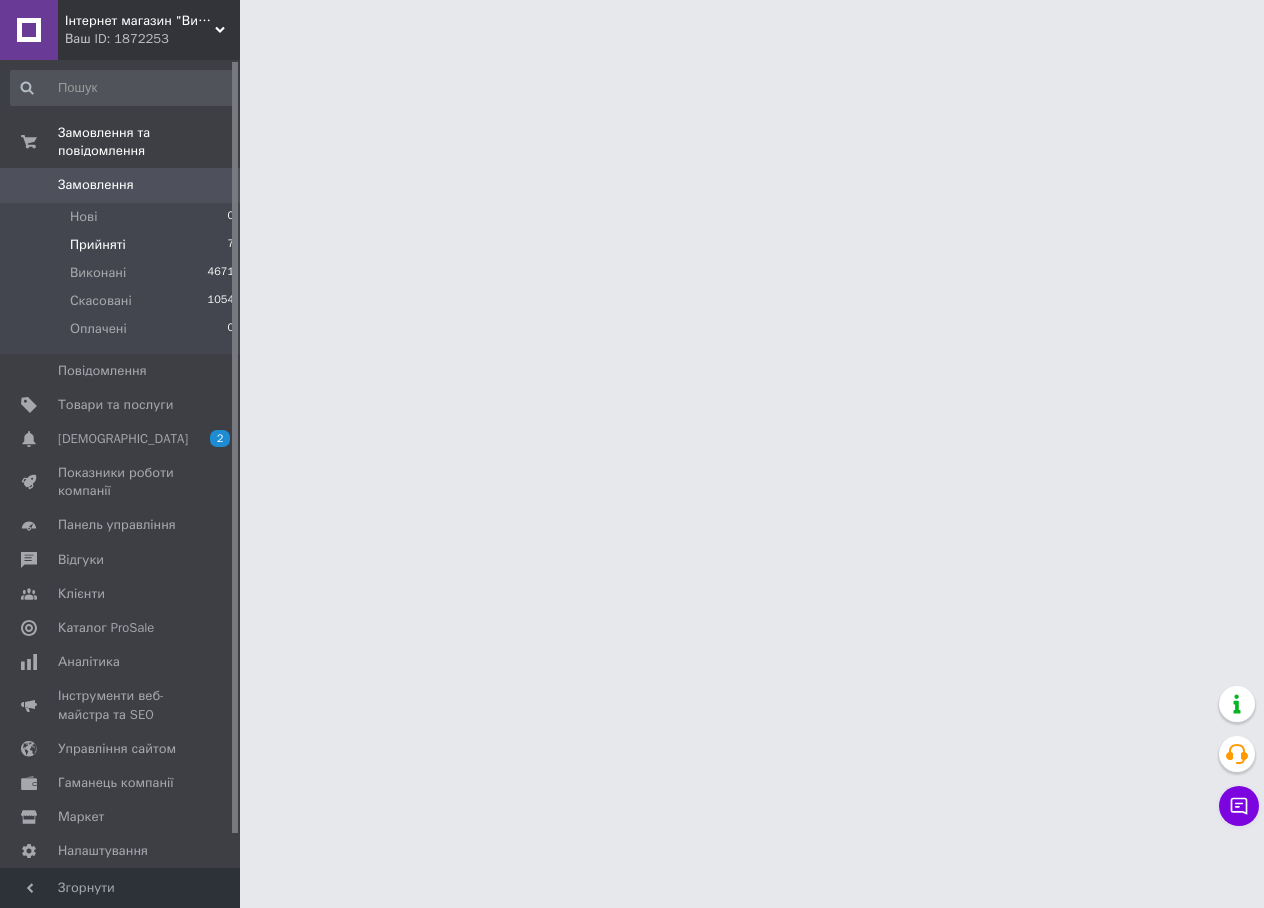 scroll, scrollTop: 0, scrollLeft: 0, axis: both 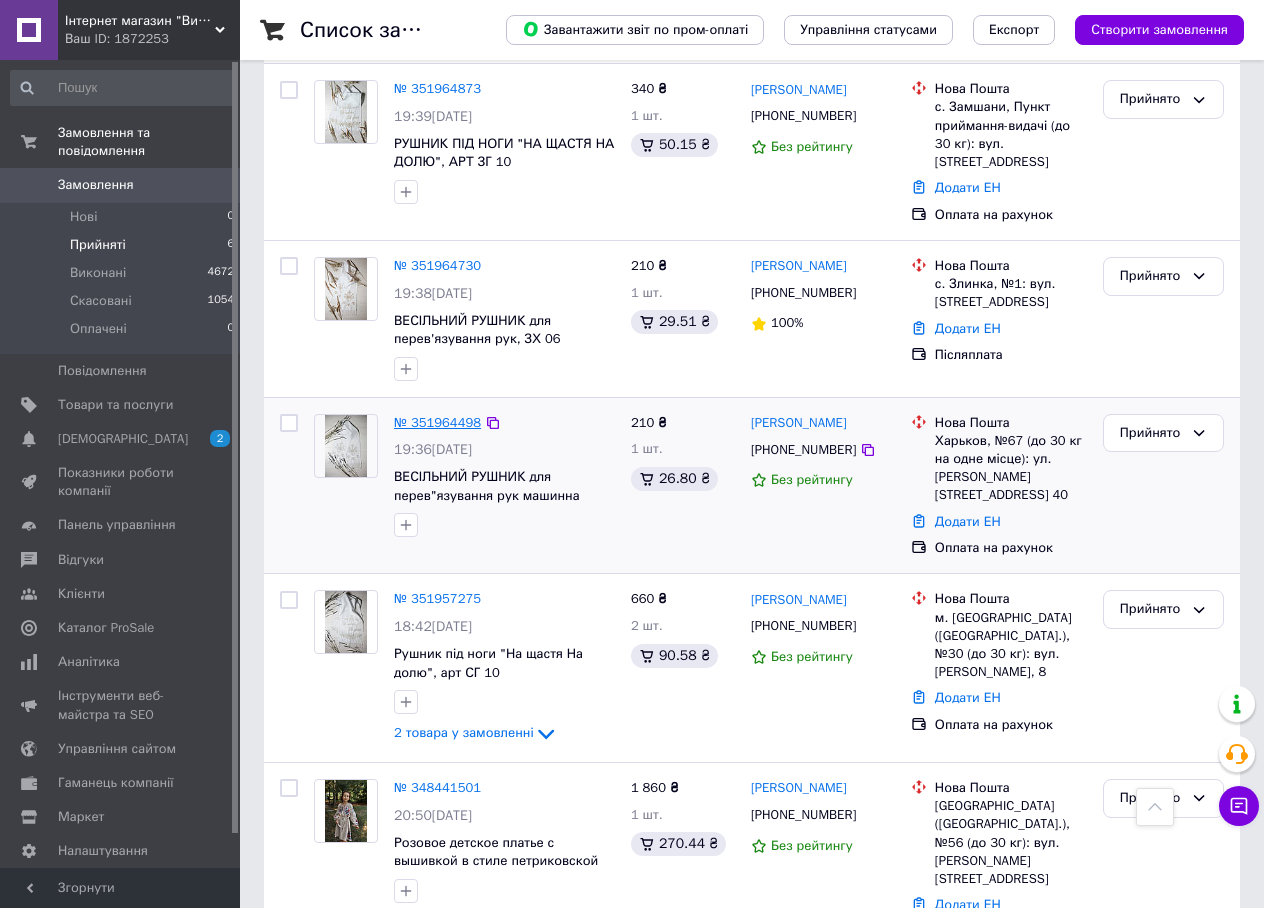 click on "№ 351964498" at bounding box center (437, 422) 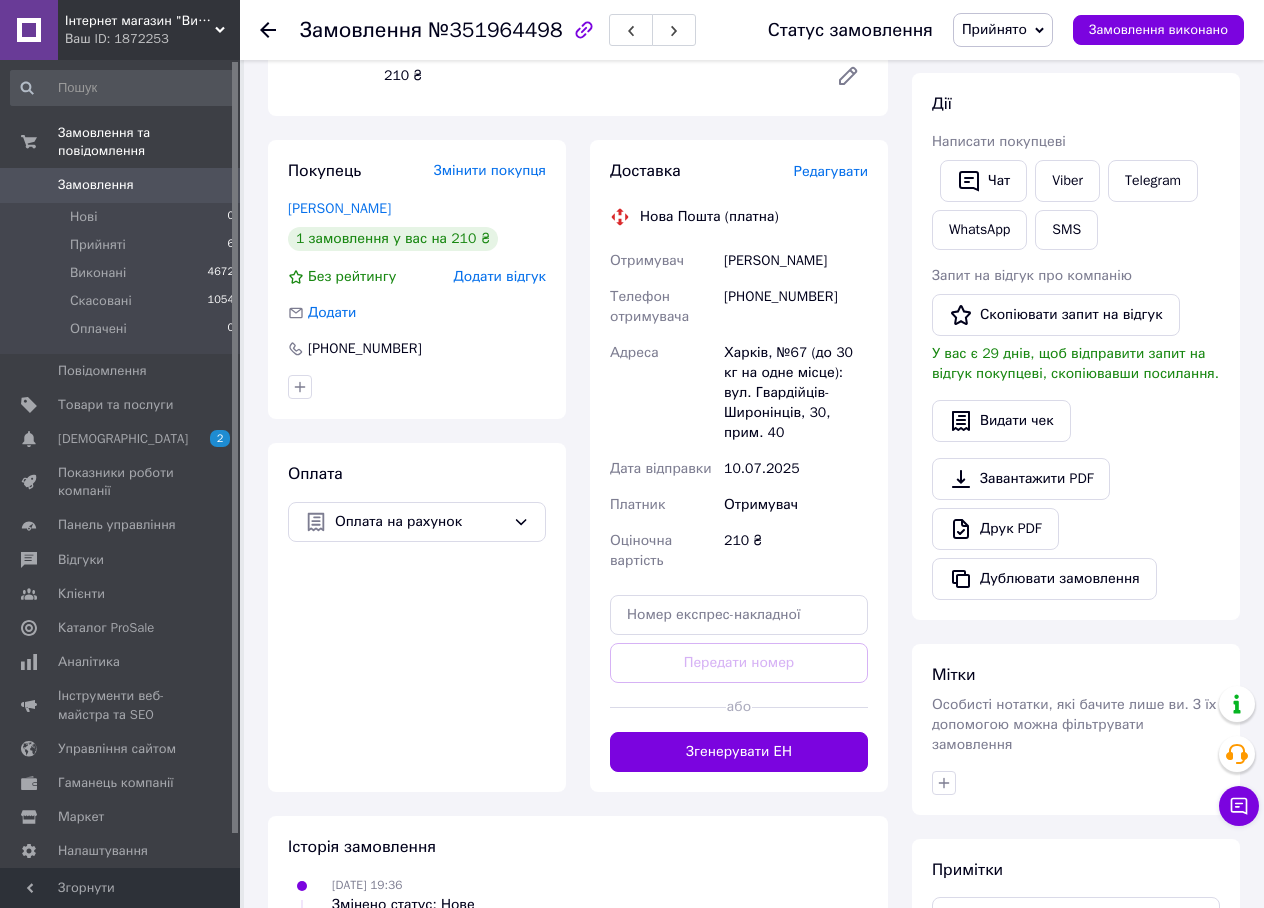 scroll, scrollTop: 127, scrollLeft: 0, axis: vertical 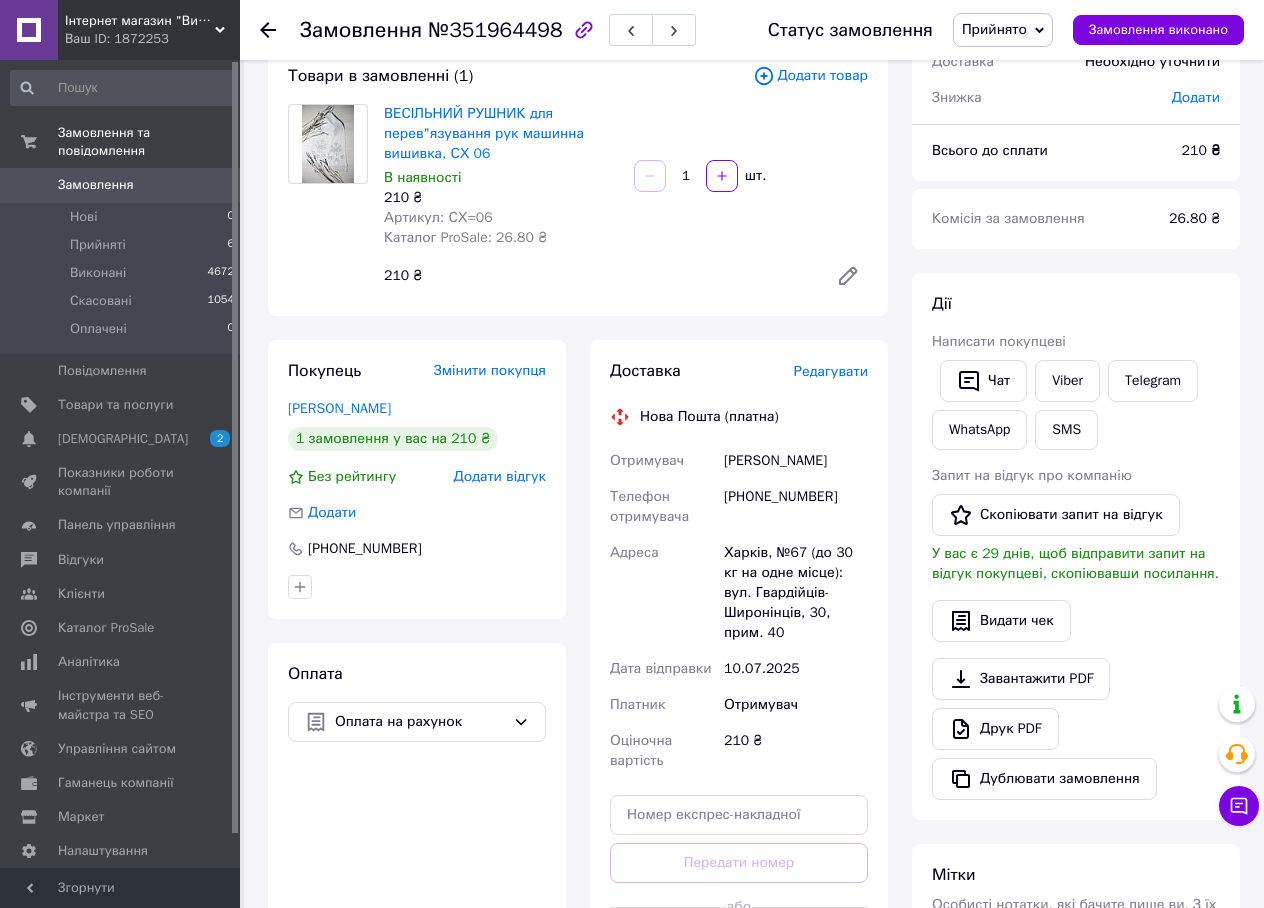 click on "Шендрикова Ірина" at bounding box center (796, 461) 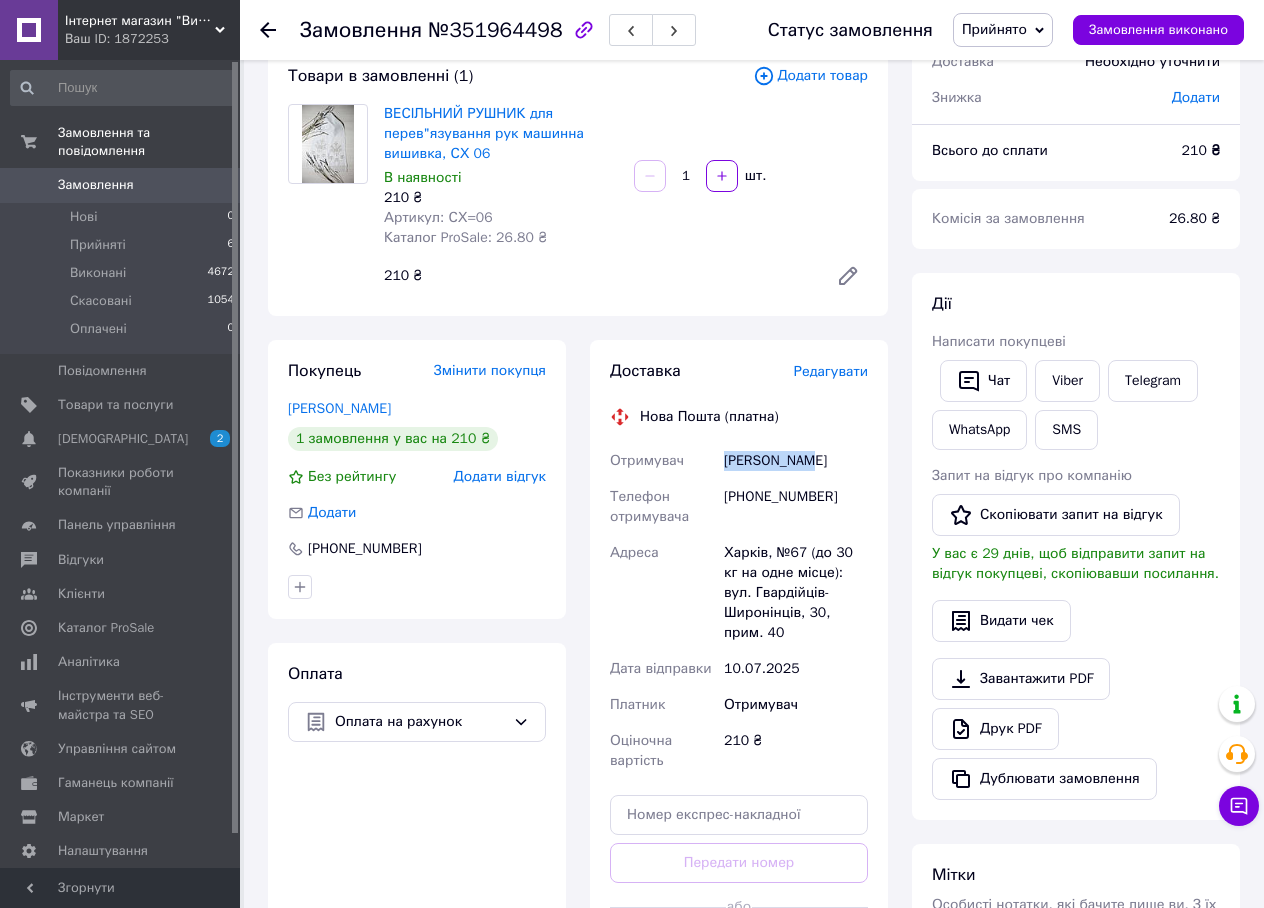 click on "Шендрикова Ірина" at bounding box center (796, 461) 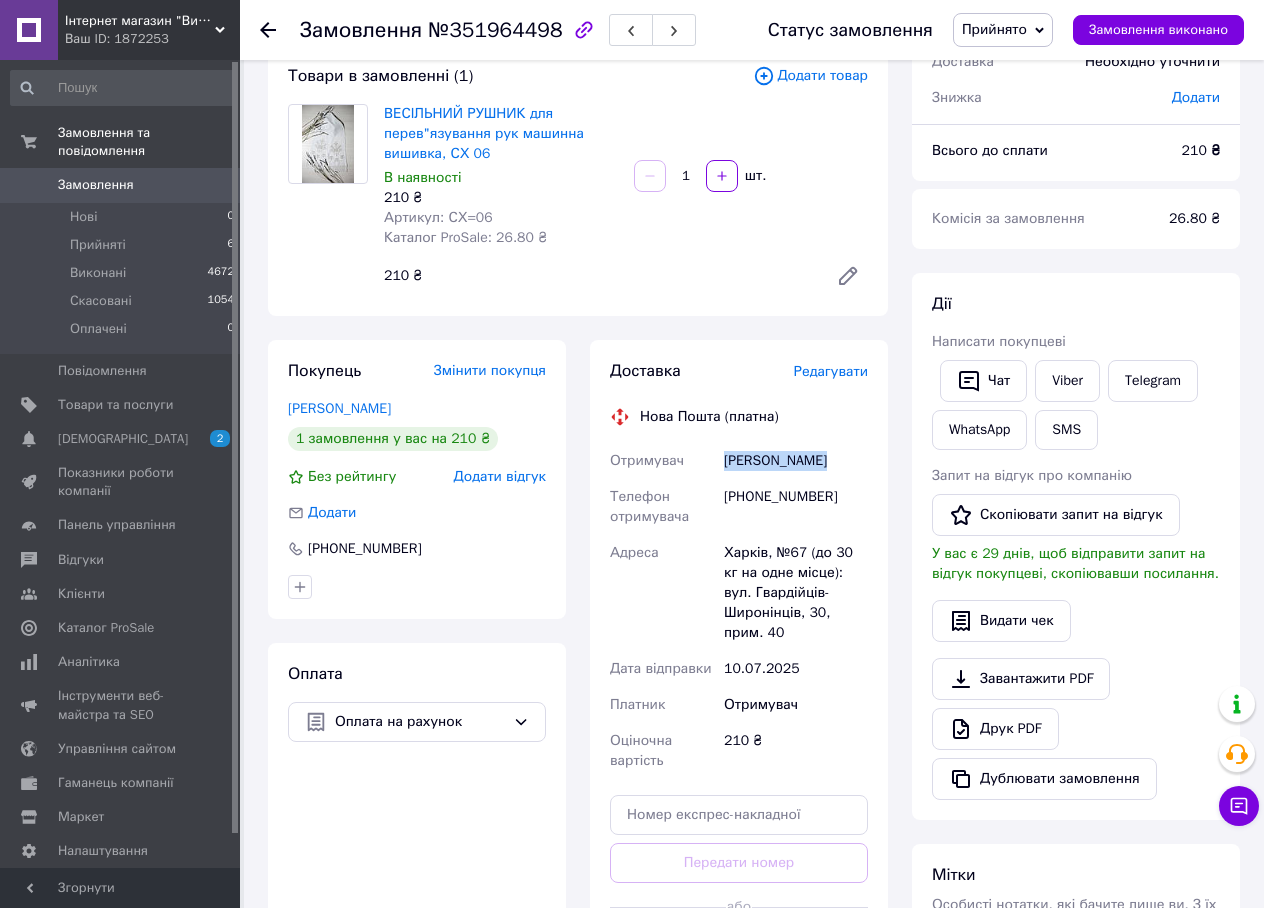 click on "Шендрикова Ірина" at bounding box center (796, 461) 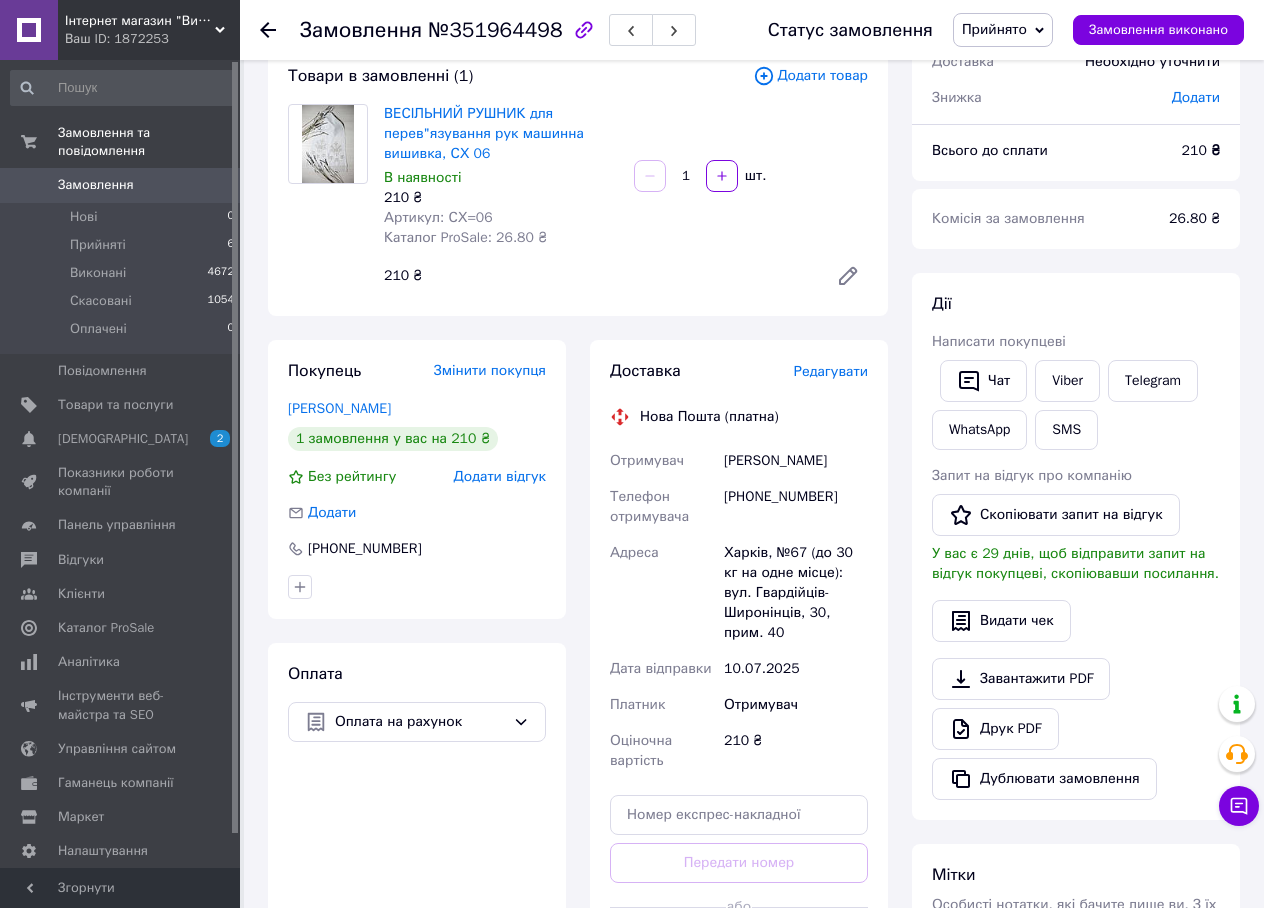 click on "[PHONE_NUMBER]" at bounding box center (796, 507) 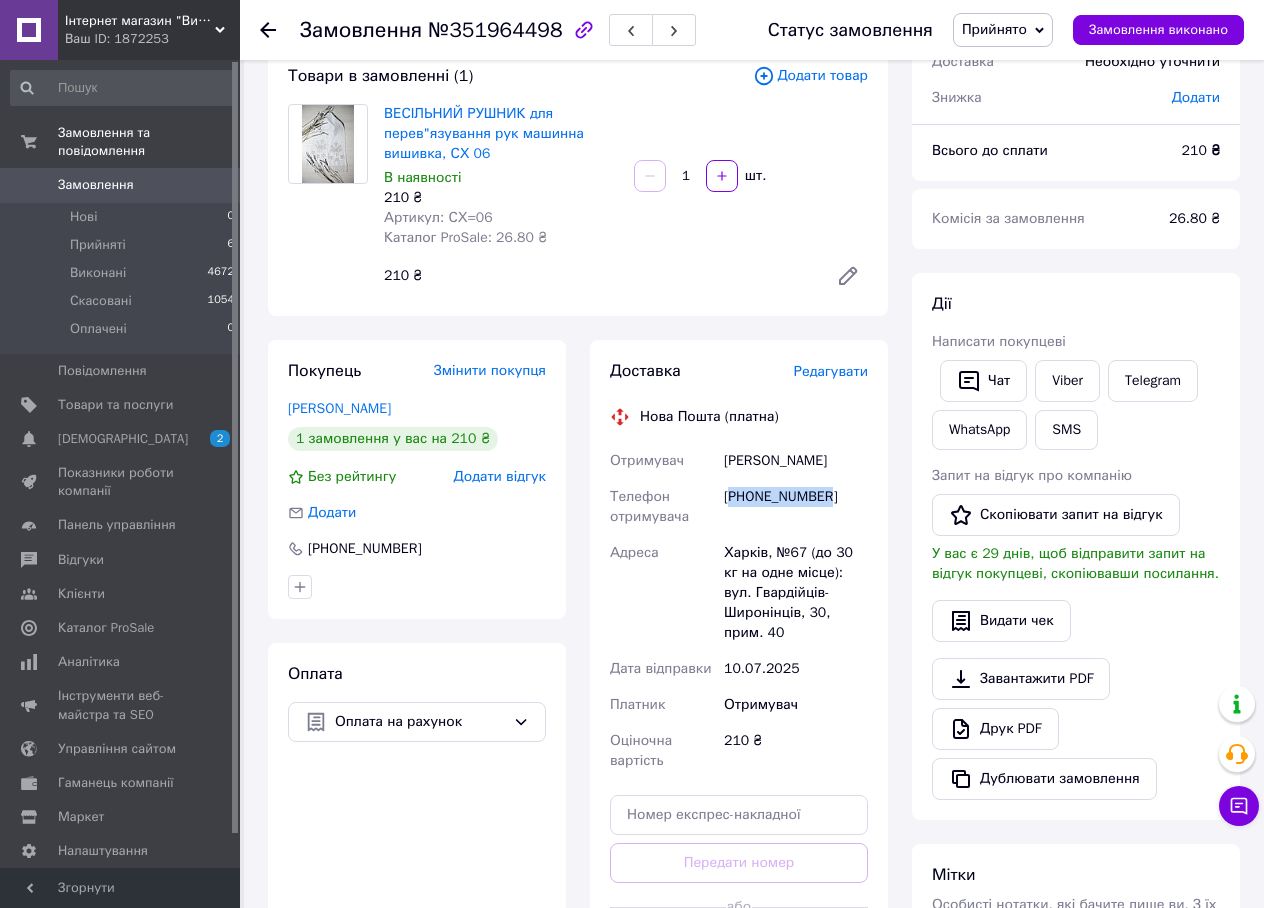 click on "[PHONE_NUMBER]" at bounding box center [796, 507] 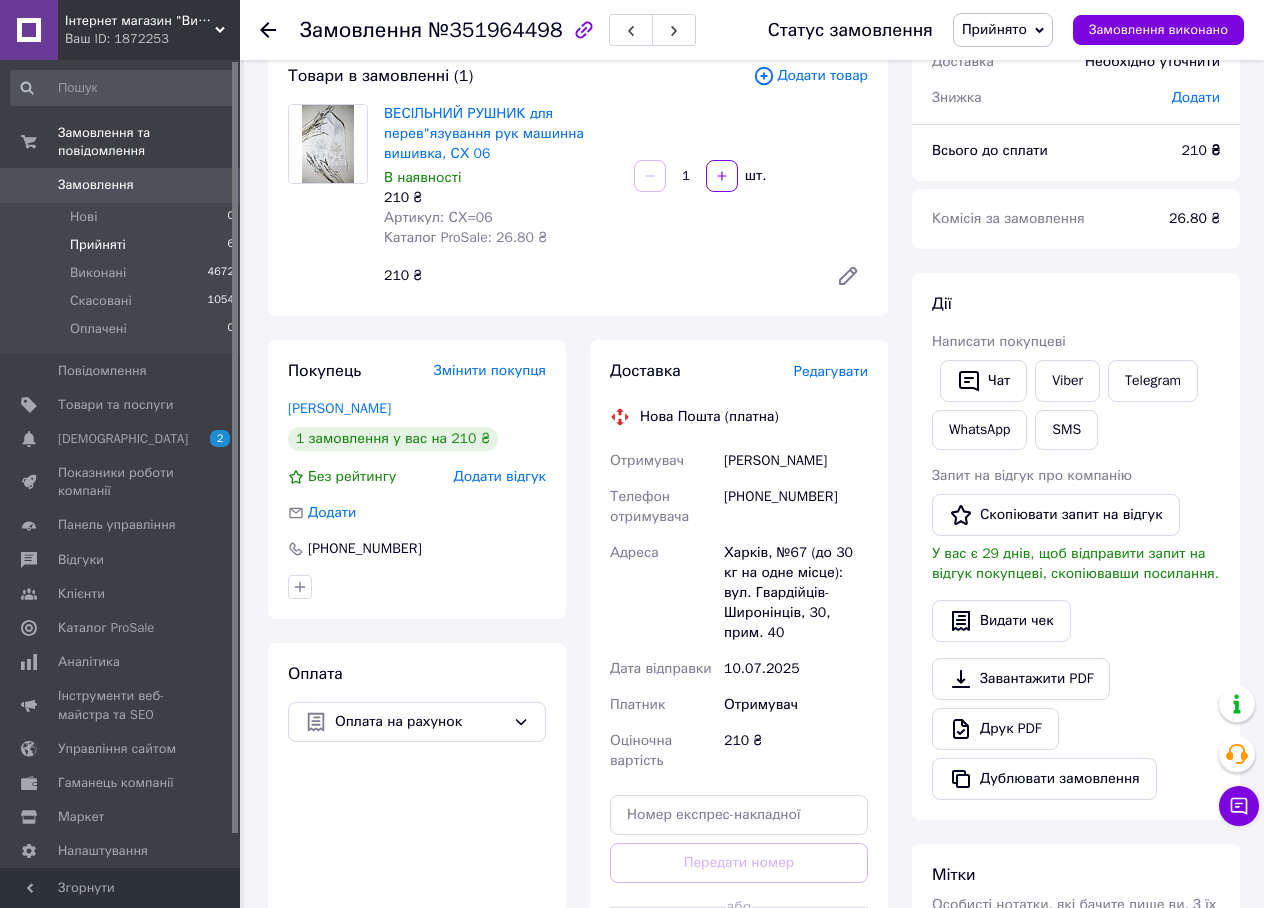 click on "Прийняті 6" at bounding box center (123, 245) 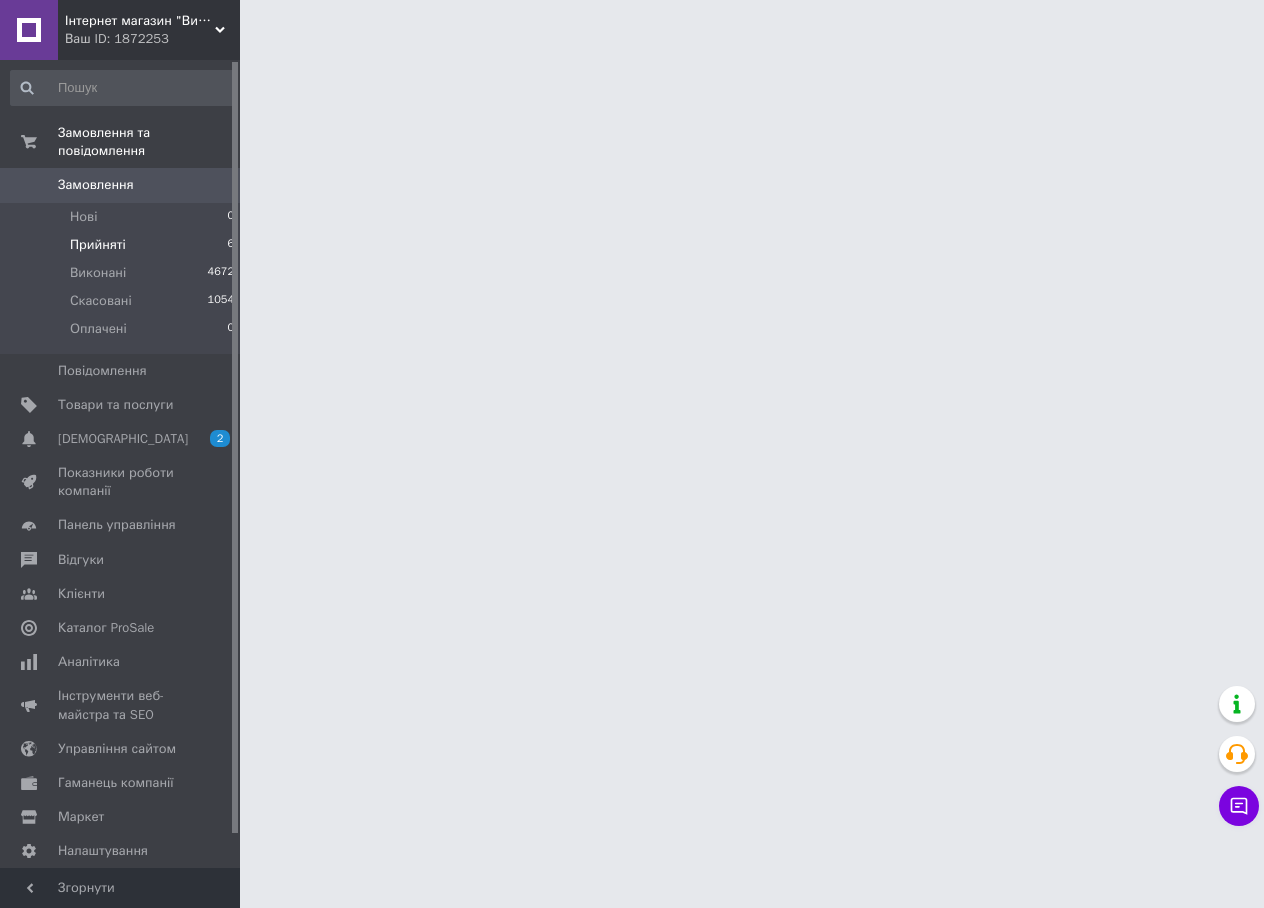 scroll, scrollTop: 0, scrollLeft: 0, axis: both 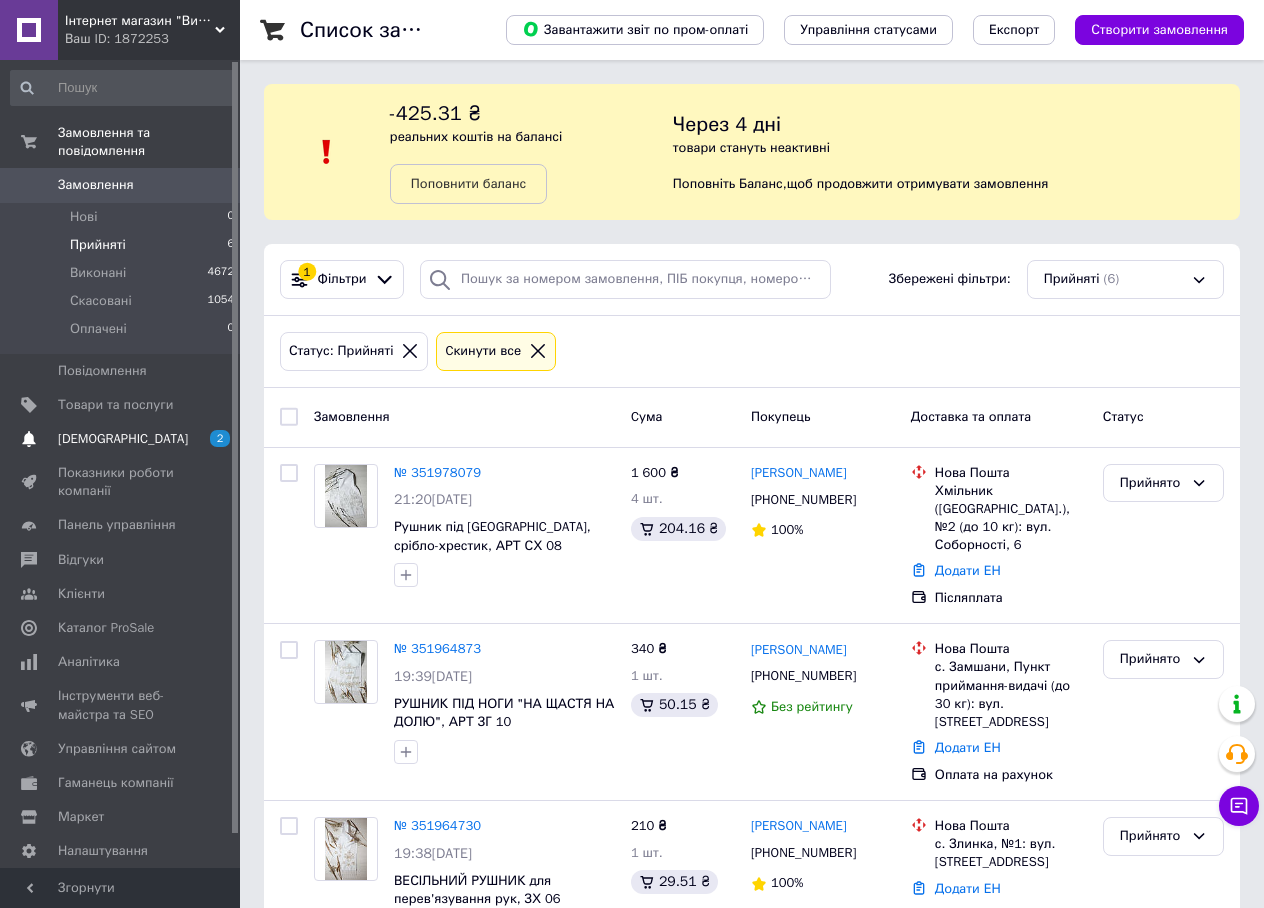 click on "[DEMOGRAPHIC_DATA]" at bounding box center [123, 439] 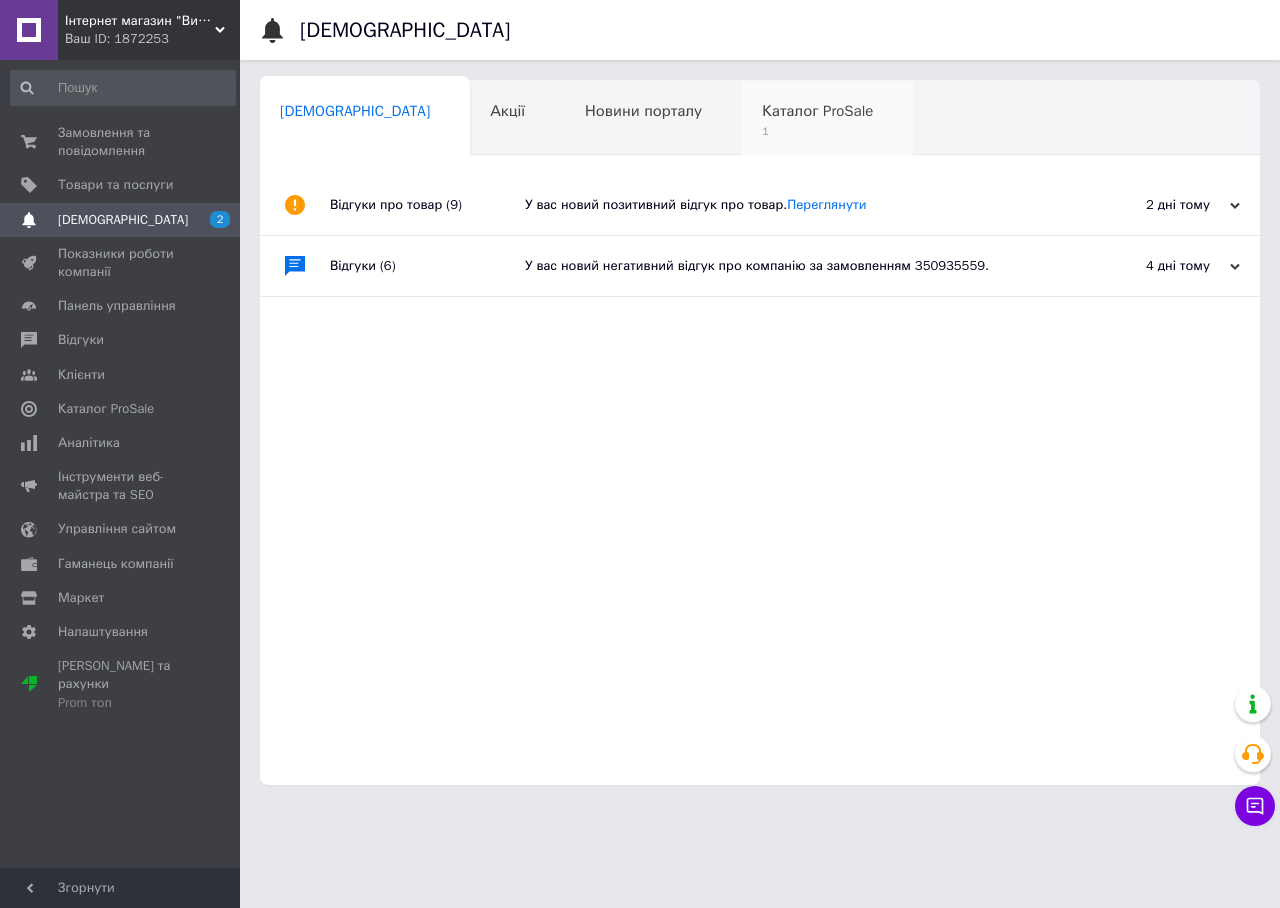 click on "Каталог ProSale 1" at bounding box center [827, 119] 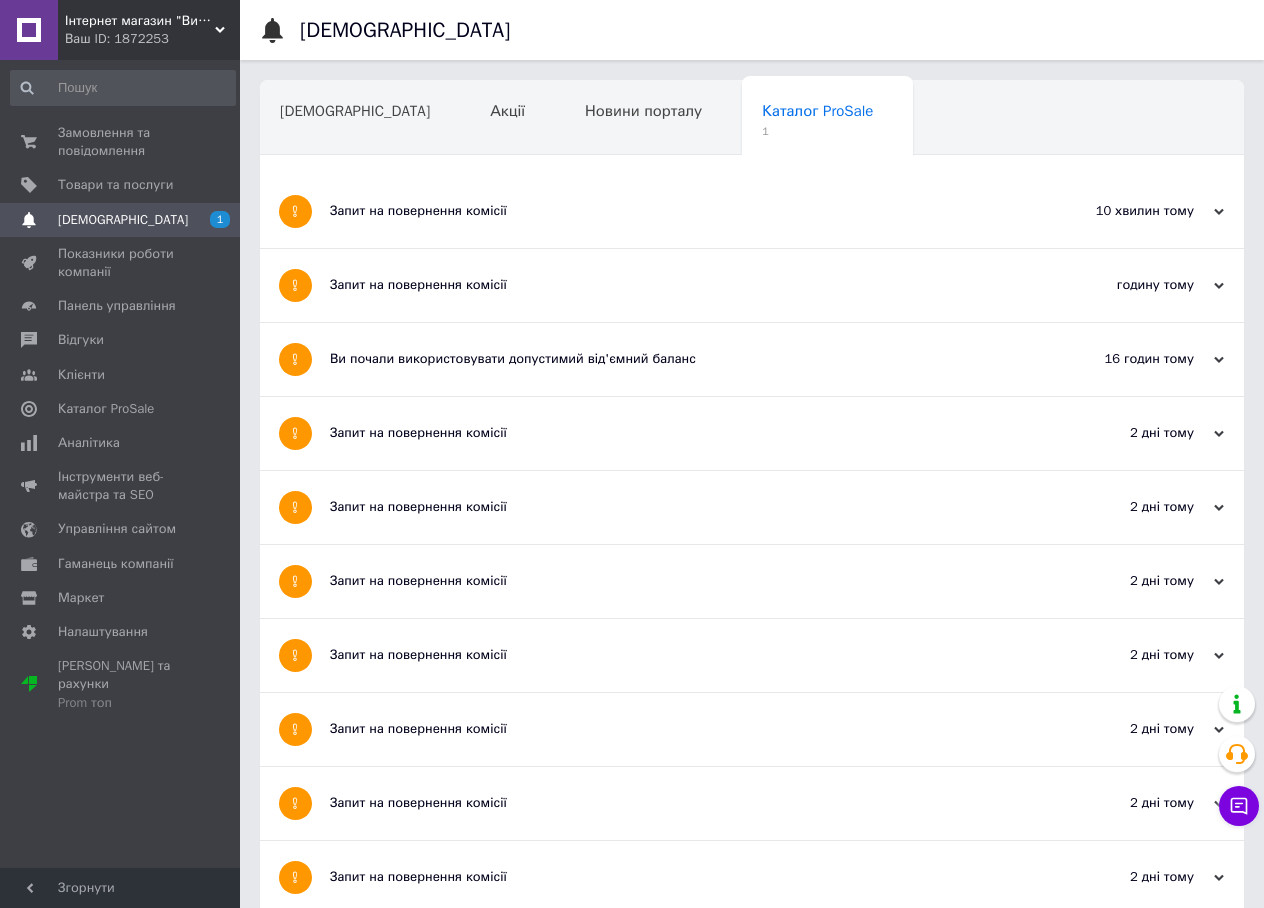 click on "Запит на повернення комісії" at bounding box center [677, 211] 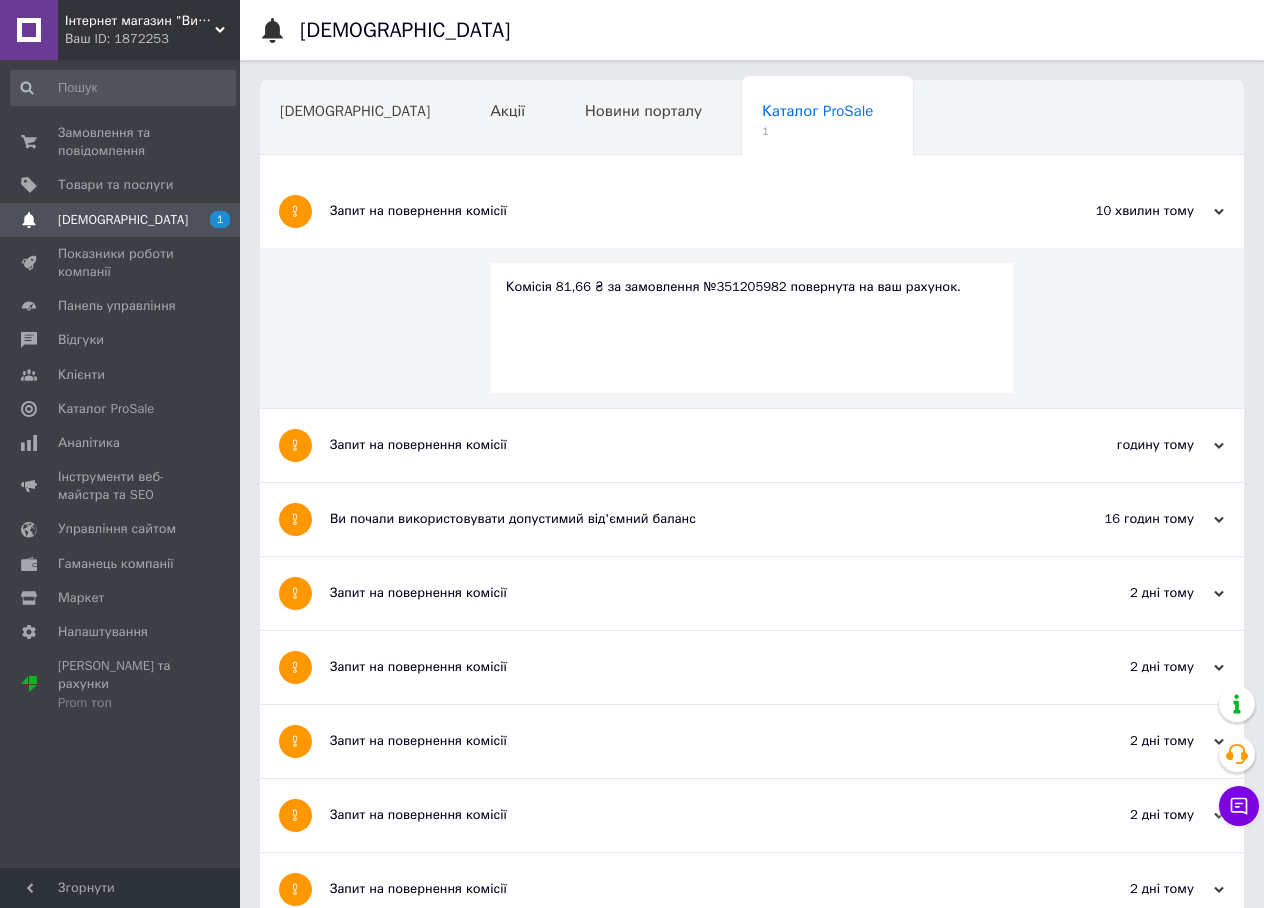 click on "Комісія 81,66 ₴ за замовлення №351205982 повернута на ваш рахунок." at bounding box center [752, 287] 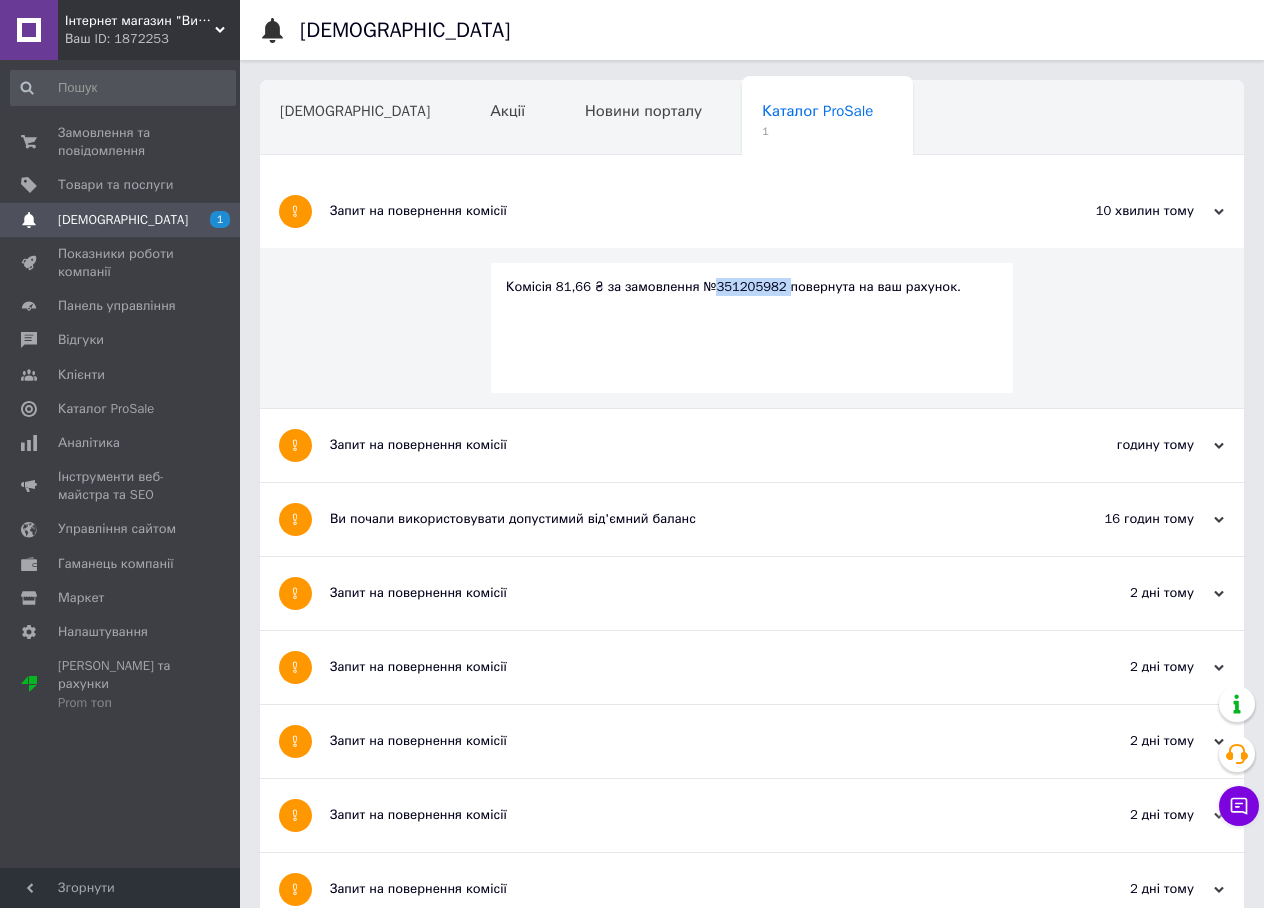 click on "Комісія 81,66 ₴ за замовлення №351205982 повернута на ваш рахунок." at bounding box center (752, 287) 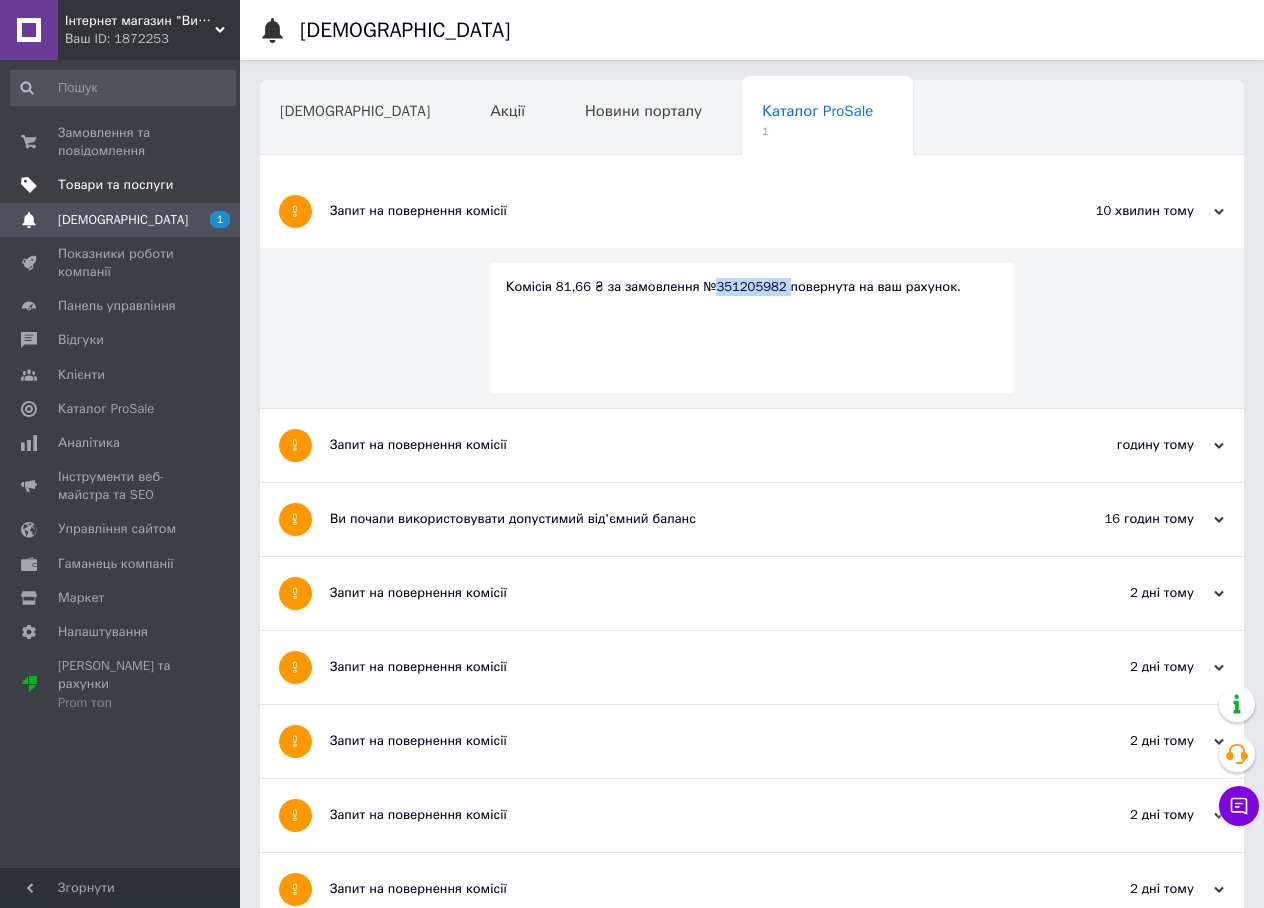 click on "Товари та послуги" at bounding box center (115, 185) 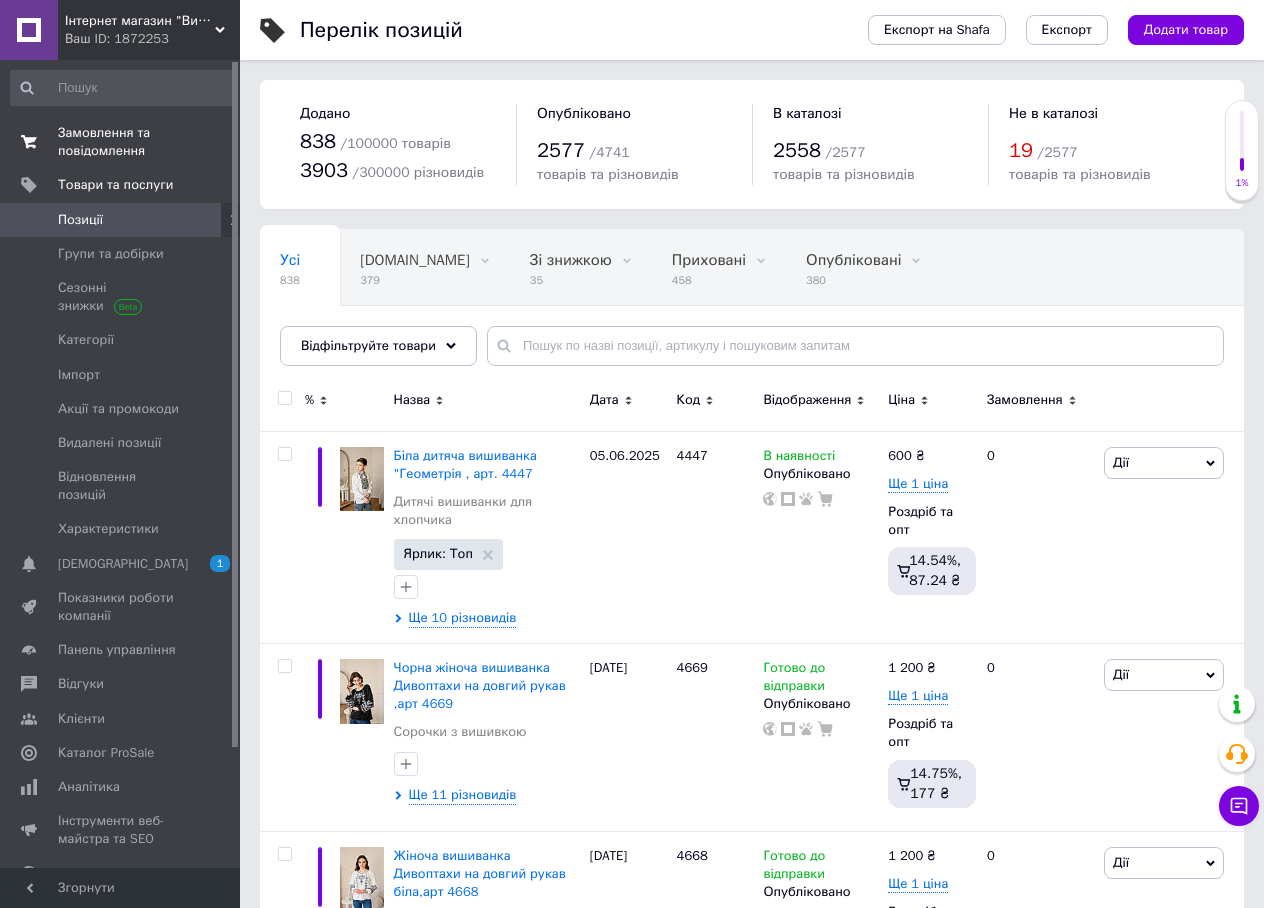 click on "Замовлення та повідомлення" at bounding box center (121, 142) 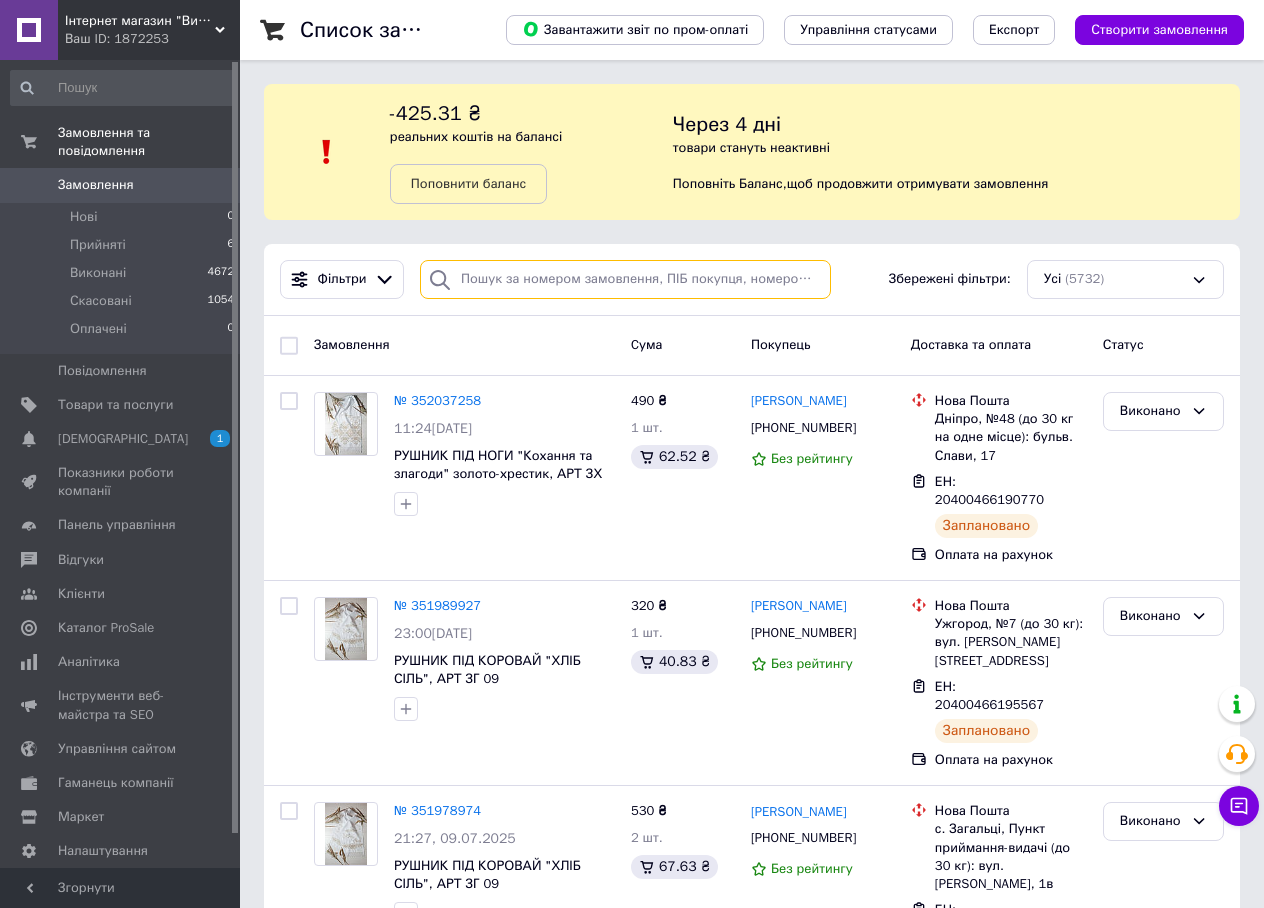 click at bounding box center (625, 279) 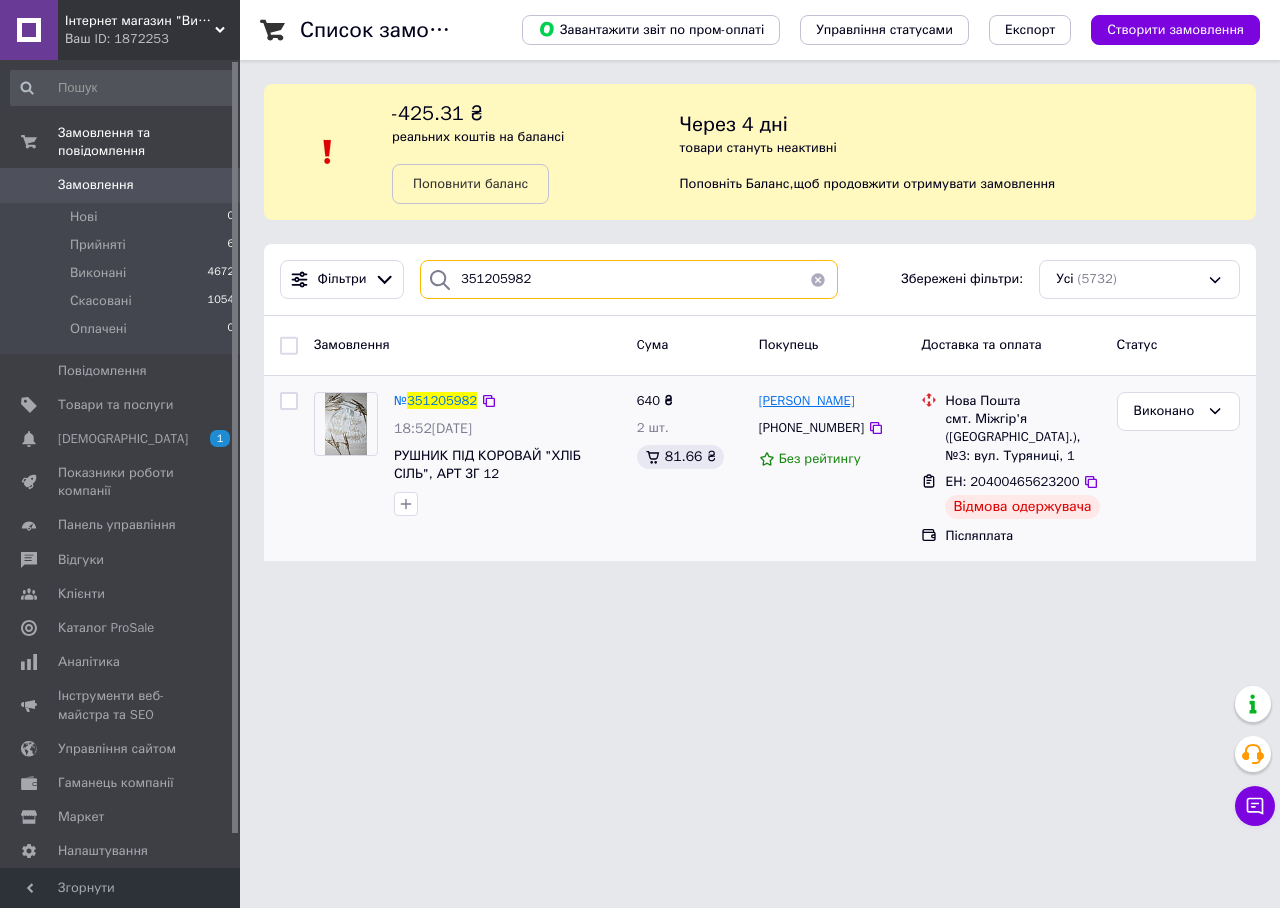 type on "351205982" 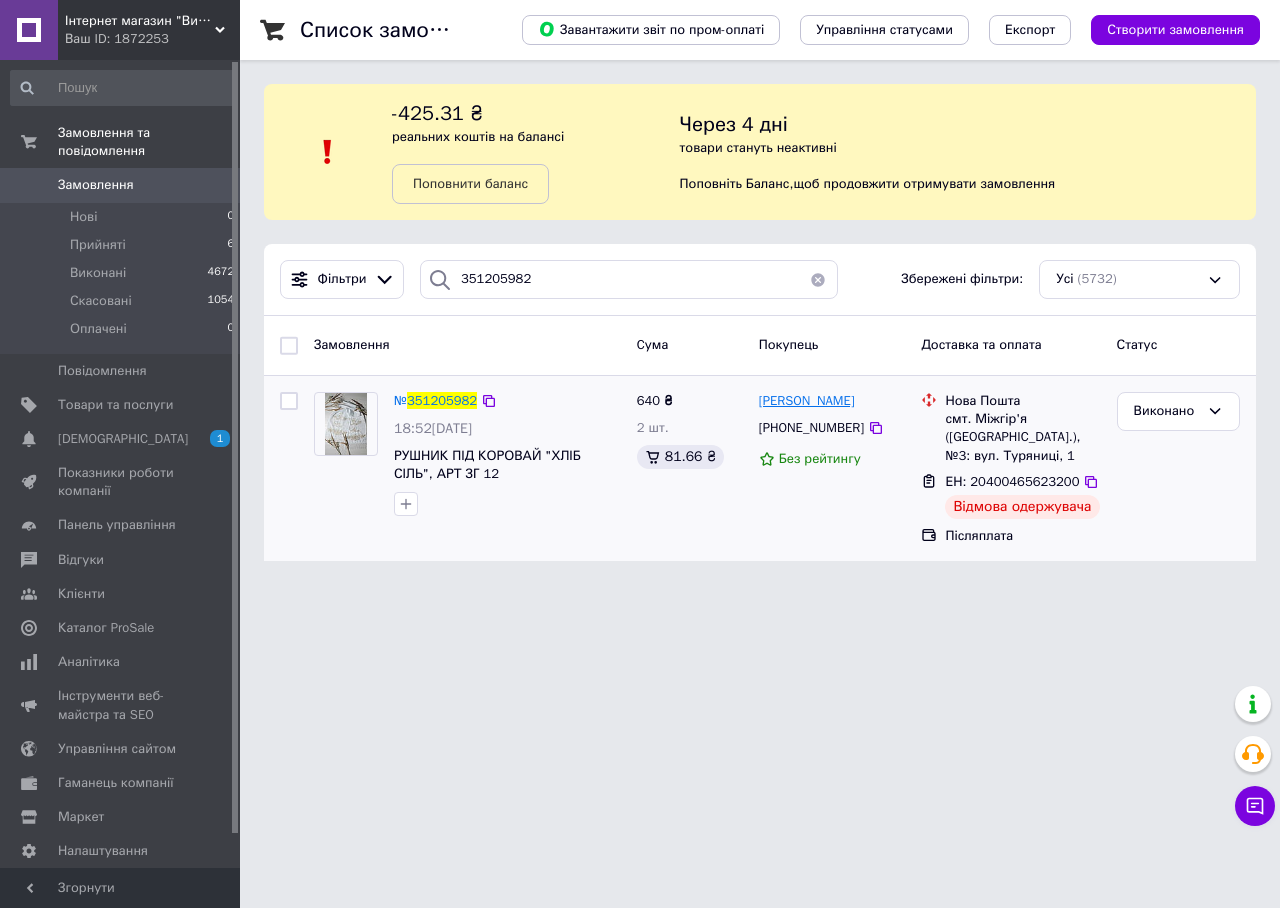 click on "Ірина Ледида" at bounding box center (807, 400) 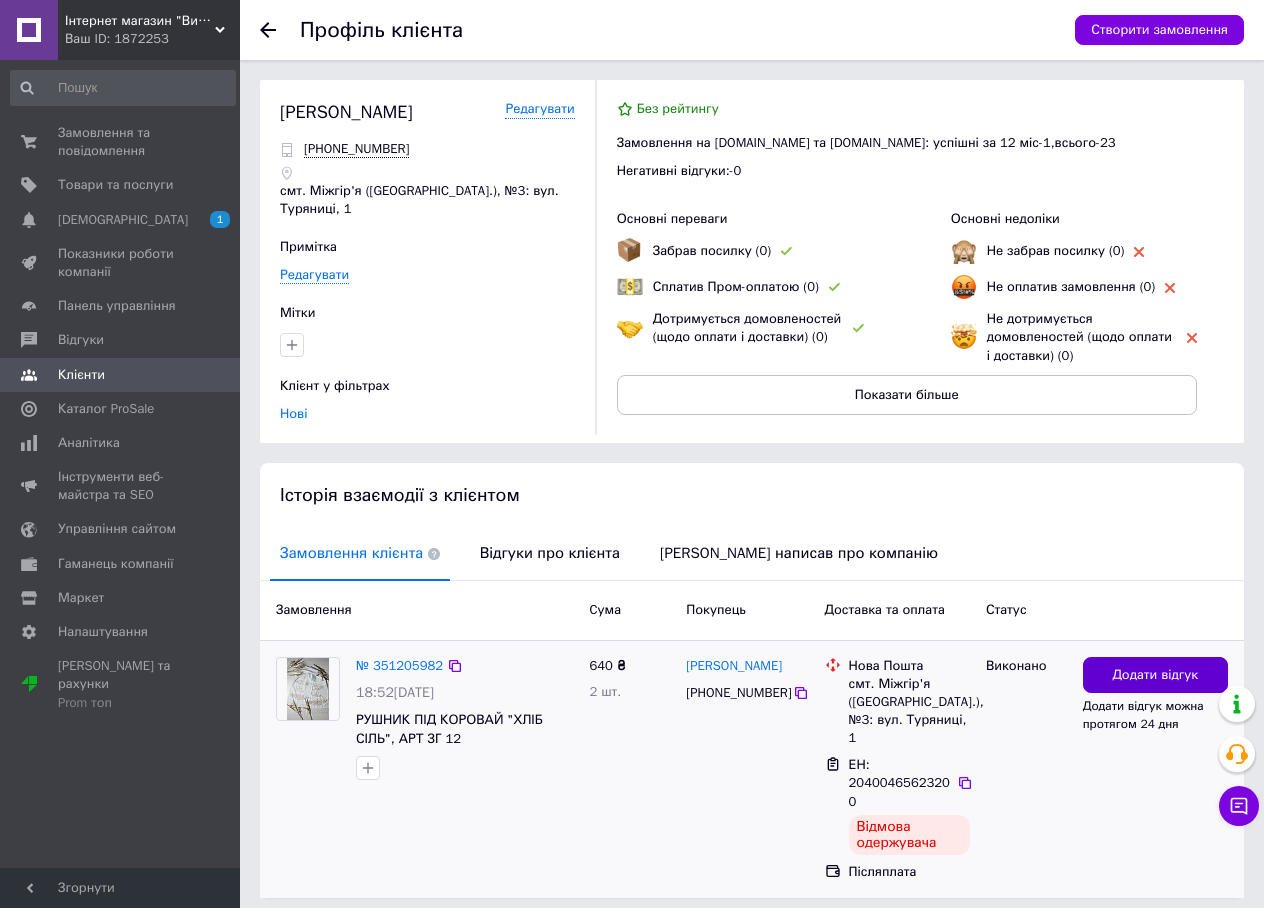 click on "Додати відгук" at bounding box center (1155, 675) 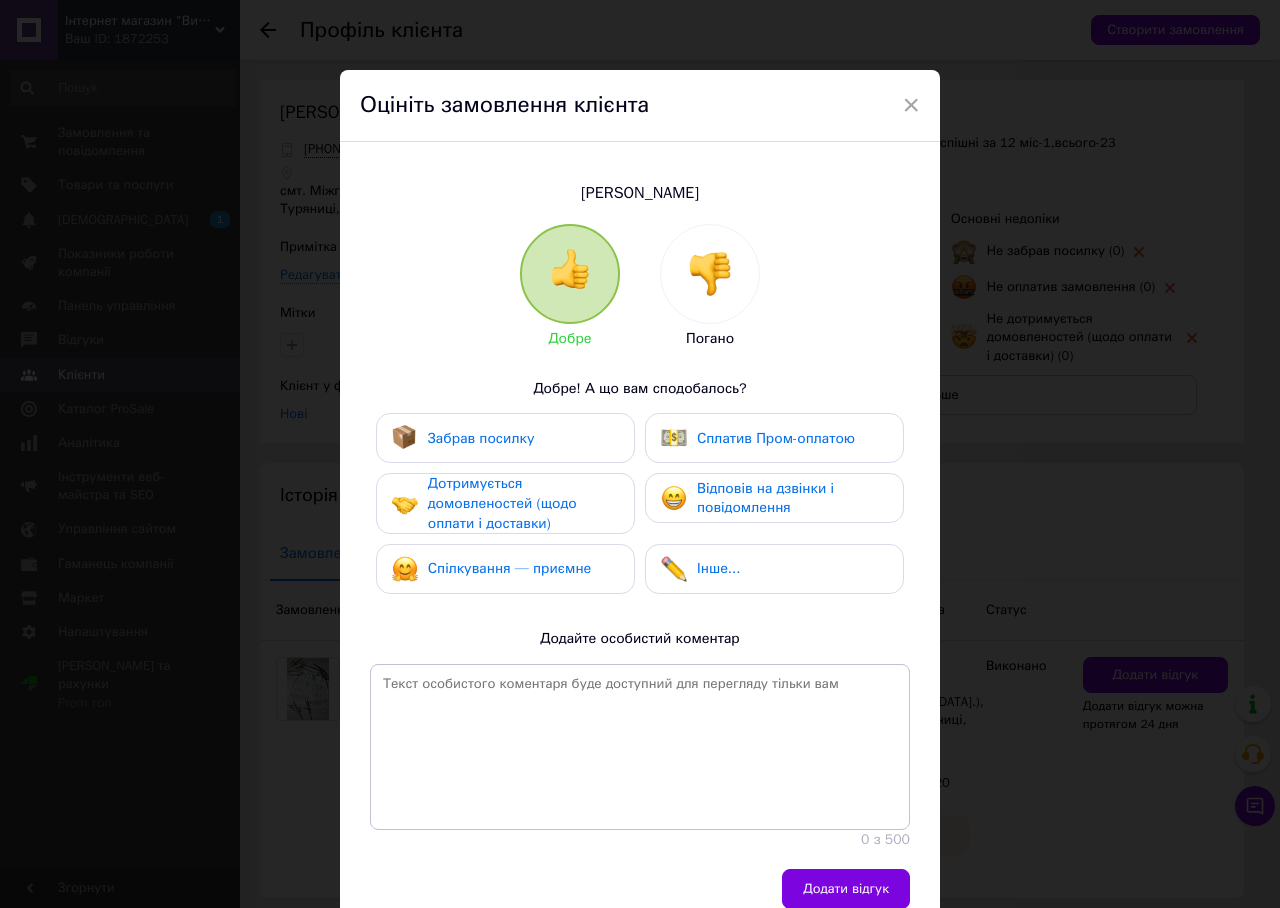 click at bounding box center (710, 274) 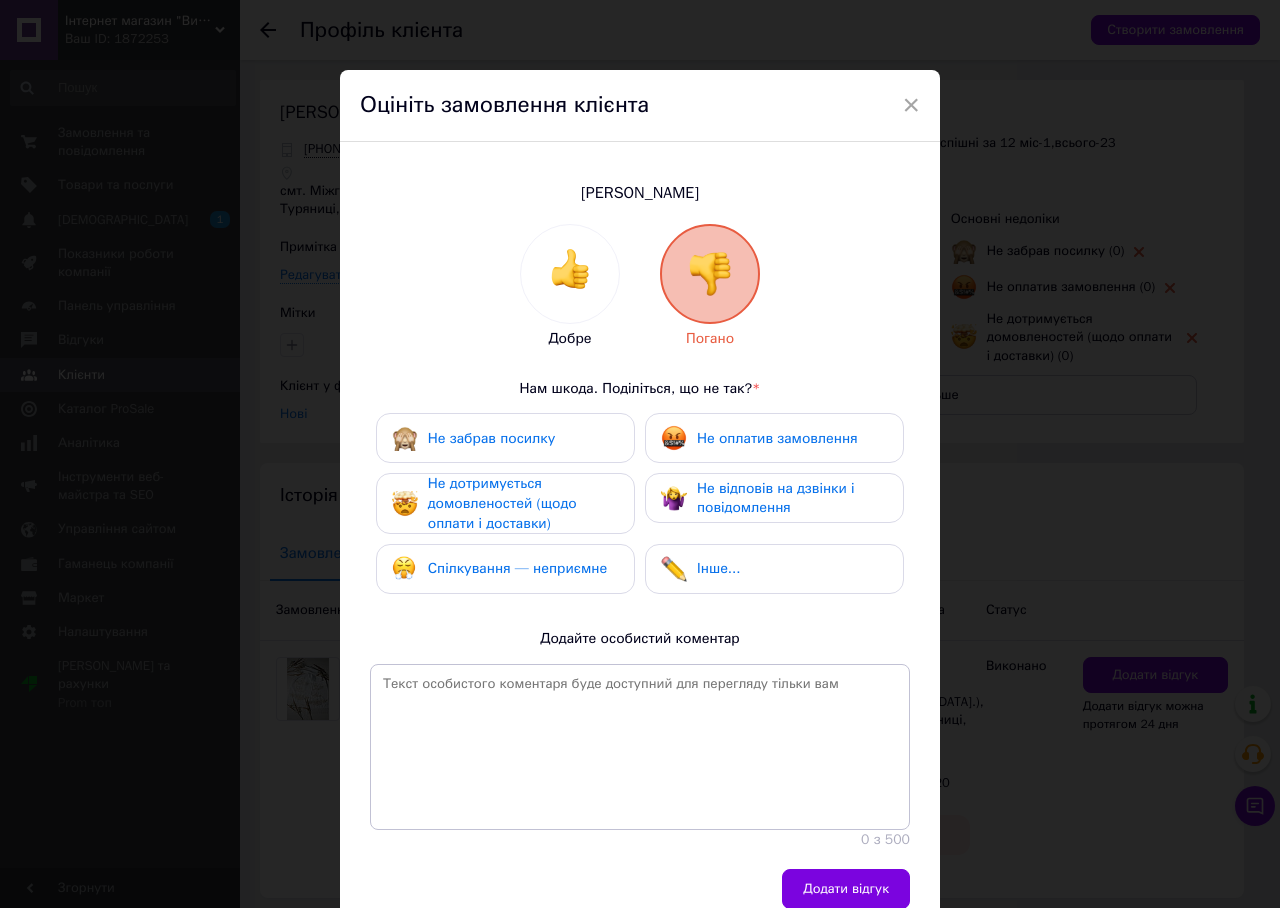 click on "Не забрав посилку" at bounding box center [491, 438] 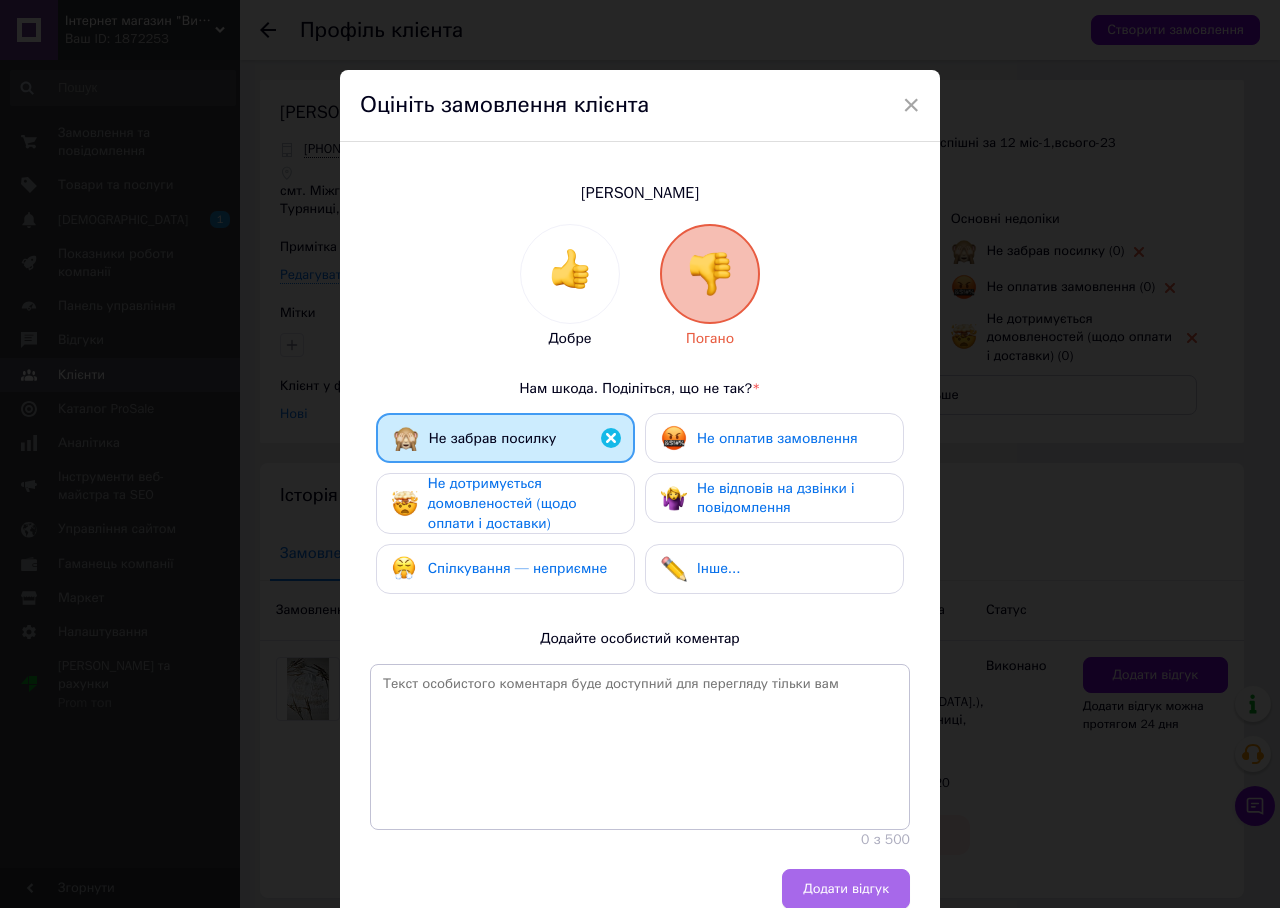 click on "Додати відгук" at bounding box center (846, 889) 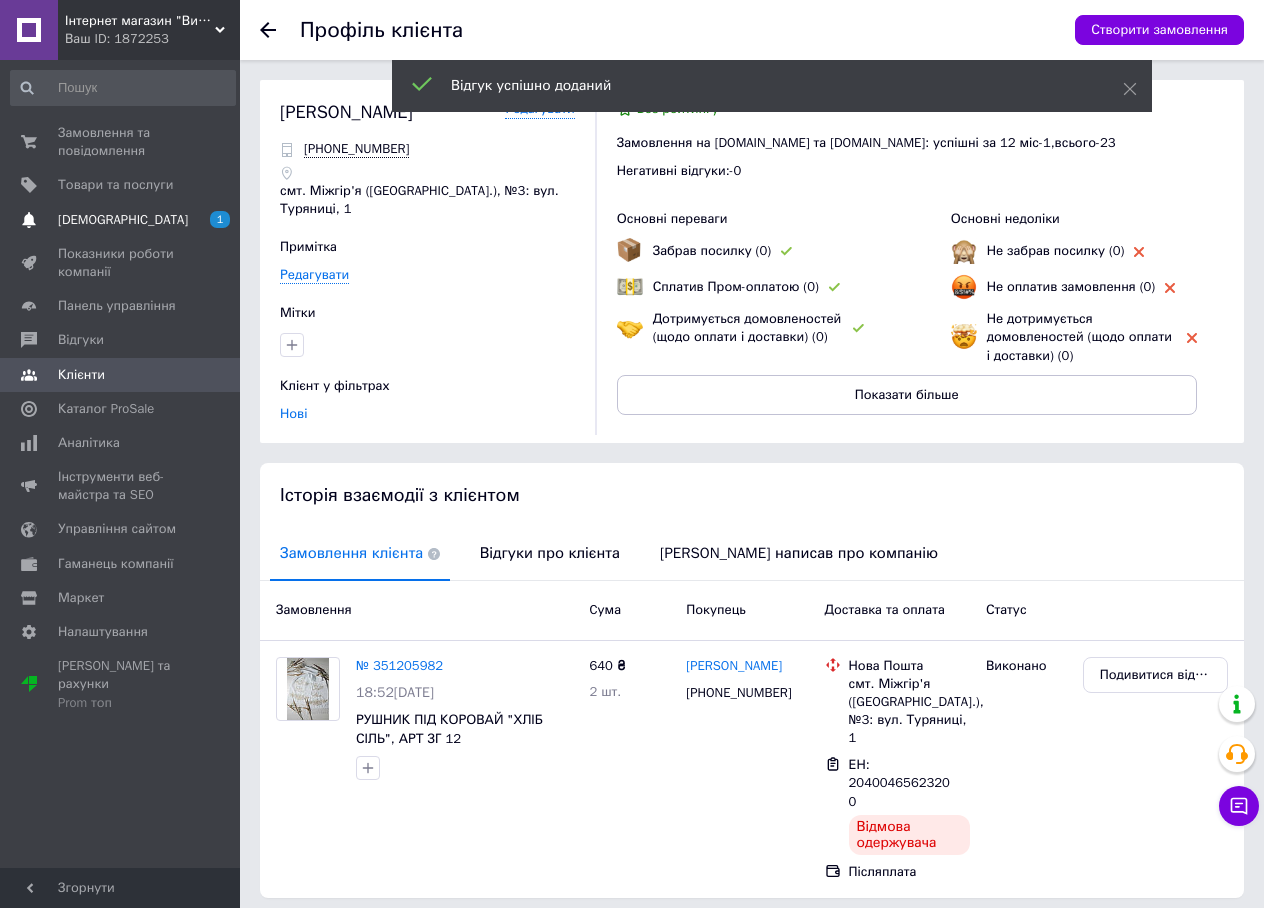 click on "[DEMOGRAPHIC_DATA]" at bounding box center [123, 220] 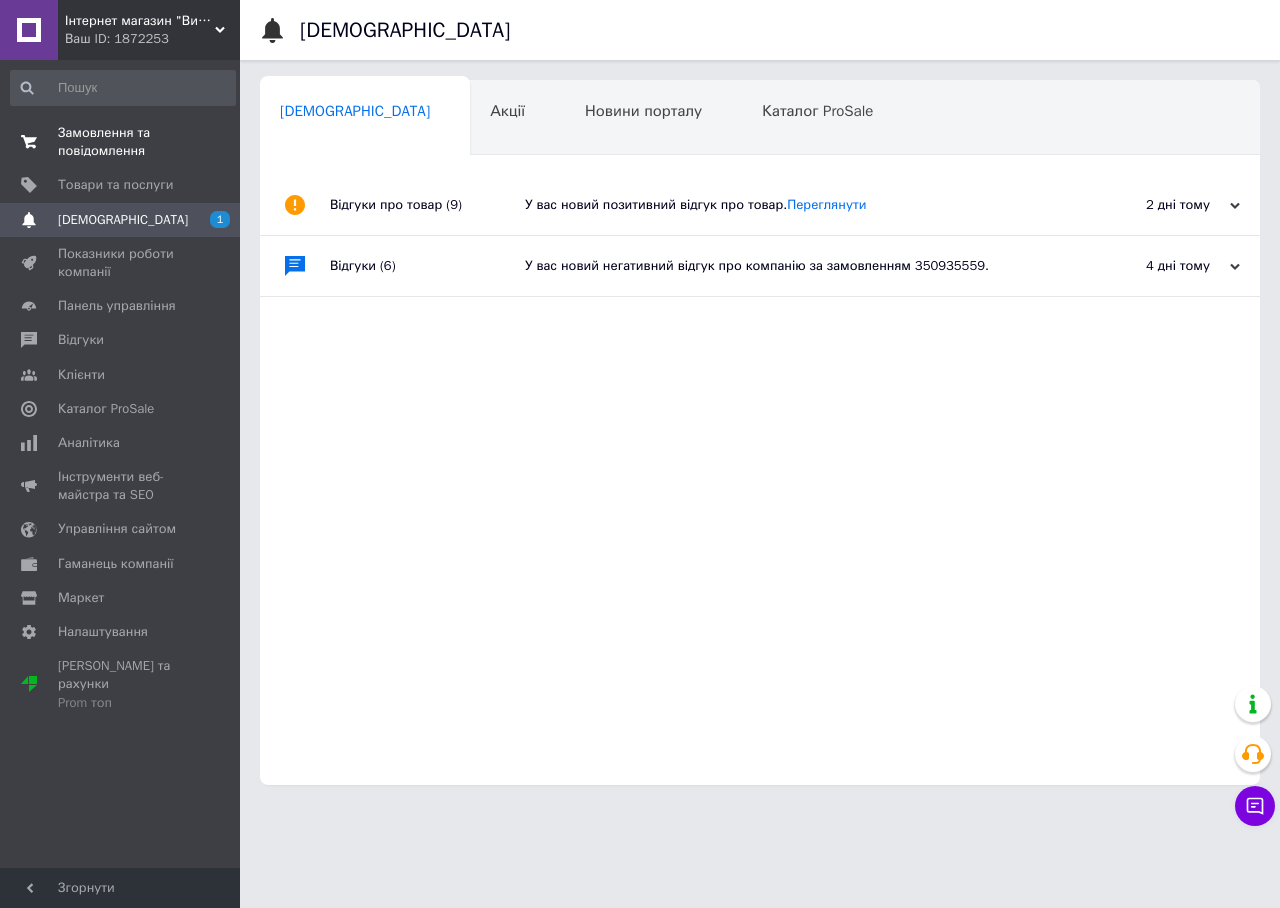 click on "Замовлення та повідомлення 0 0" at bounding box center (123, 142) 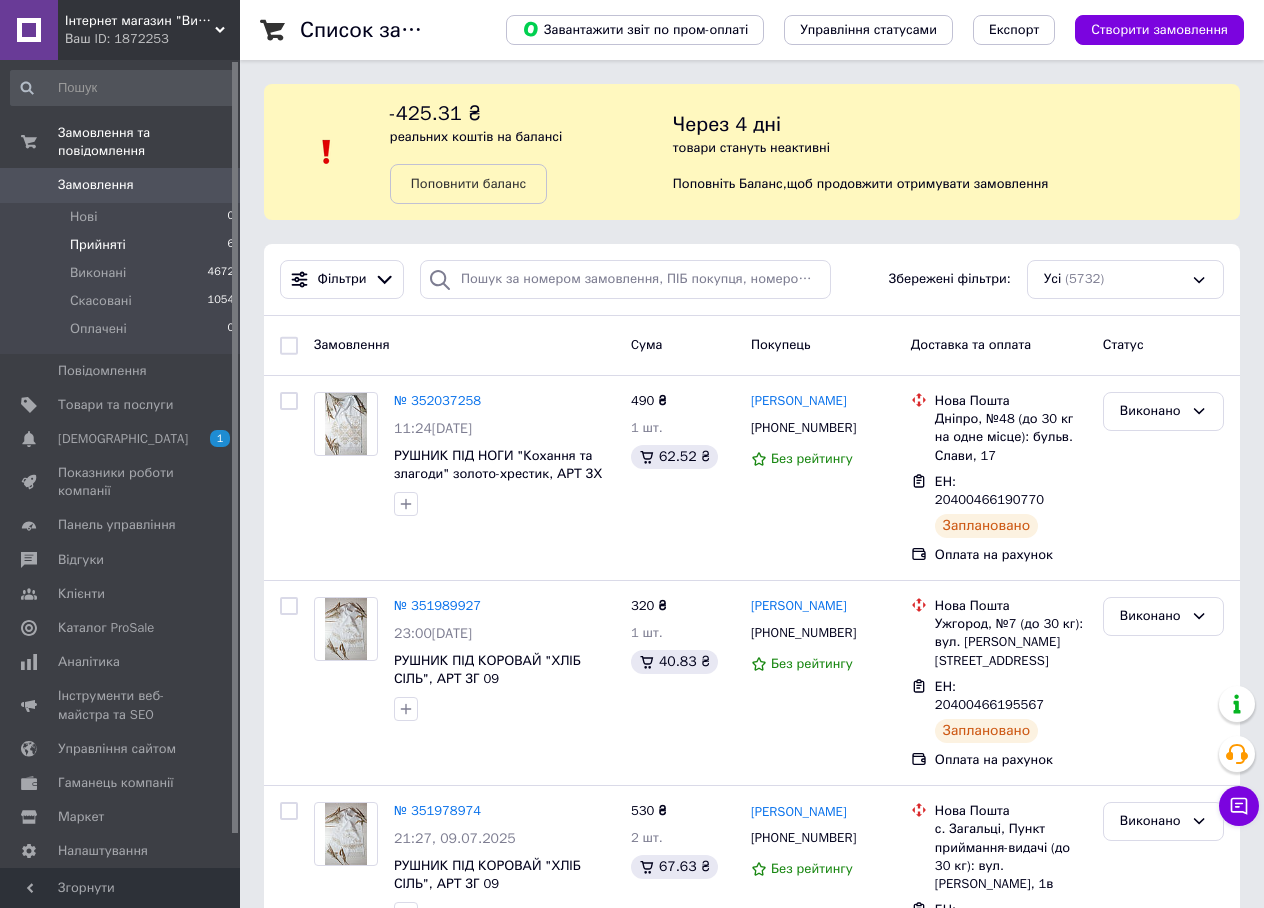 click on "Прийняті 6" at bounding box center [123, 245] 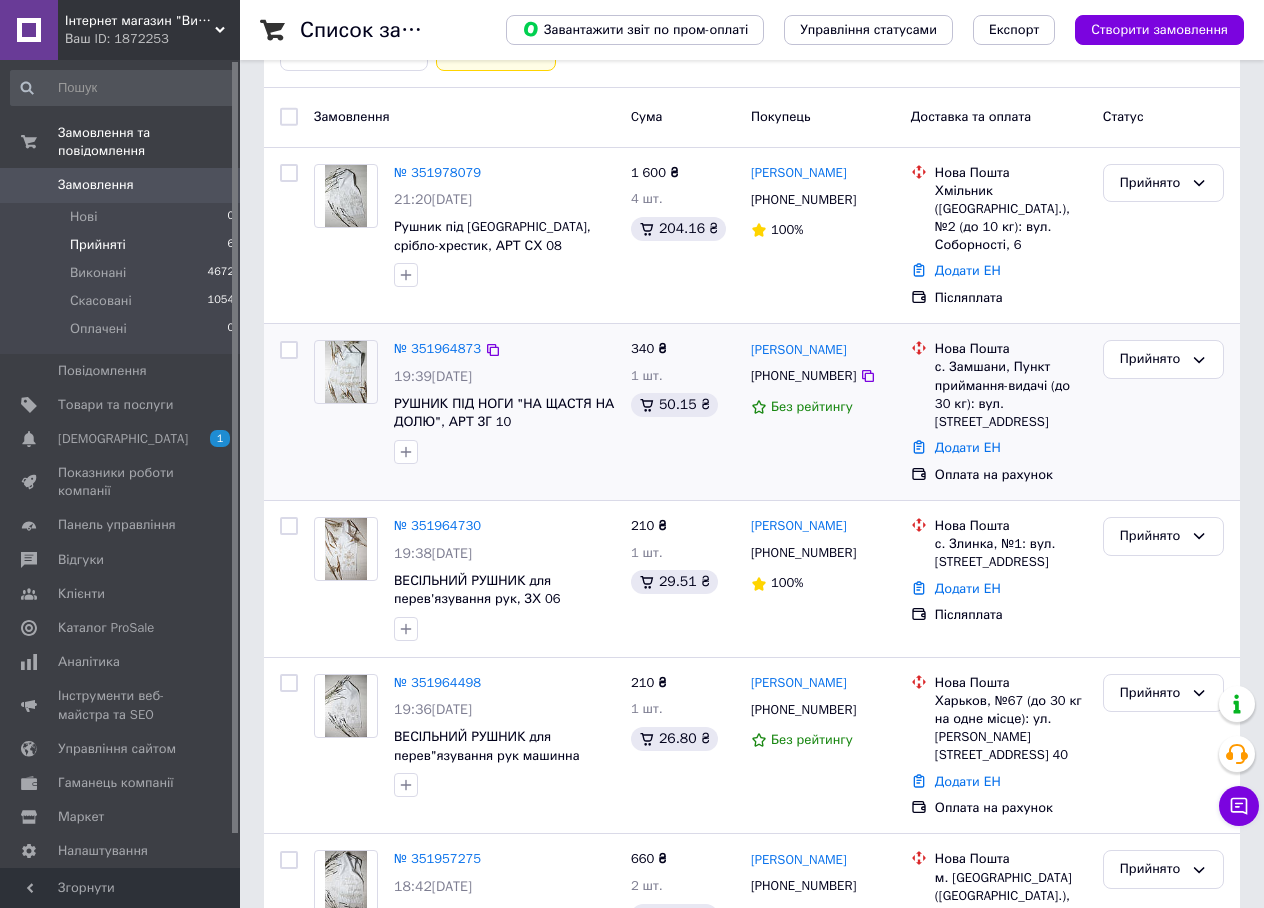 scroll, scrollTop: 400, scrollLeft: 0, axis: vertical 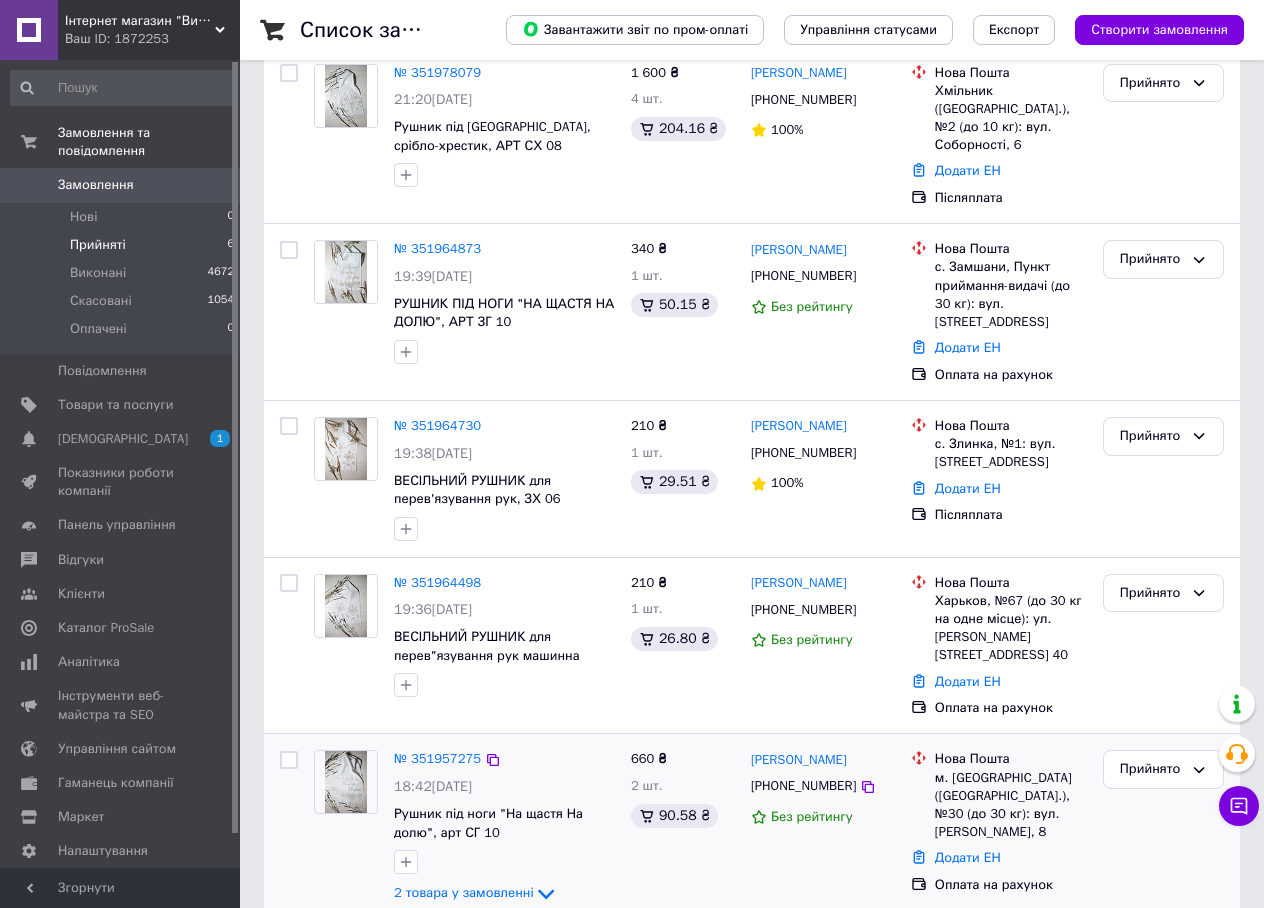 click on "[PERSON_NAME]" at bounding box center [823, 759] 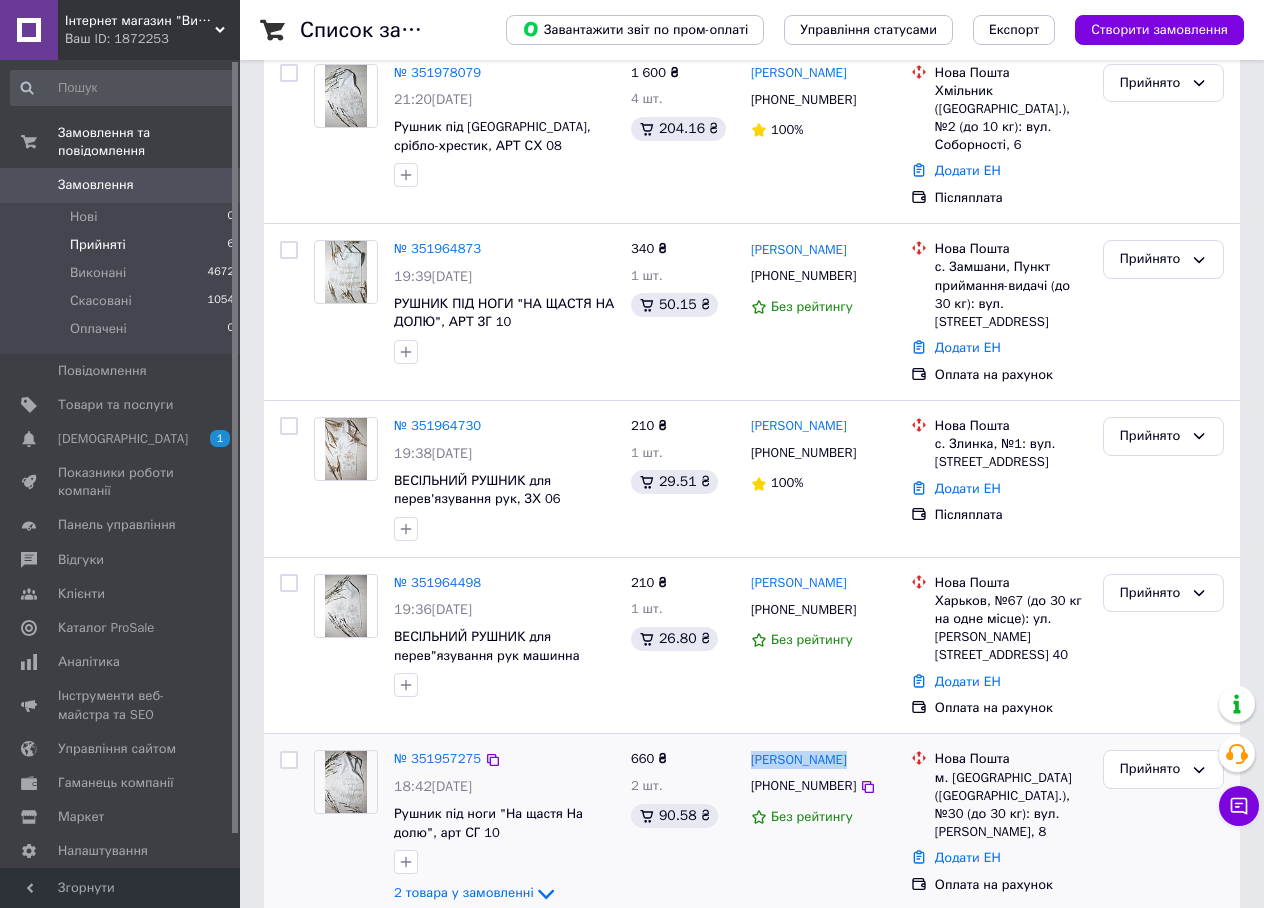 click on "[PERSON_NAME]" at bounding box center (823, 759) 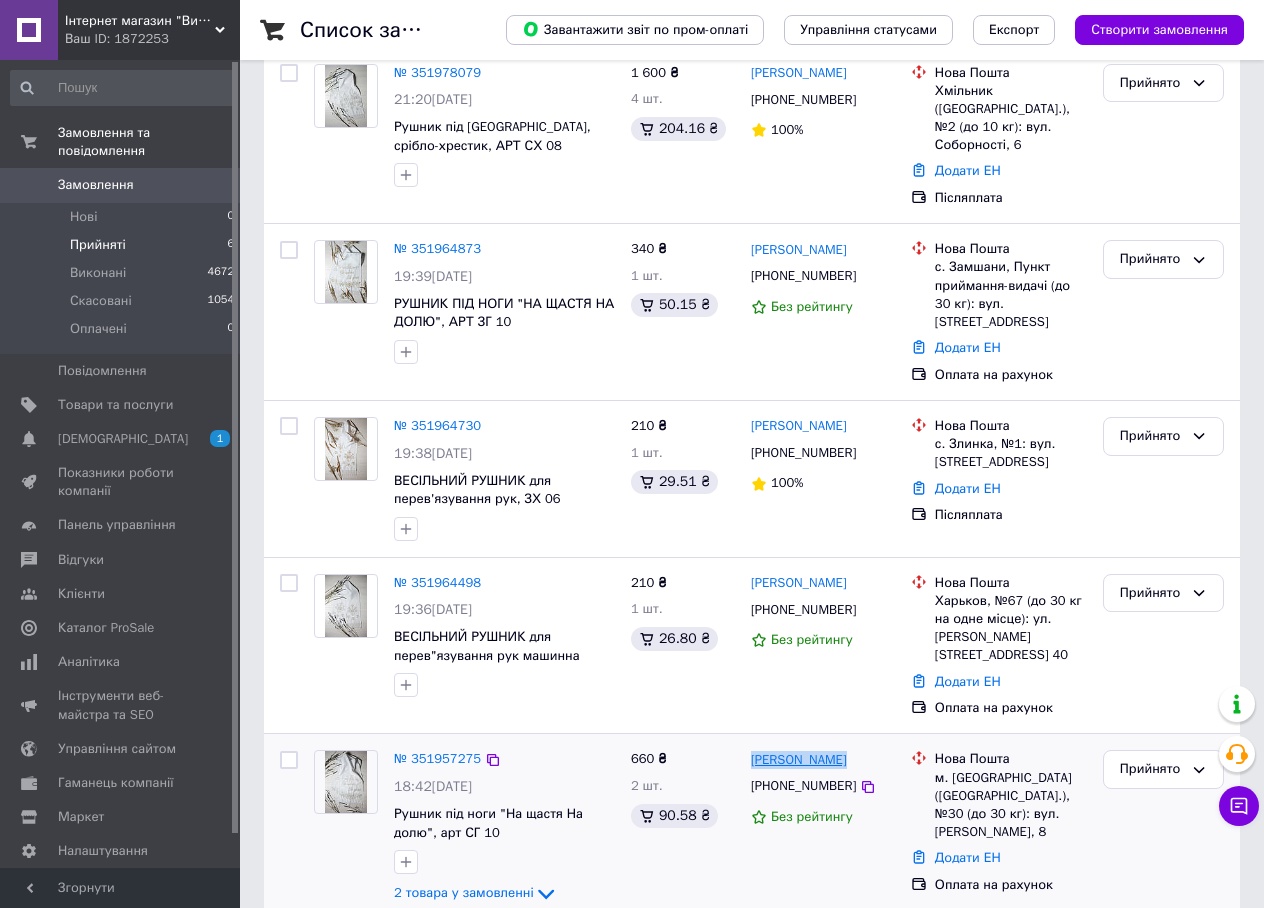 copy on "[PERSON_NAME]" 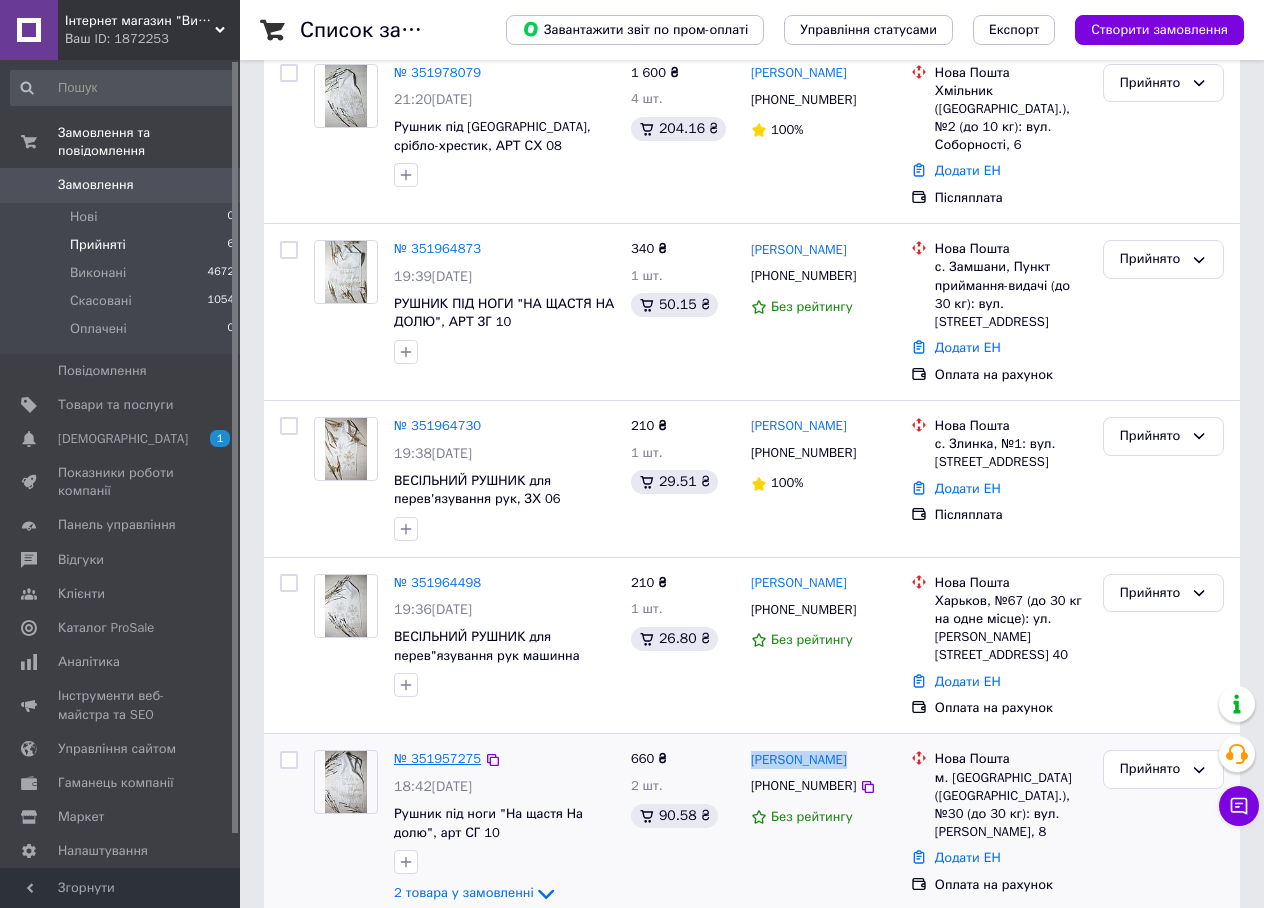 click on "№ 351957275" at bounding box center [437, 758] 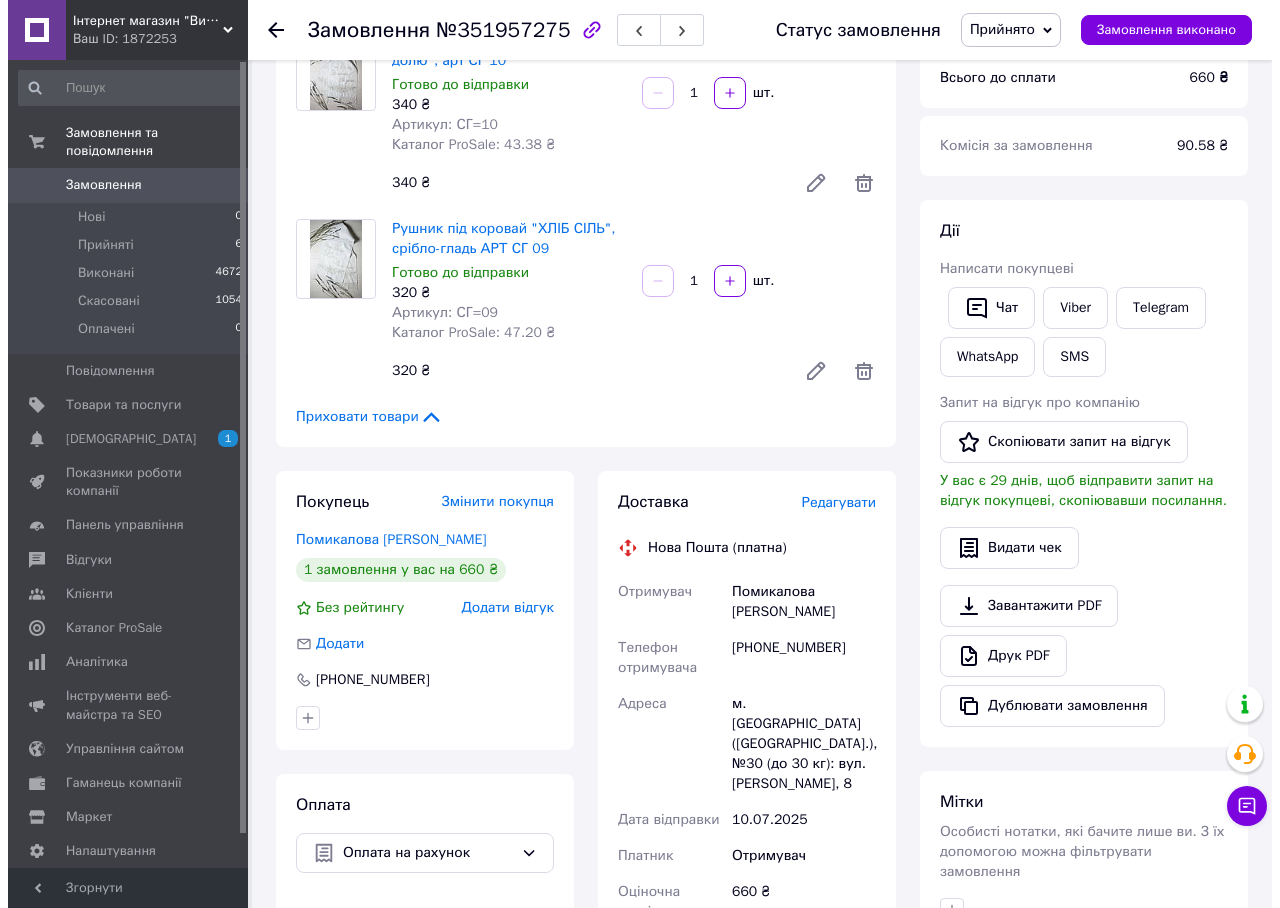 scroll, scrollTop: 100, scrollLeft: 0, axis: vertical 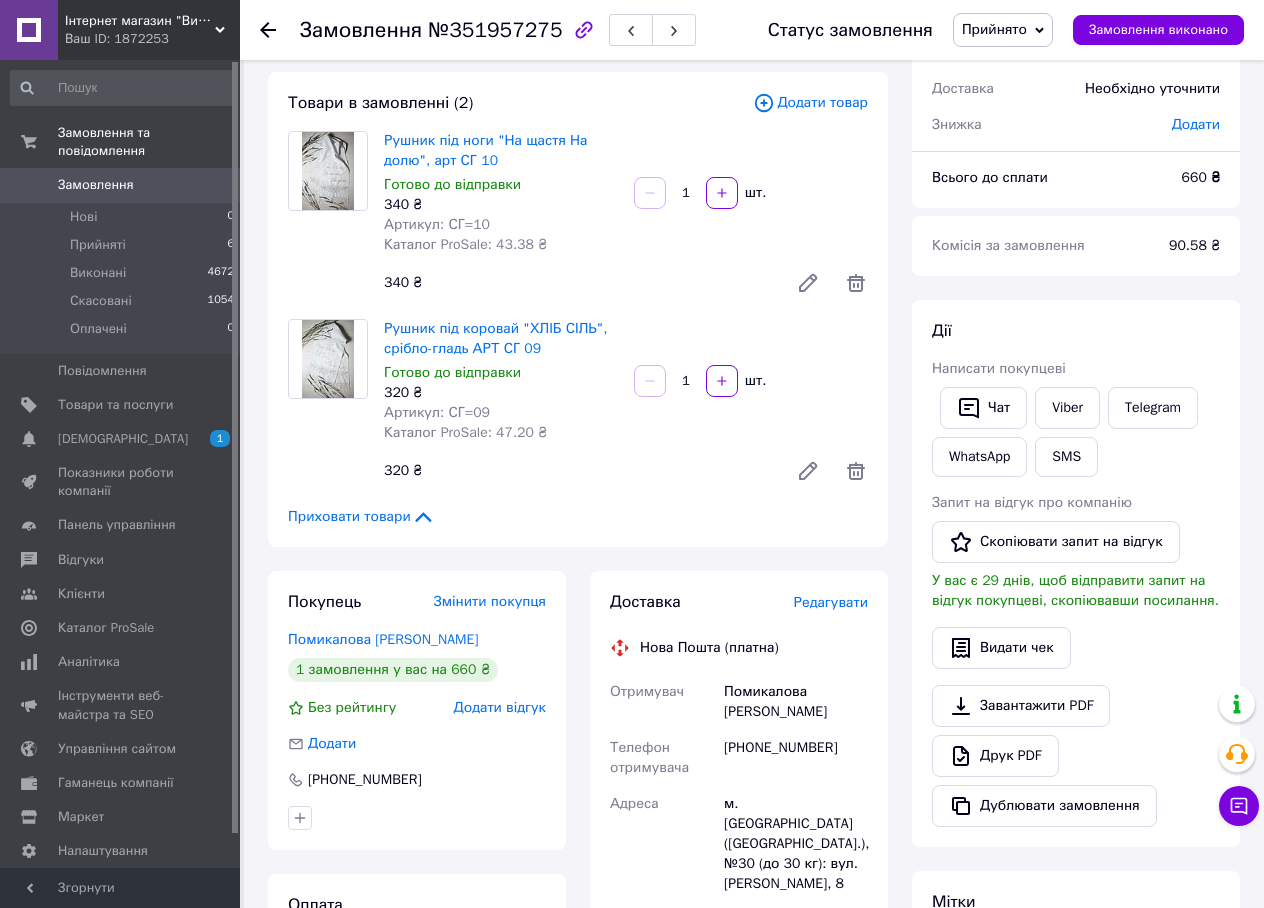 click on "Редагувати" at bounding box center (831, 602) 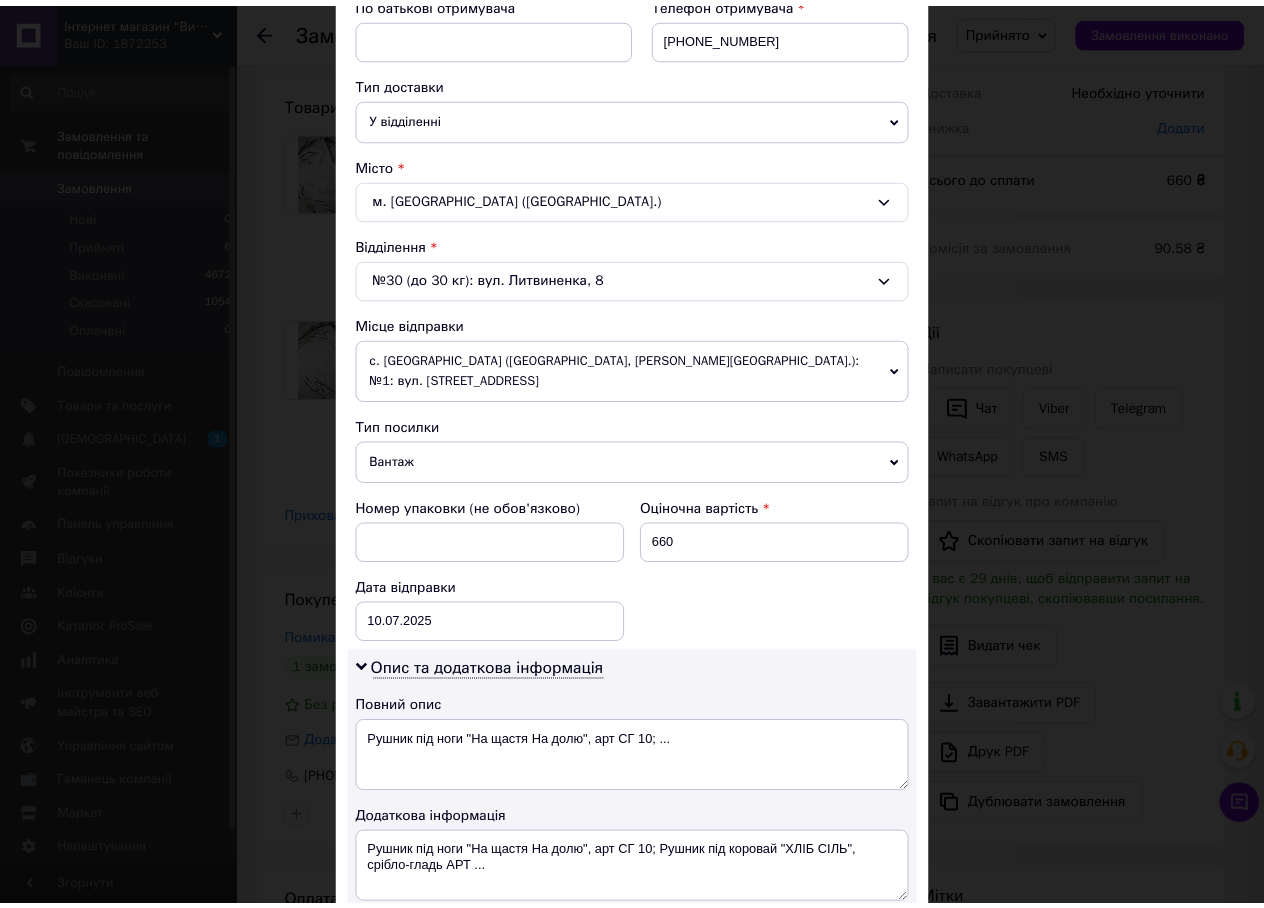 scroll, scrollTop: 680, scrollLeft: 0, axis: vertical 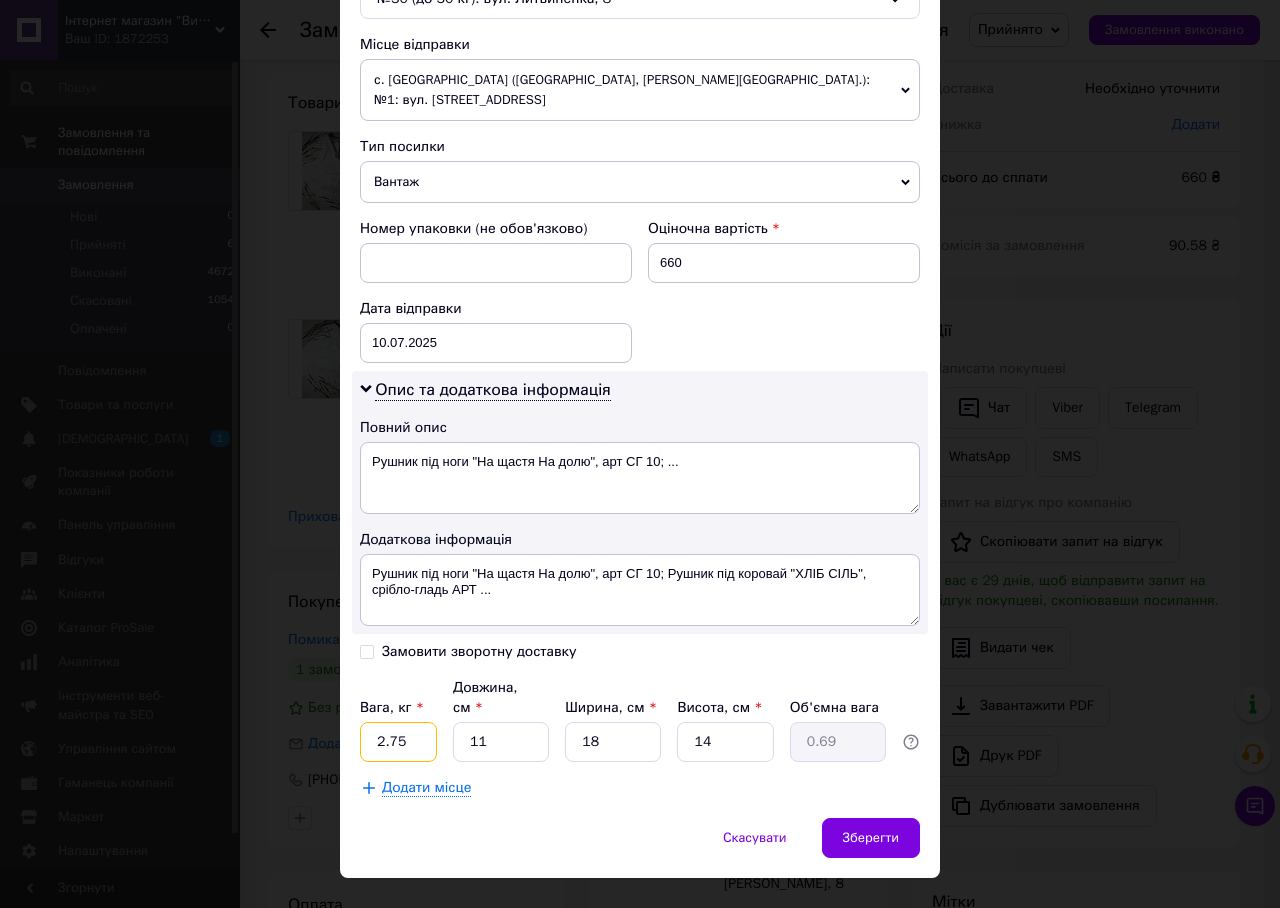 click on "2.75" at bounding box center (398, 742) 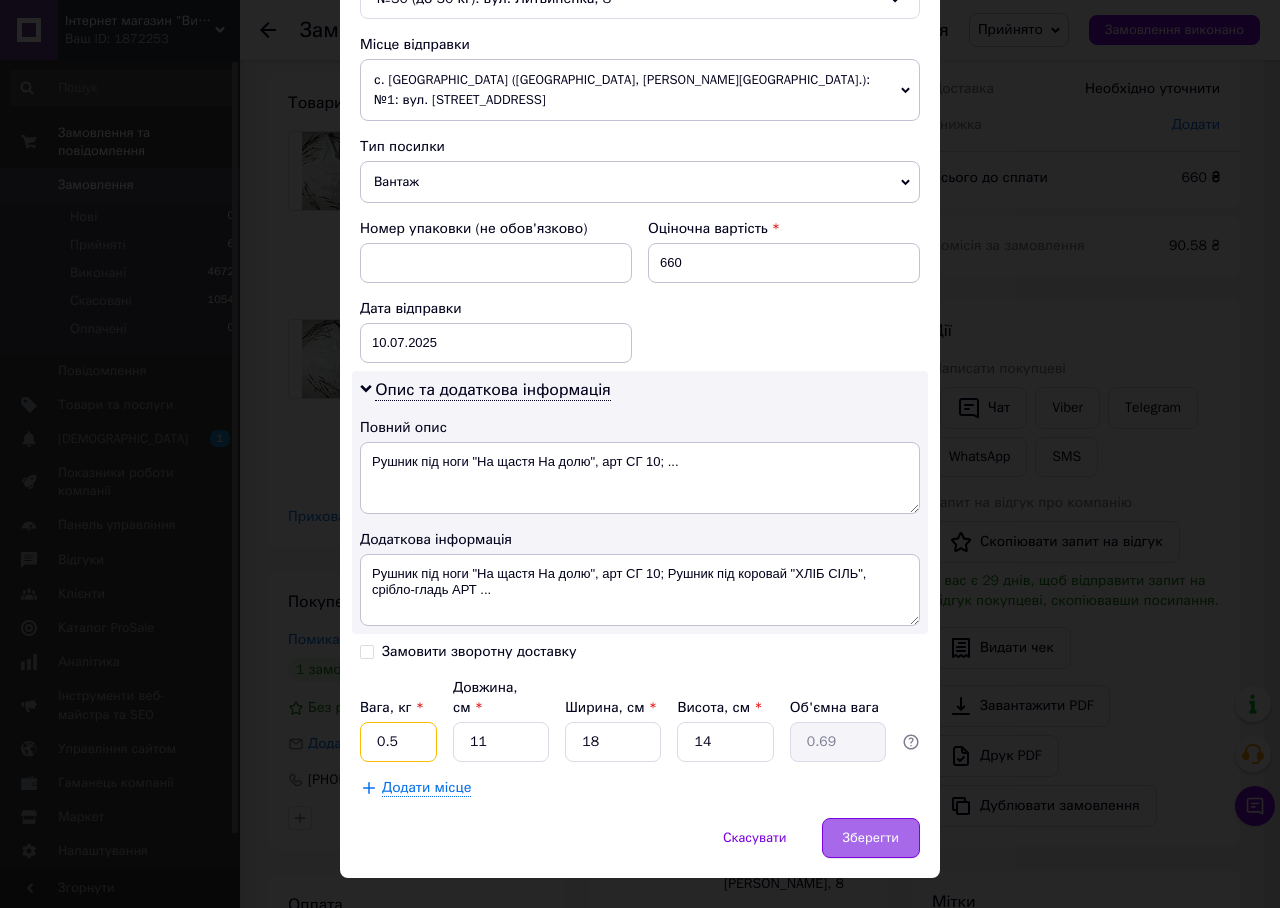 type on "0.5" 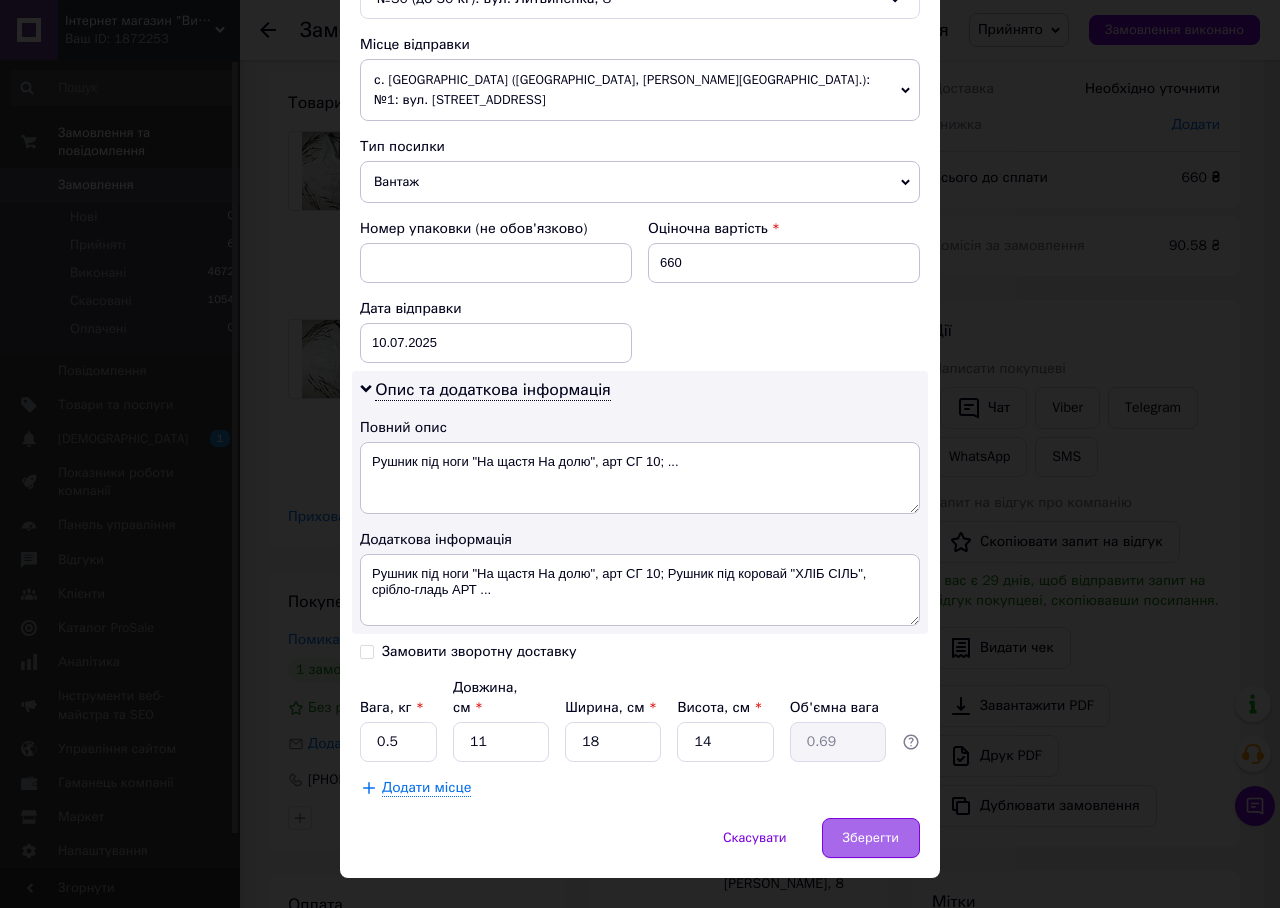 click on "Зберегти" at bounding box center [871, 838] 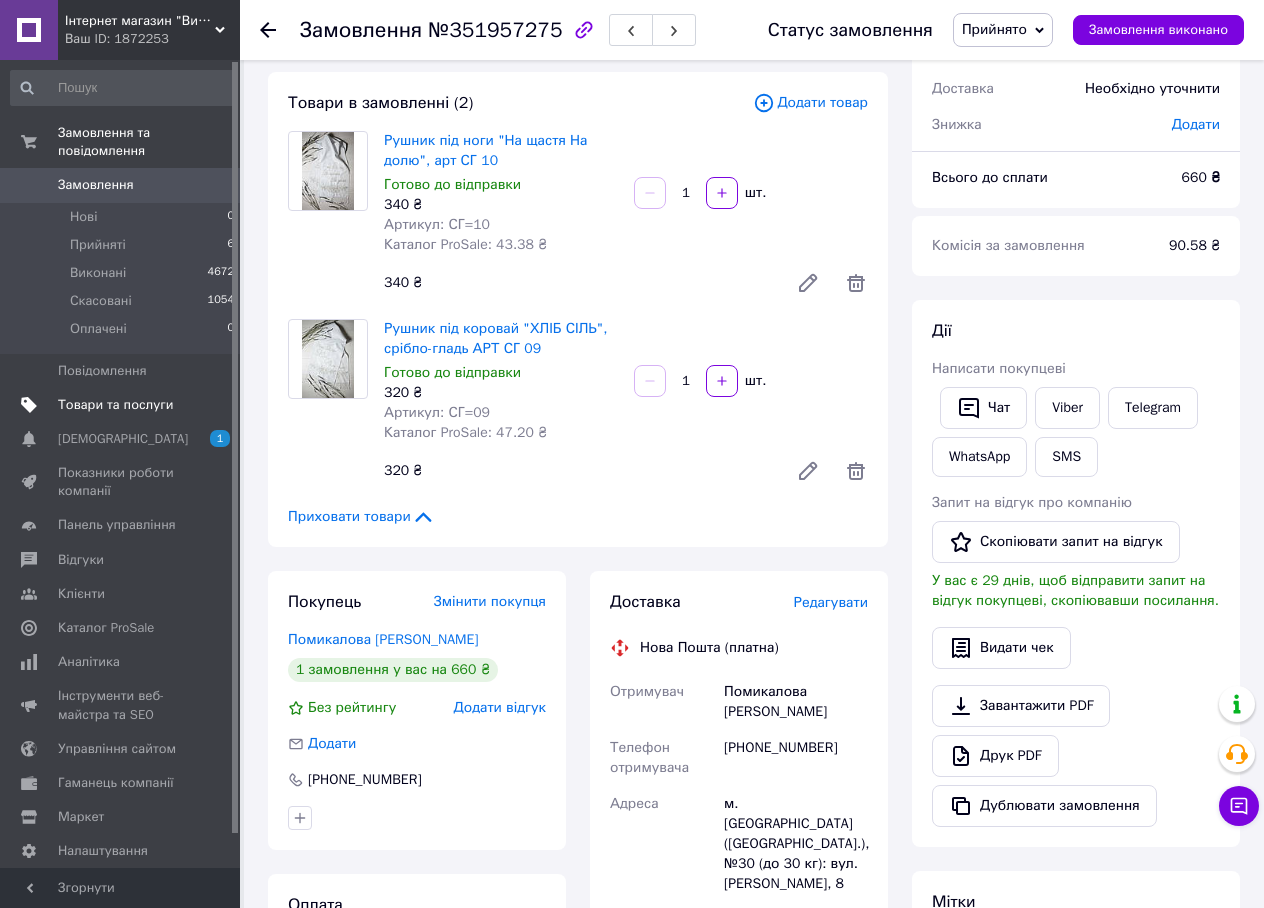 click on "Товари та послуги" at bounding box center (115, 405) 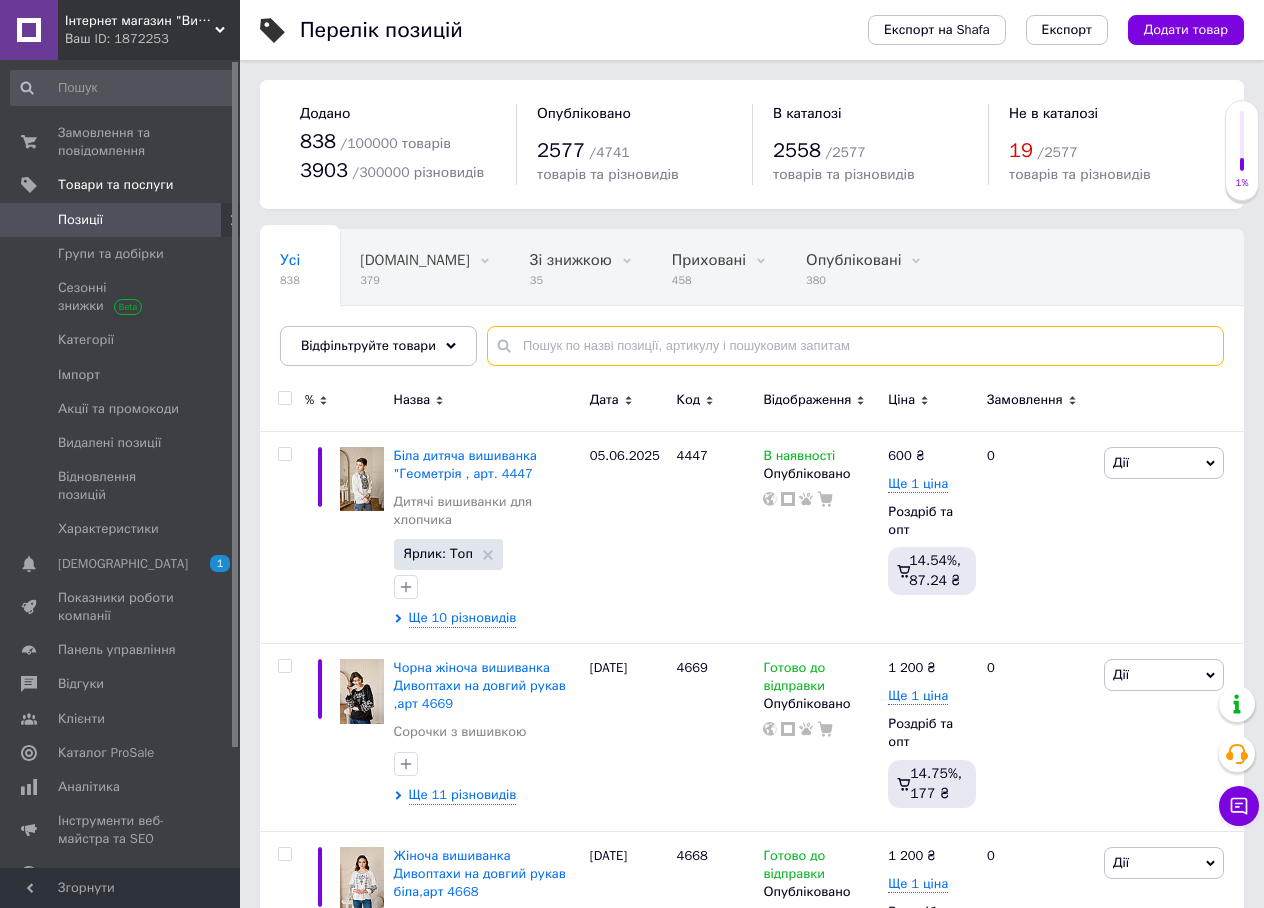 click at bounding box center [855, 346] 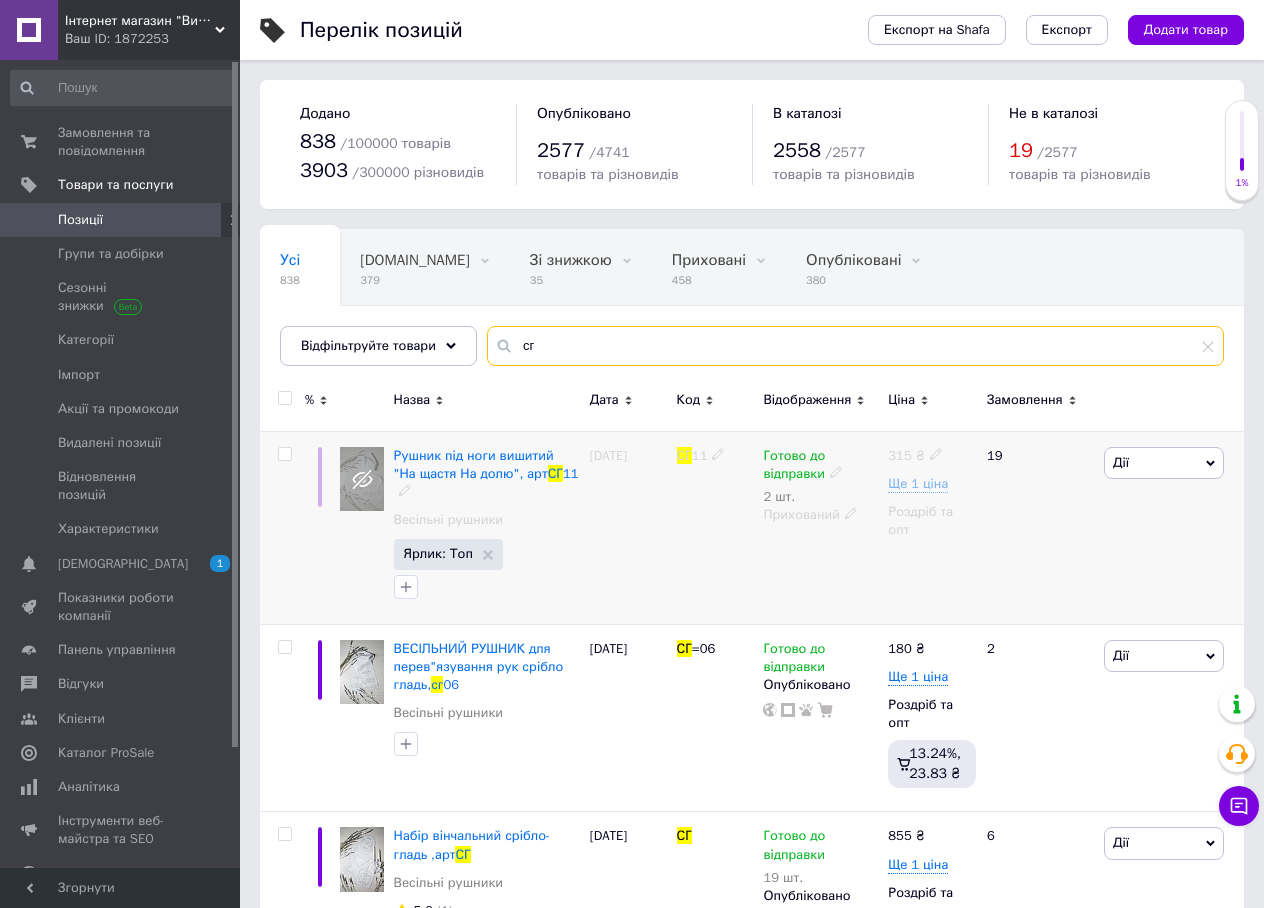type on "сг" 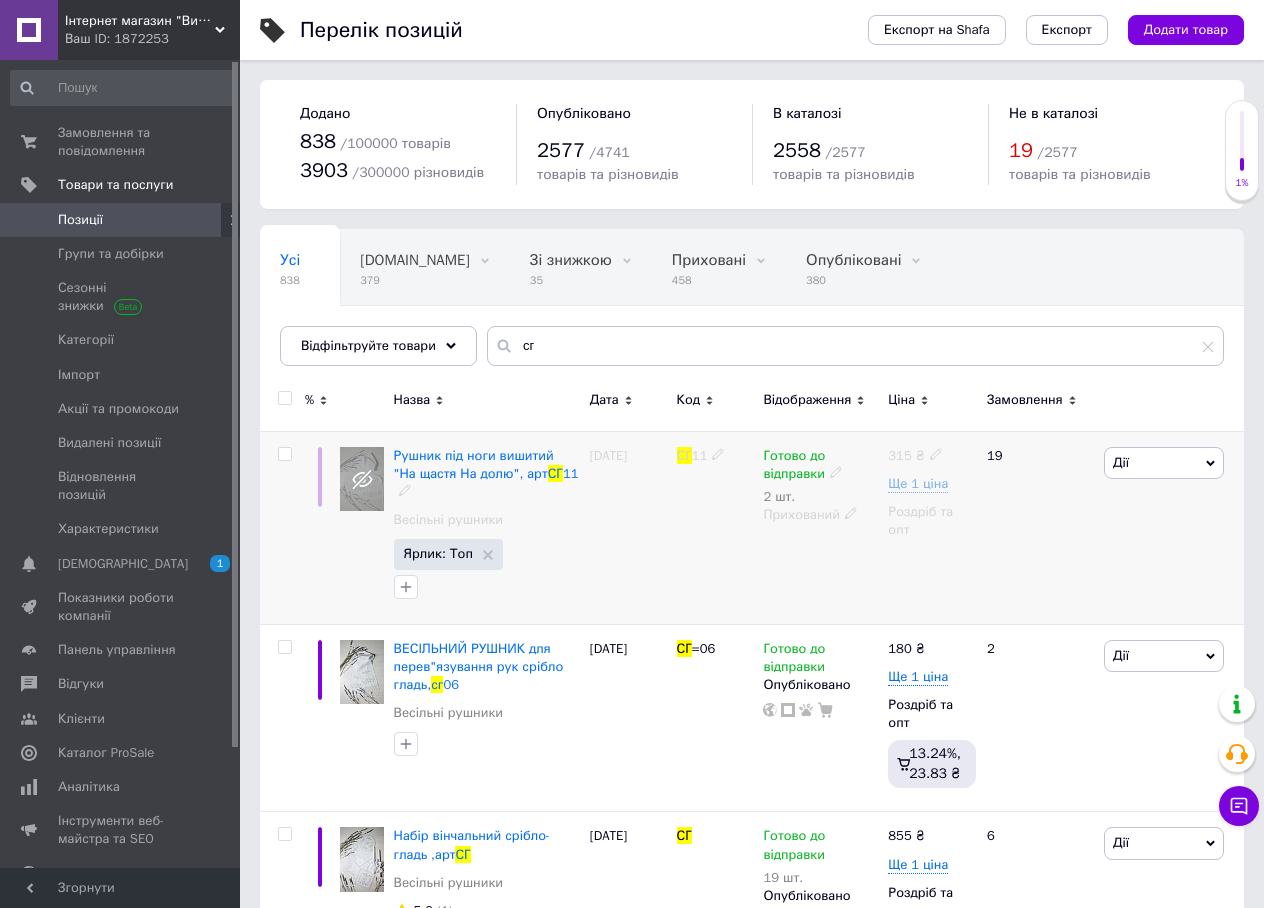 click on "Дії Редагувати Підняти на початок групи Копіювати Знижка Подарунок Супутні Приховати Ярлик Додати на вітрину Додати в кампанію Каталог ProSale Видалити" at bounding box center (1171, 527) 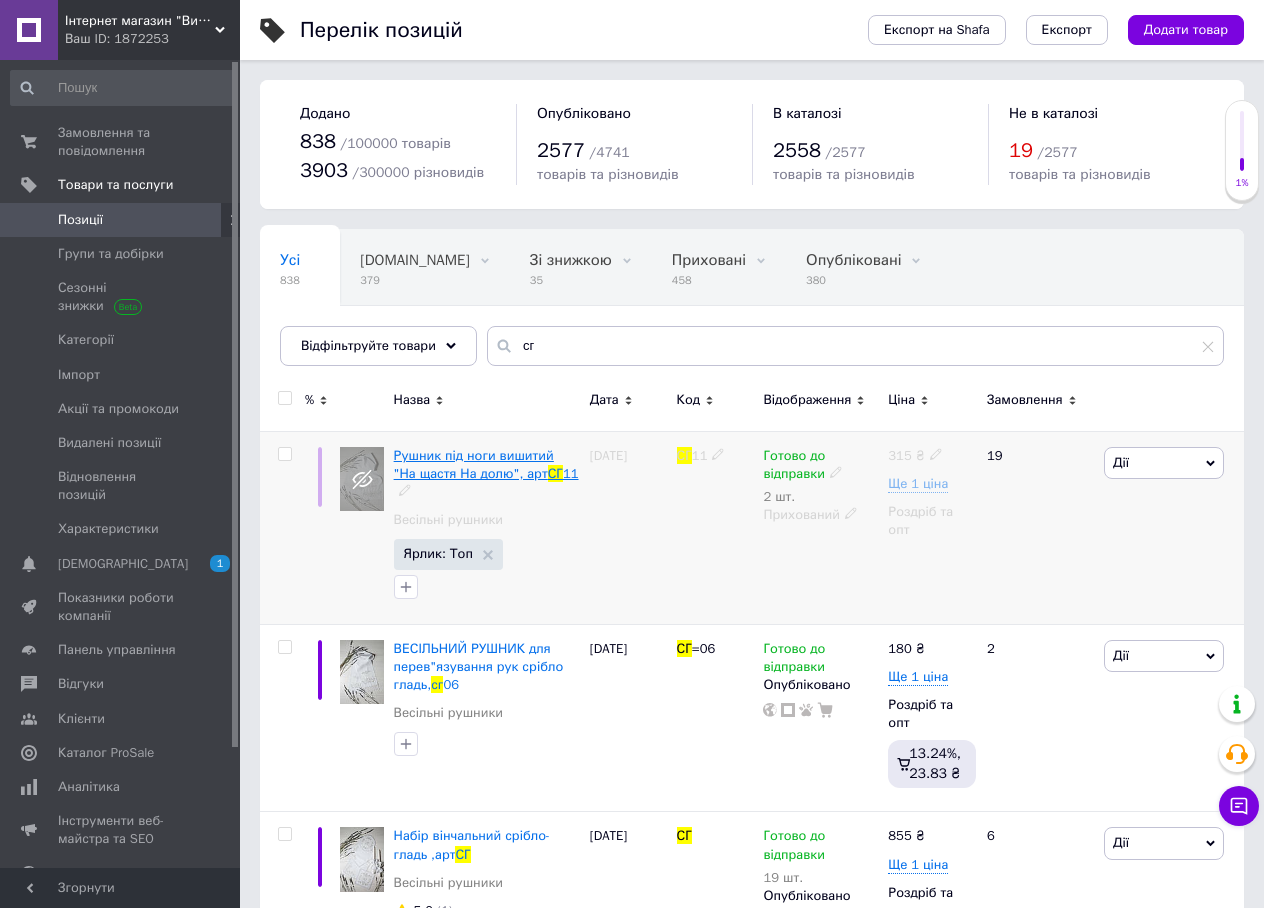 click on "Рушник під ноги вишитий "На щастя На долю", арт" at bounding box center [474, 464] 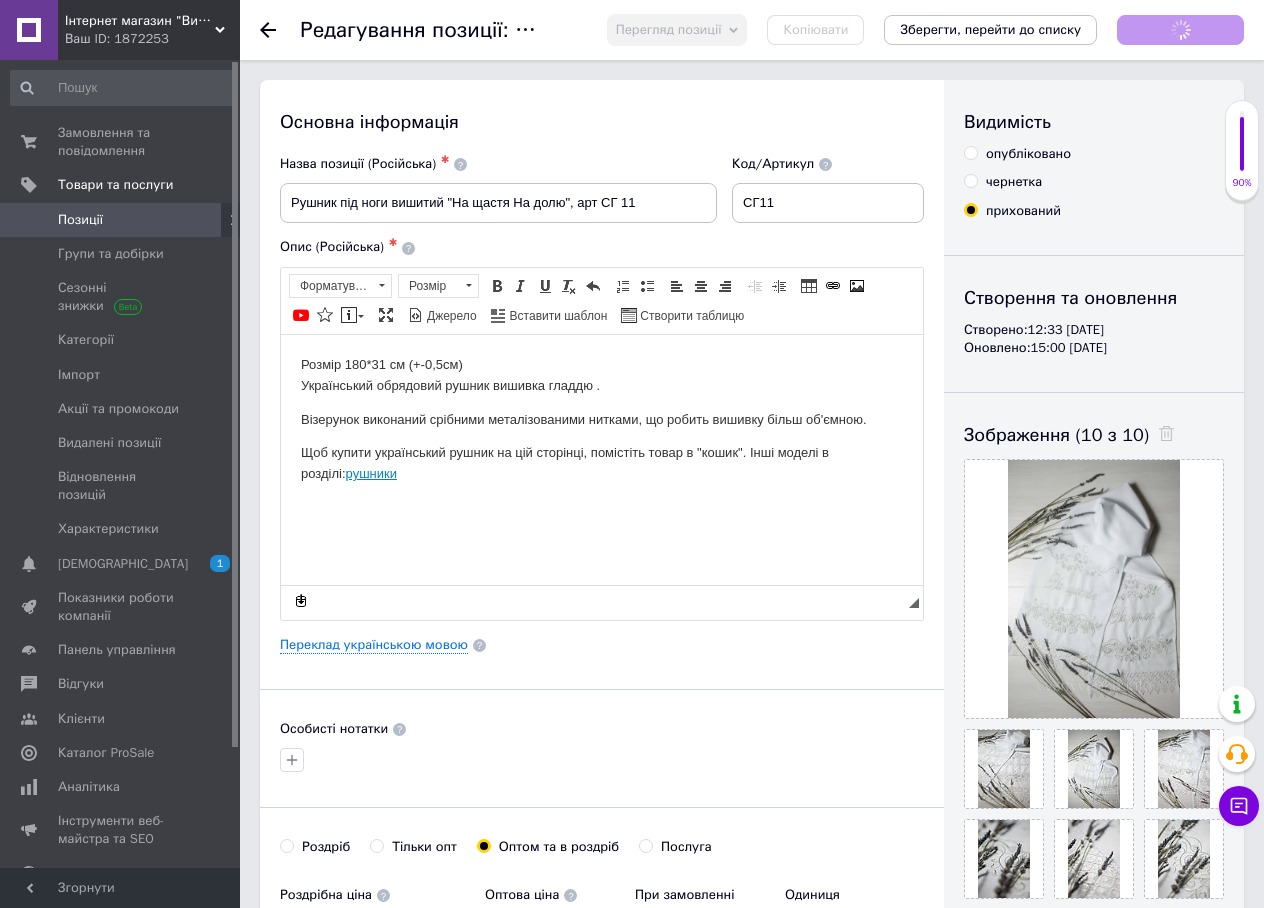 scroll, scrollTop: 0, scrollLeft: 0, axis: both 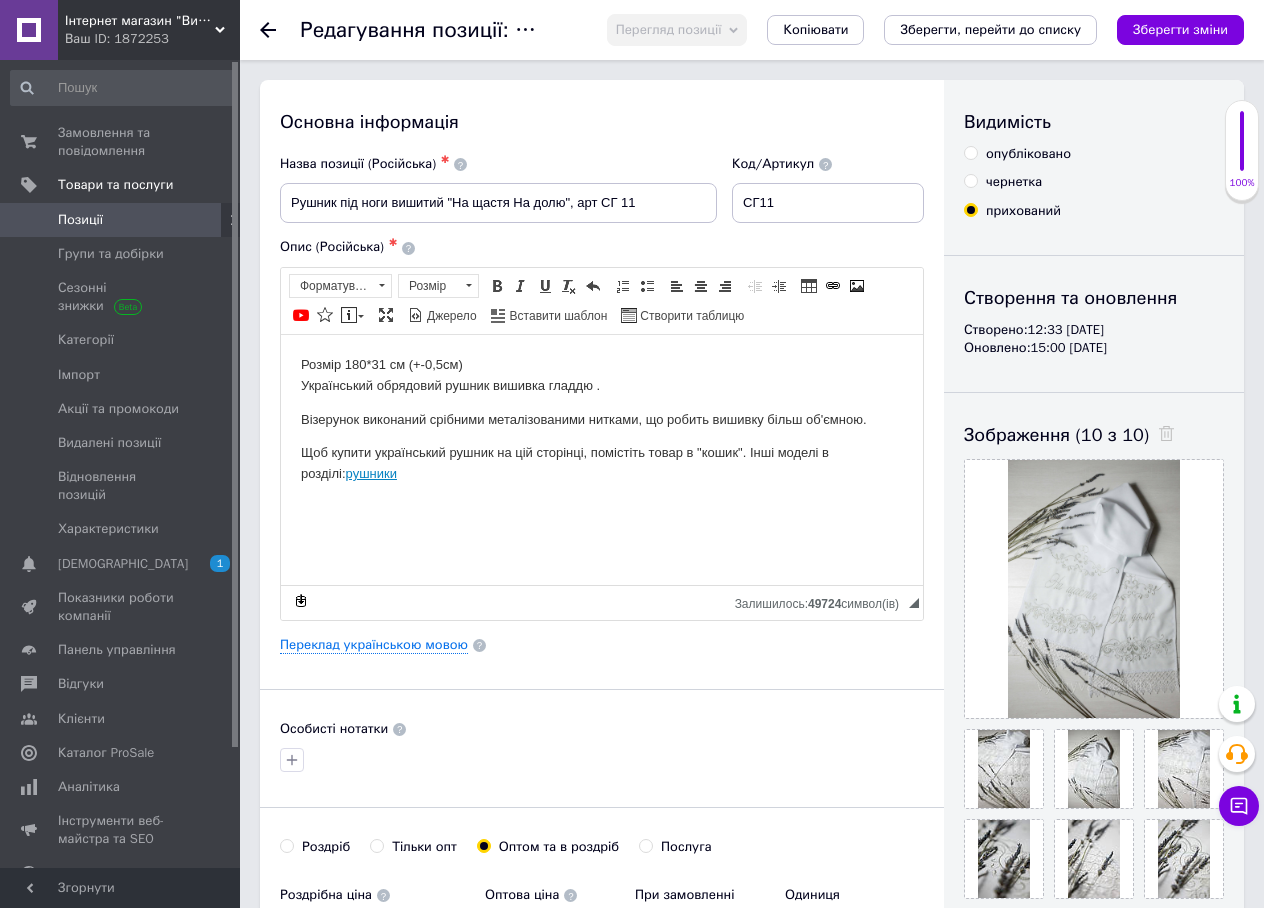 click on "опубліковано" at bounding box center [1028, 154] 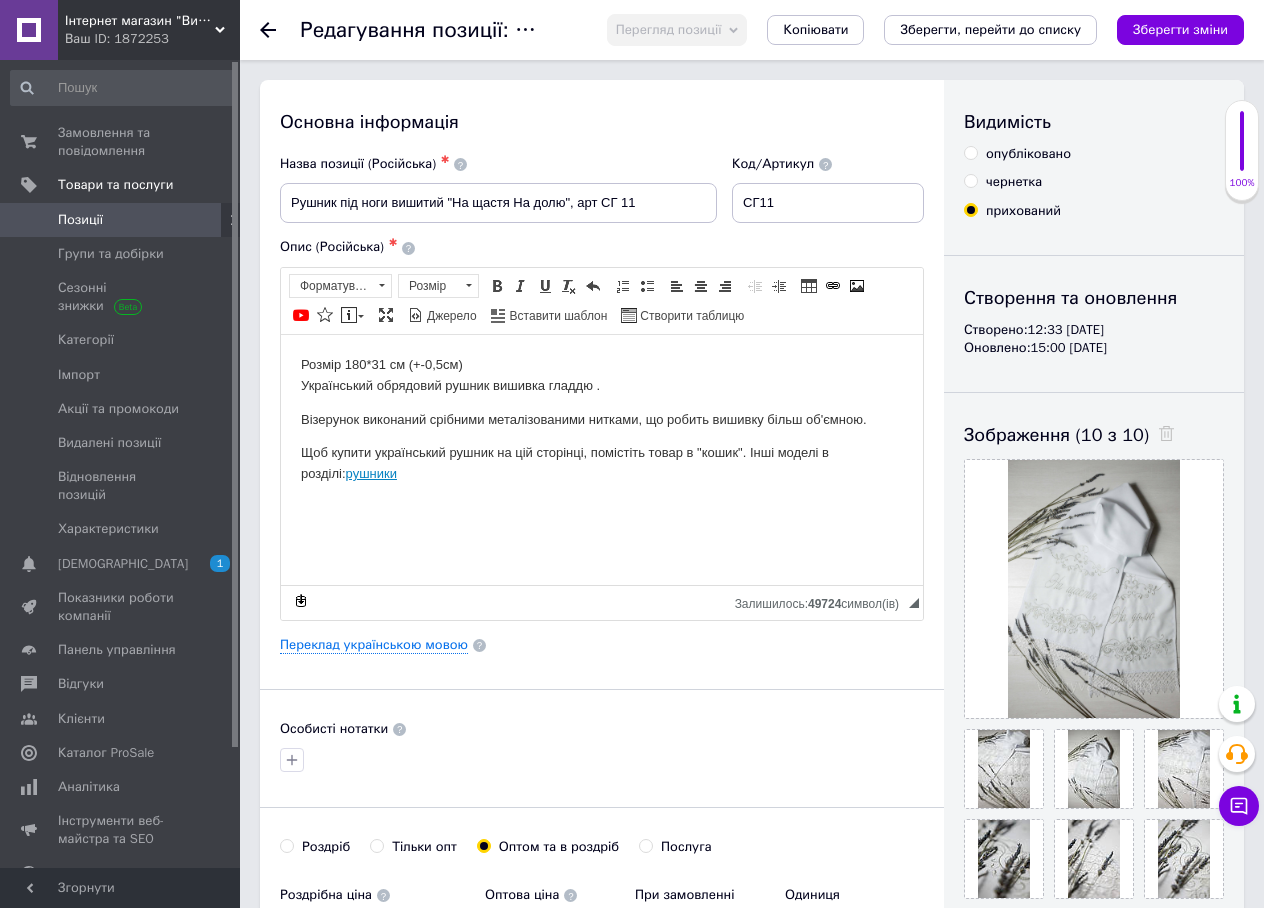 radio on "true" 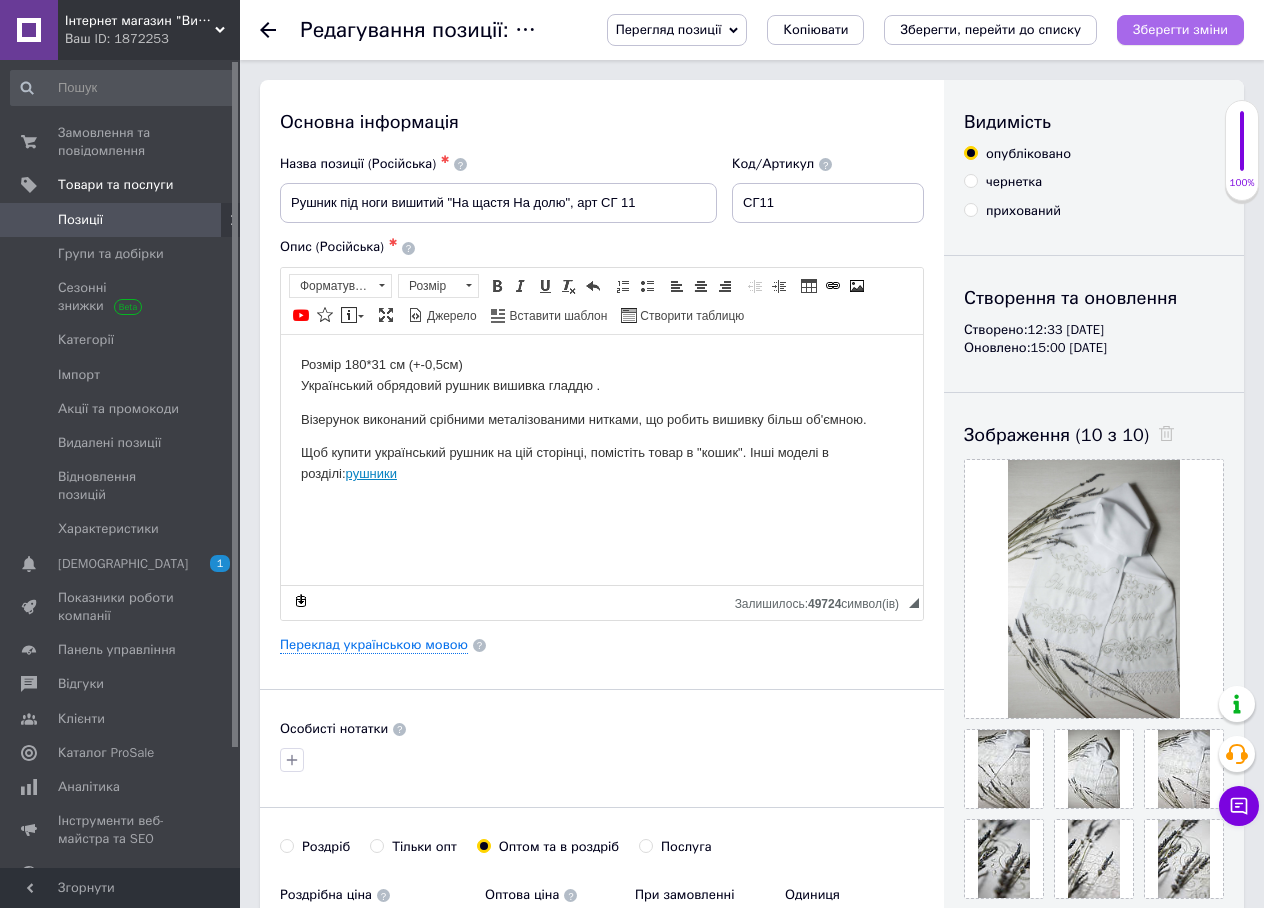 click on "Зберегти зміни" at bounding box center (1180, 29) 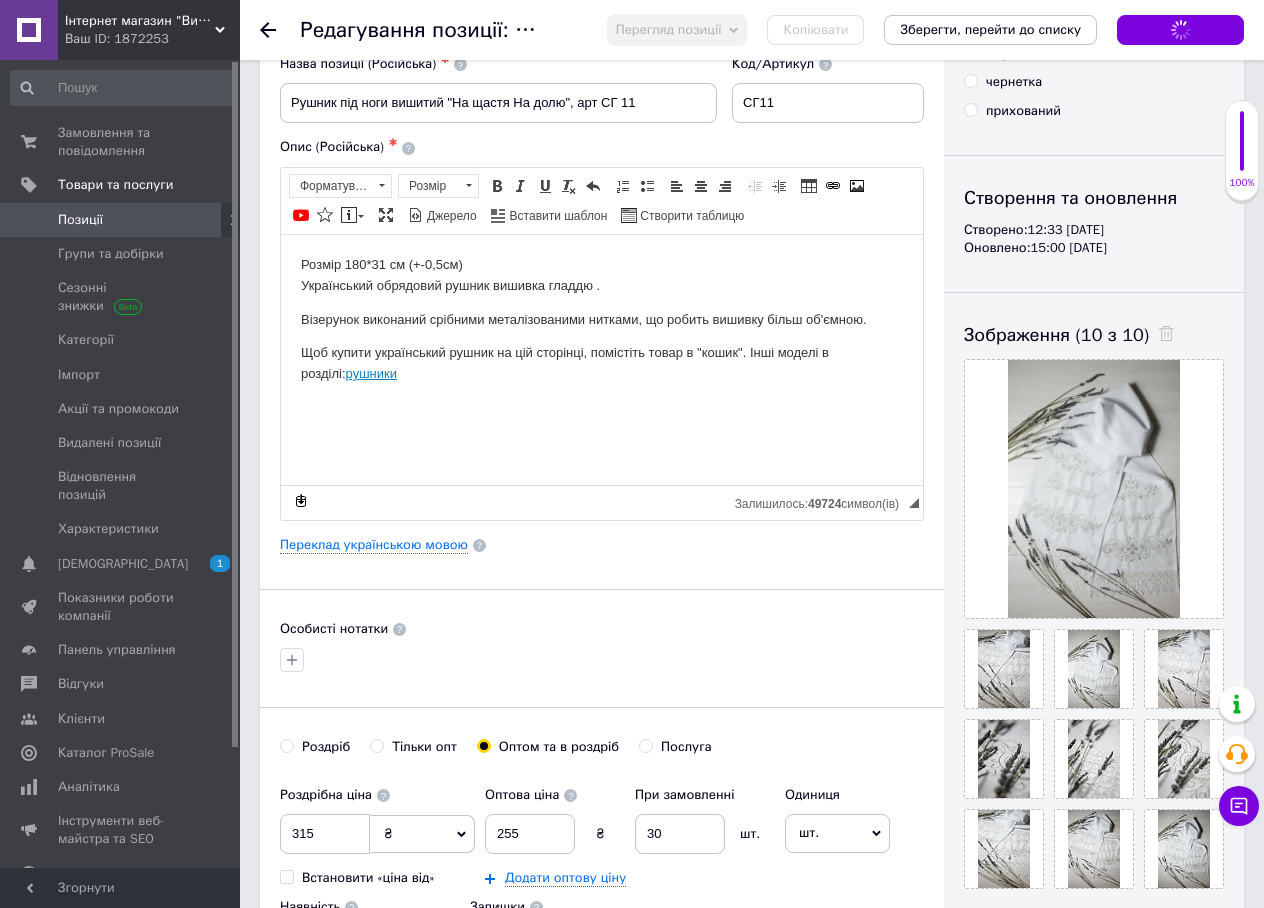 scroll, scrollTop: 300, scrollLeft: 0, axis: vertical 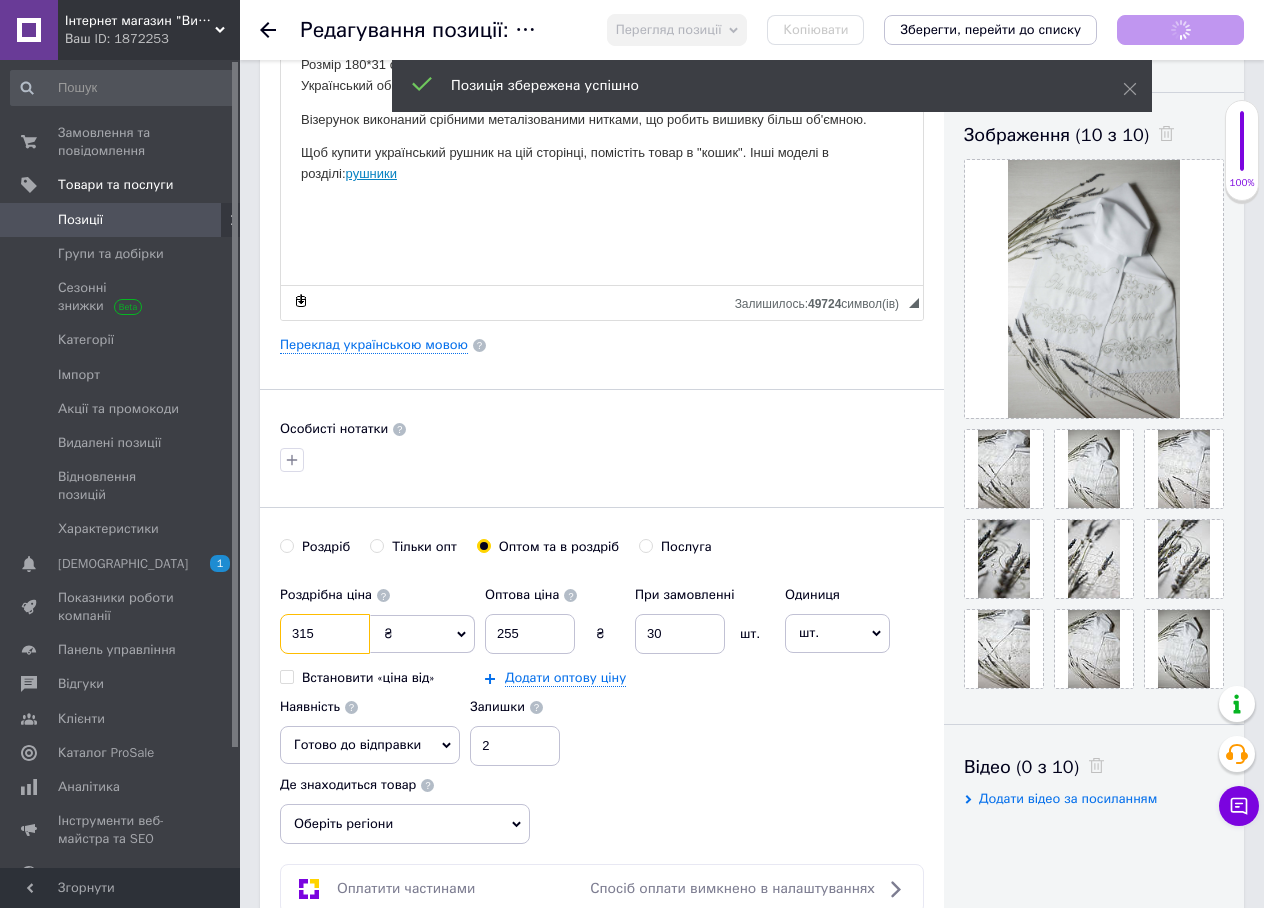 click on "315" at bounding box center (325, 634) 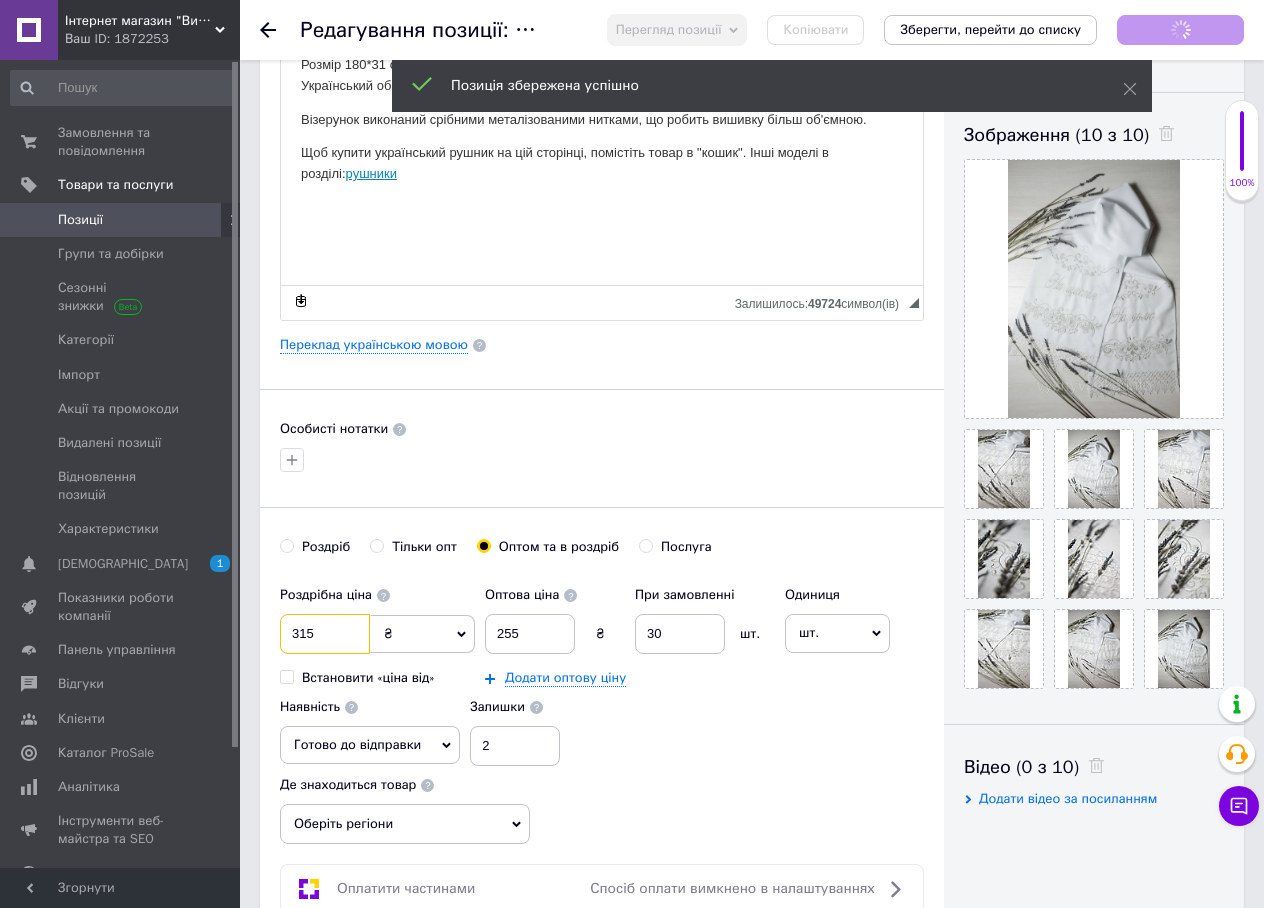 click on "315" at bounding box center [325, 634] 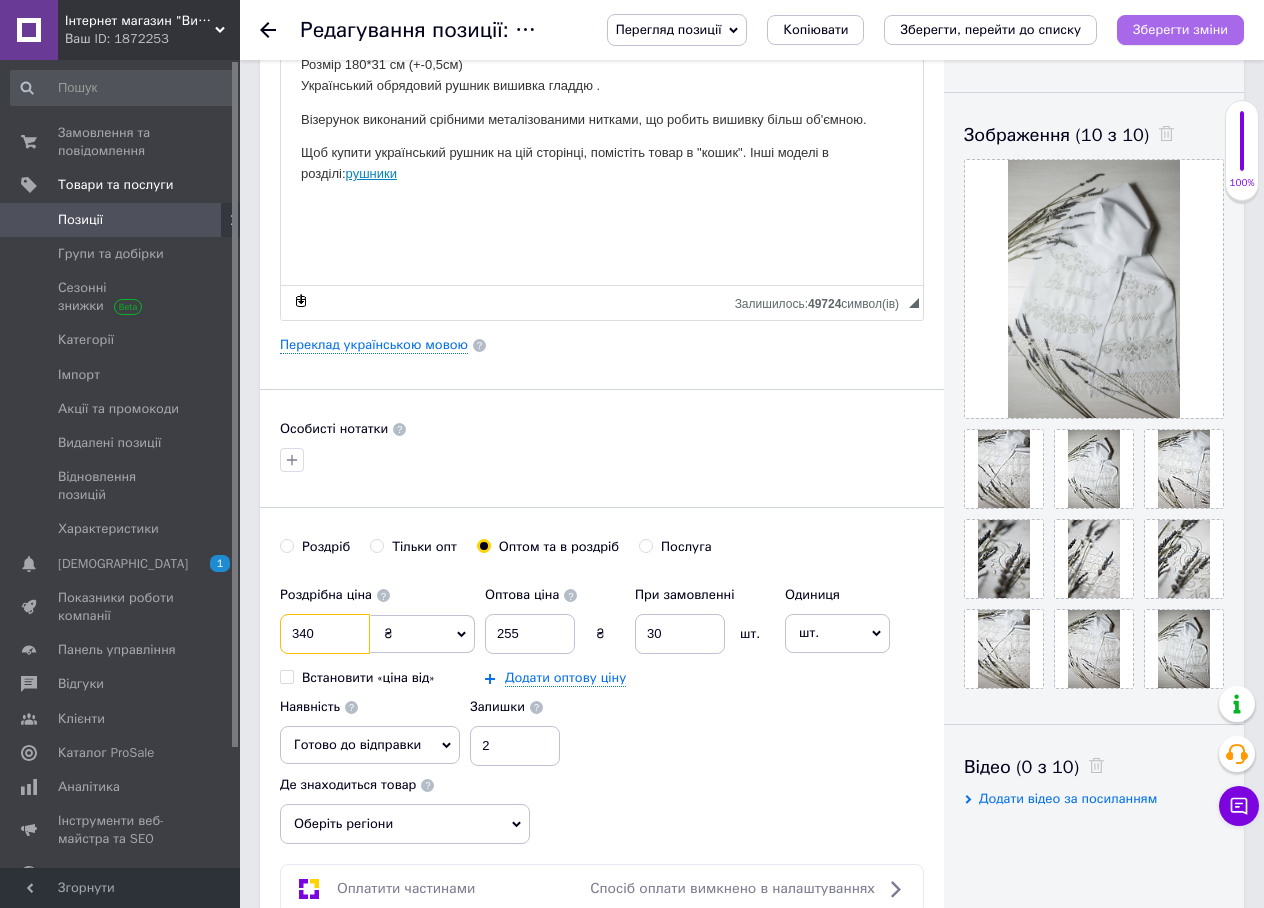 type on "340" 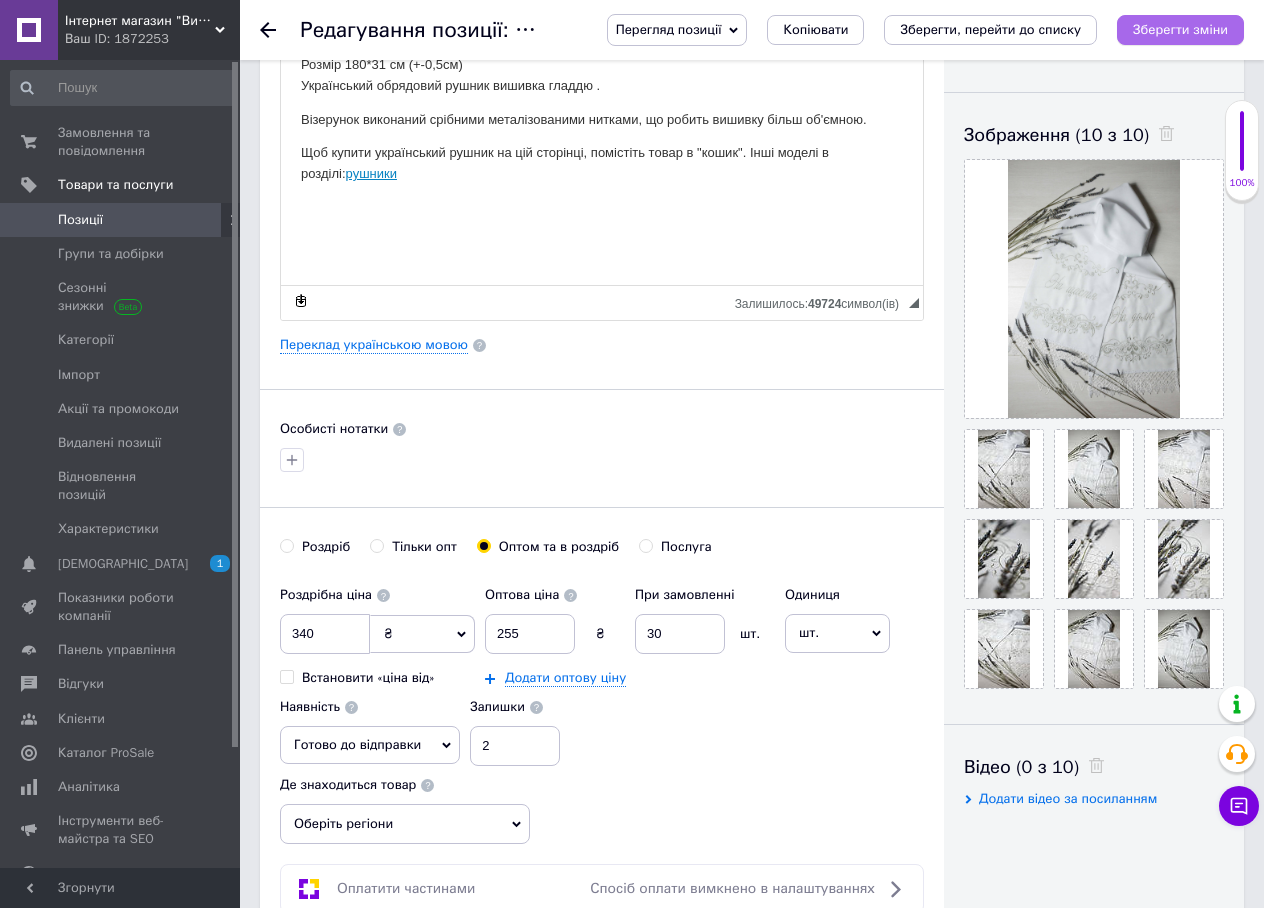 click on "Зберегти зміни" at bounding box center (1180, 29) 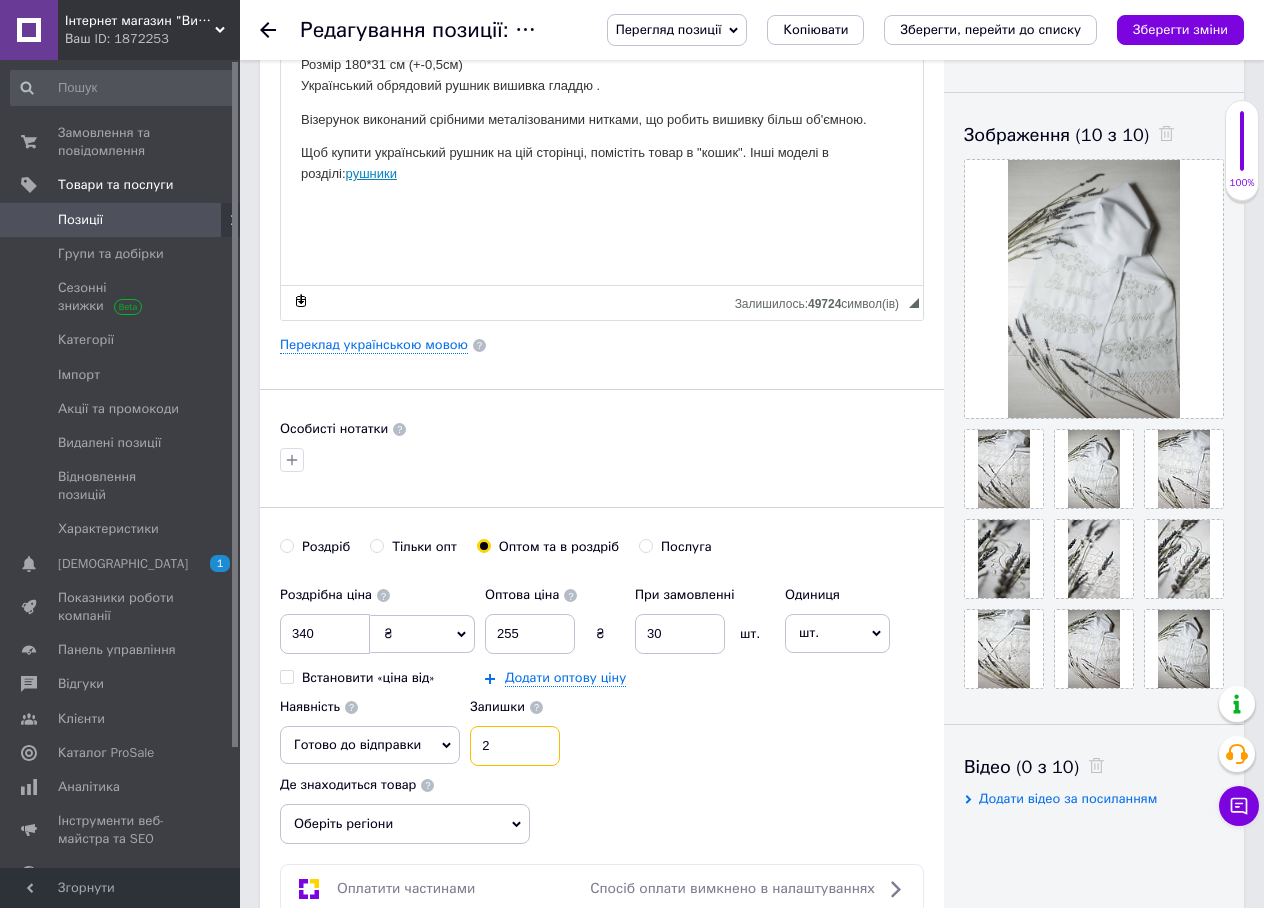 click on "2" at bounding box center [515, 746] 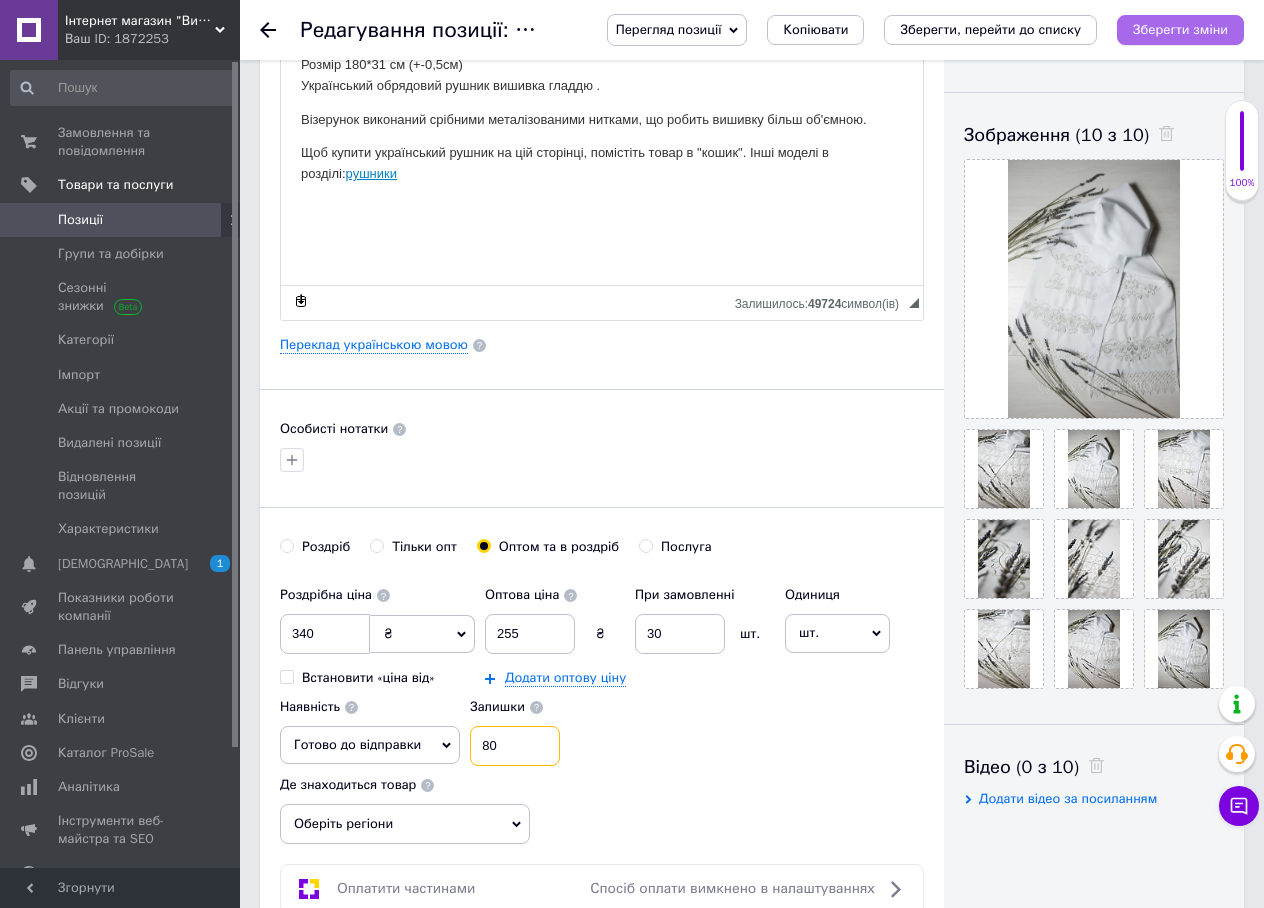 type on "80" 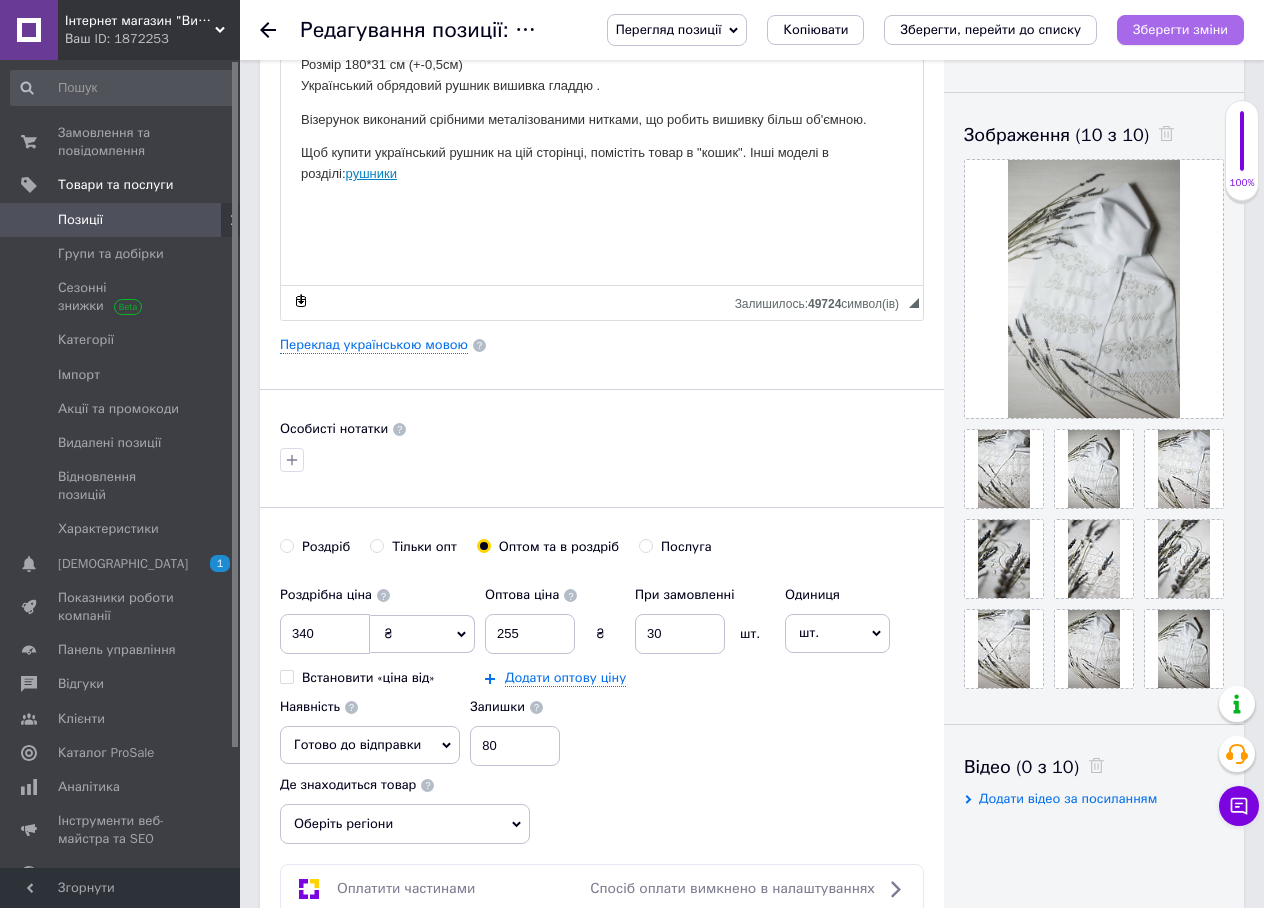 click on "Зберегти зміни" at bounding box center (1180, 29) 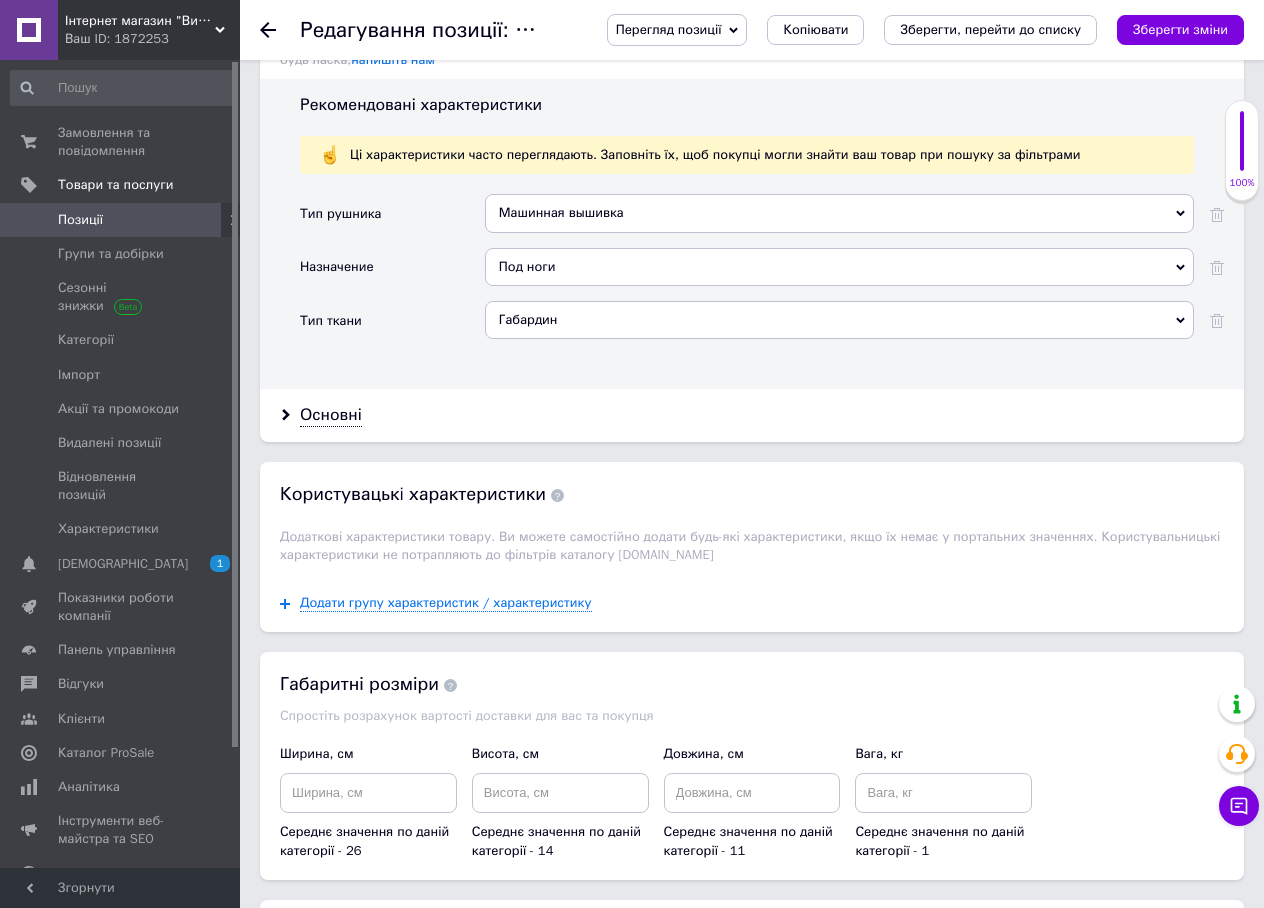 scroll, scrollTop: 2100, scrollLeft: 0, axis: vertical 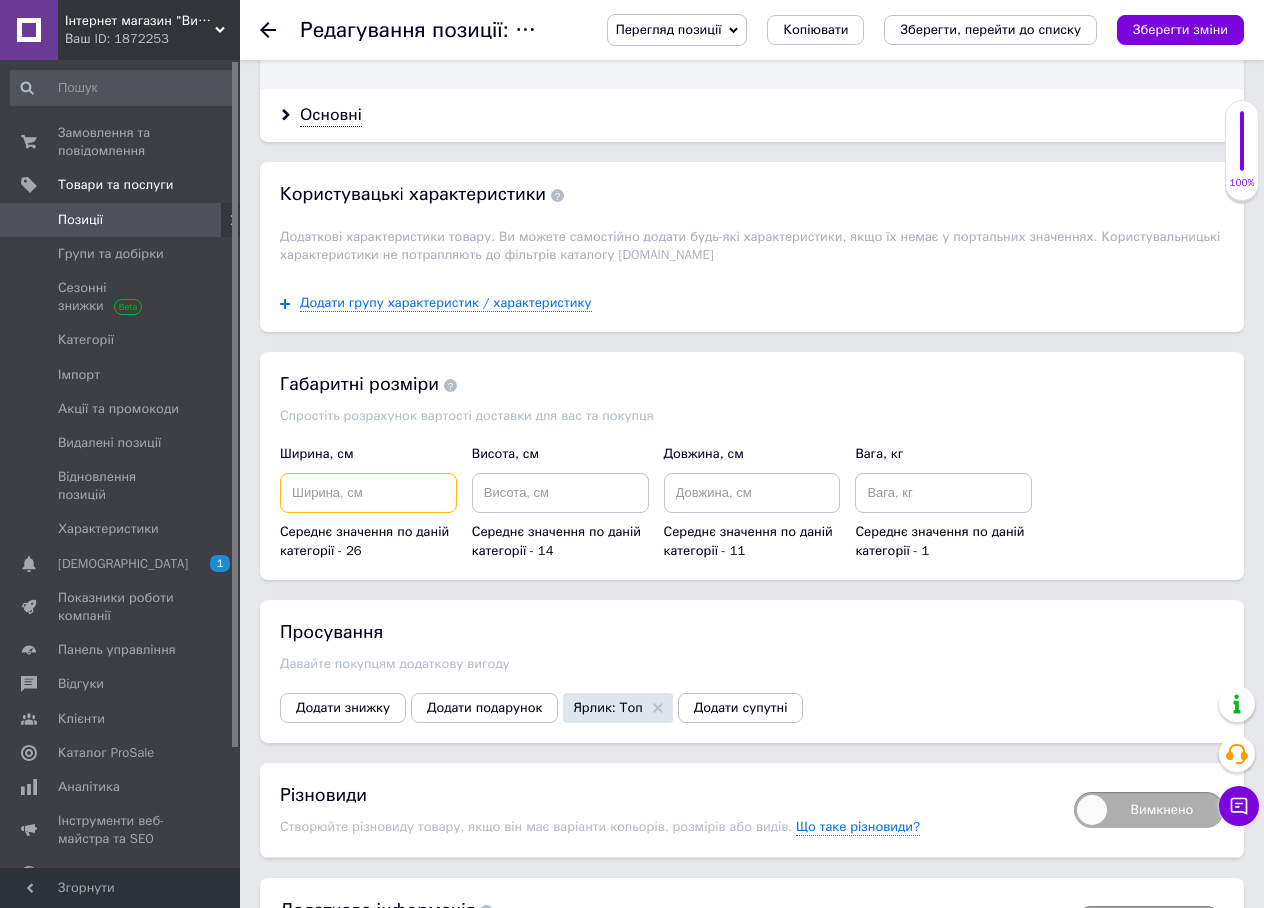 click at bounding box center (368, 493) 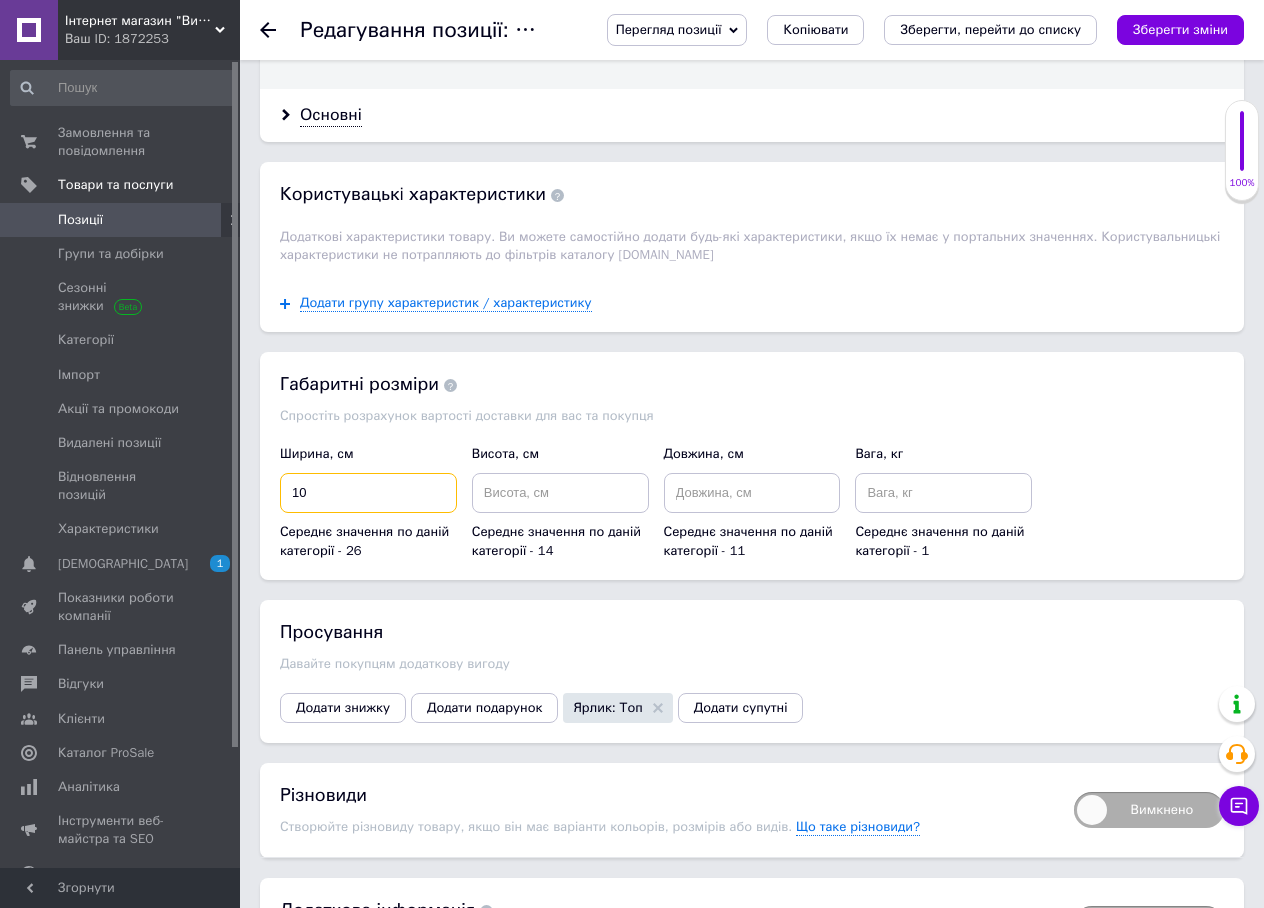 type on "10" 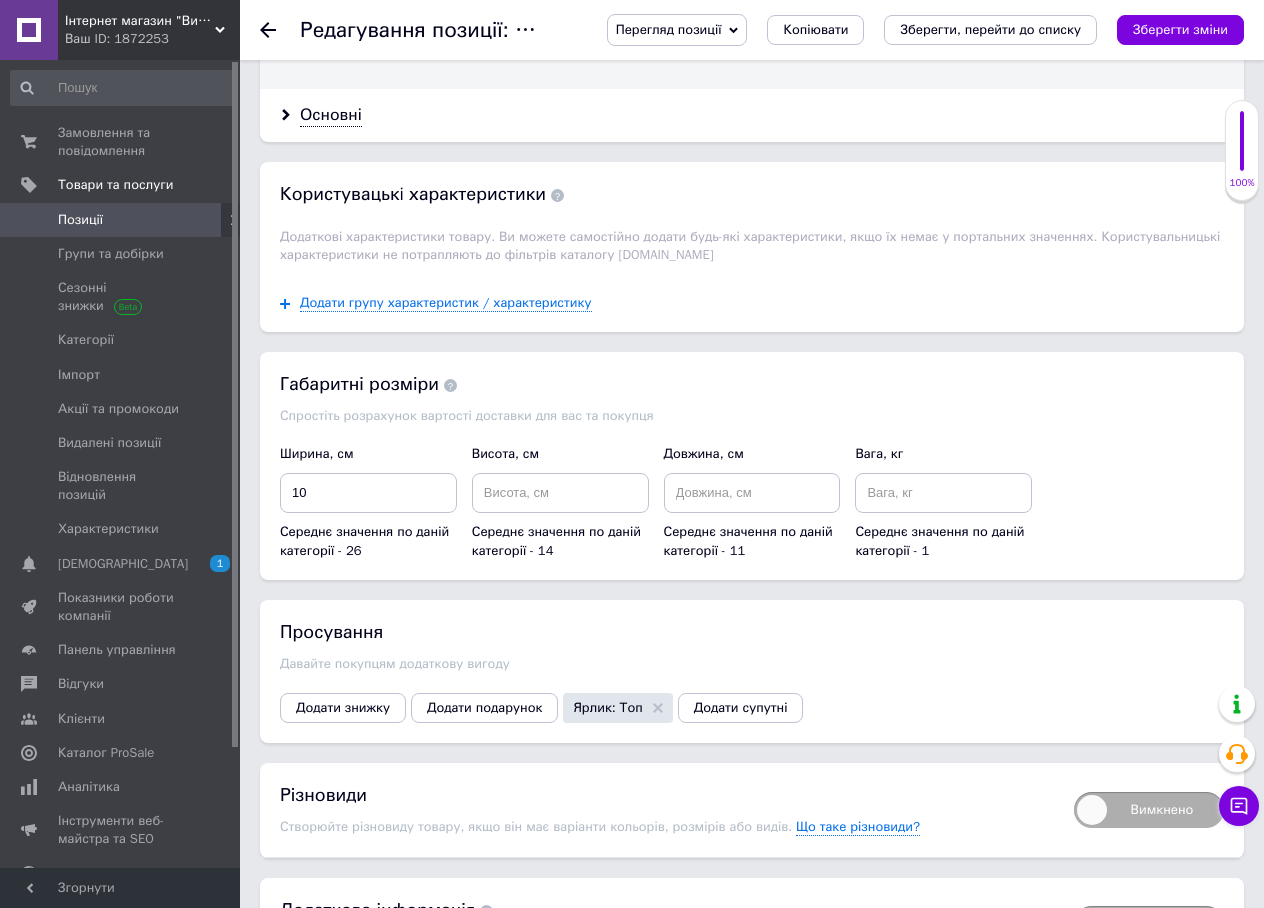 click on "Середнє значення по даній категорії - 14" at bounding box center [560, 516] 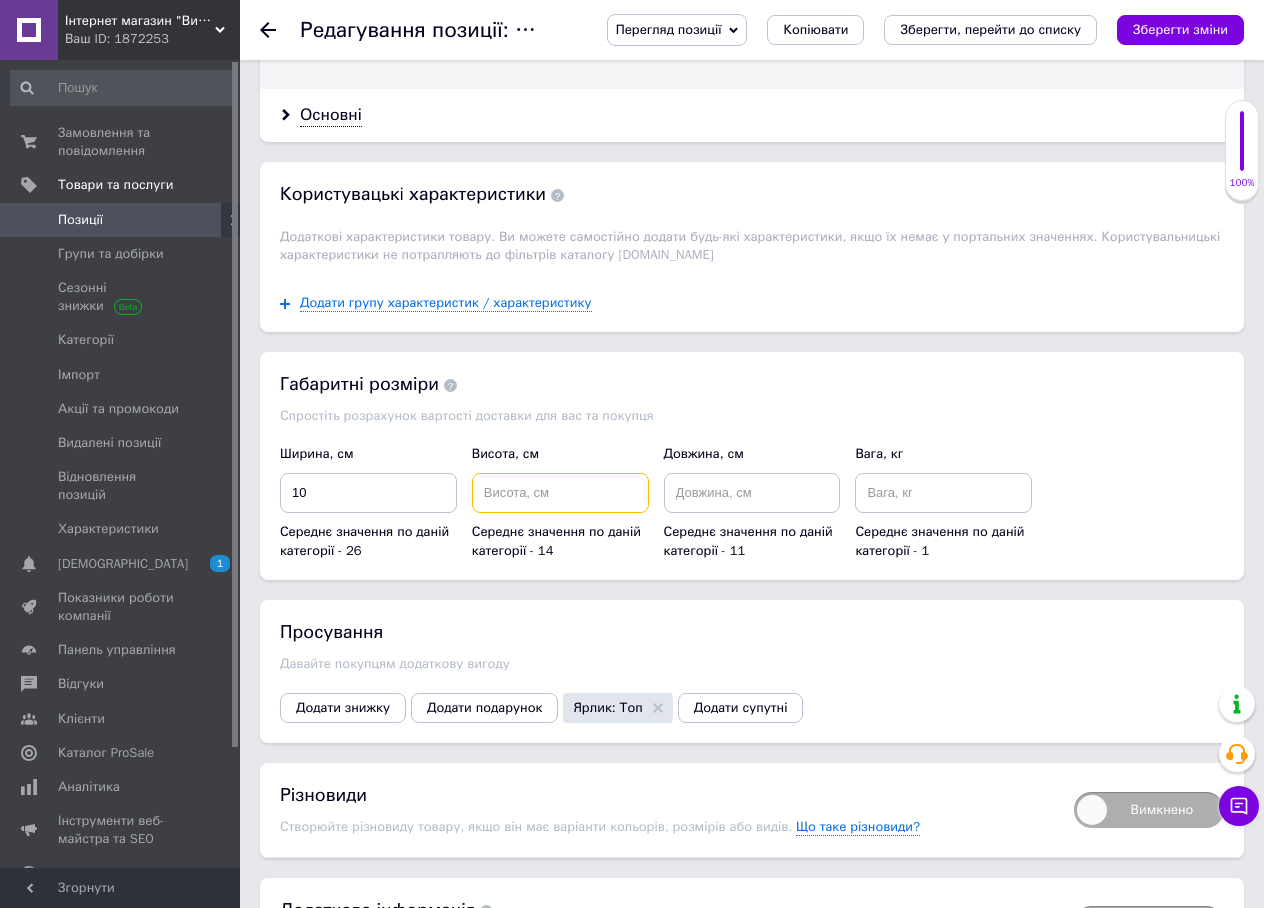 click at bounding box center (560, 493) 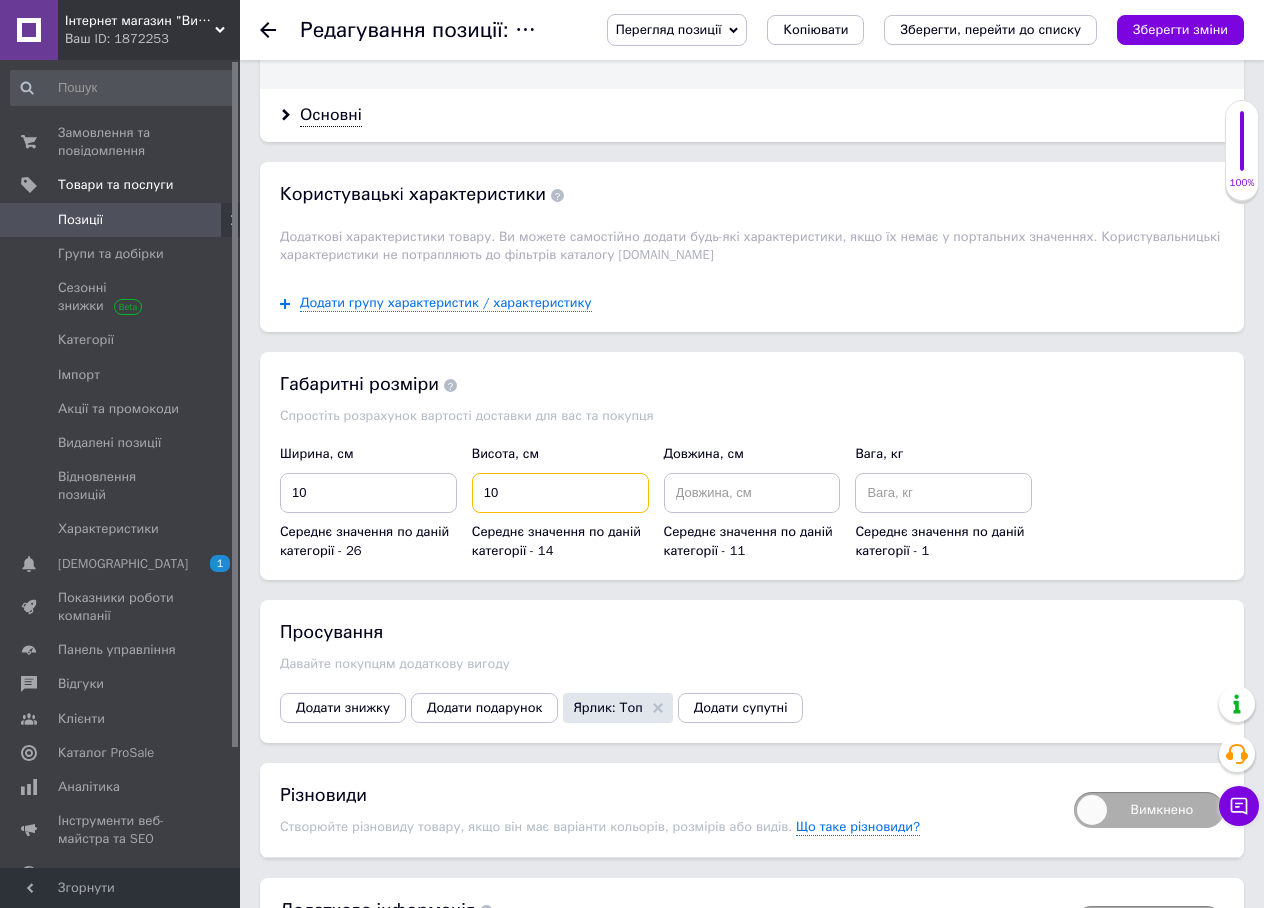 type on "10" 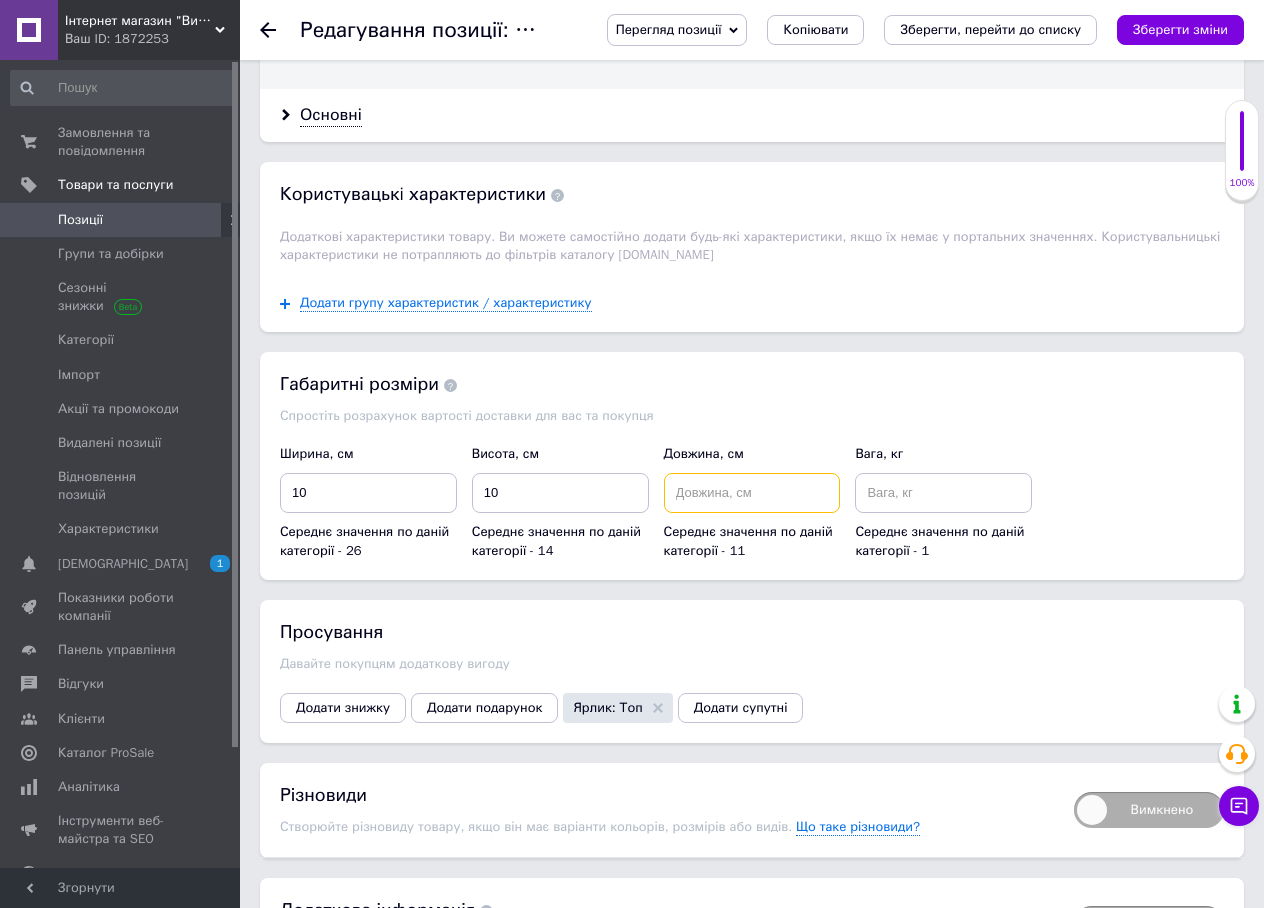 click at bounding box center [752, 493] 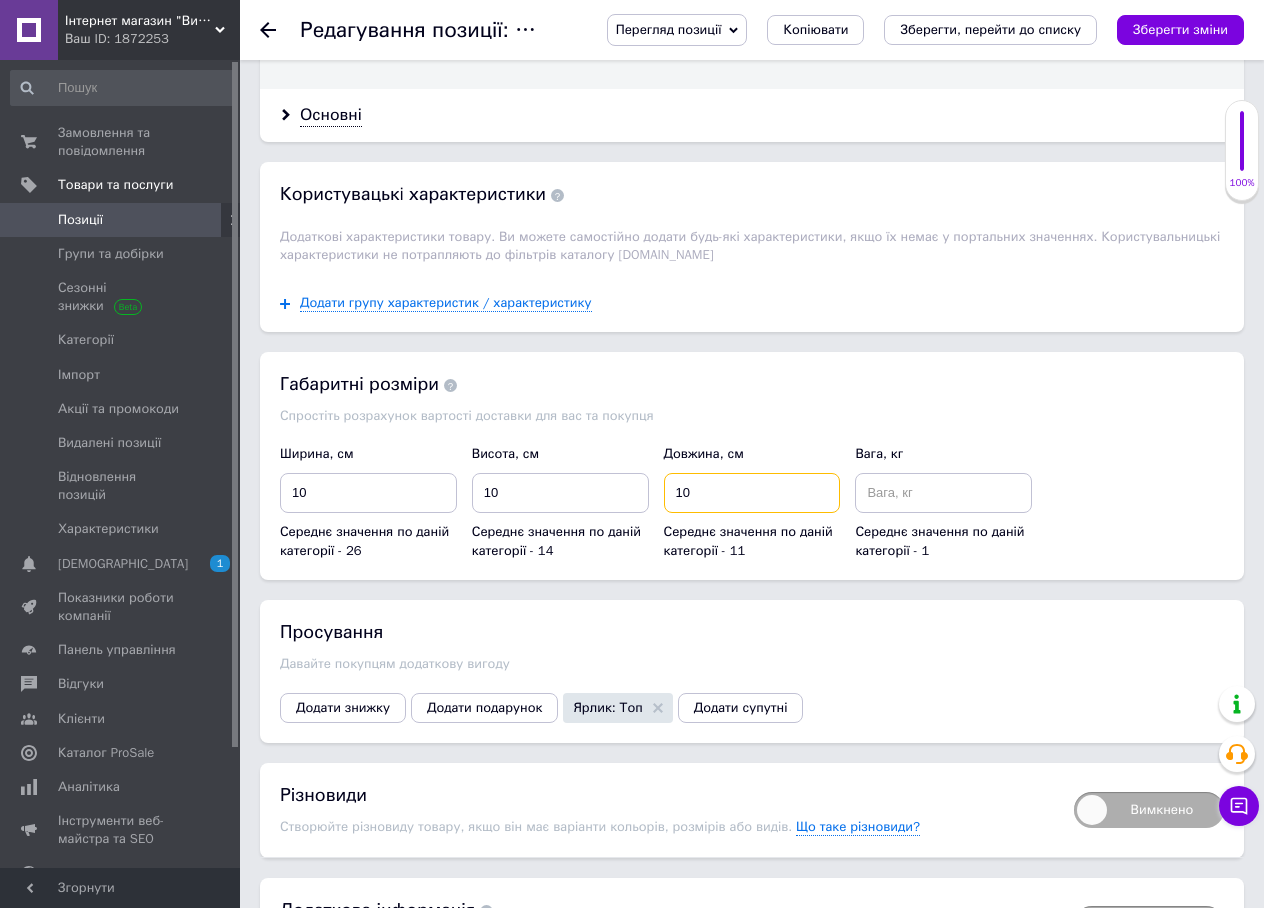 type on "10" 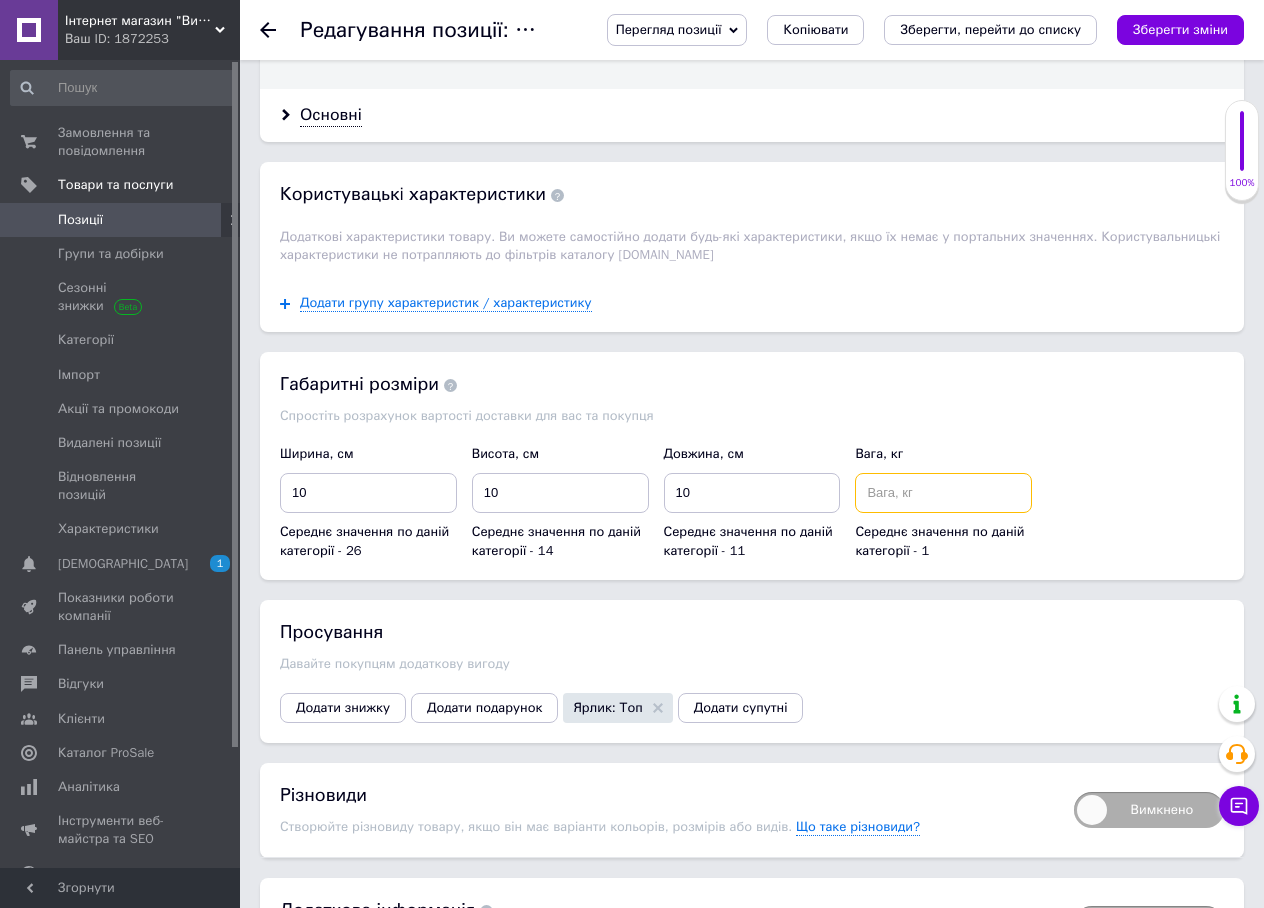 click at bounding box center (943, 493) 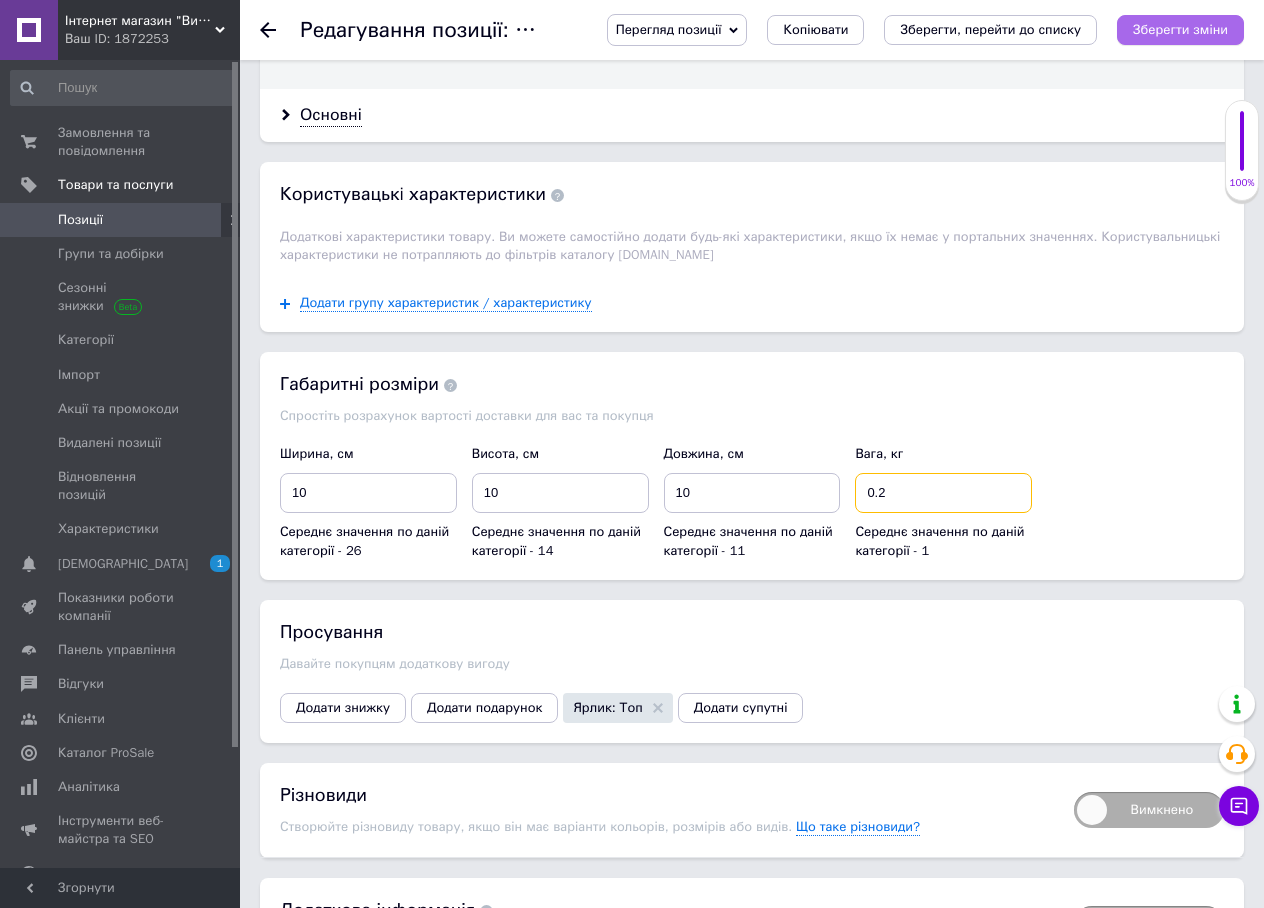 type on "0.2" 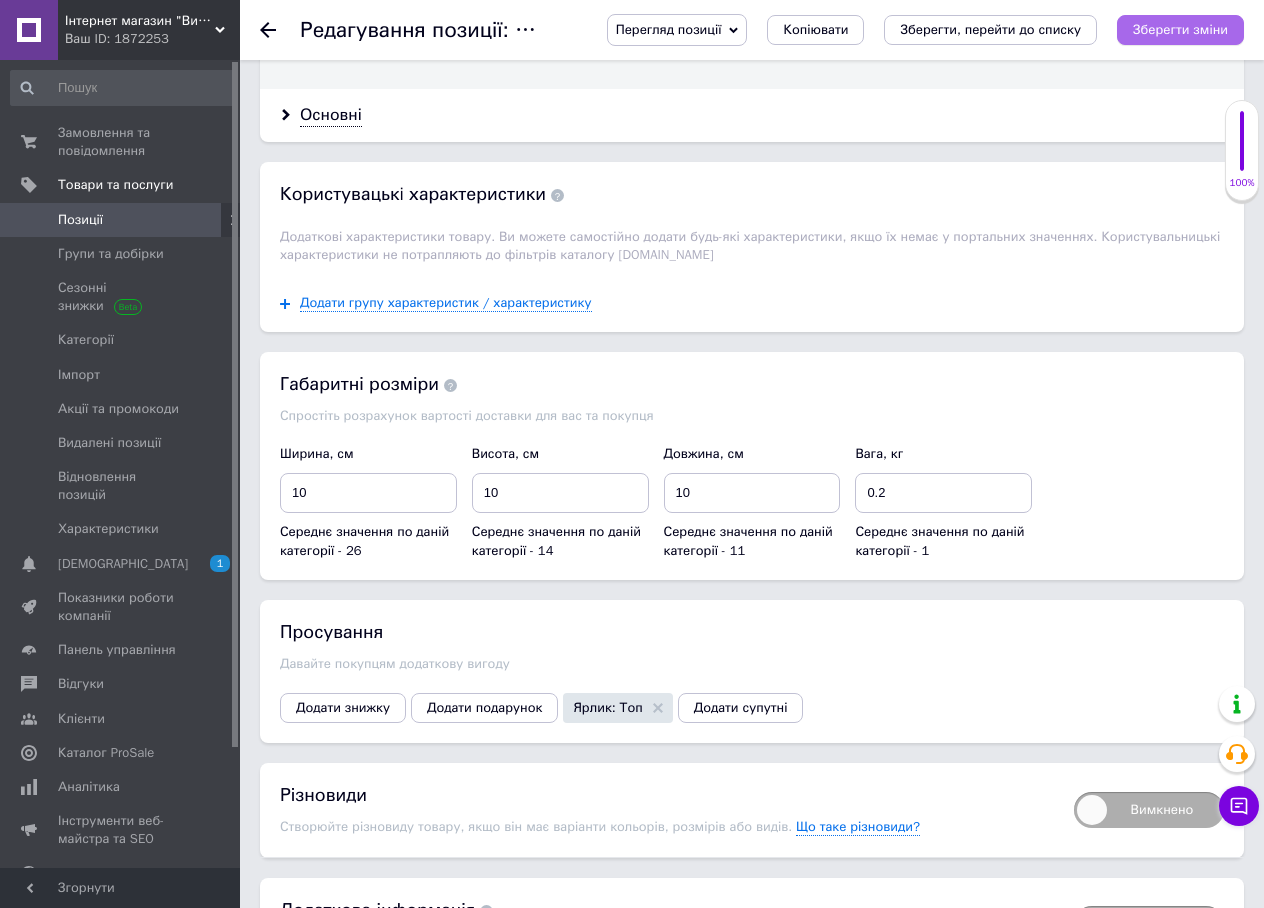 click on "Зберегти зміни" at bounding box center (1180, 30) 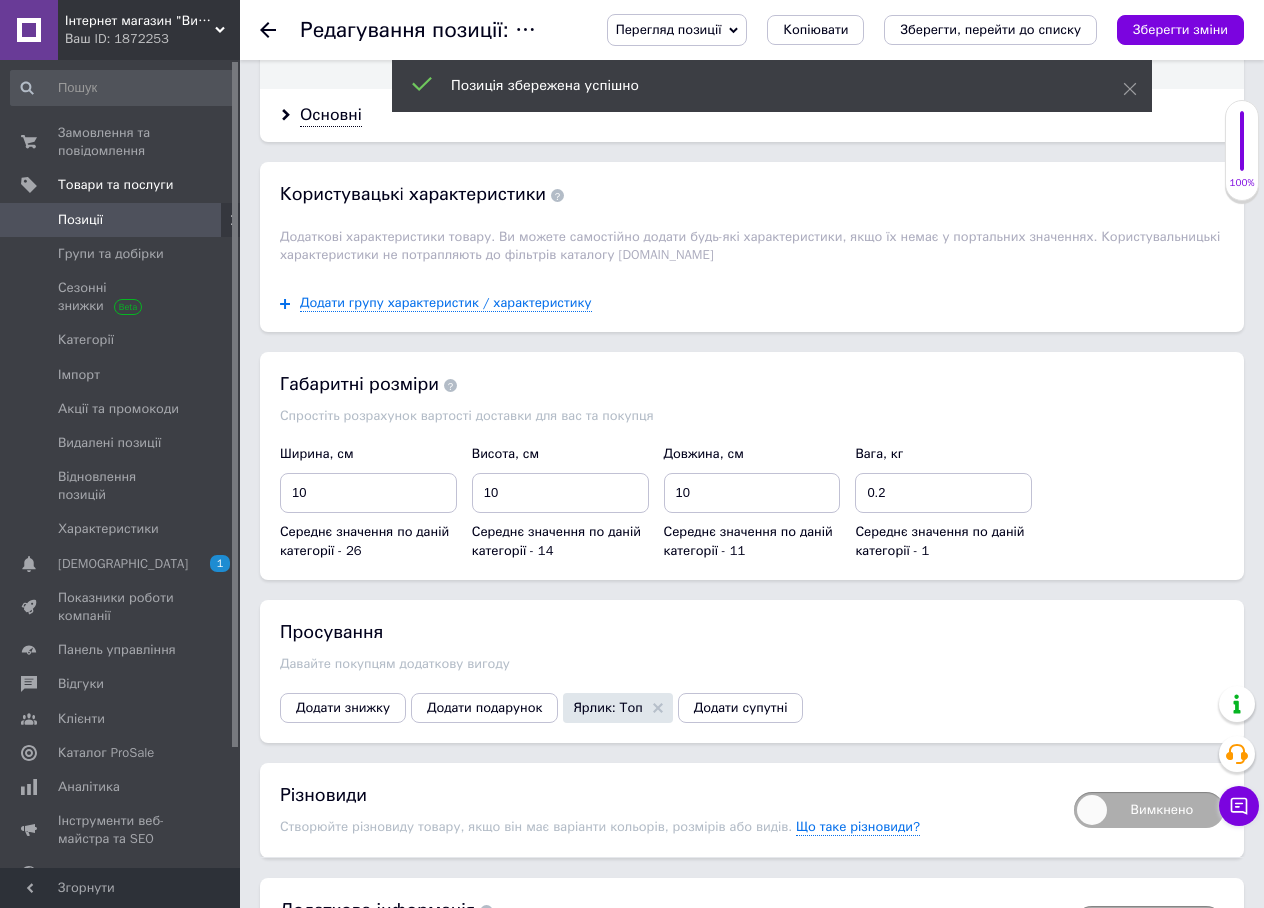 click on "Позиції" at bounding box center (80, 220) 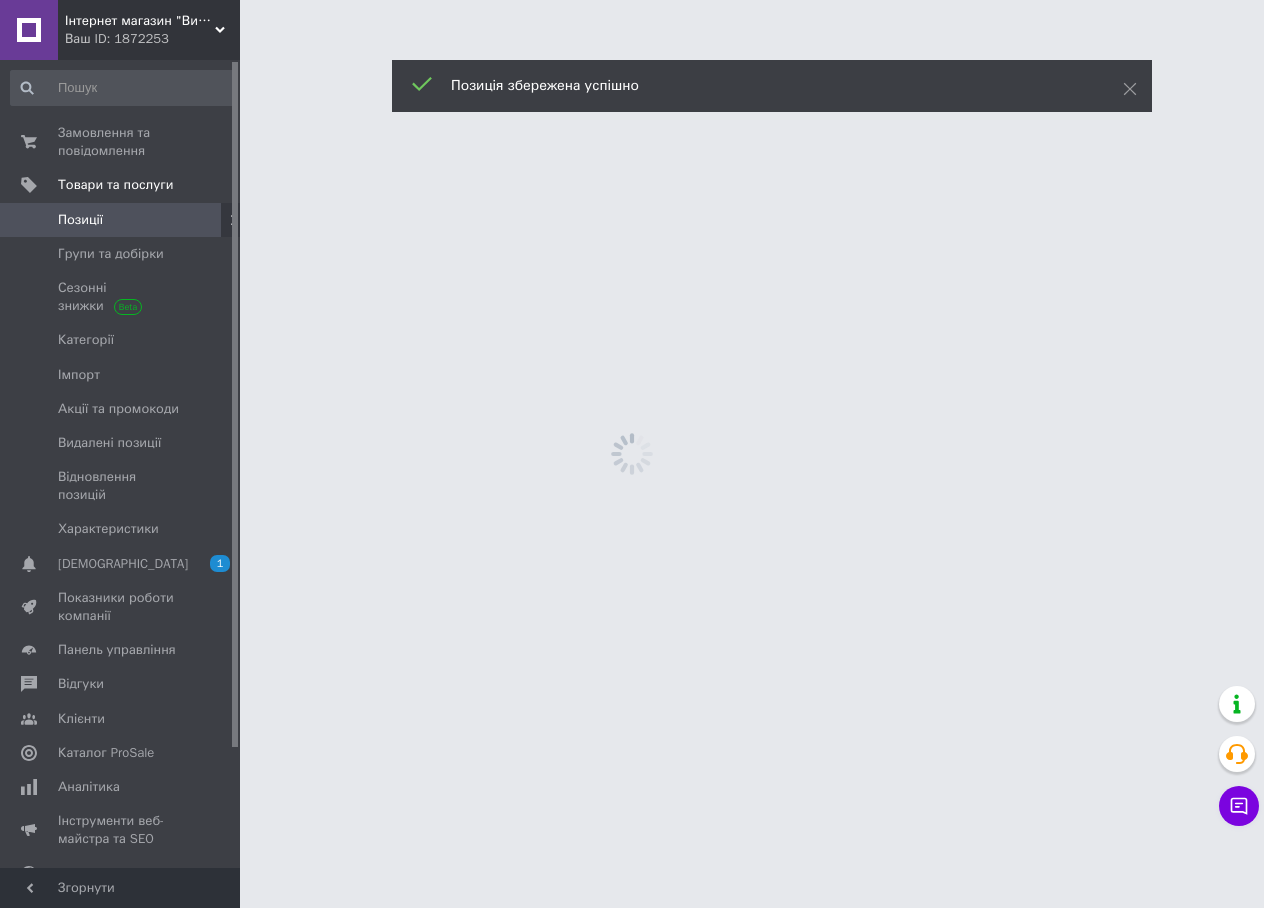 scroll, scrollTop: 0, scrollLeft: 0, axis: both 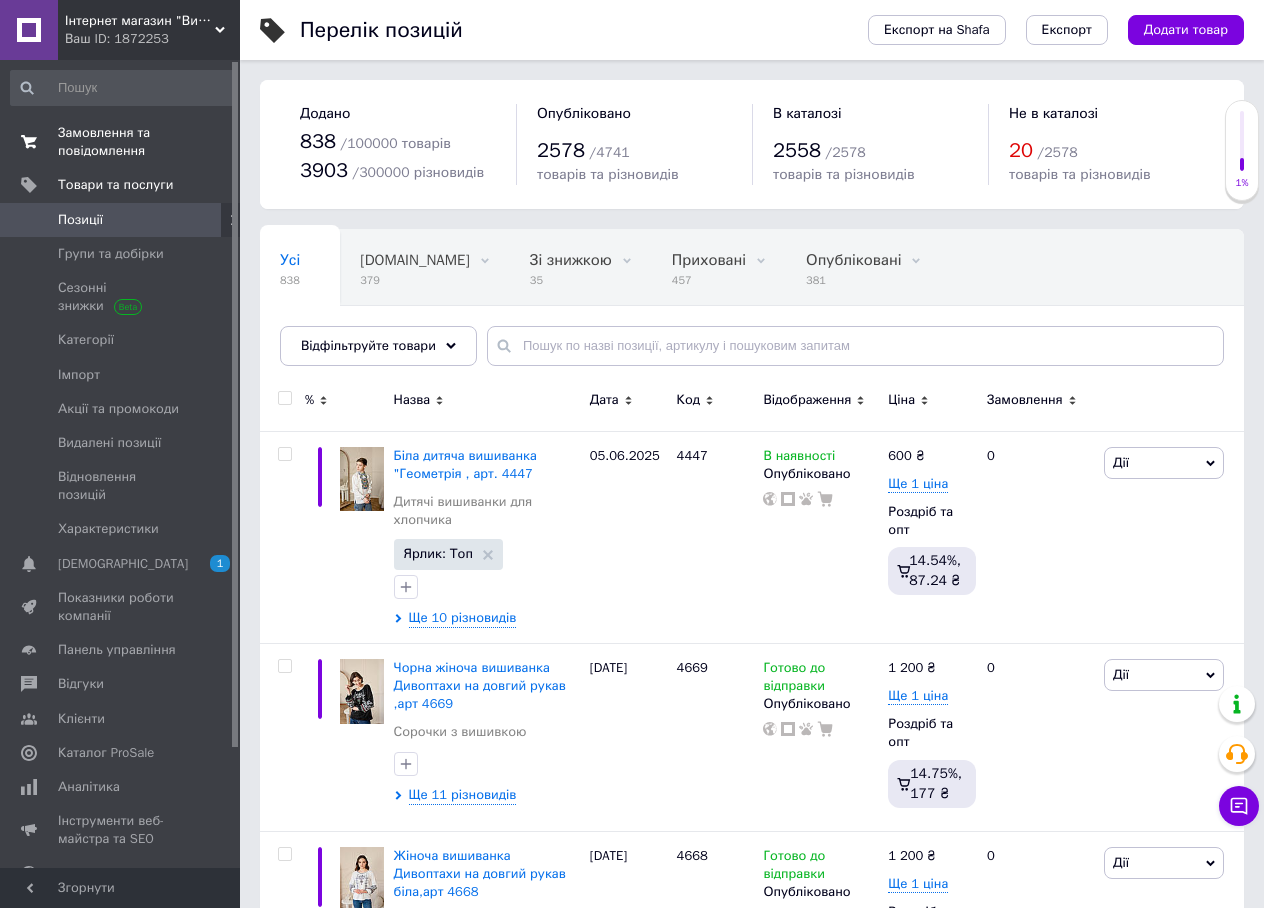 click on "Замовлення та повідомлення 0 0" at bounding box center (123, 142) 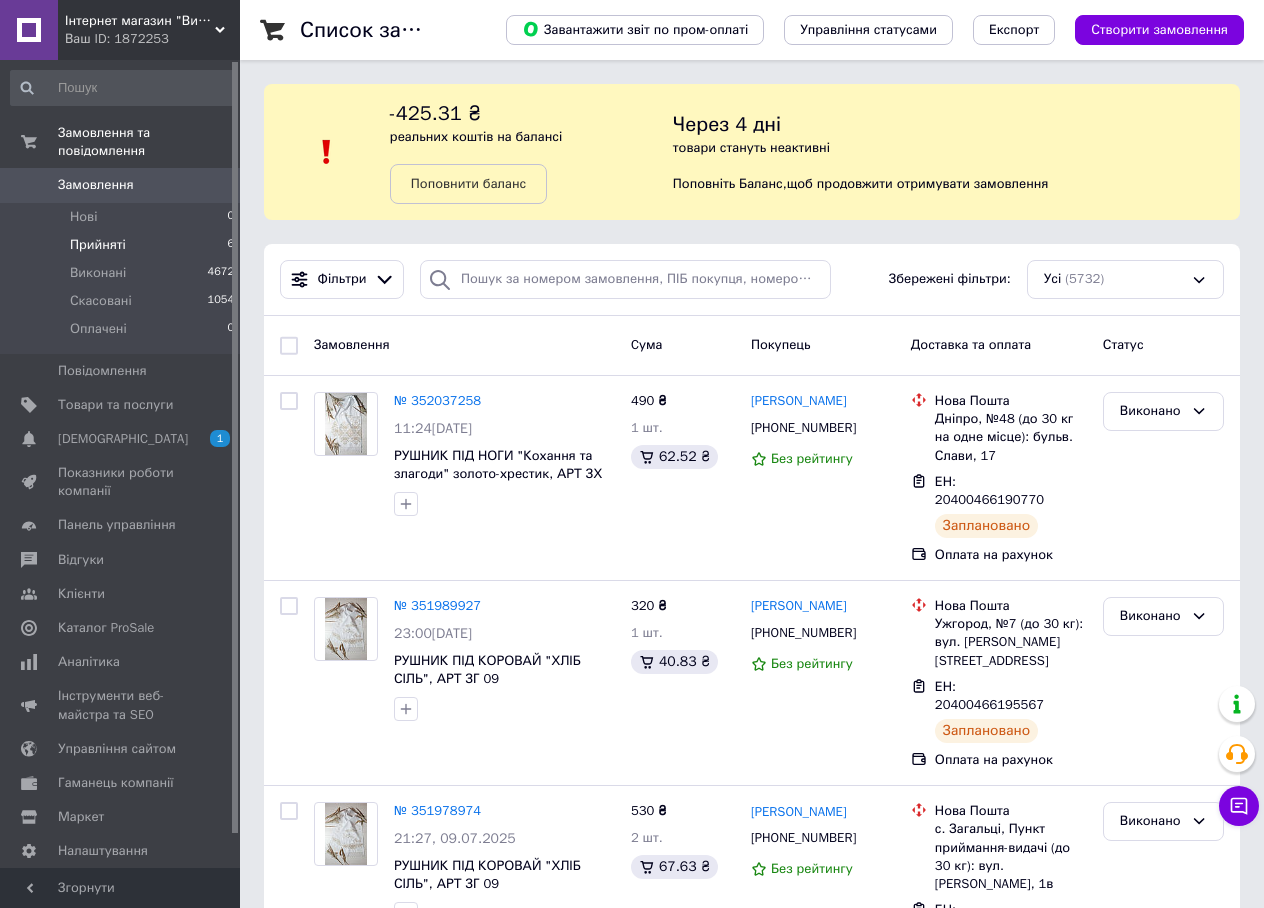 click on "Прийняті 6" at bounding box center [123, 245] 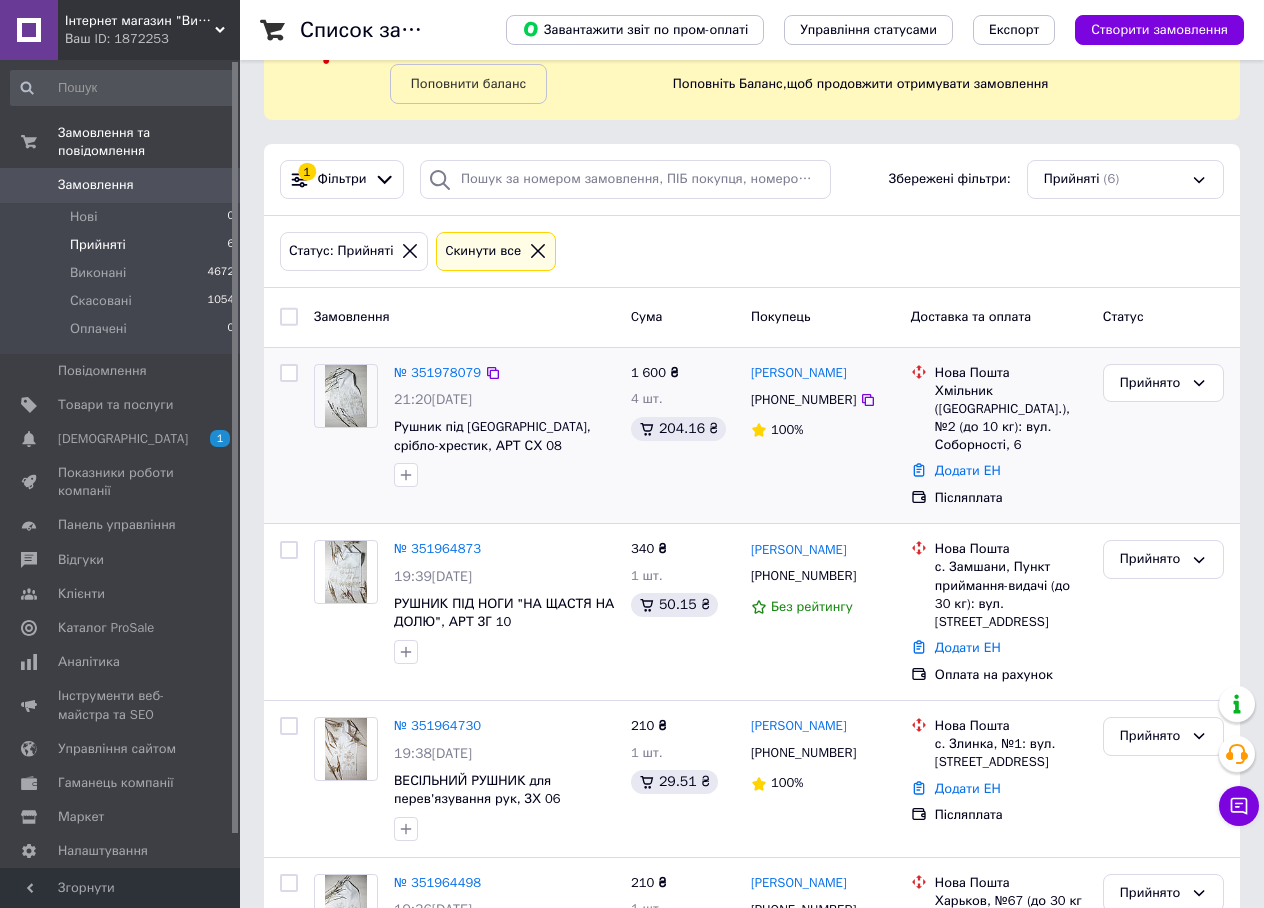 scroll, scrollTop: 300, scrollLeft: 0, axis: vertical 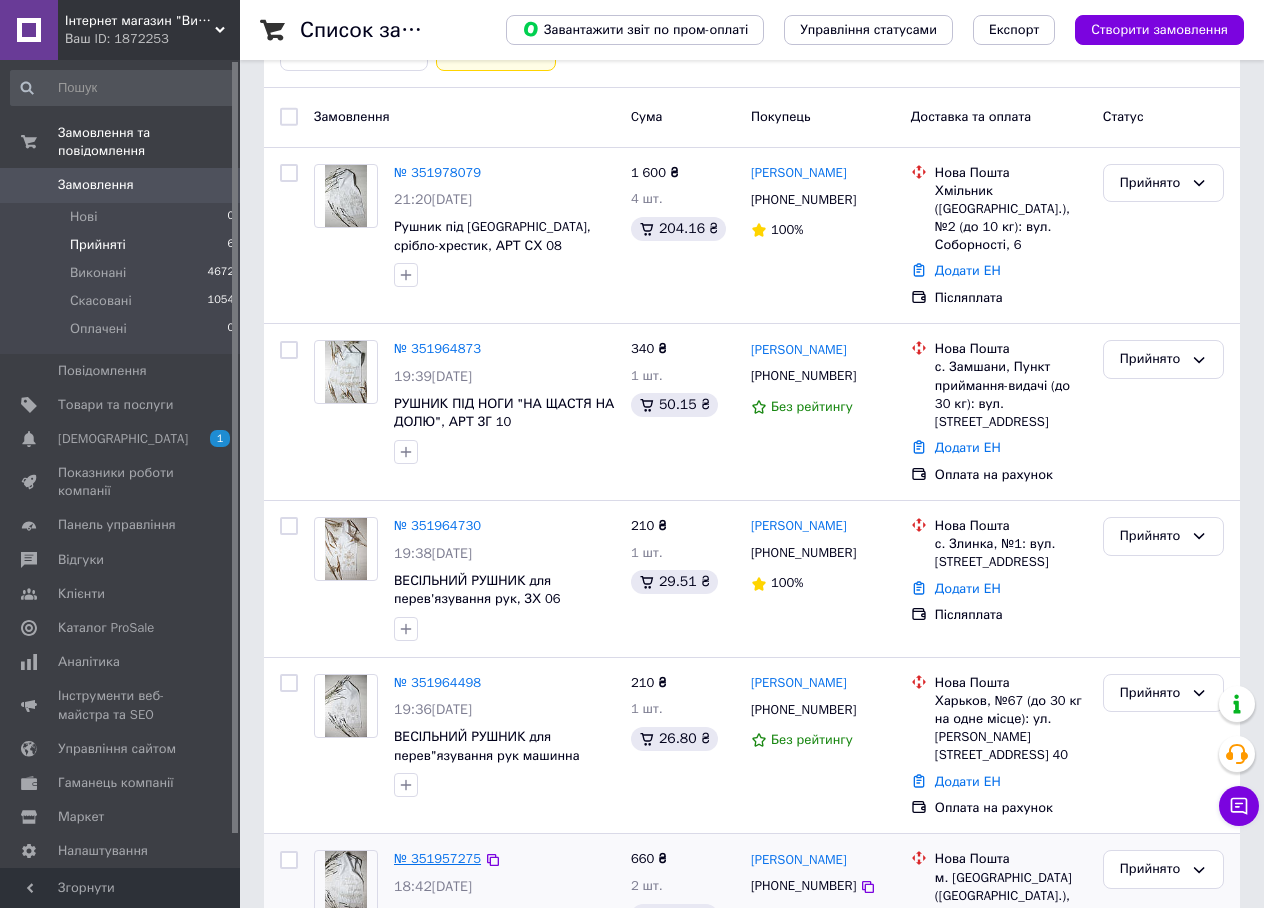 click on "№ 351957275" at bounding box center (437, 858) 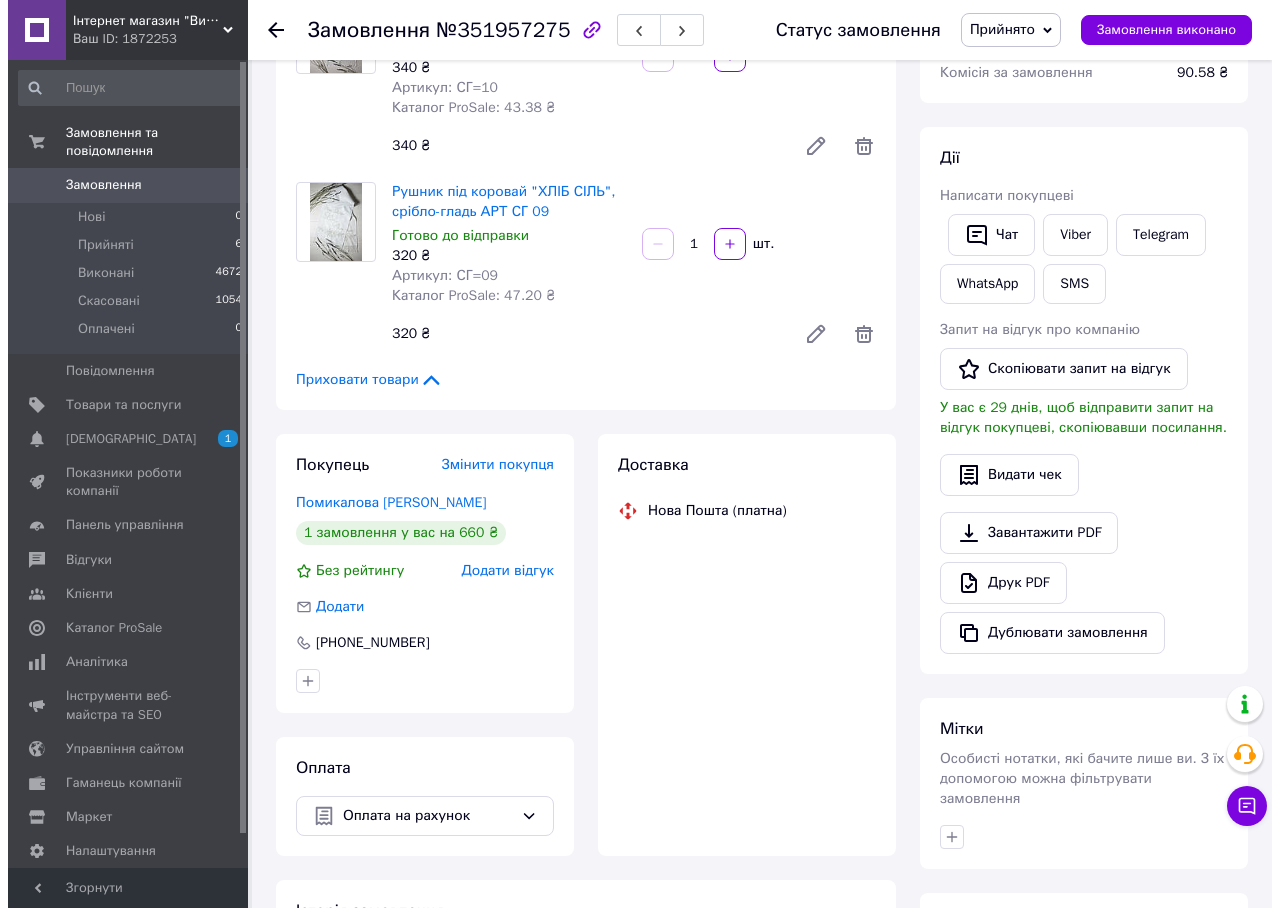 scroll, scrollTop: 300, scrollLeft: 0, axis: vertical 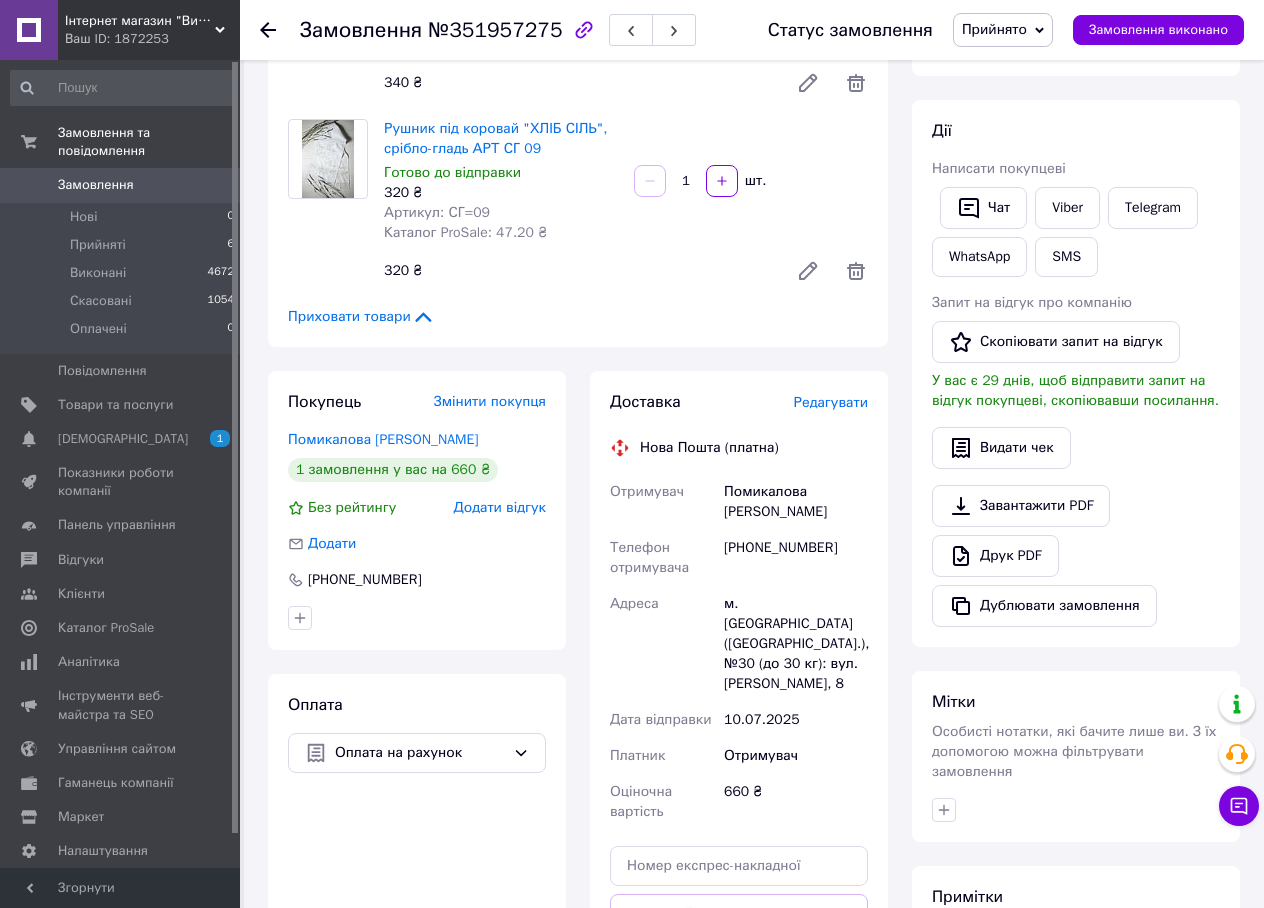 click on "Помикалова Юлия" at bounding box center [796, 502] 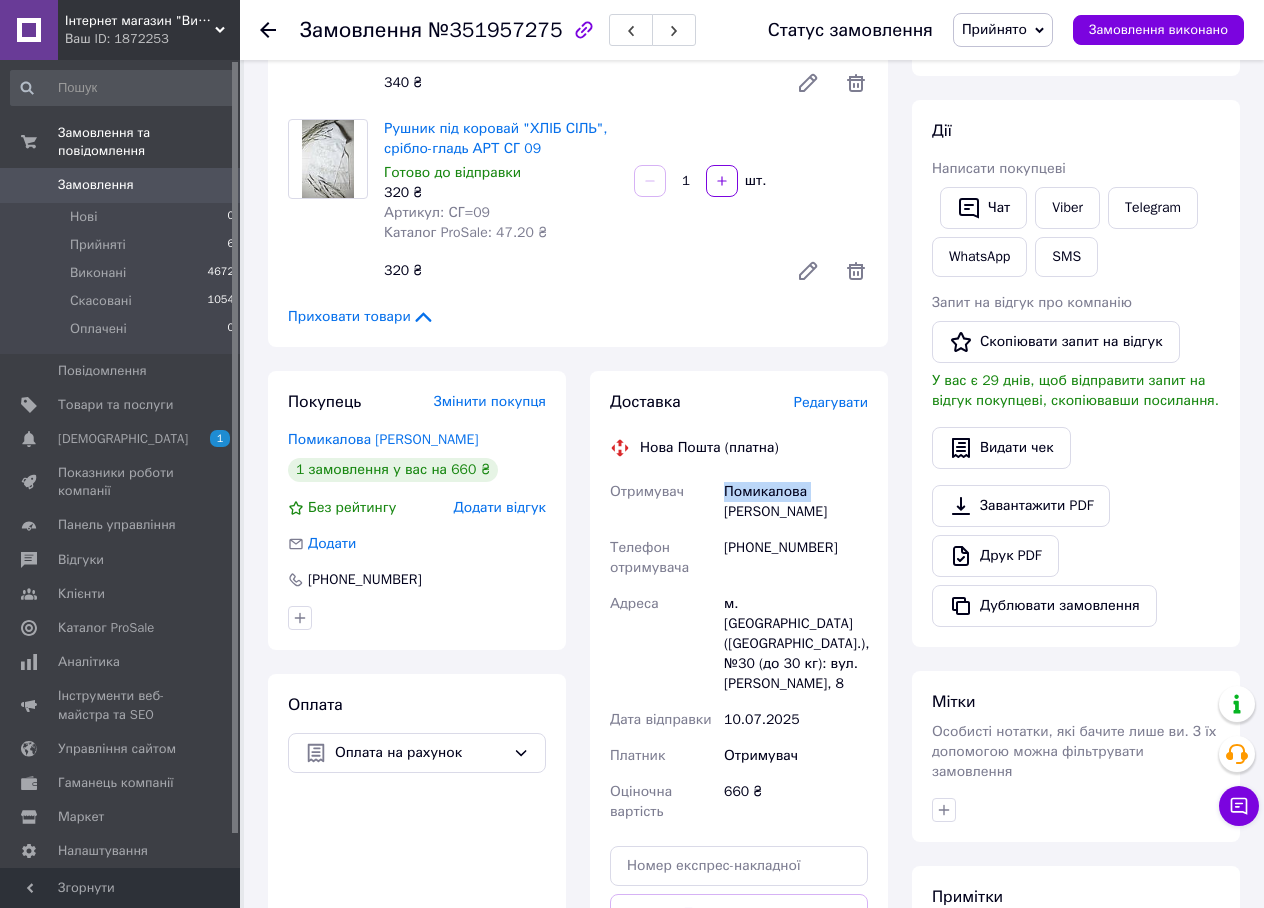click on "Помикалова Юлия" at bounding box center (796, 502) 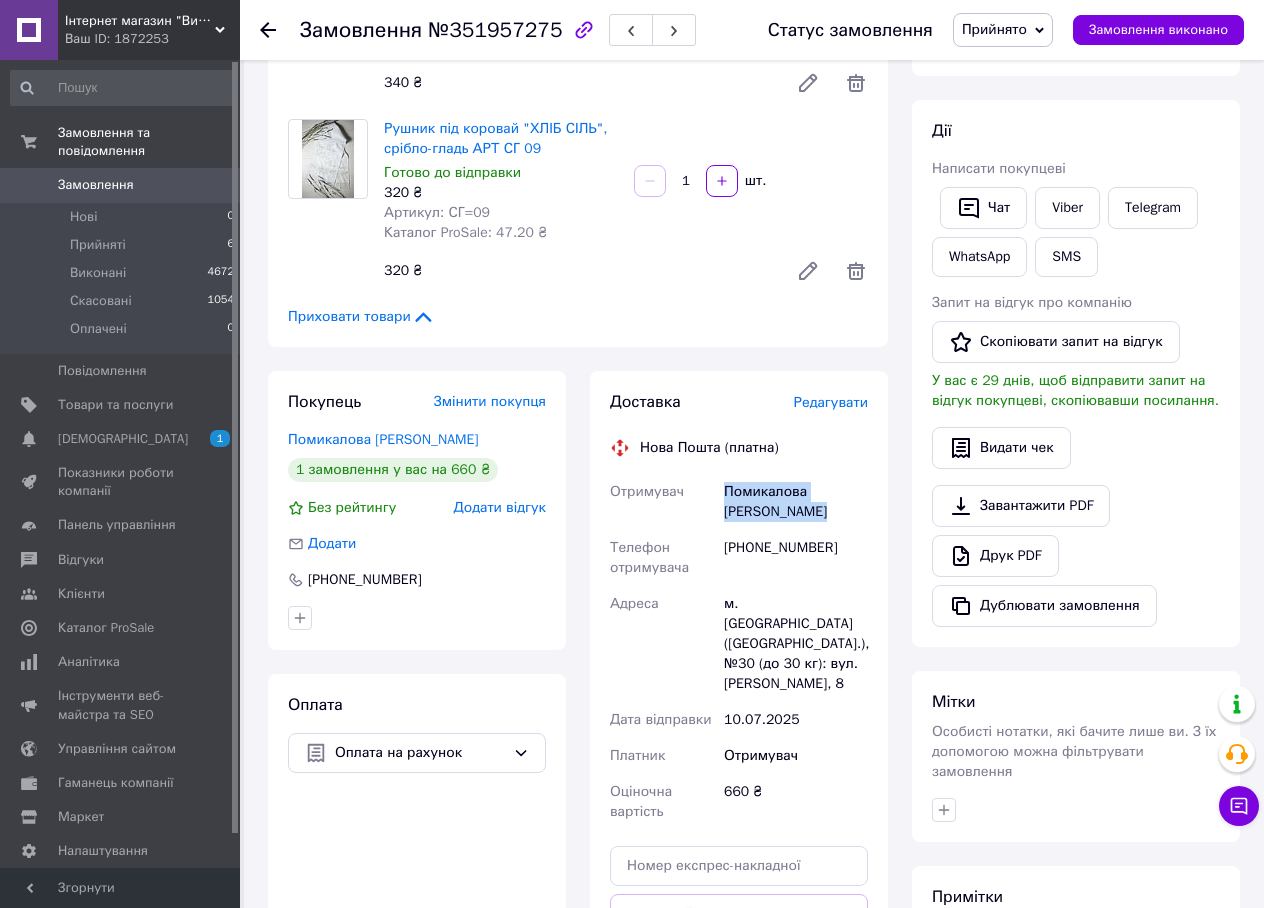 click on "Помикалова Юлия" at bounding box center (796, 502) 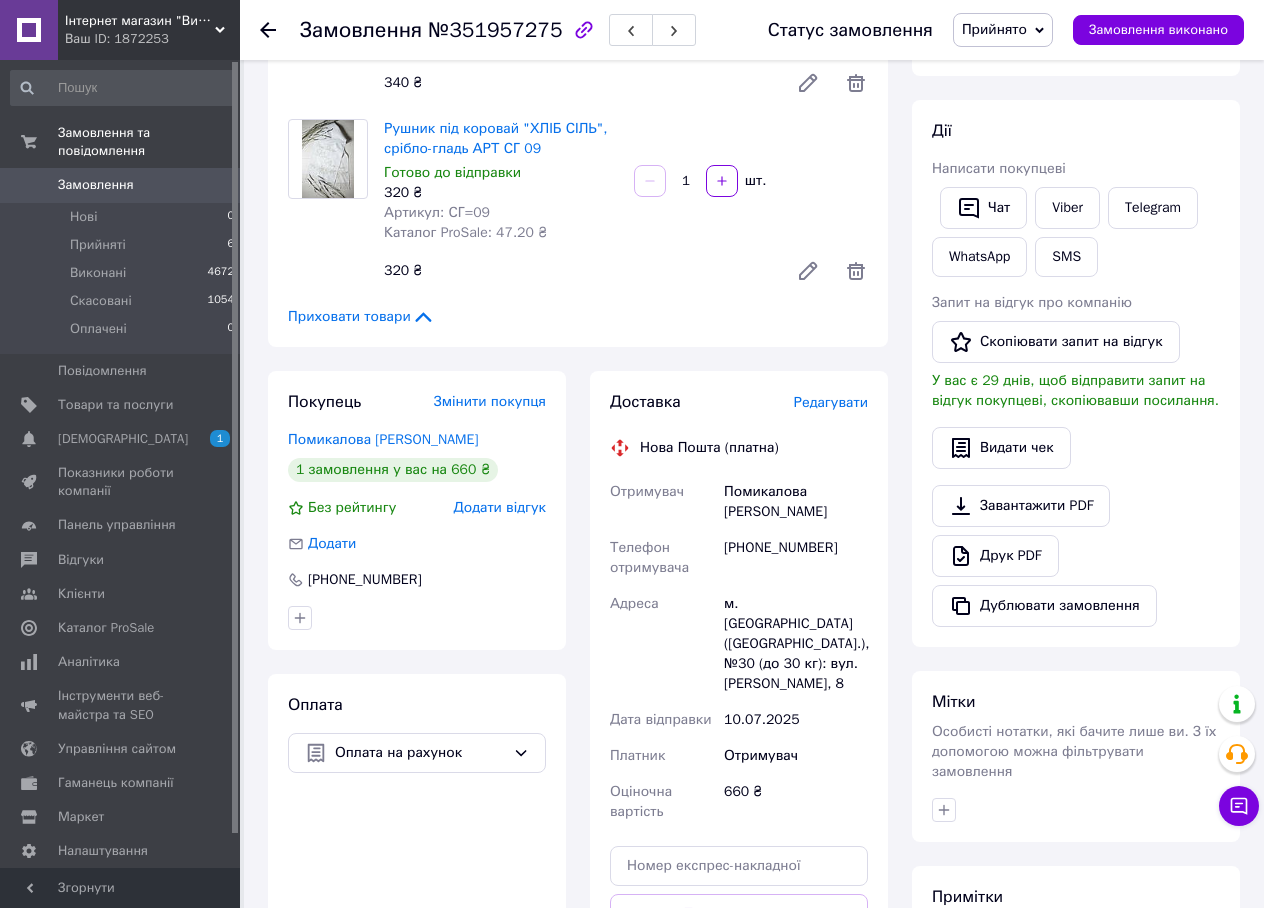 click on "Редагувати" at bounding box center (831, 402) 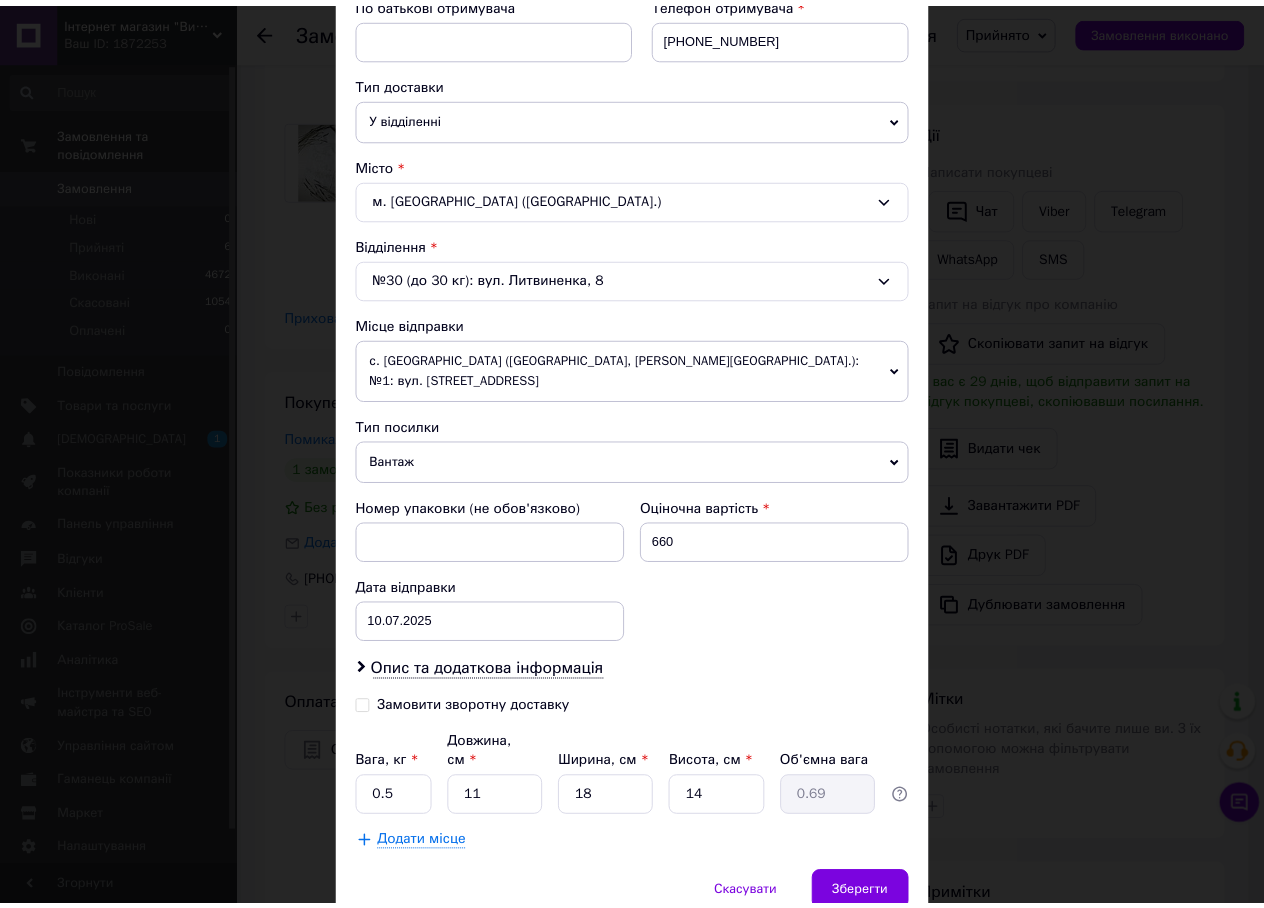 scroll, scrollTop: 456, scrollLeft: 0, axis: vertical 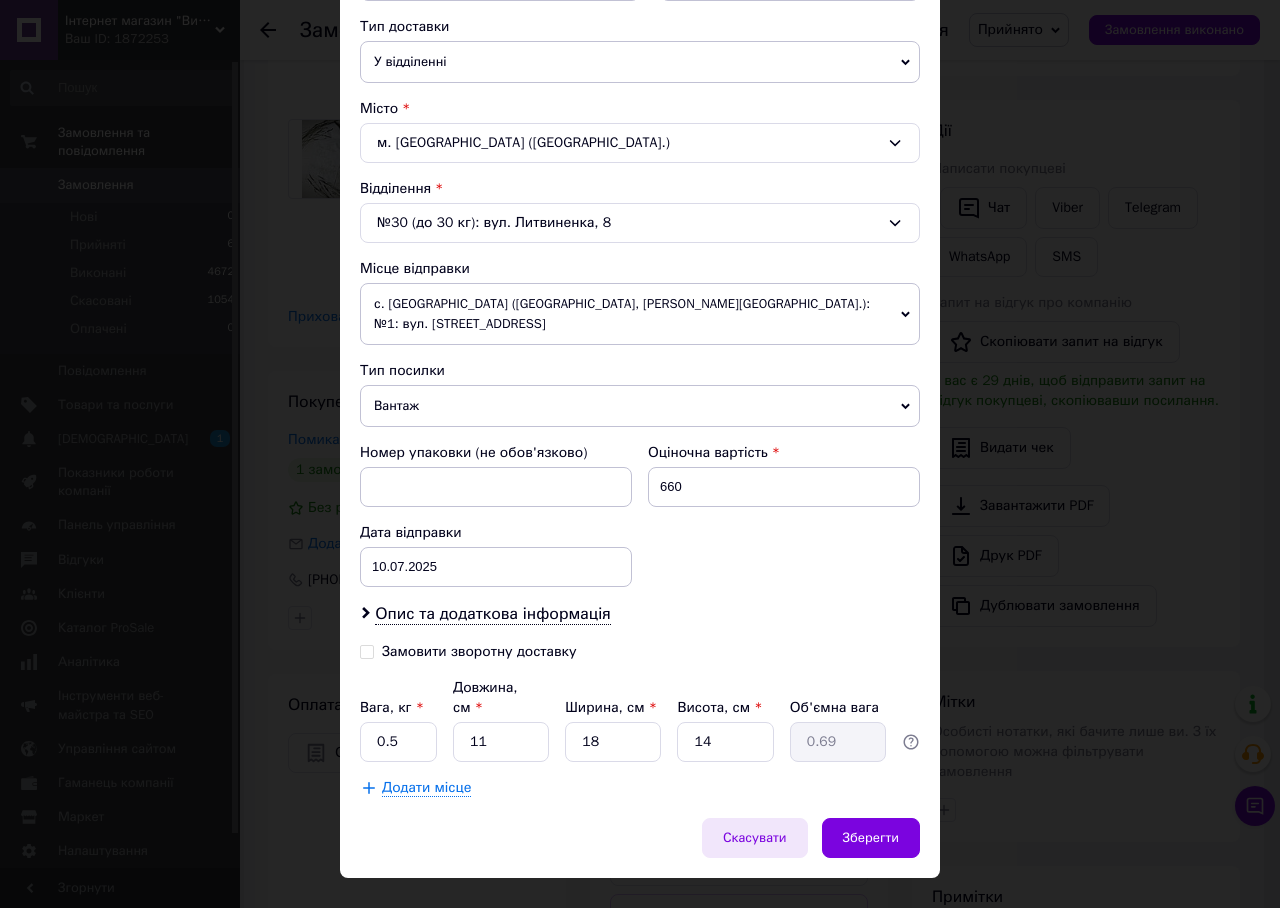 click on "Скасувати" at bounding box center [755, 838] 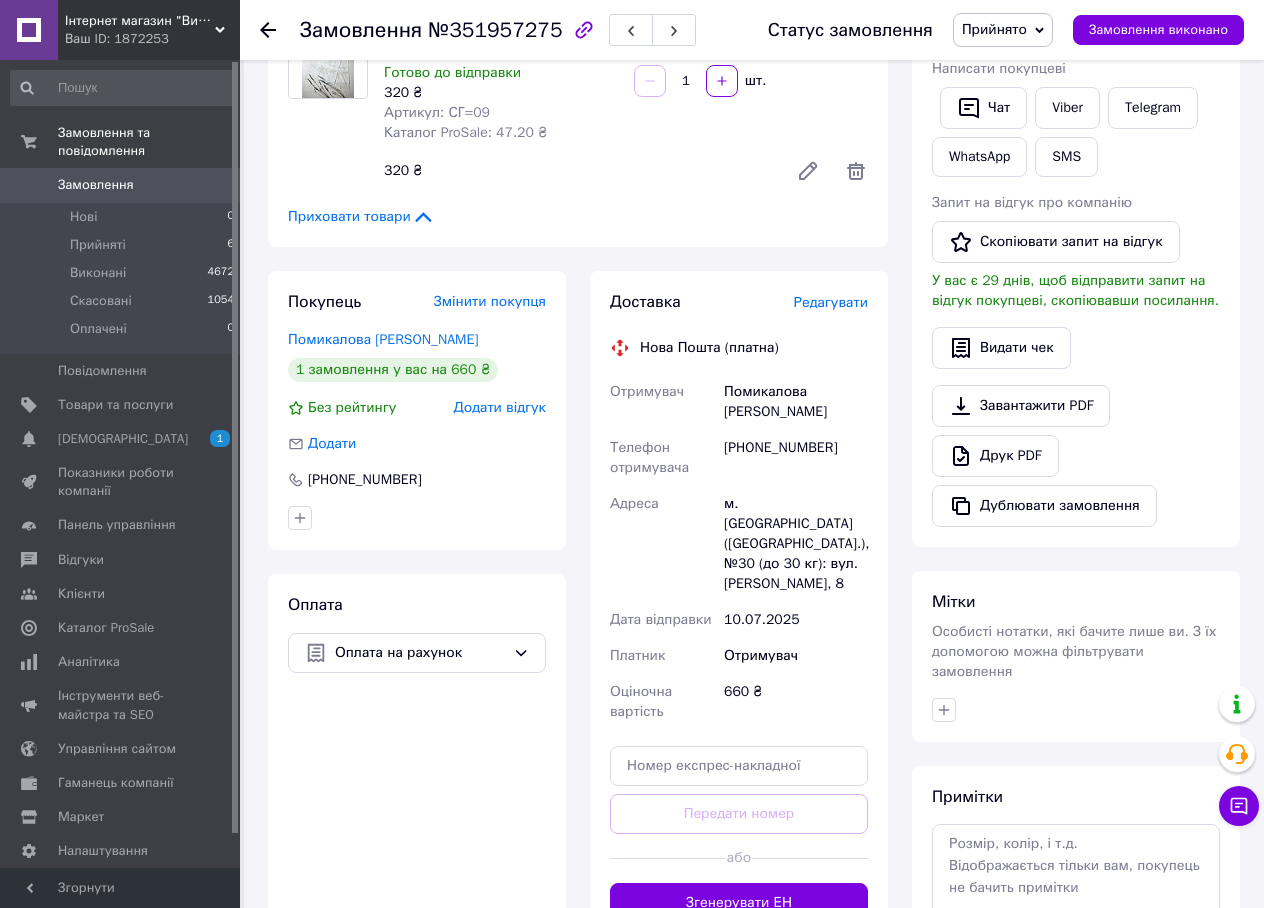 scroll, scrollTop: 600, scrollLeft: 0, axis: vertical 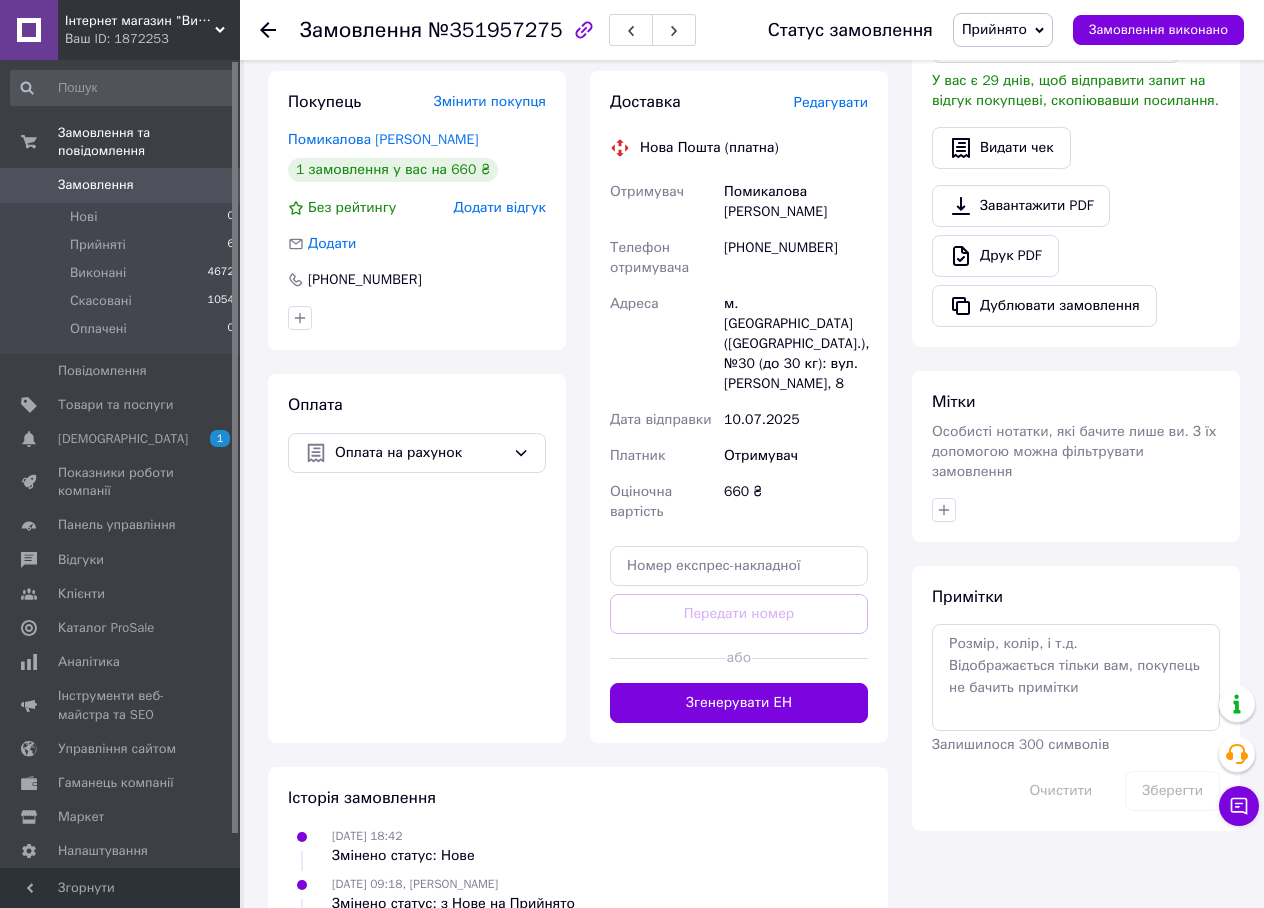 click on "Згенерувати ЕН" at bounding box center [739, 703] 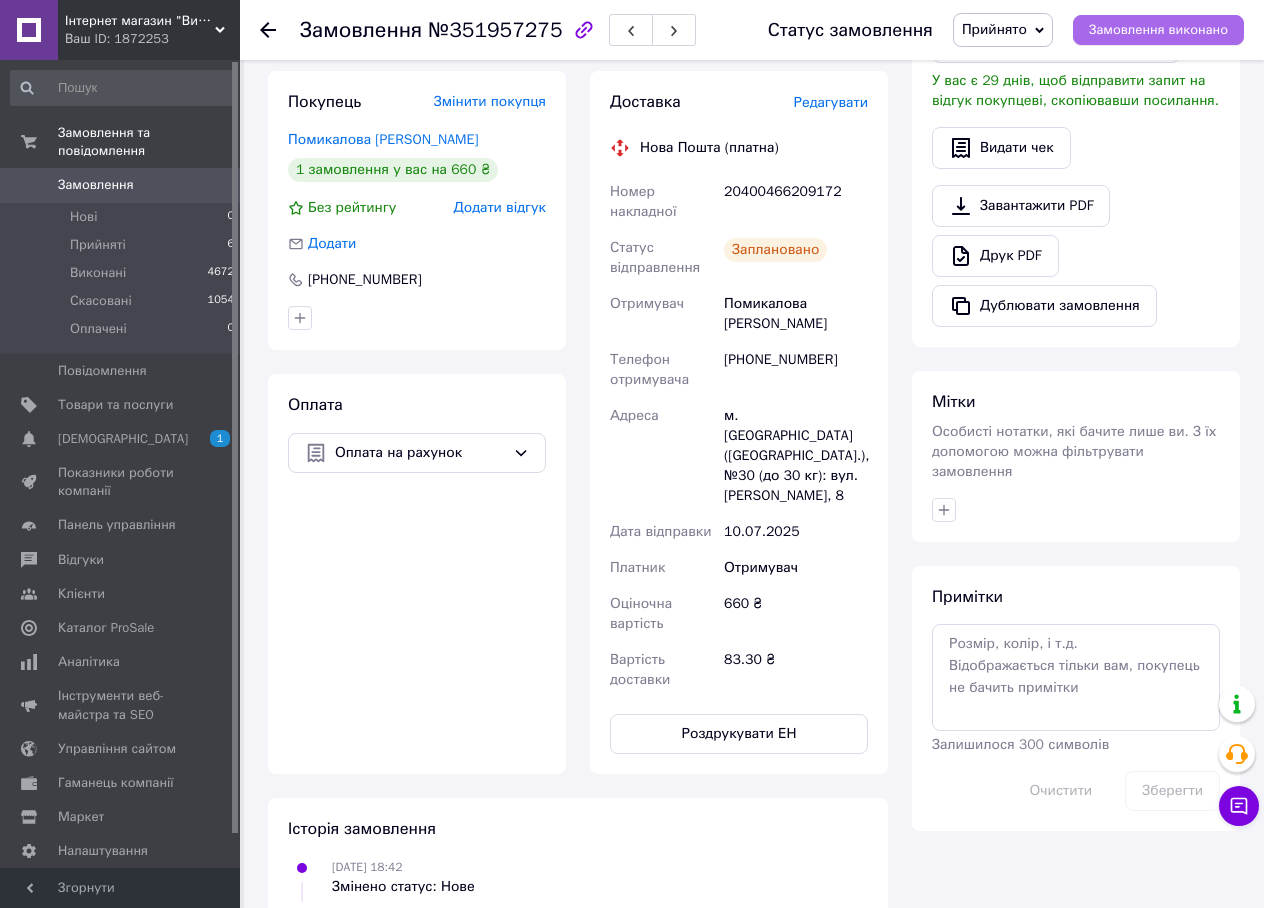 click on "Замовлення виконано" at bounding box center (1158, 30) 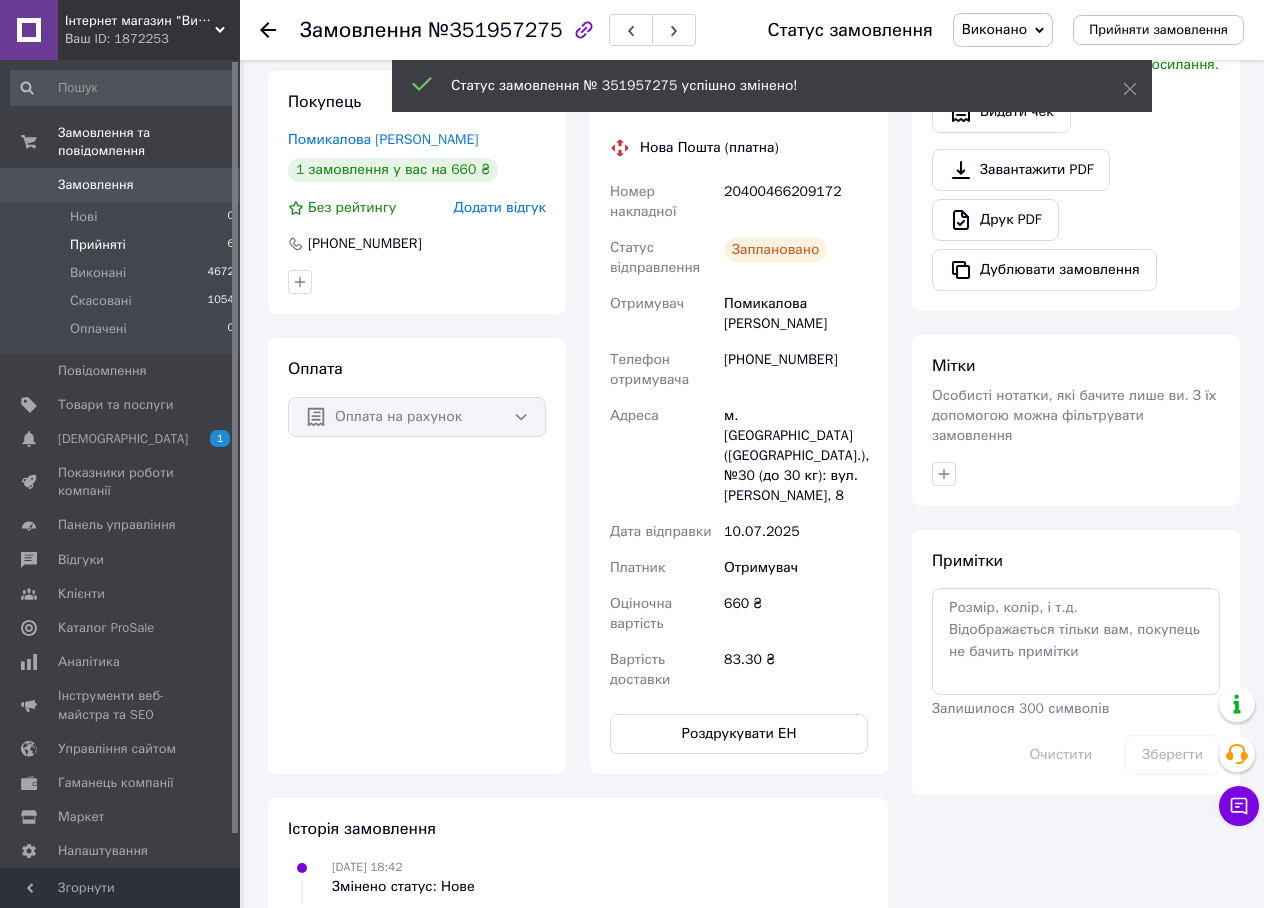 click on "Прийняті 6" at bounding box center [123, 245] 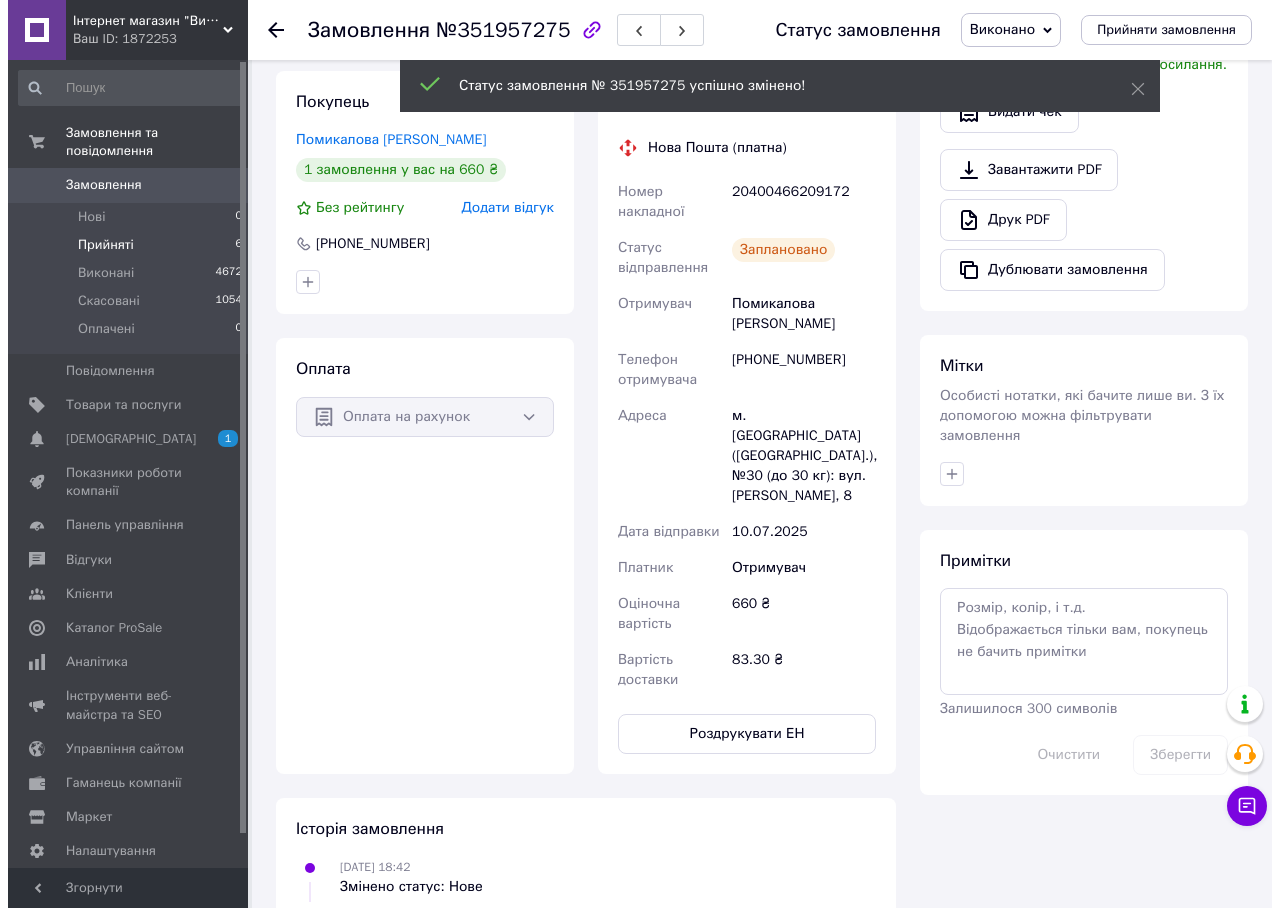 scroll, scrollTop: 0, scrollLeft: 0, axis: both 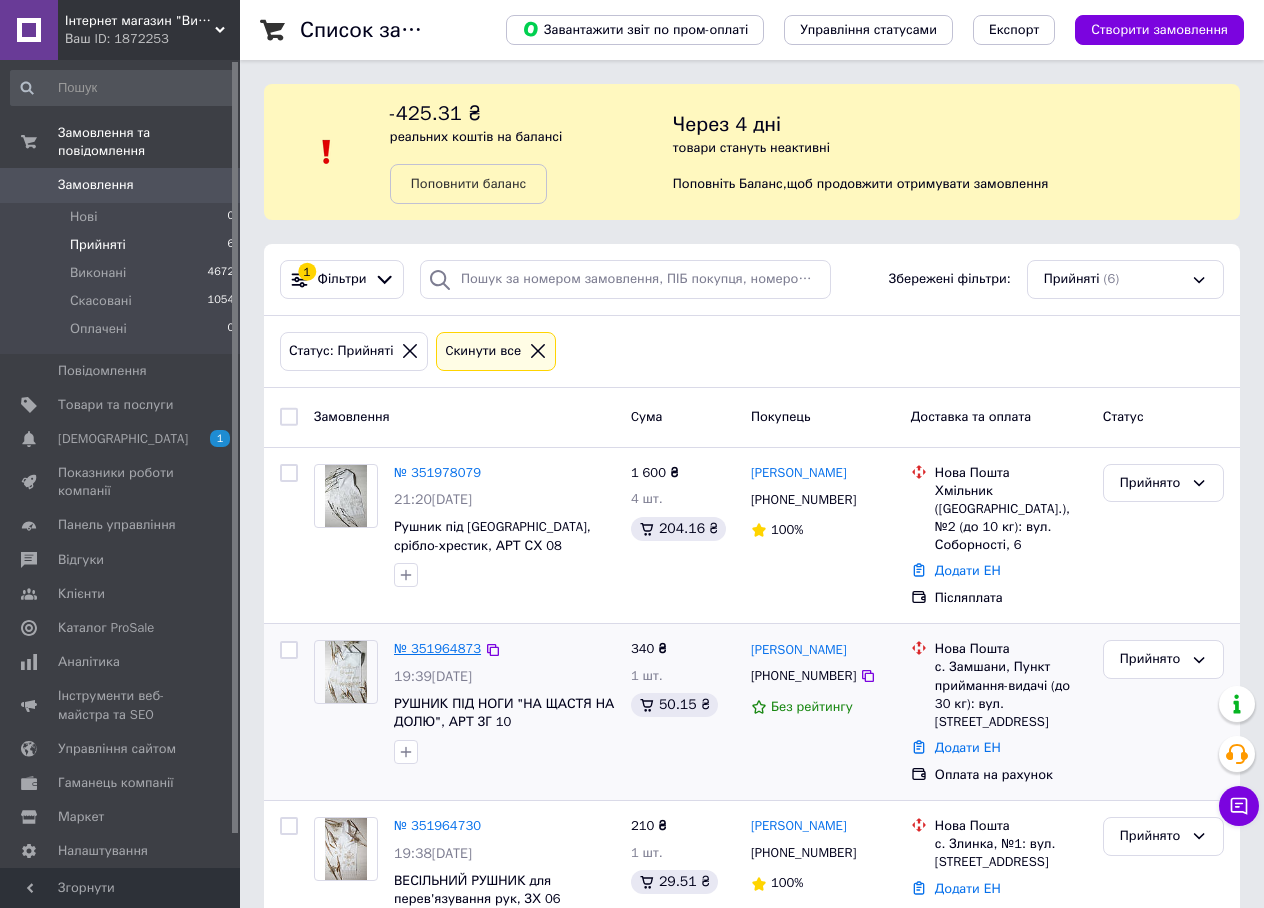 click on "№ 351964873" at bounding box center [437, 648] 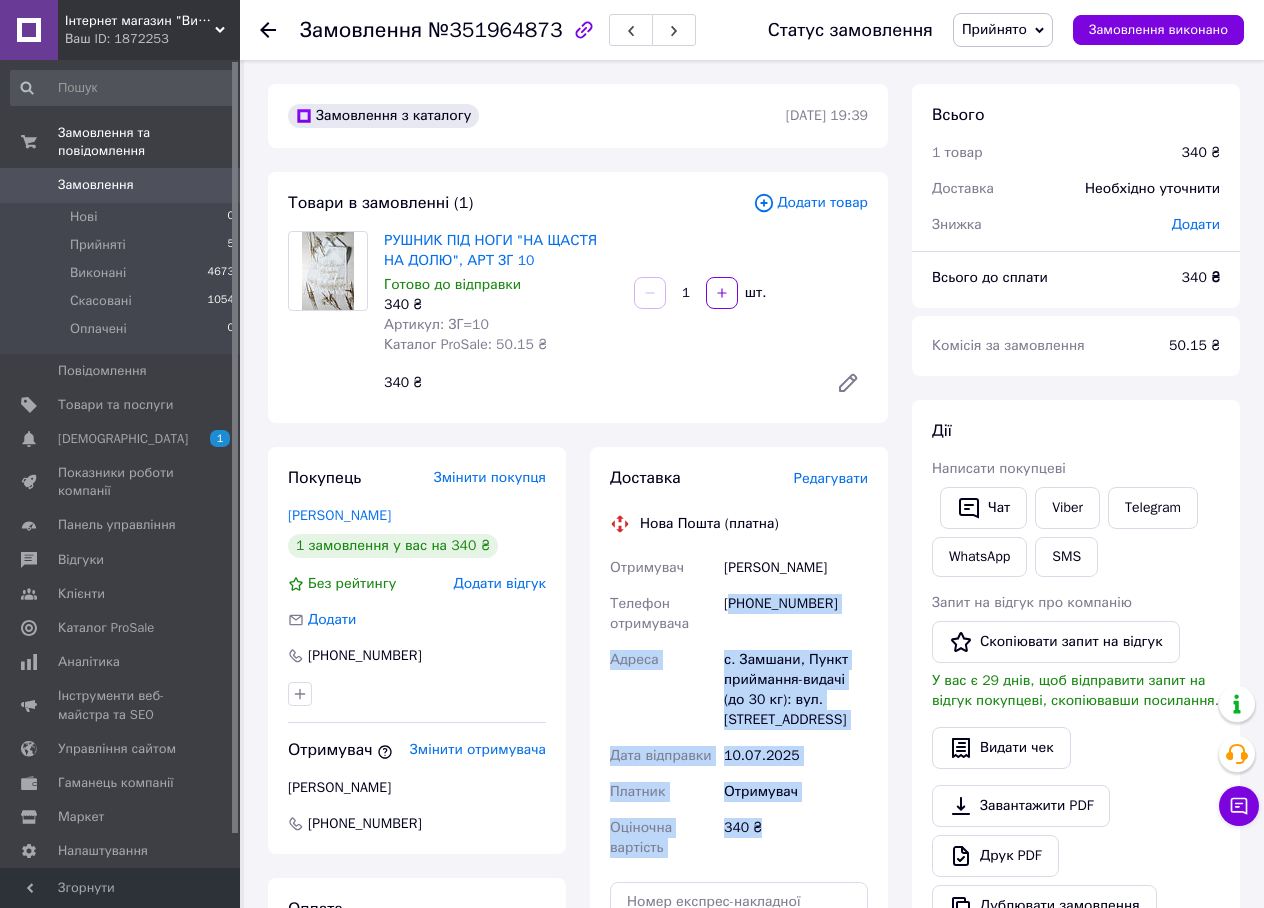drag, startPoint x: 762, startPoint y: 815, endPoint x: 736, endPoint y: 624, distance: 192.7615 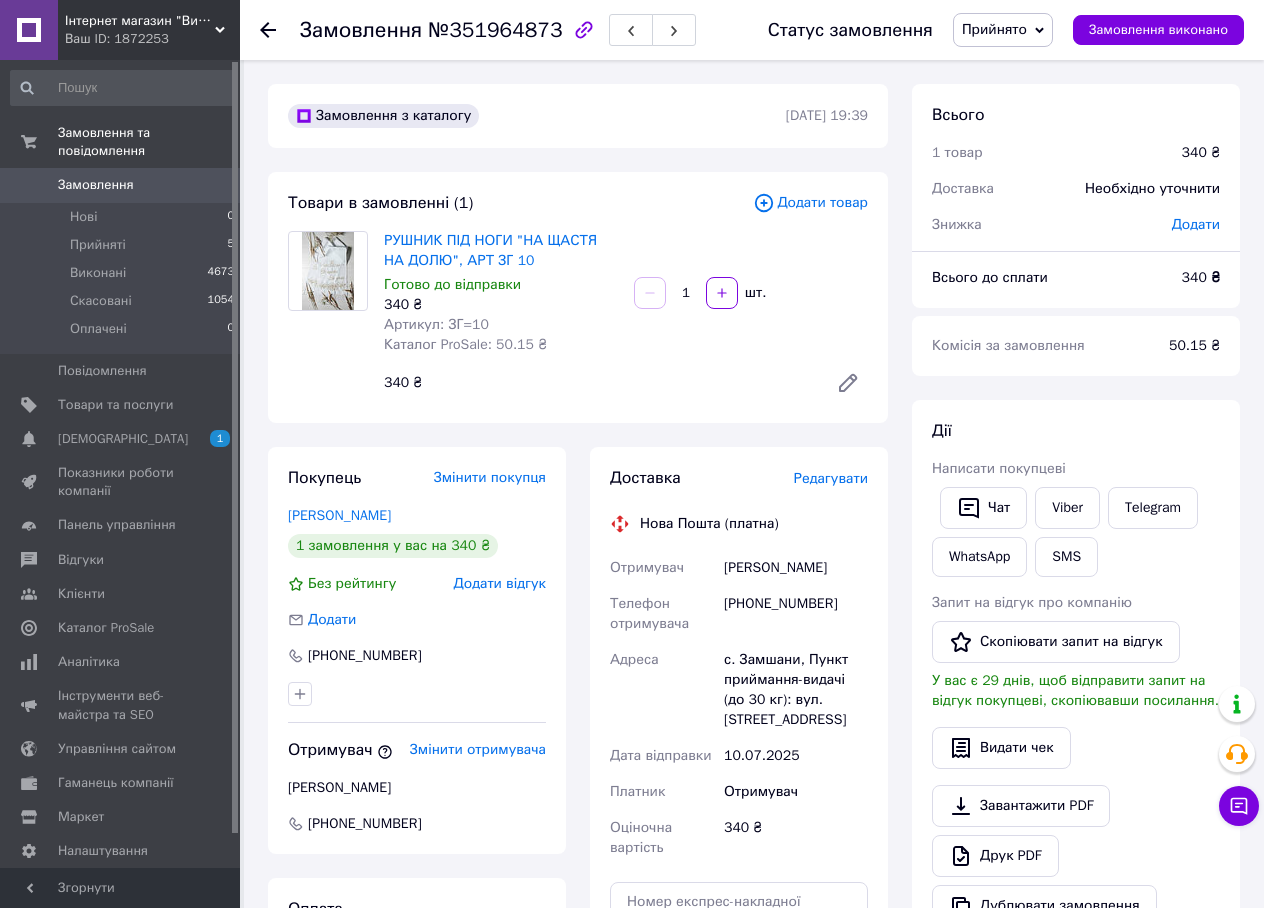 click on "Отримувач" at bounding box center [663, 568] 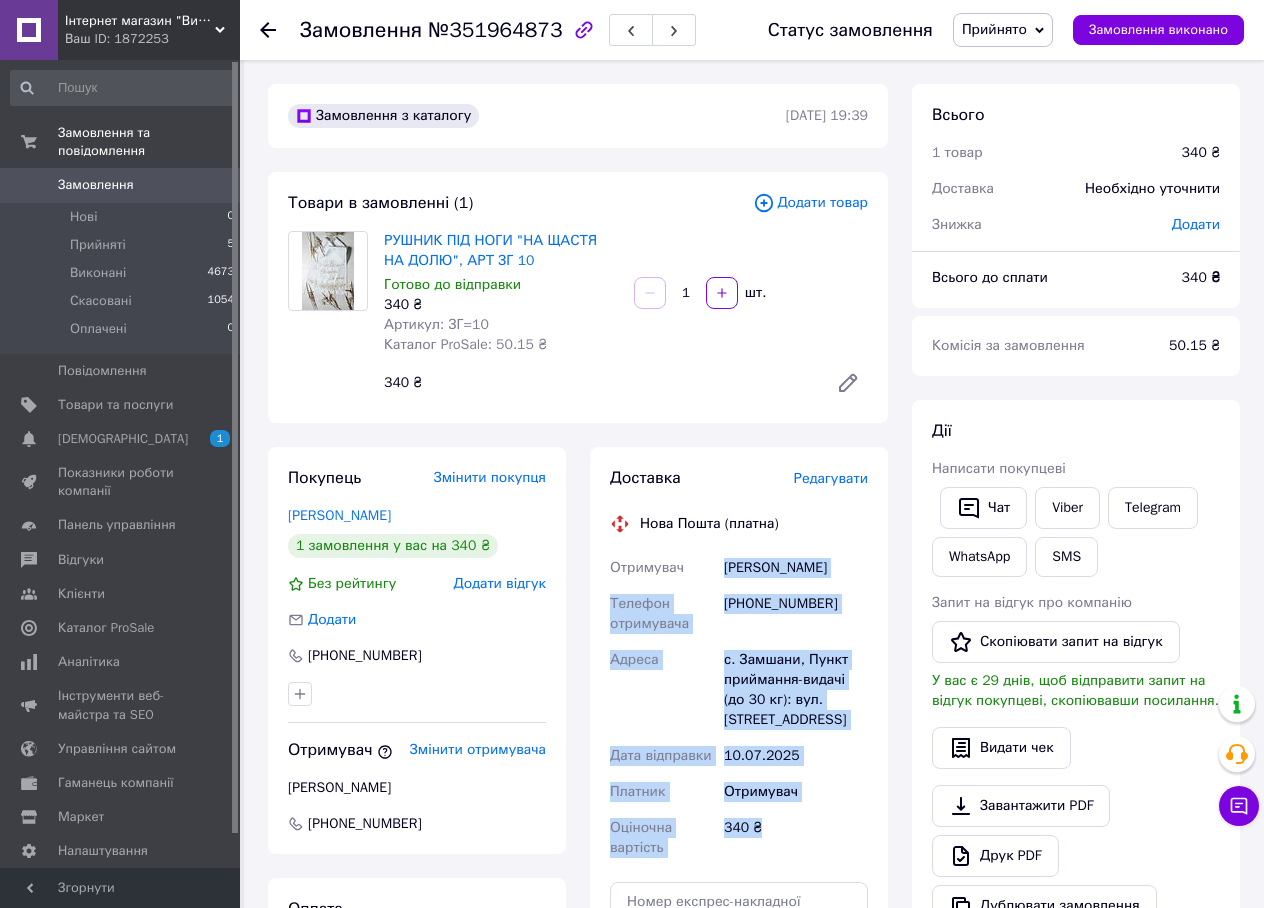 drag, startPoint x: 724, startPoint y: 567, endPoint x: 803, endPoint y: 818, distance: 263.13873 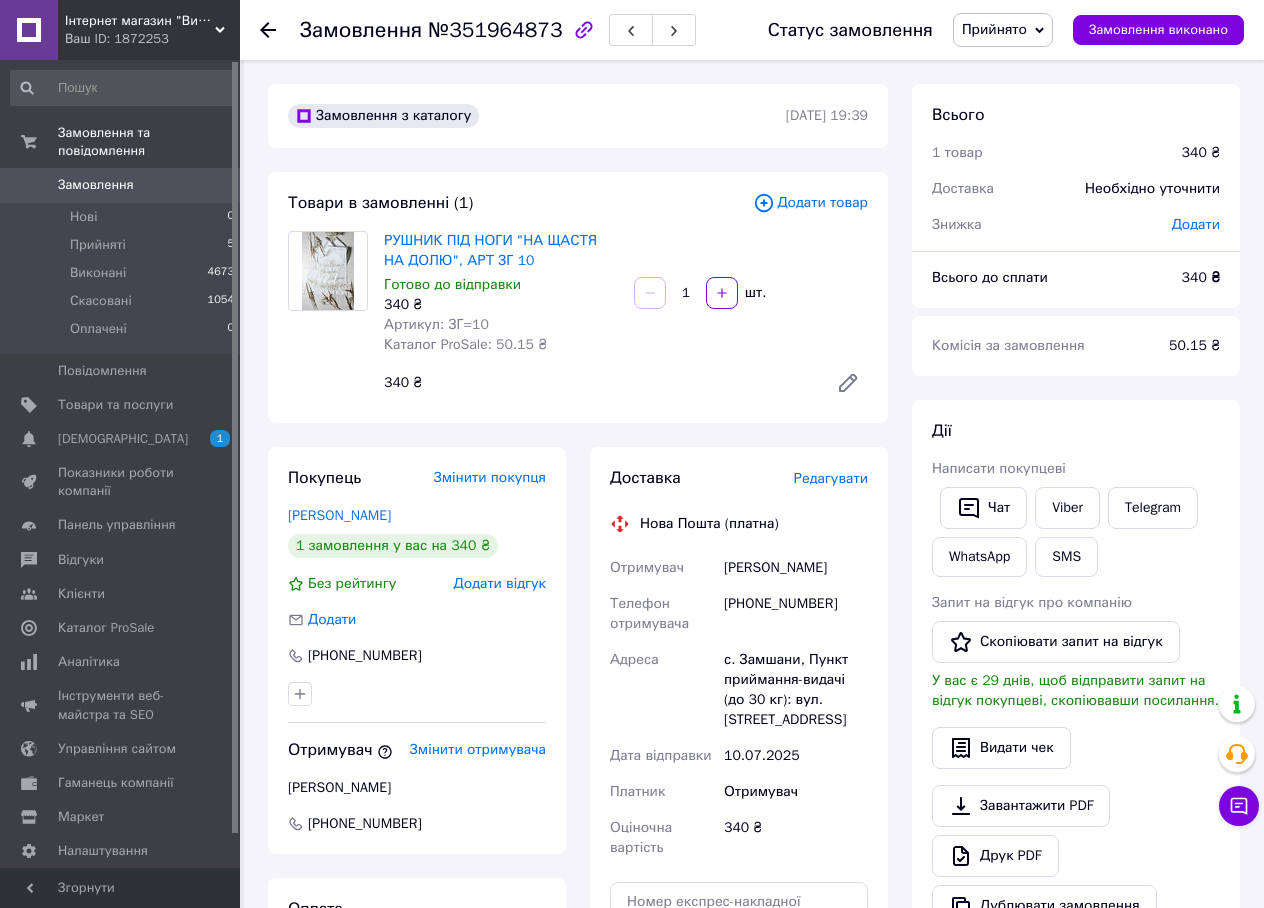 click on "Редагувати" at bounding box center (831, 478) 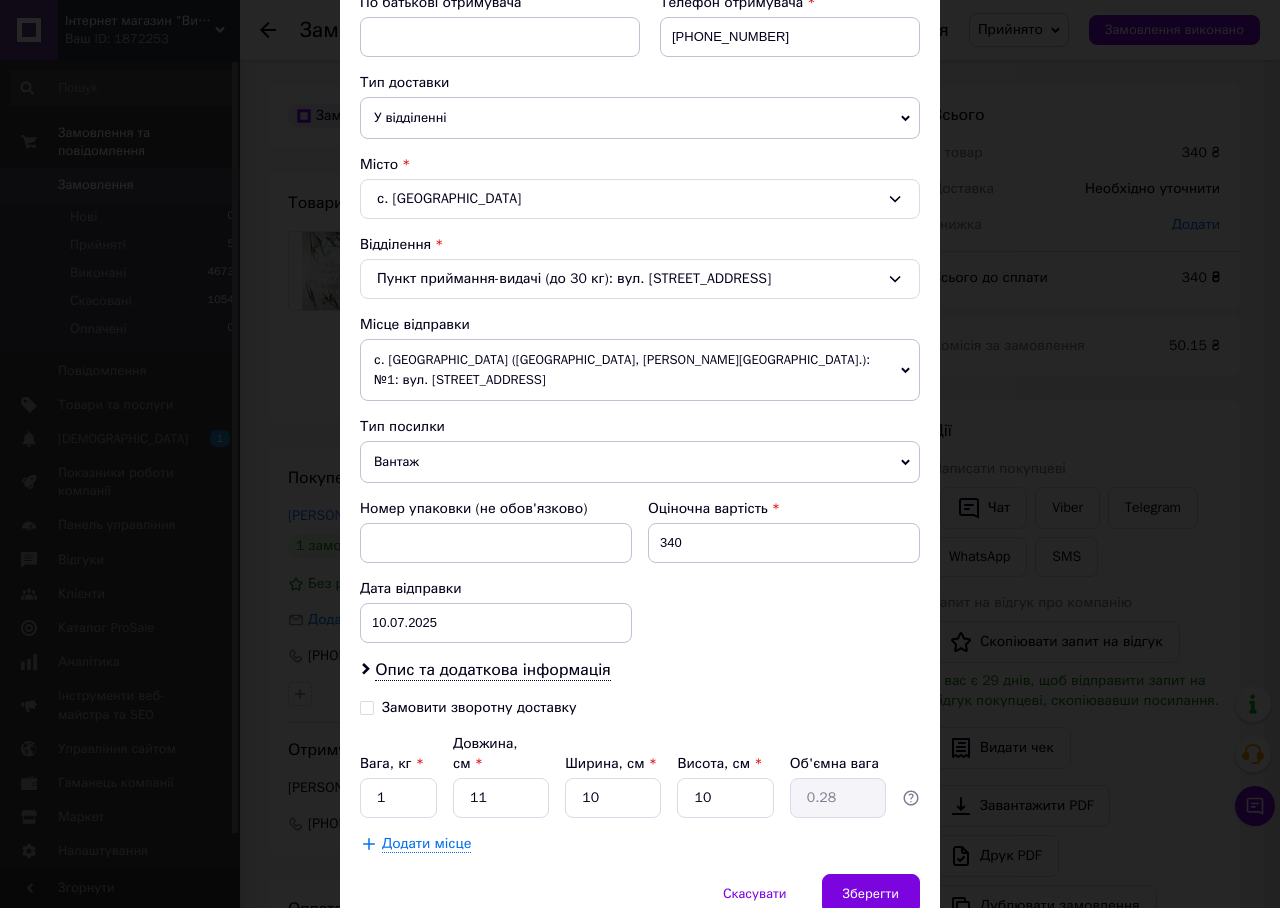 scroll, scrollTop: 456, scrollLeft: 0, axis: vertical 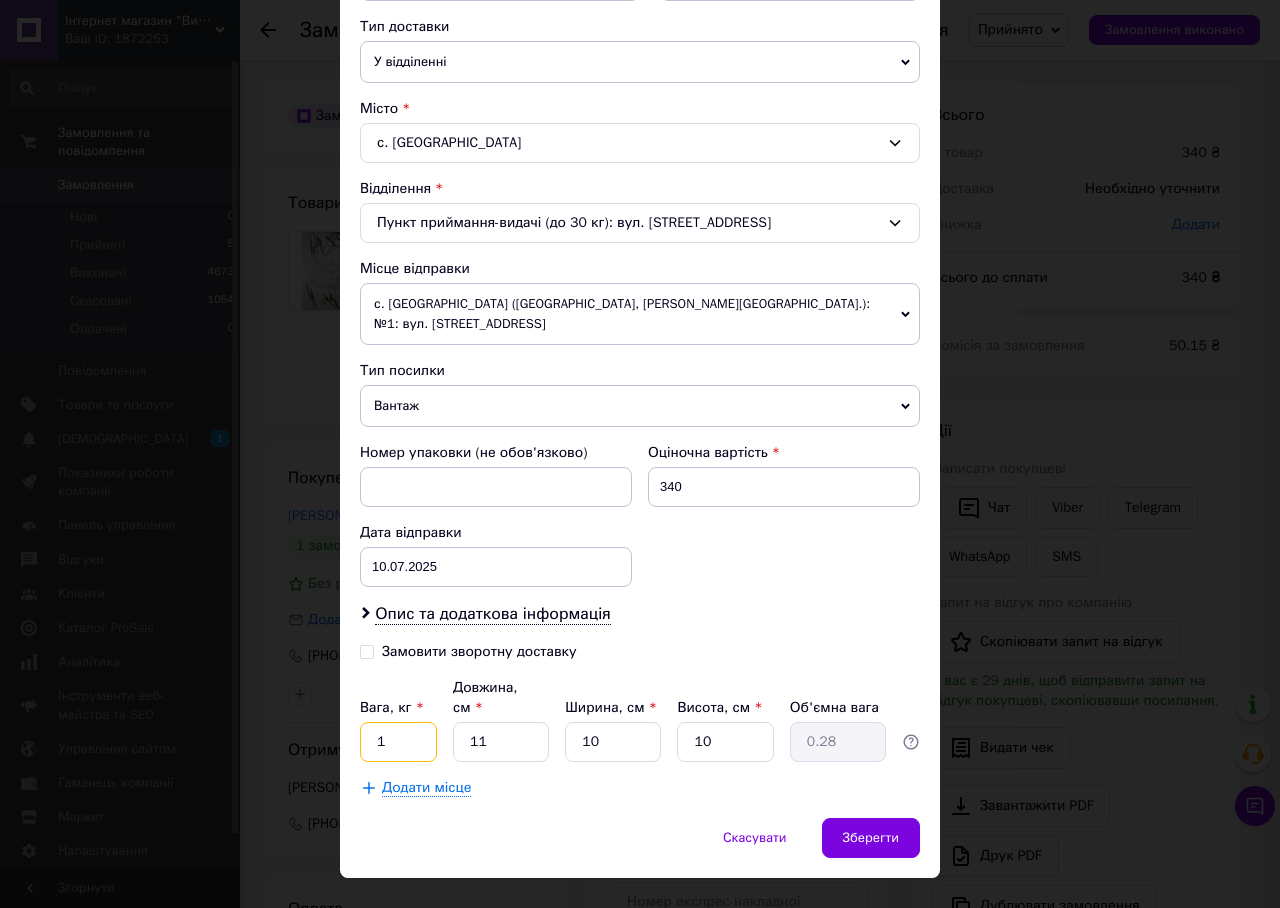 click on "1" at bounding box center (398, 742) 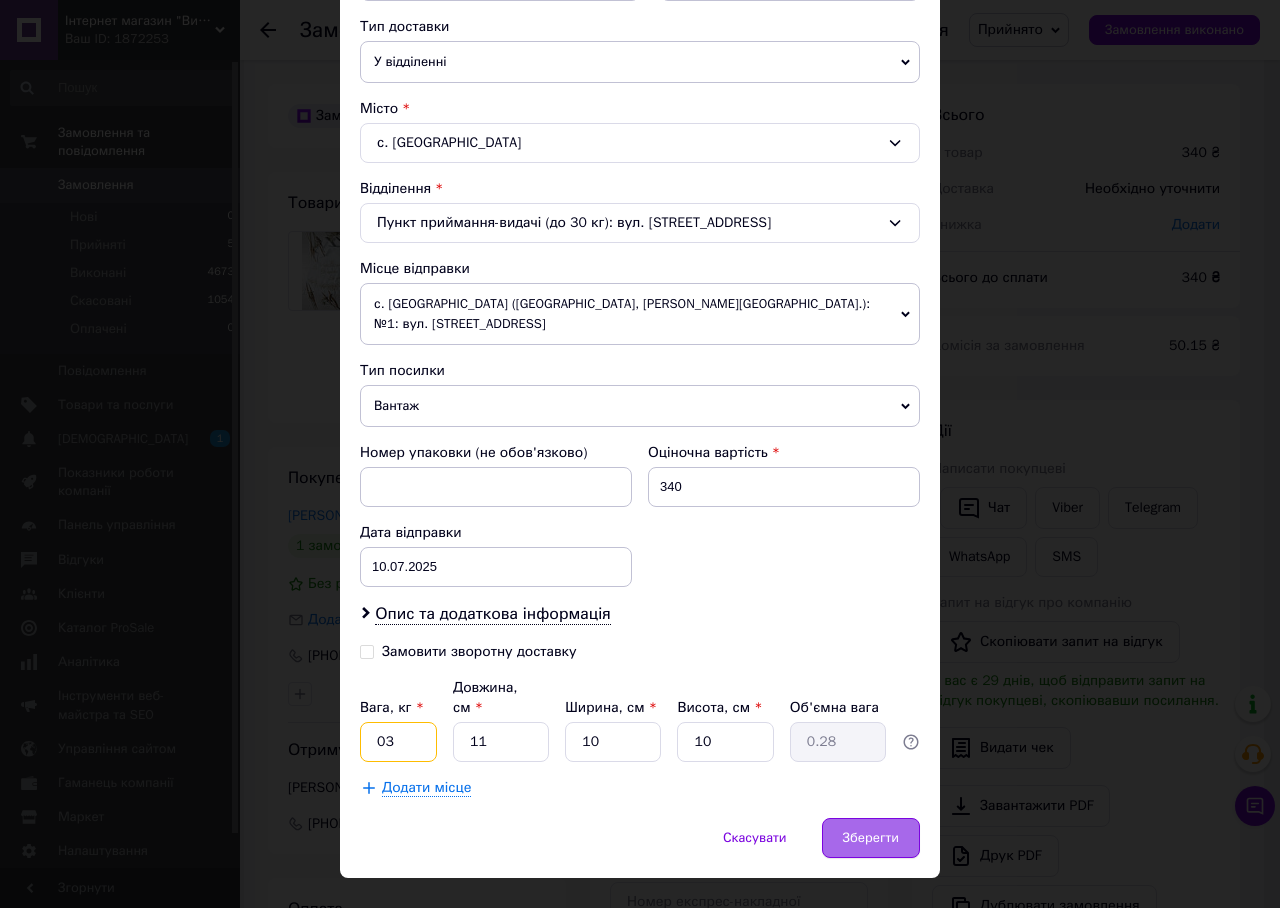 type on "03" 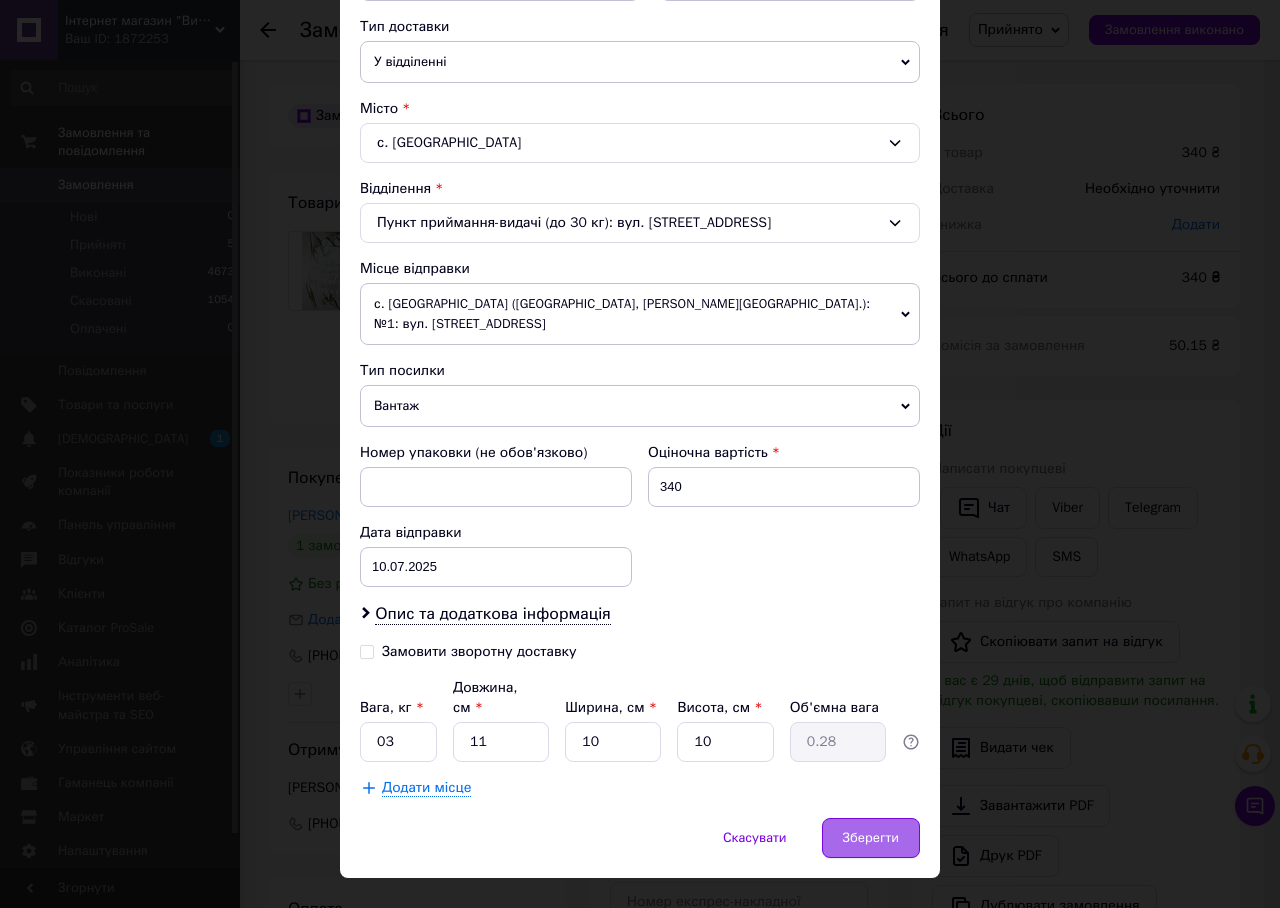 click on "Зберегти" at bounding box center (871, 838) 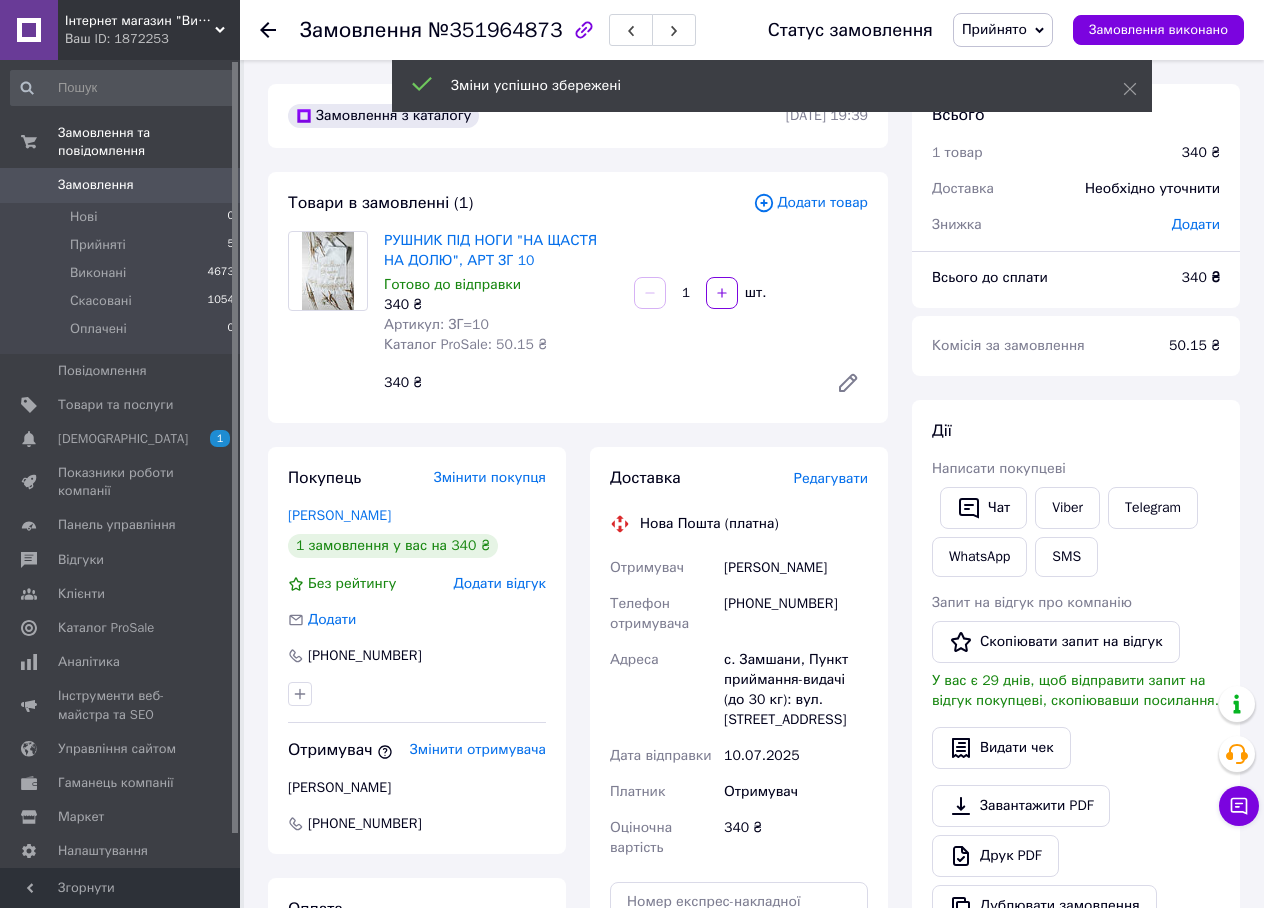 click on "Редагувати" at bounding box center [831, 478] 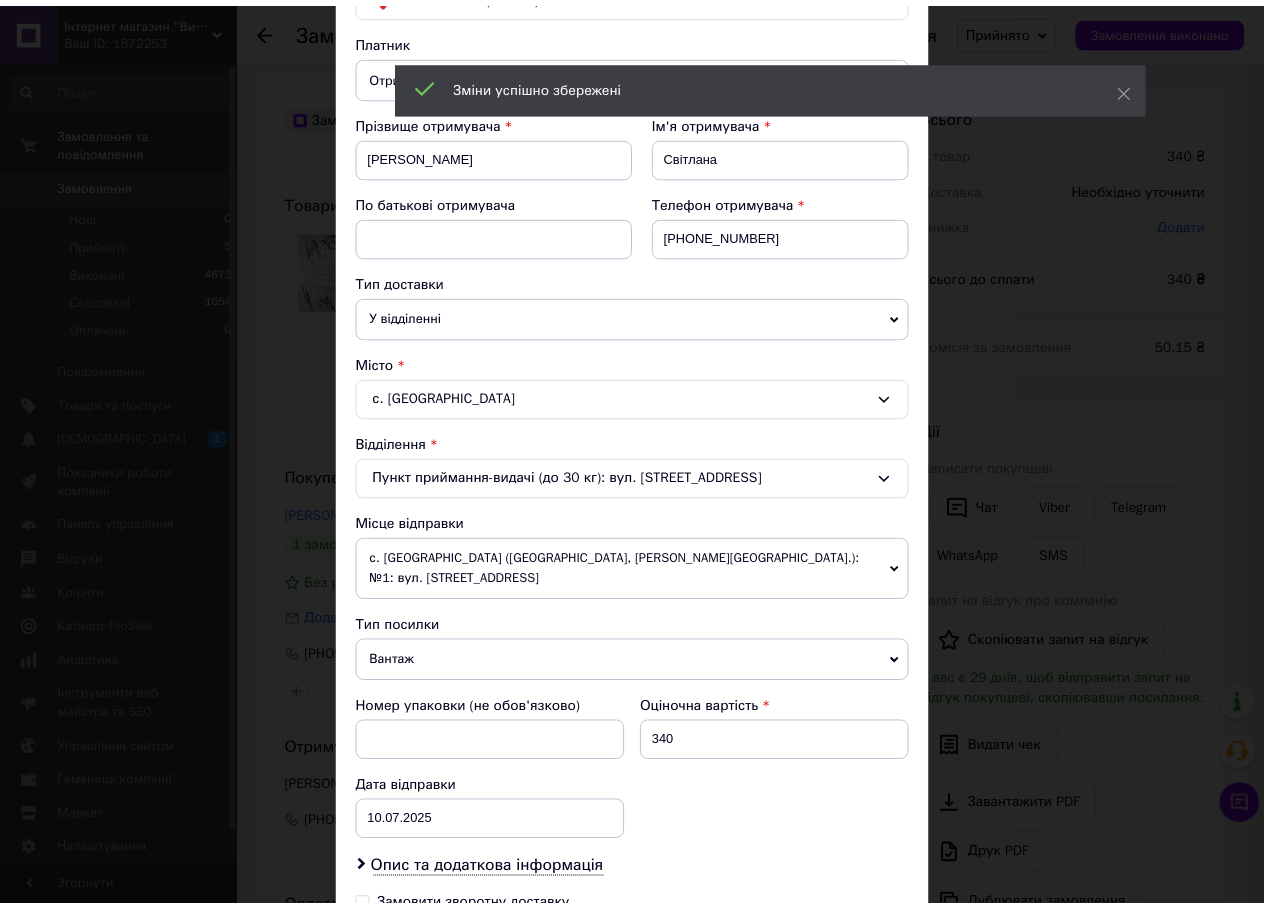 scroll, scrollTop: 456, scrollLeft: 0, axis: vertical 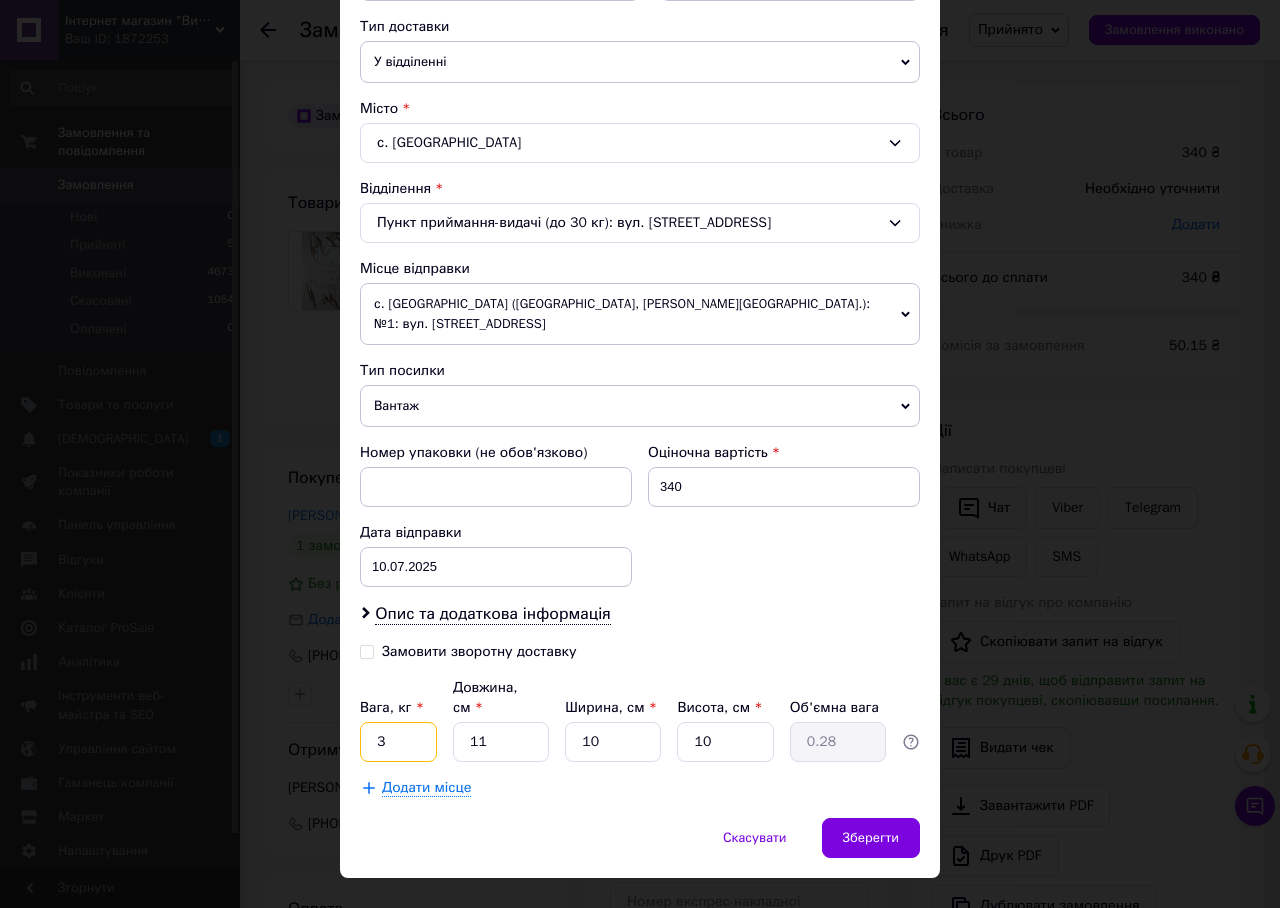 click on "3" at bounding box center [398, 742] 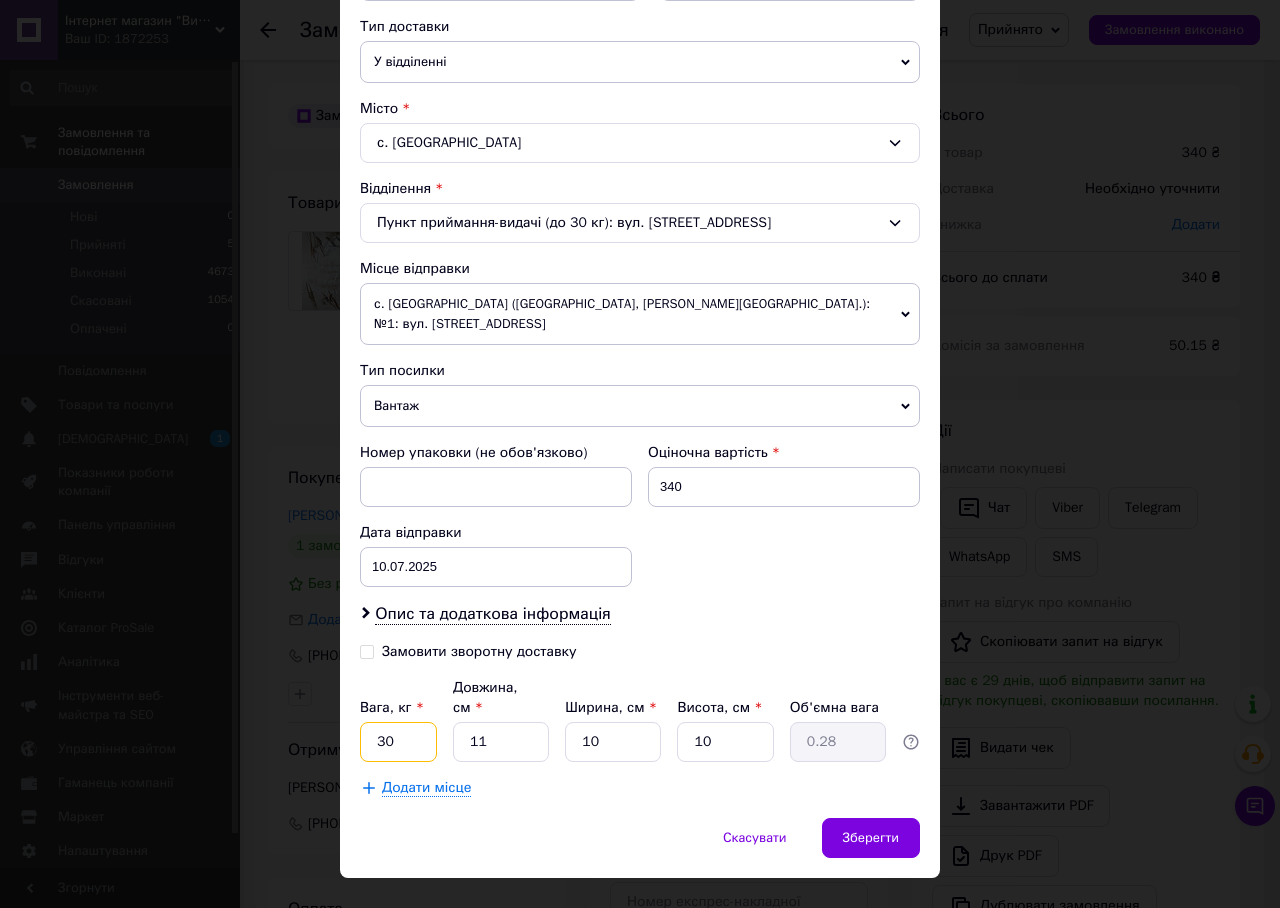 type on "3" 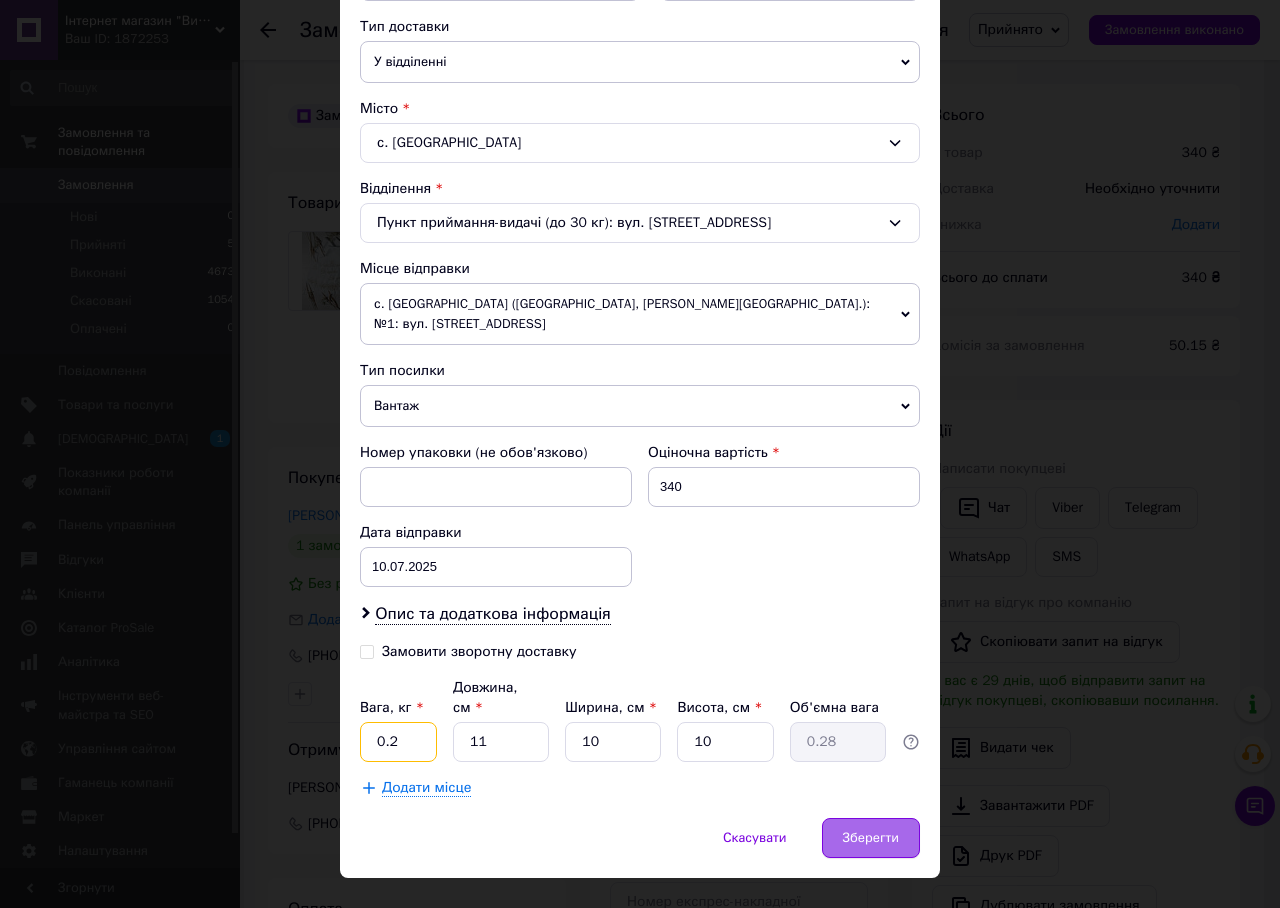 type on "0.2" 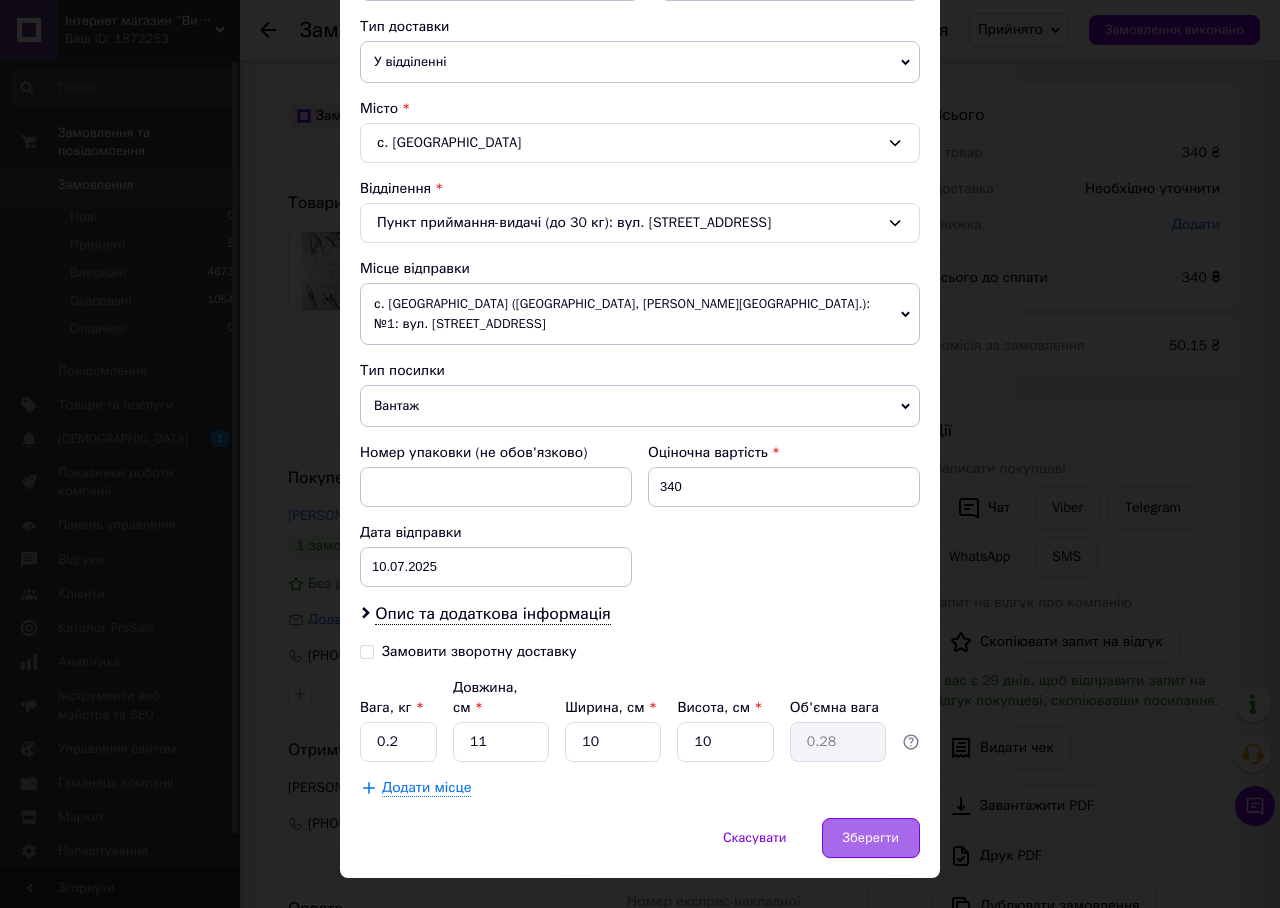 click on "Зберегти" at bounding box center (871, 838) 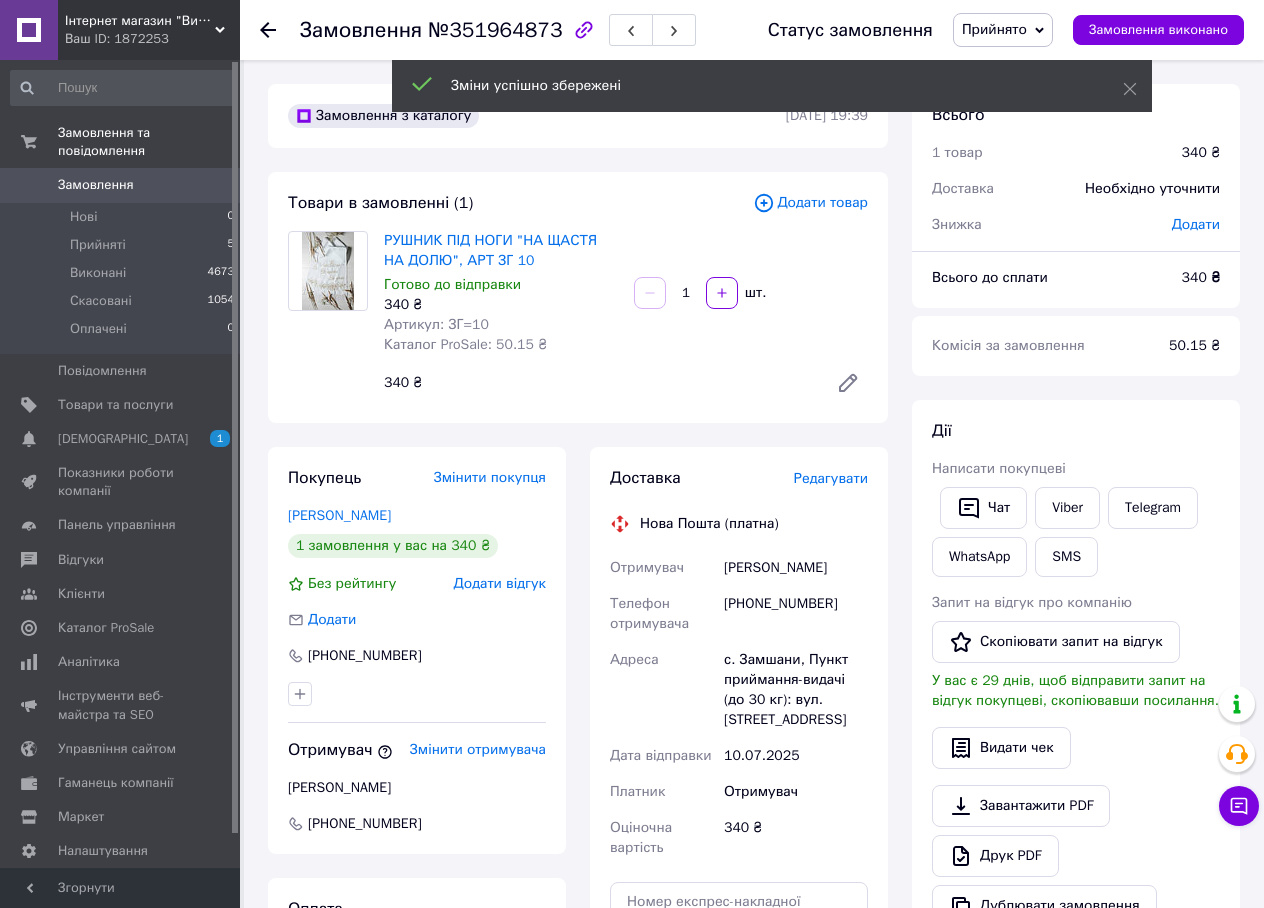 click on "Михалевич Світлана" at bounding box center (796, 568) 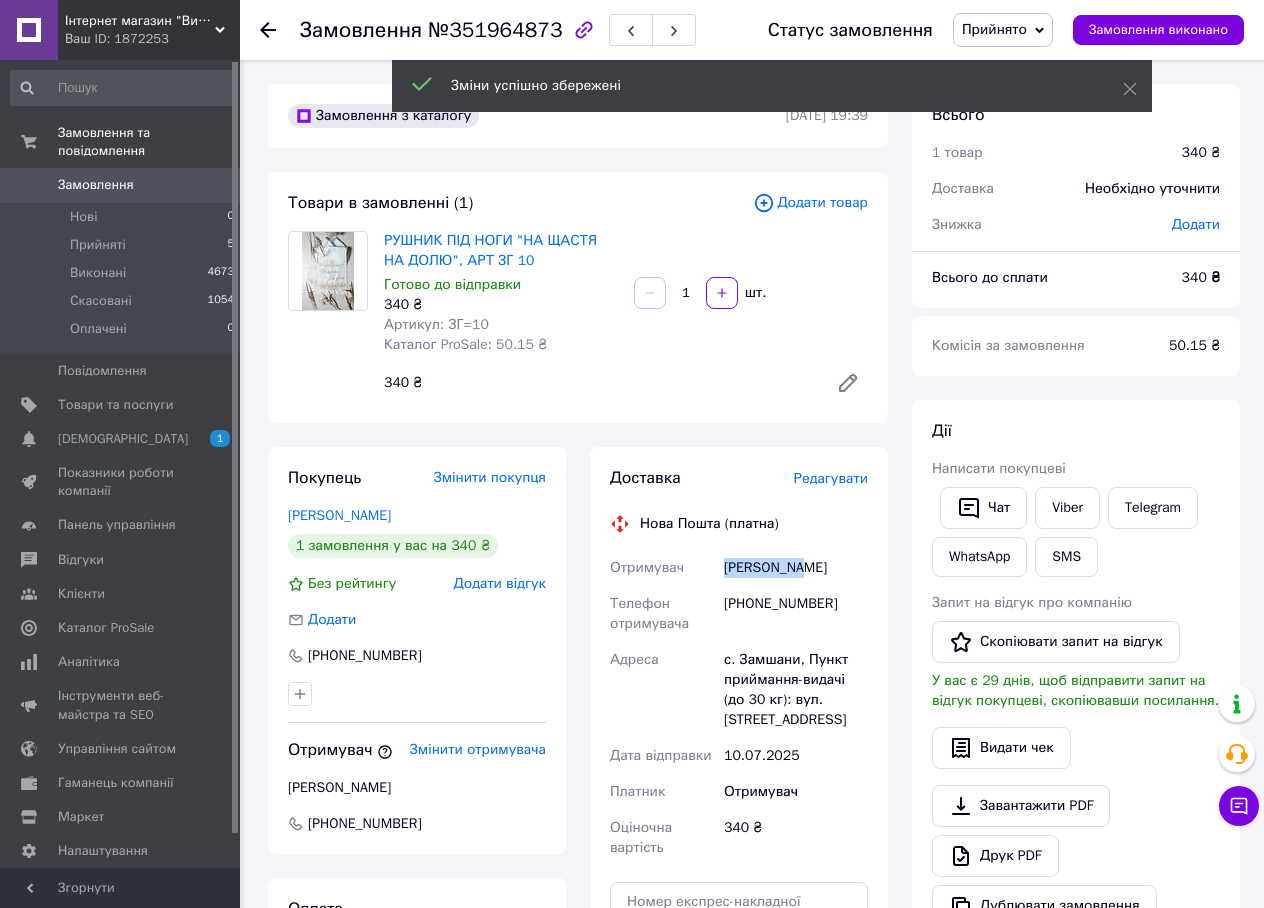 click on "Михалевич Світлана" at bounding box center [796, 568] 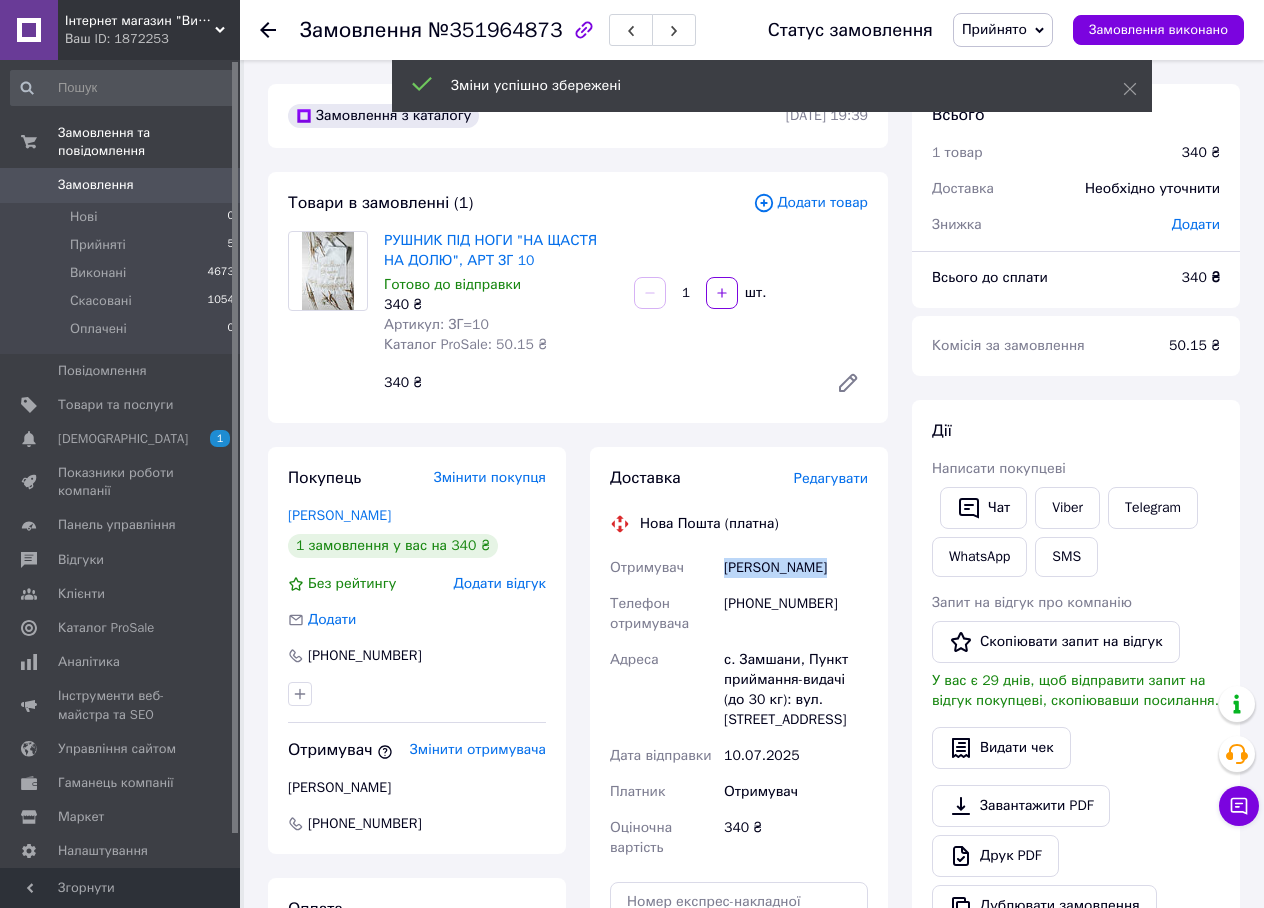 click on "Михалевич Світлана" at bounding box center (796, 568) 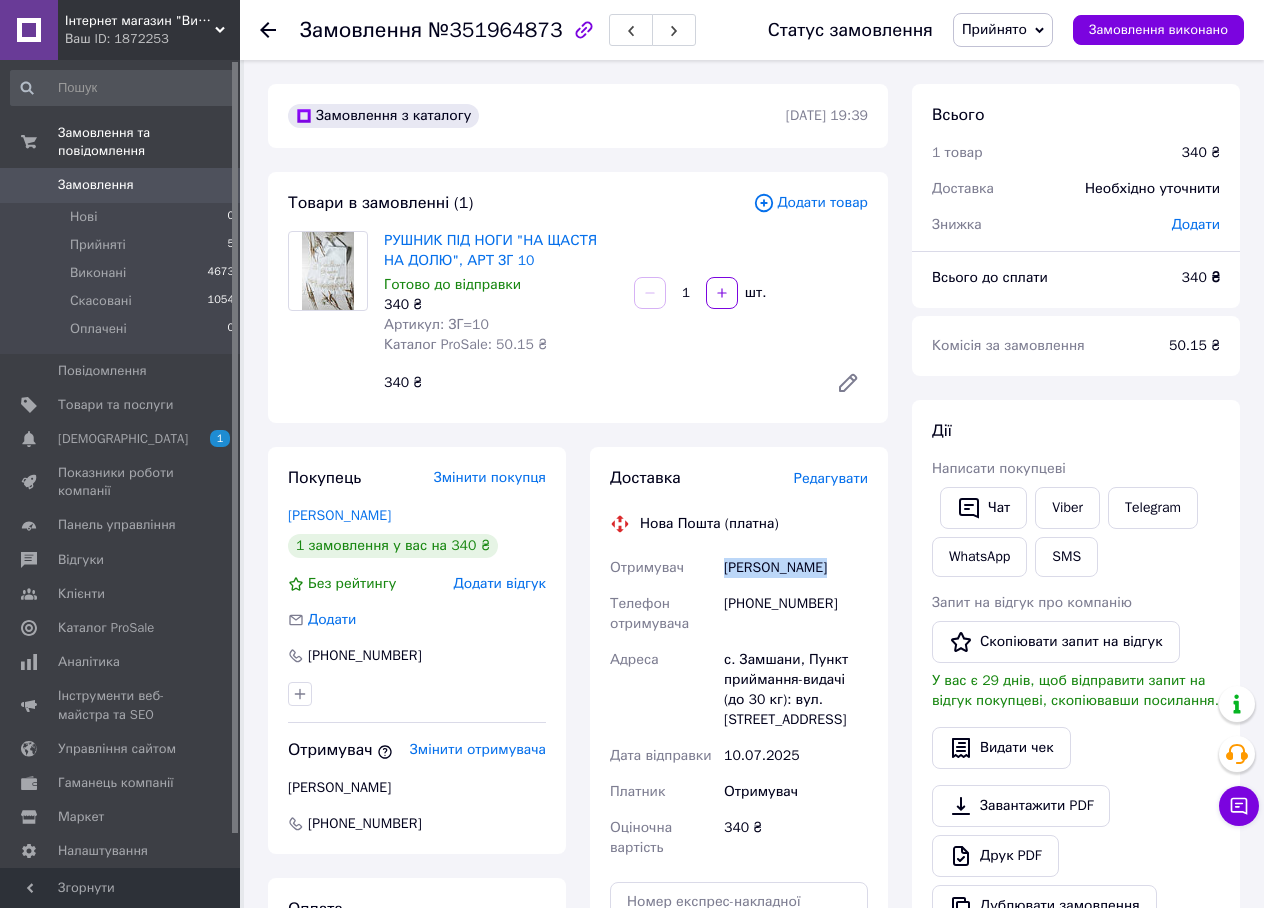 copy on "Михалевич Світлана" 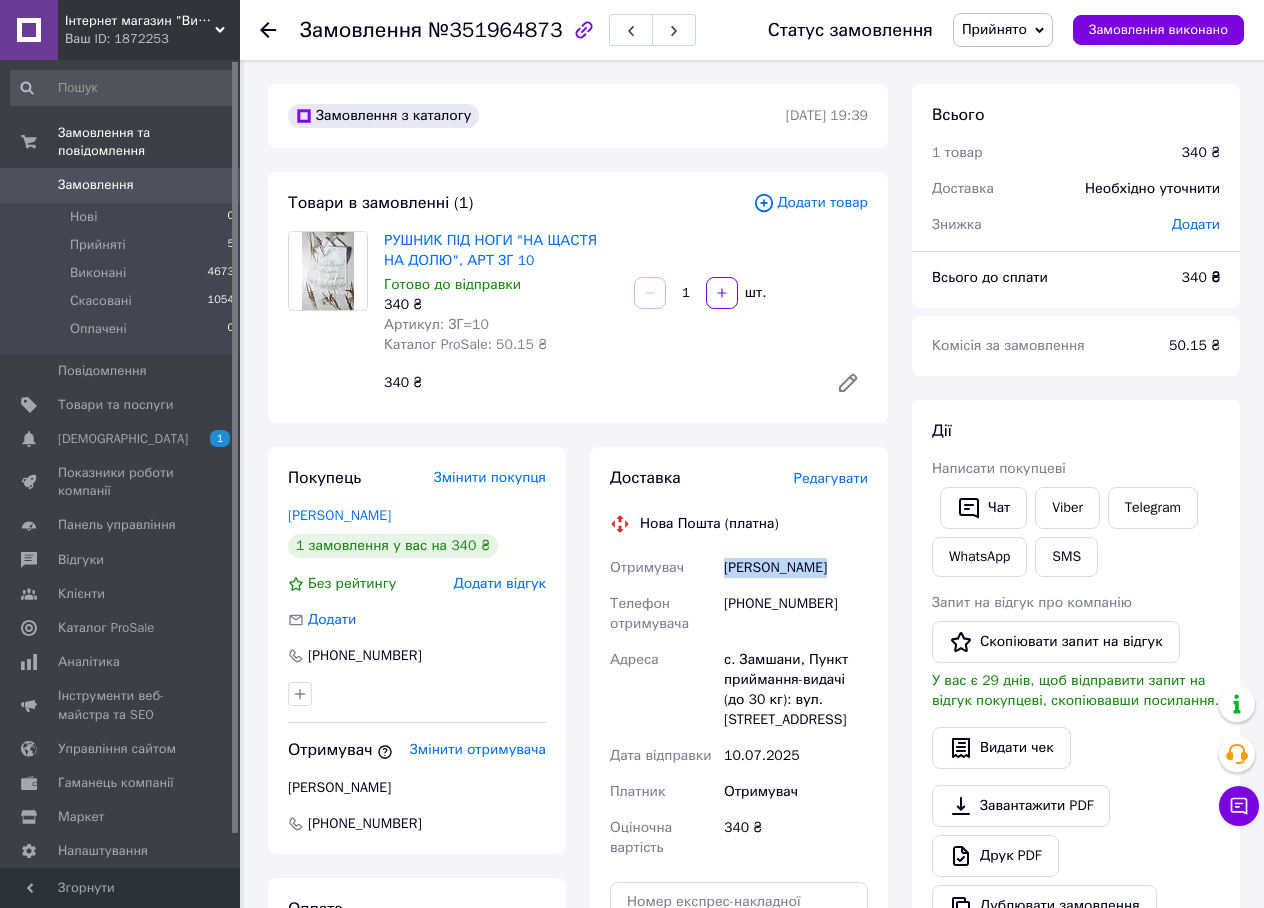scroll, scrollTop: 500, scrollLeft: 0, axis: vertical 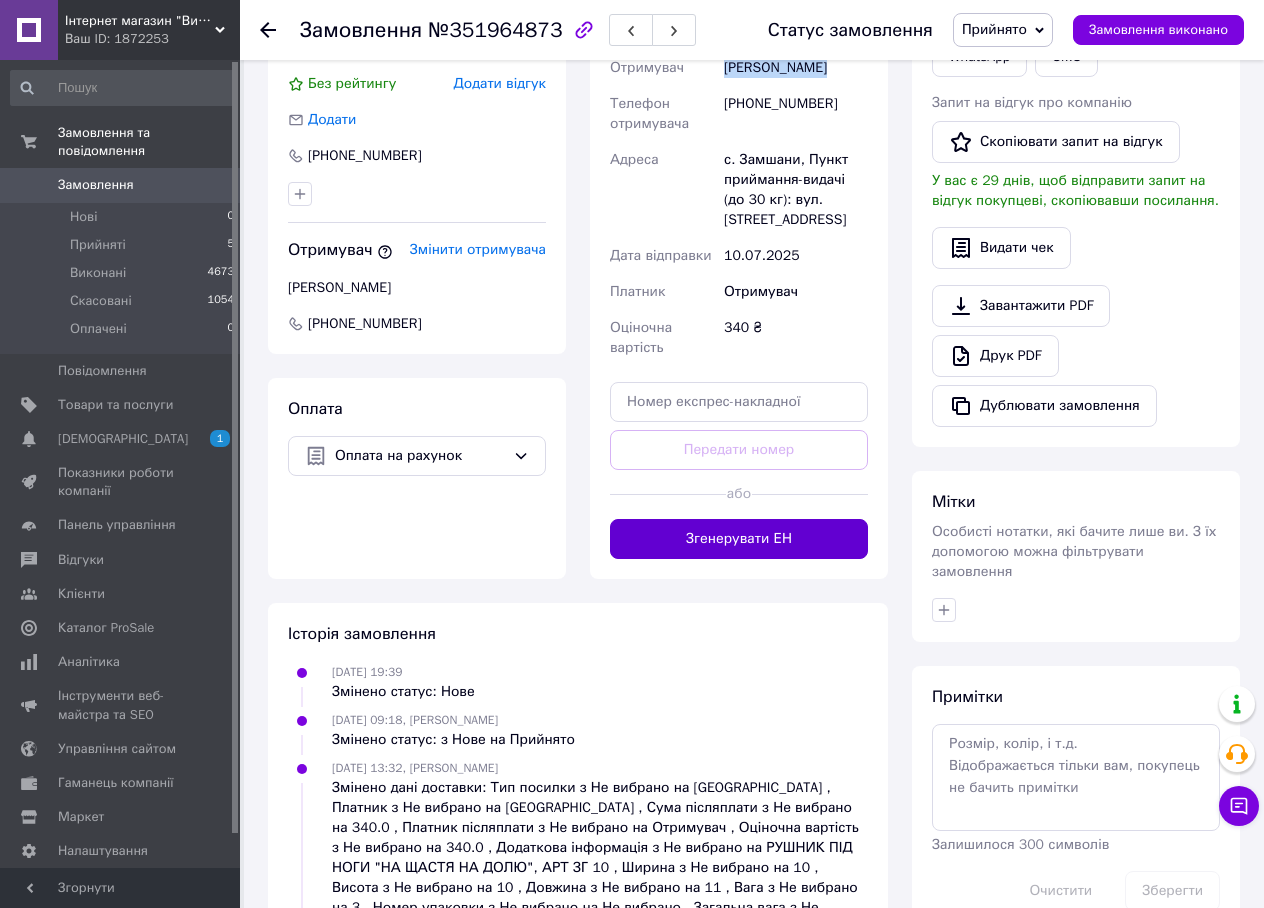 click on "Згенерувати ЕН" at bounding box center (739, 539) 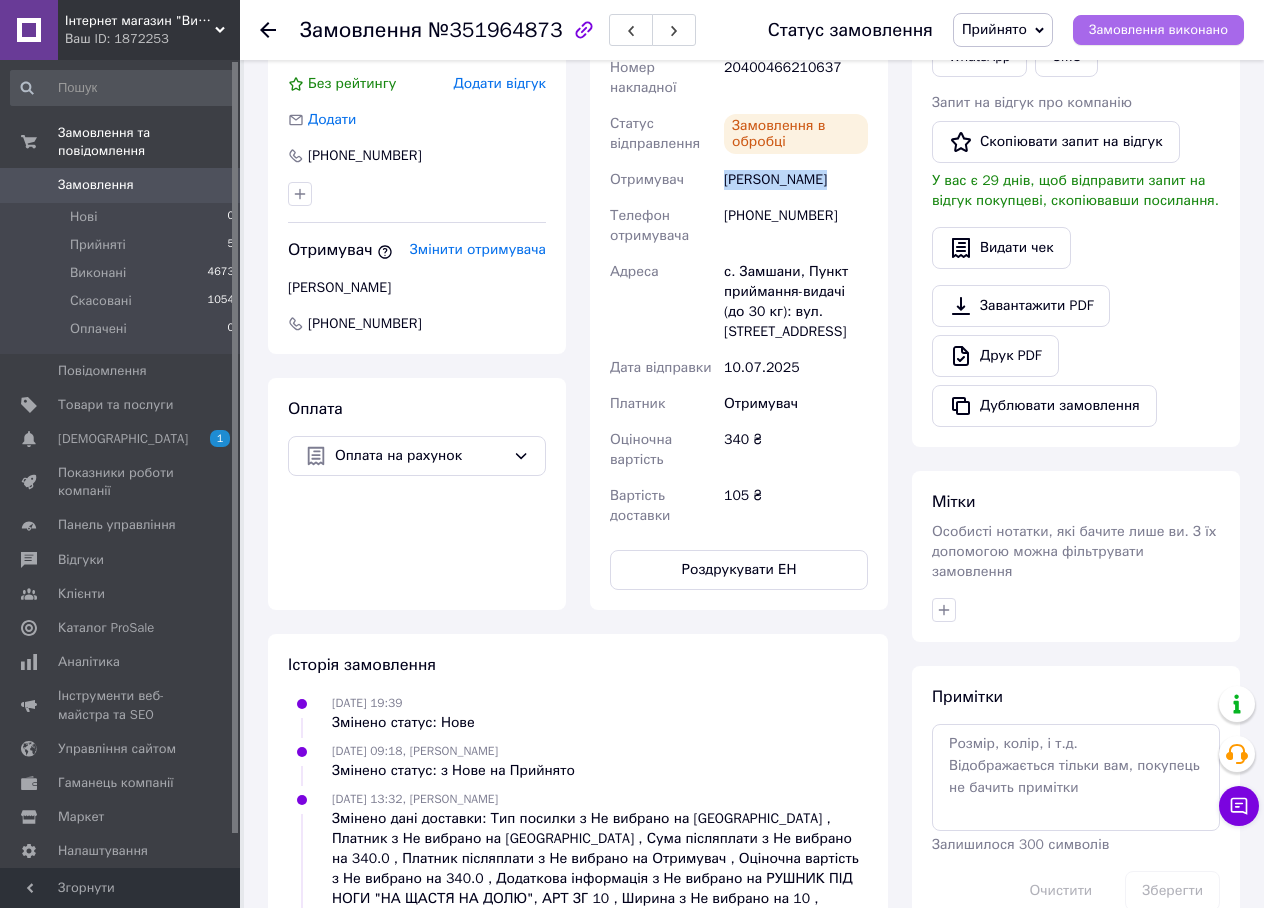 click on "Замовлення виконано" at bounding box center [1158, 30] 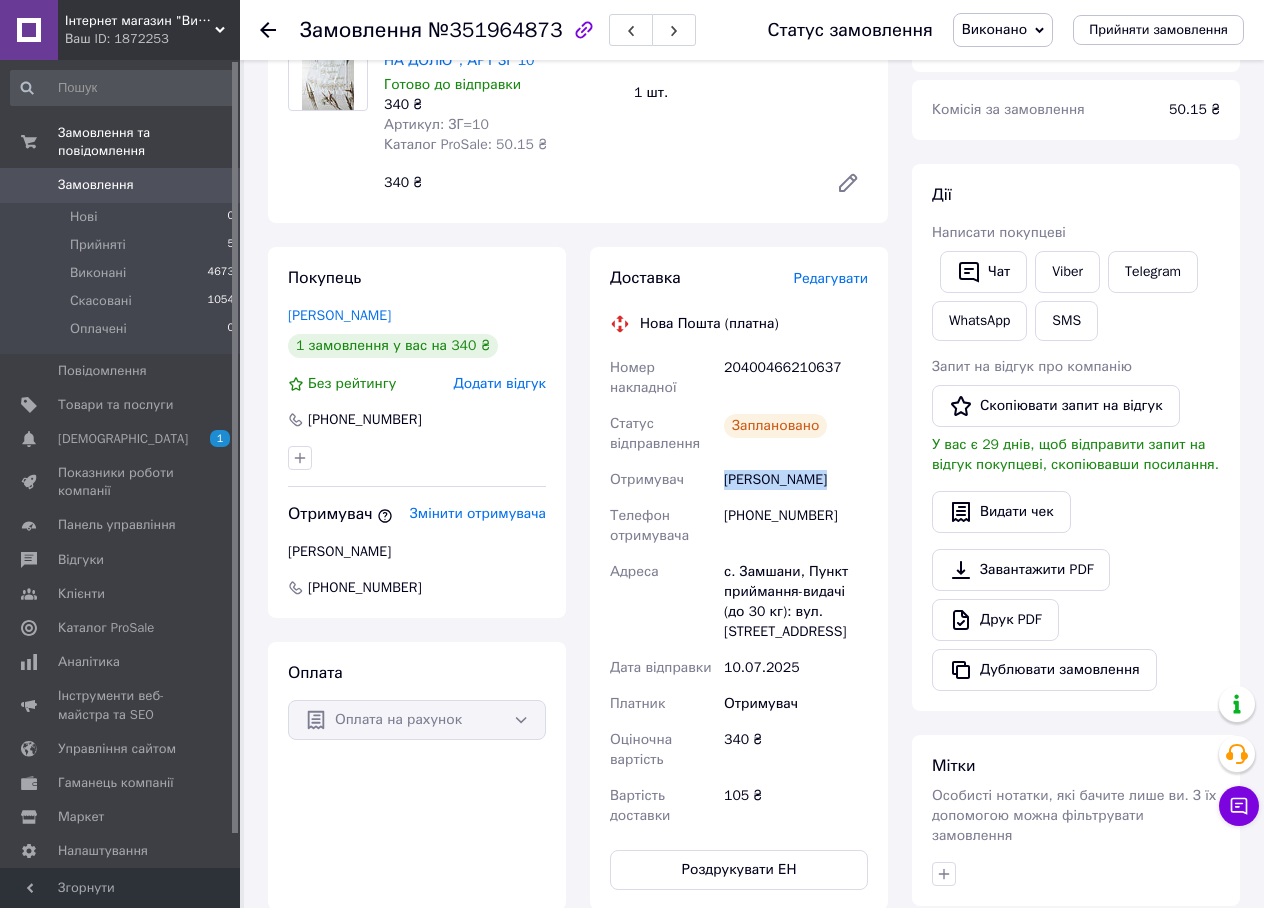 scroll, scrollTop: 100, scrollLeft: 0, axis: vertical 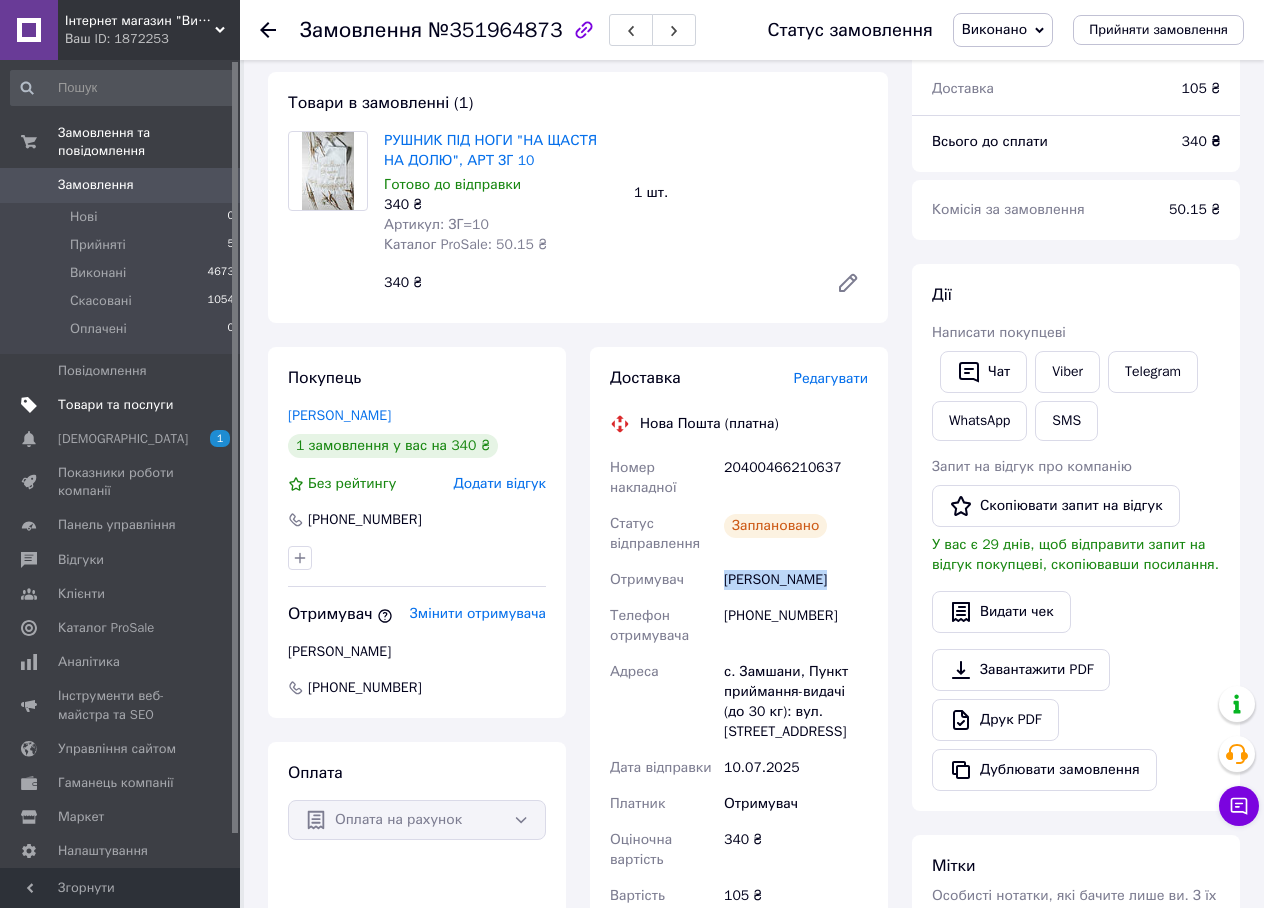 click on "Товари та послуги" at bounding box center (115, 405) 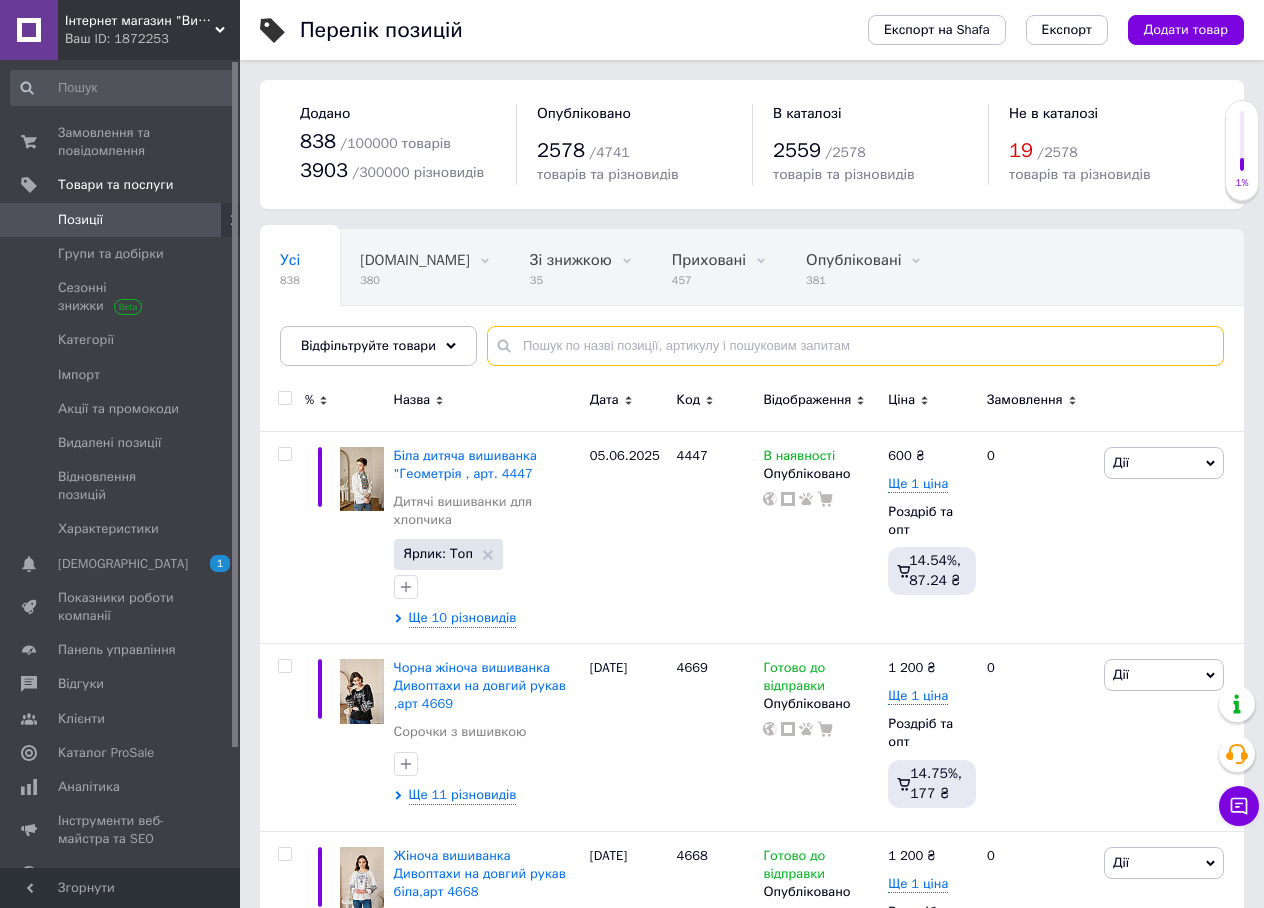 click at bounding box center [855, 346] 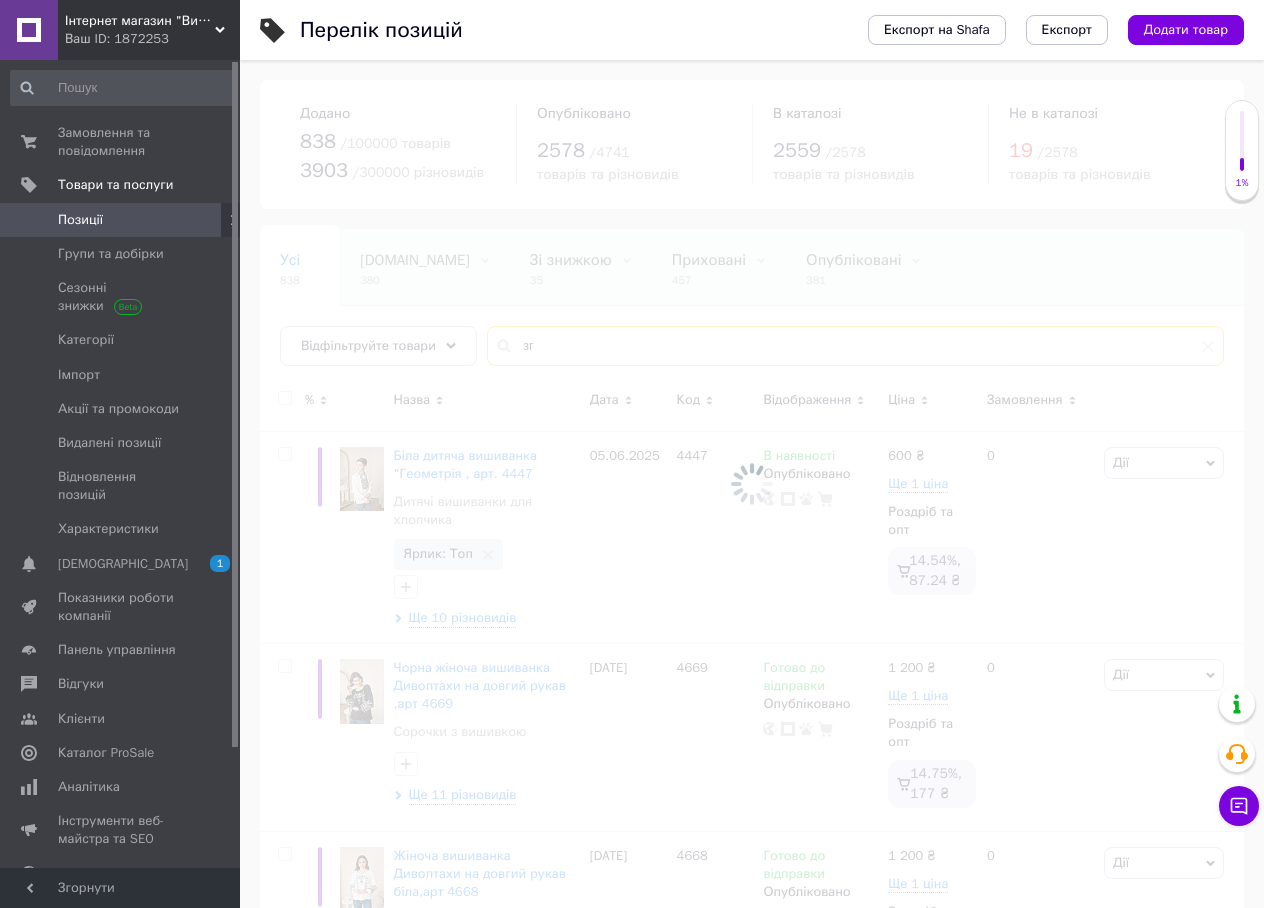 type on "зг" 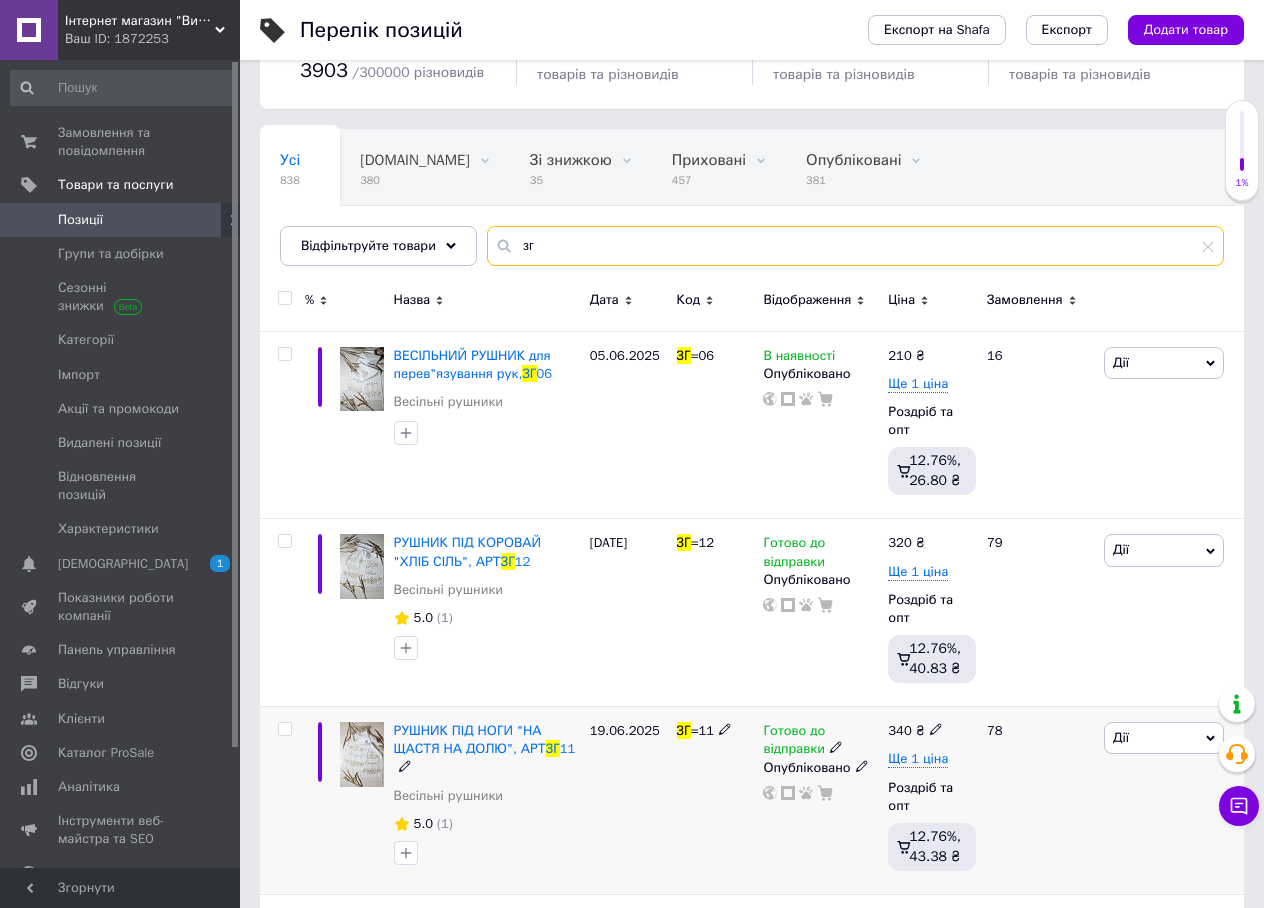 scroll, scrollTop: 400, scrollLeft: 0, axis: vertical 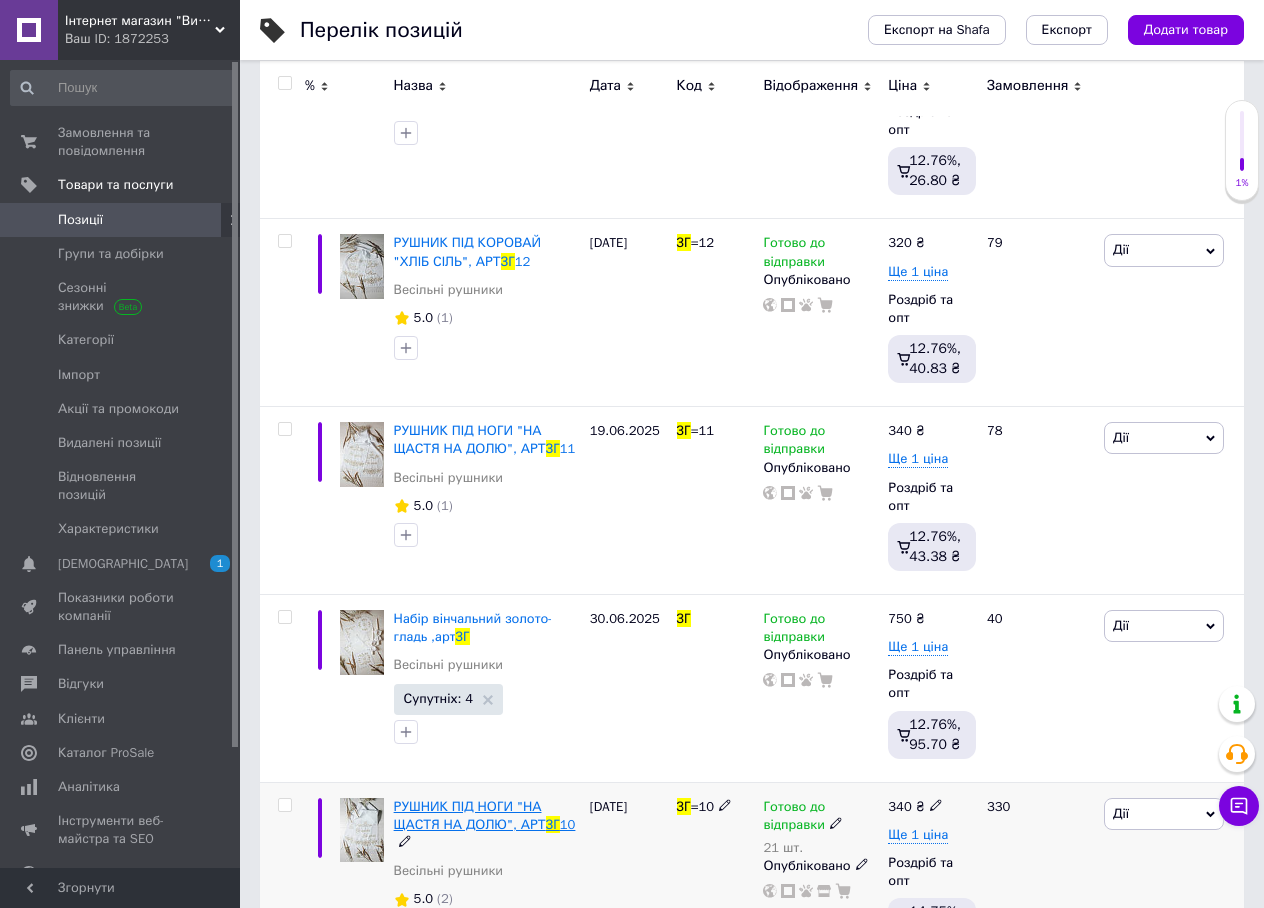 click on "РУШНИК ПІД НОГИ "НА ЩАСТЯ НА ДОЛЮ", АРТ" at bounding box center [470, 815] 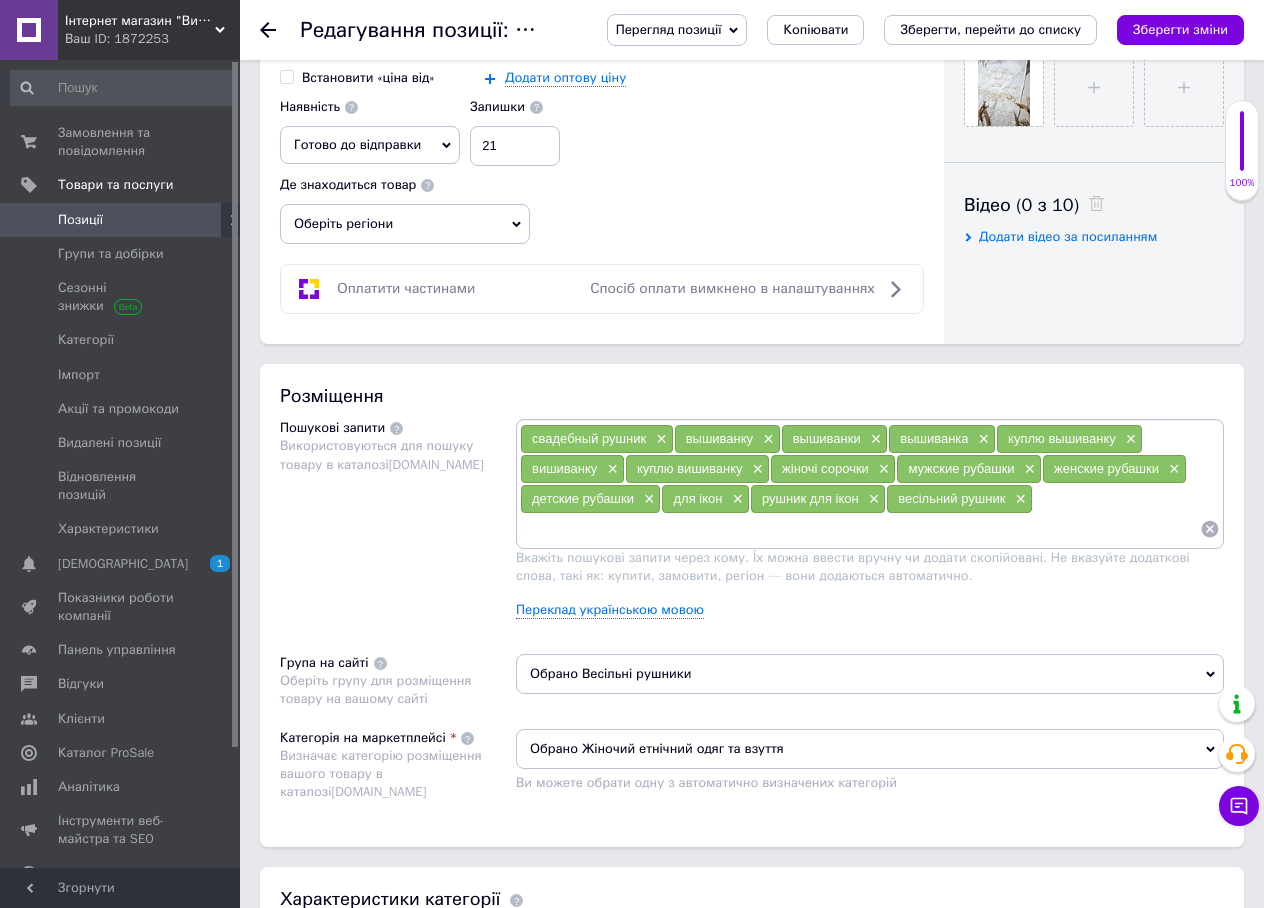 scroll, scrollTop: 700, scrollLeft: 0, axis: vertical 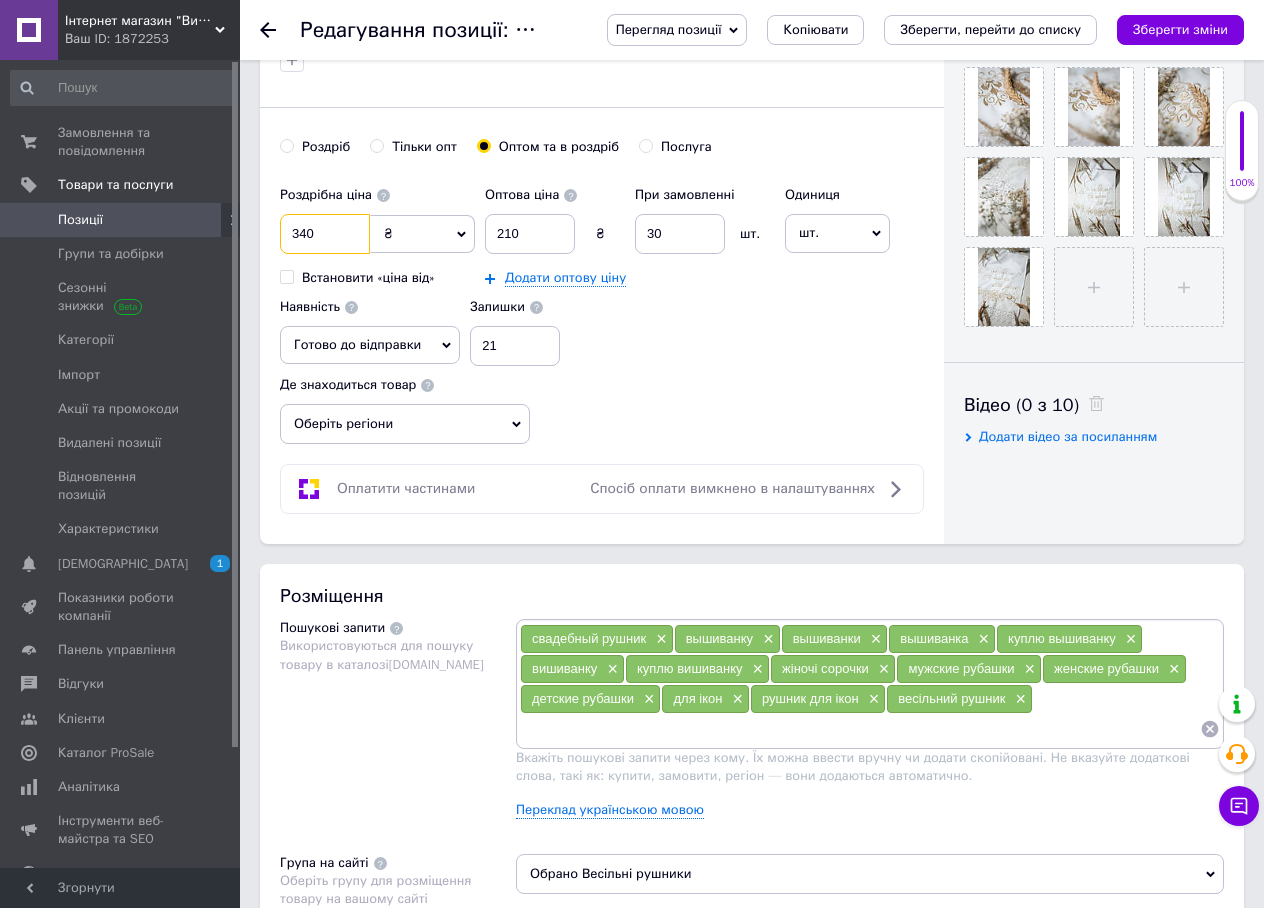 click on "340" at bounding box center (325, 234) 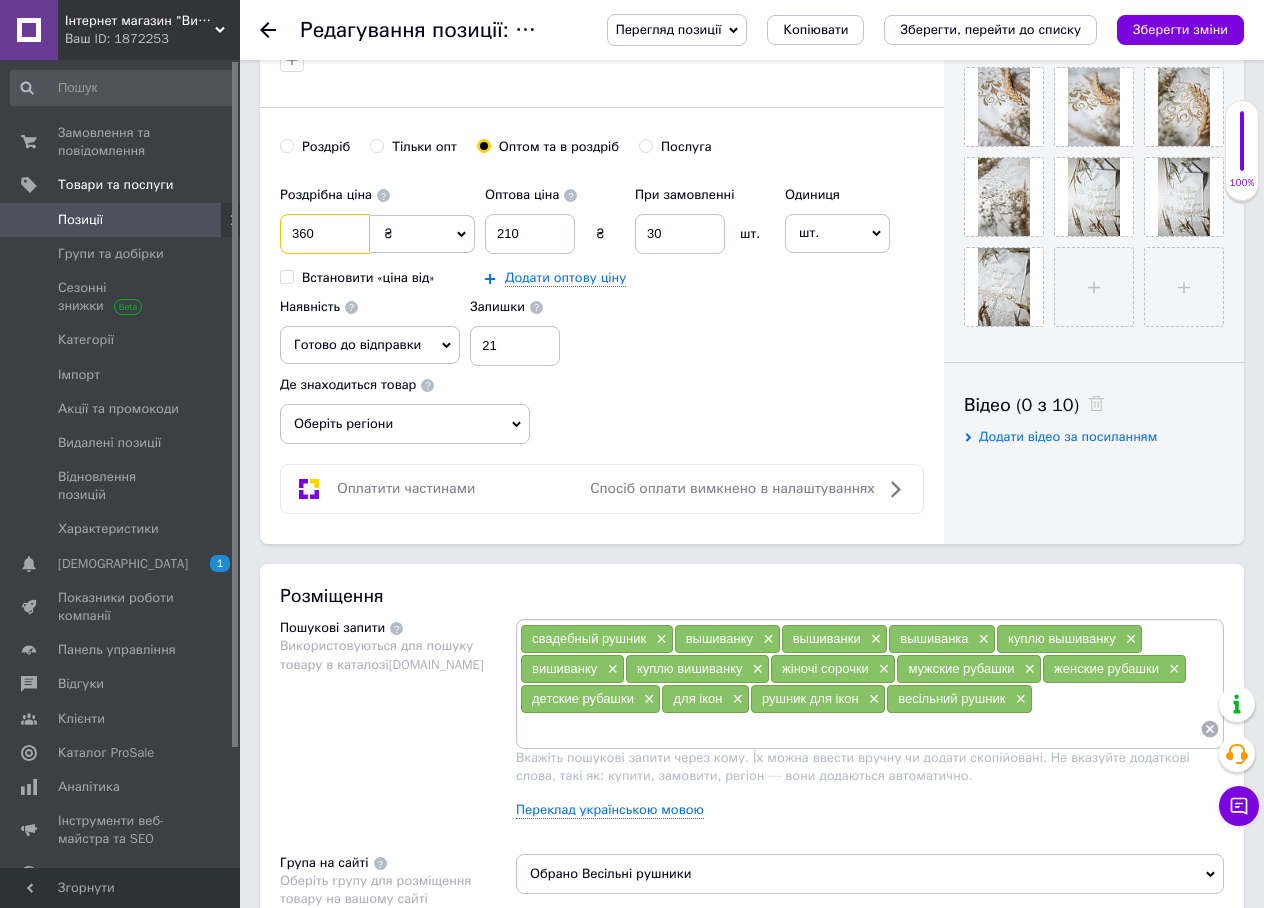 type on "360" 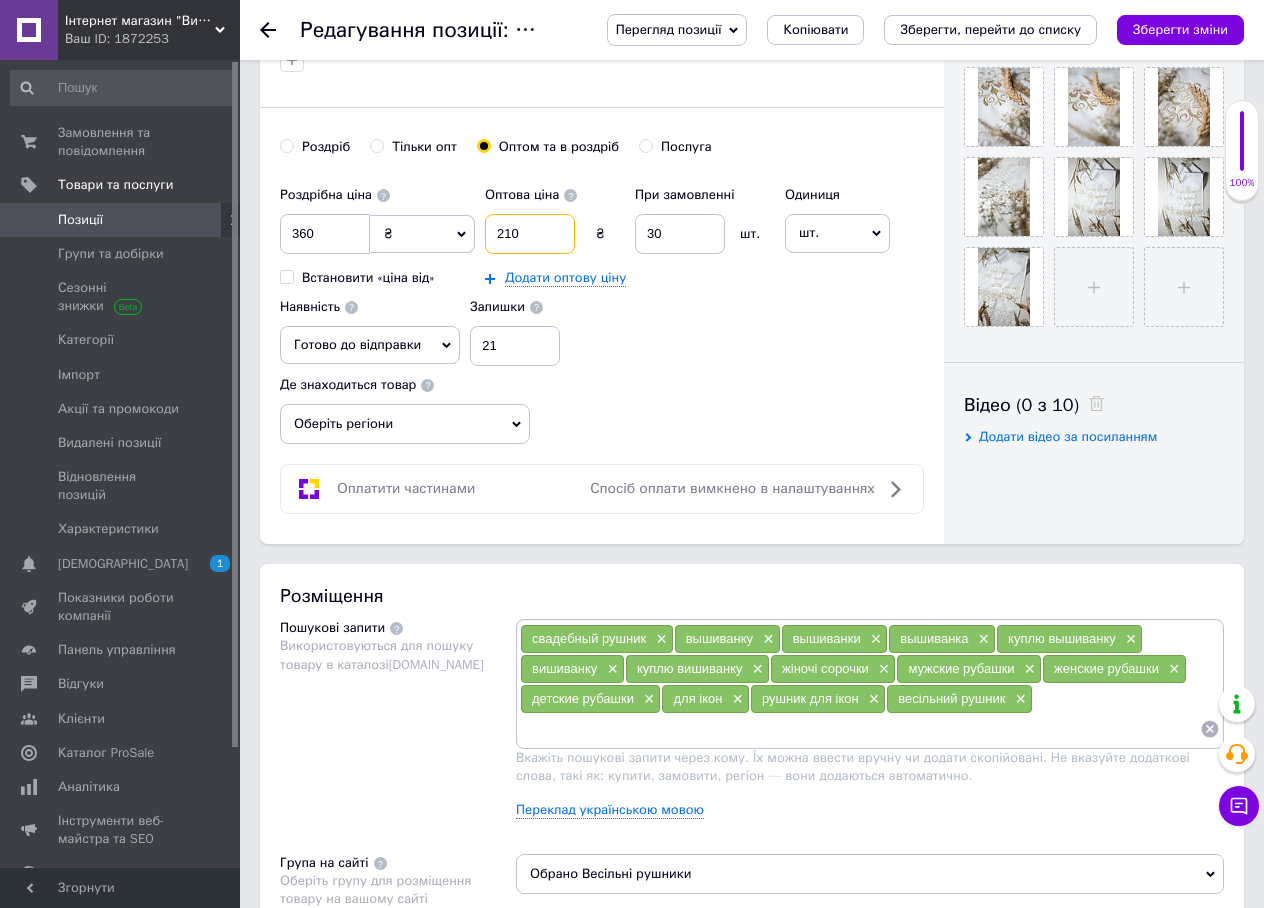 click on "210" at bounding box center [530, 234] 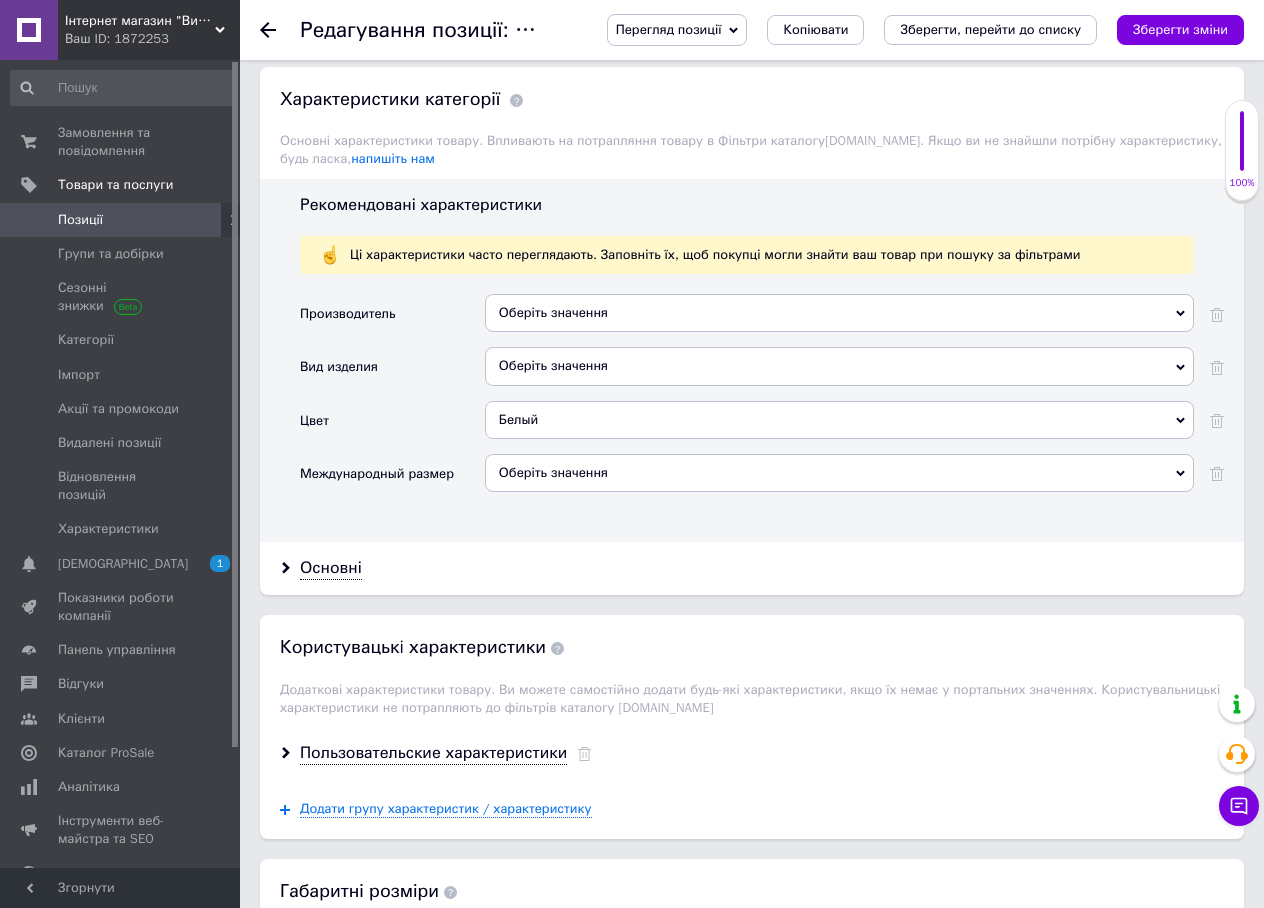 scroll, scrollTop: 1900, scrollLeft: 0, axis: vertical 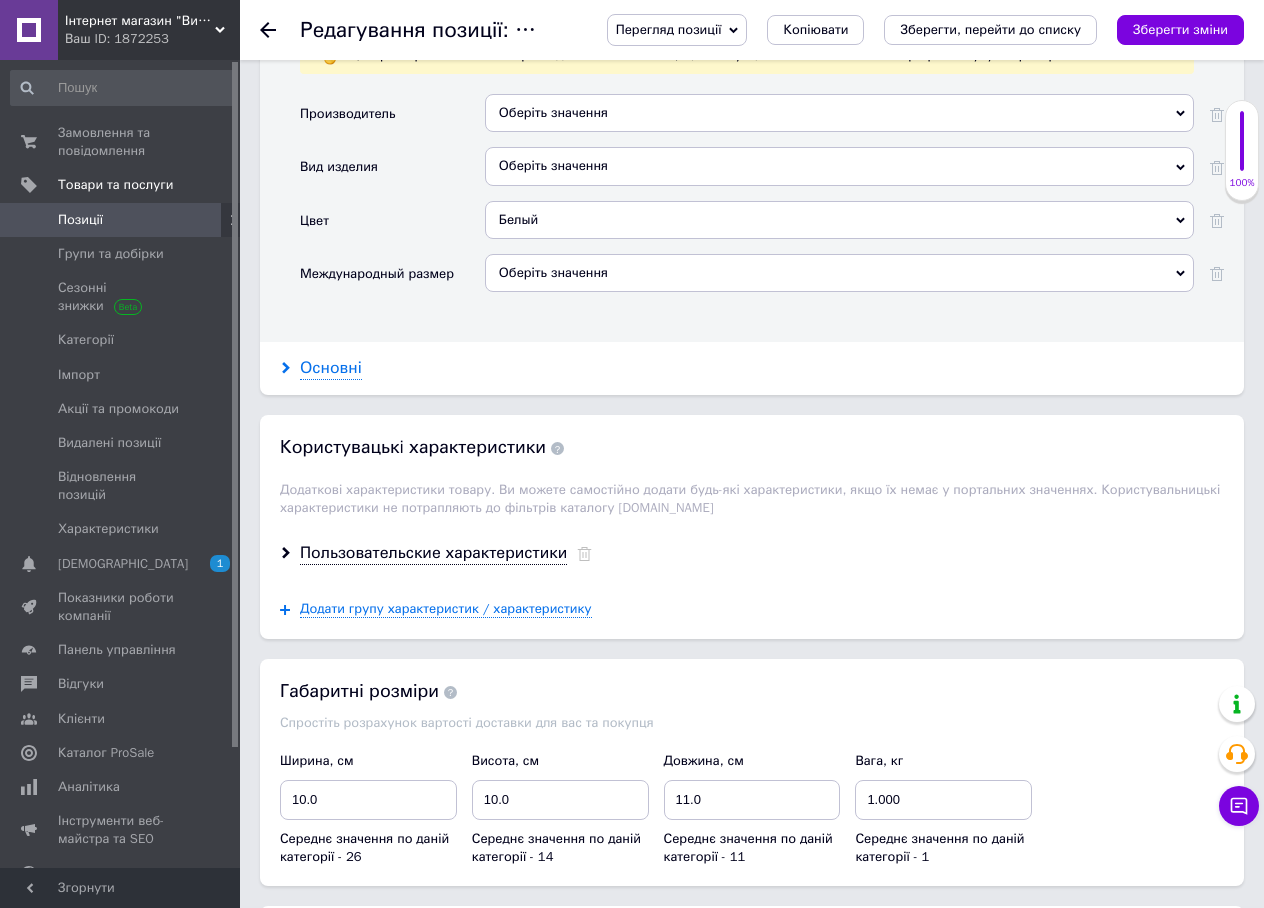 type on "250" 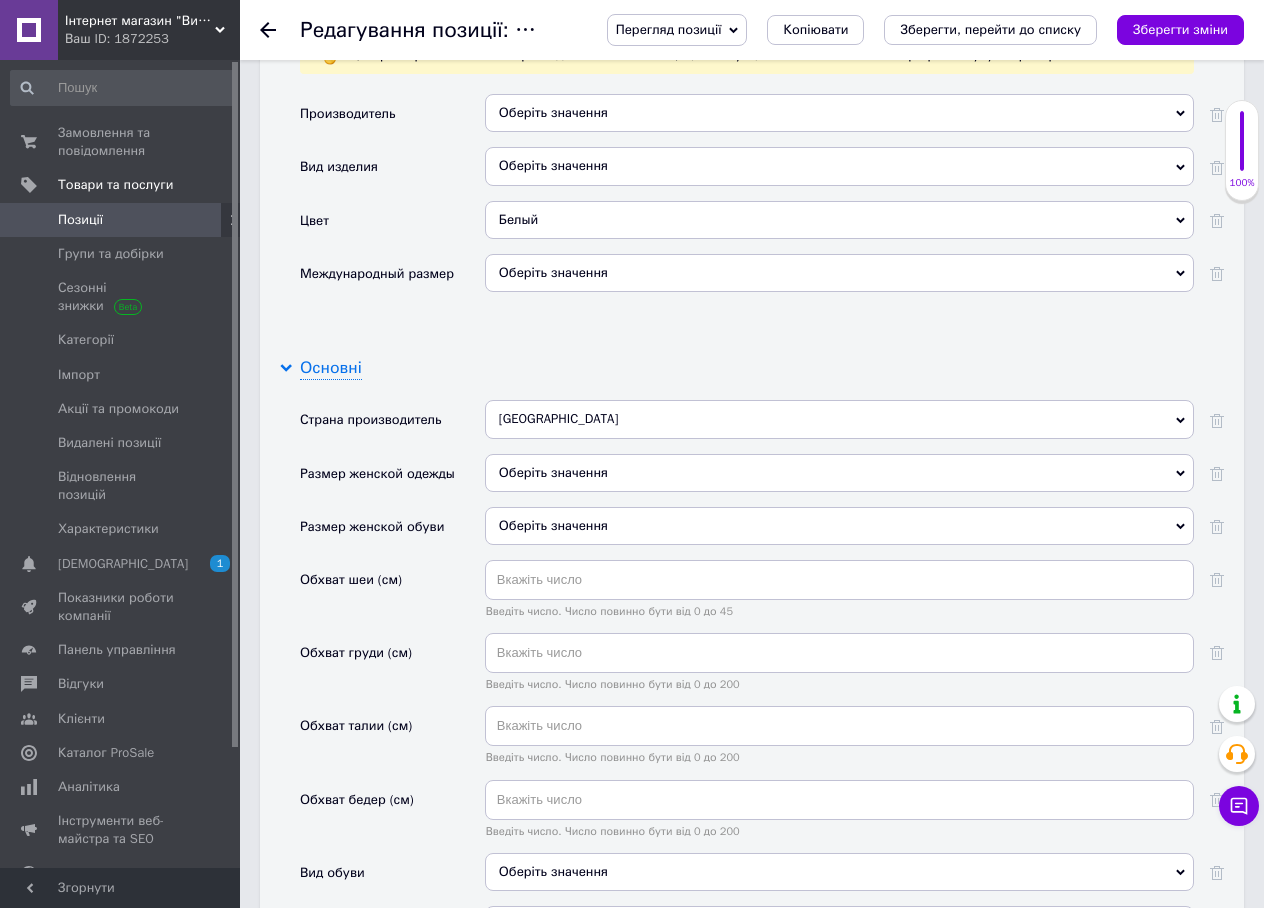 click on "Основні" at bounding box center [331, 368] 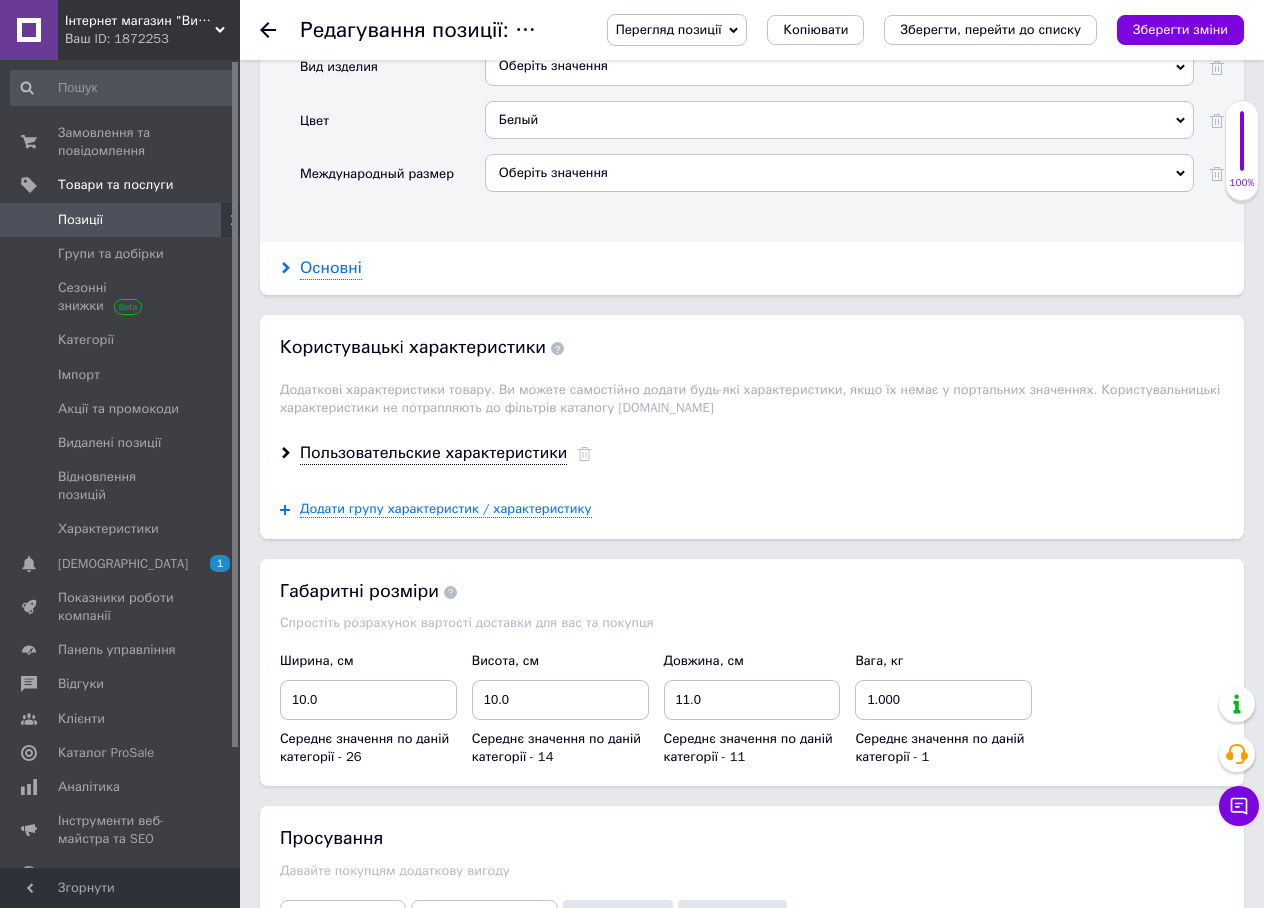 scroll, scrollTop: 2100, scrollLeft: 0, axis: vertical 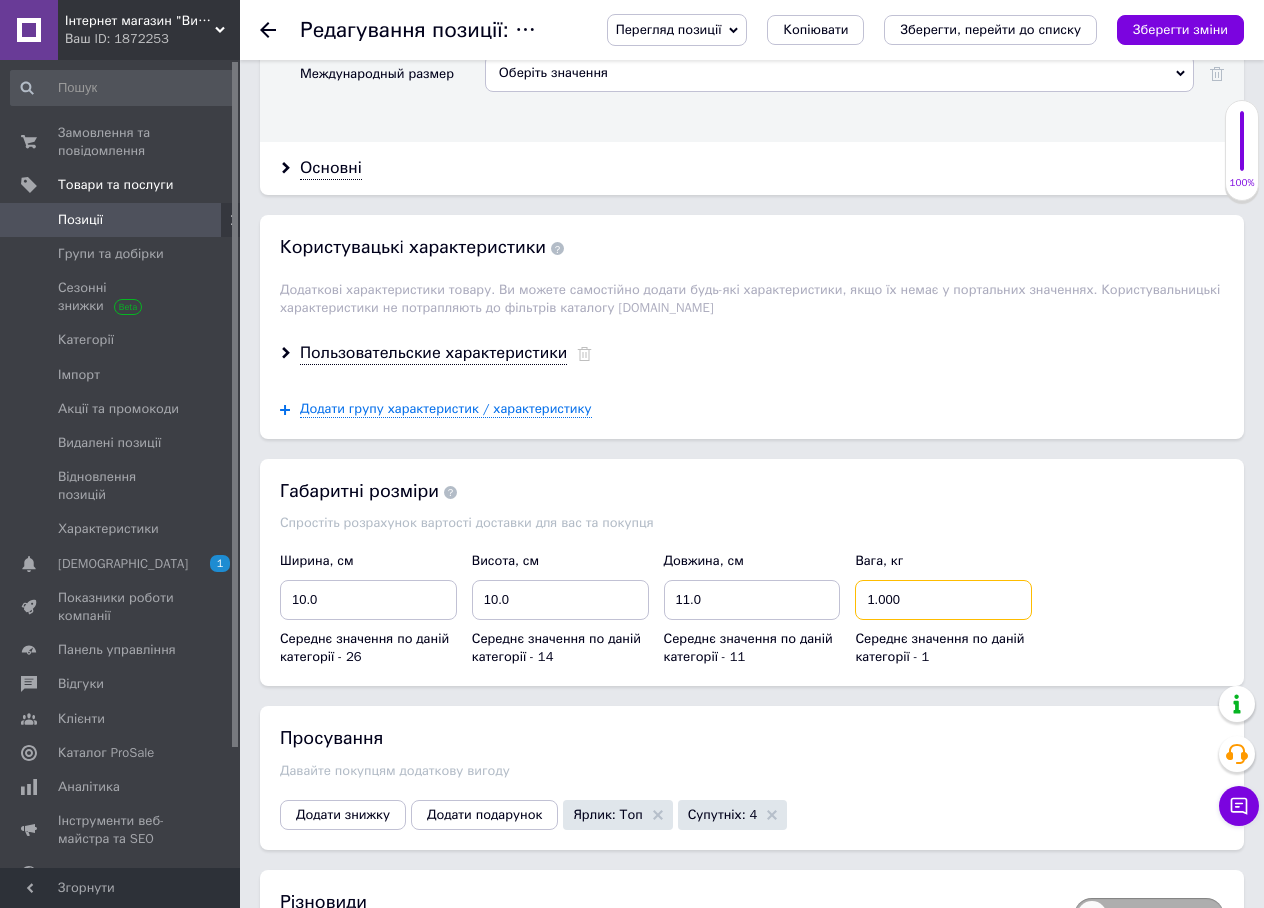 click on "1.000" at bounding box center [943, 600] 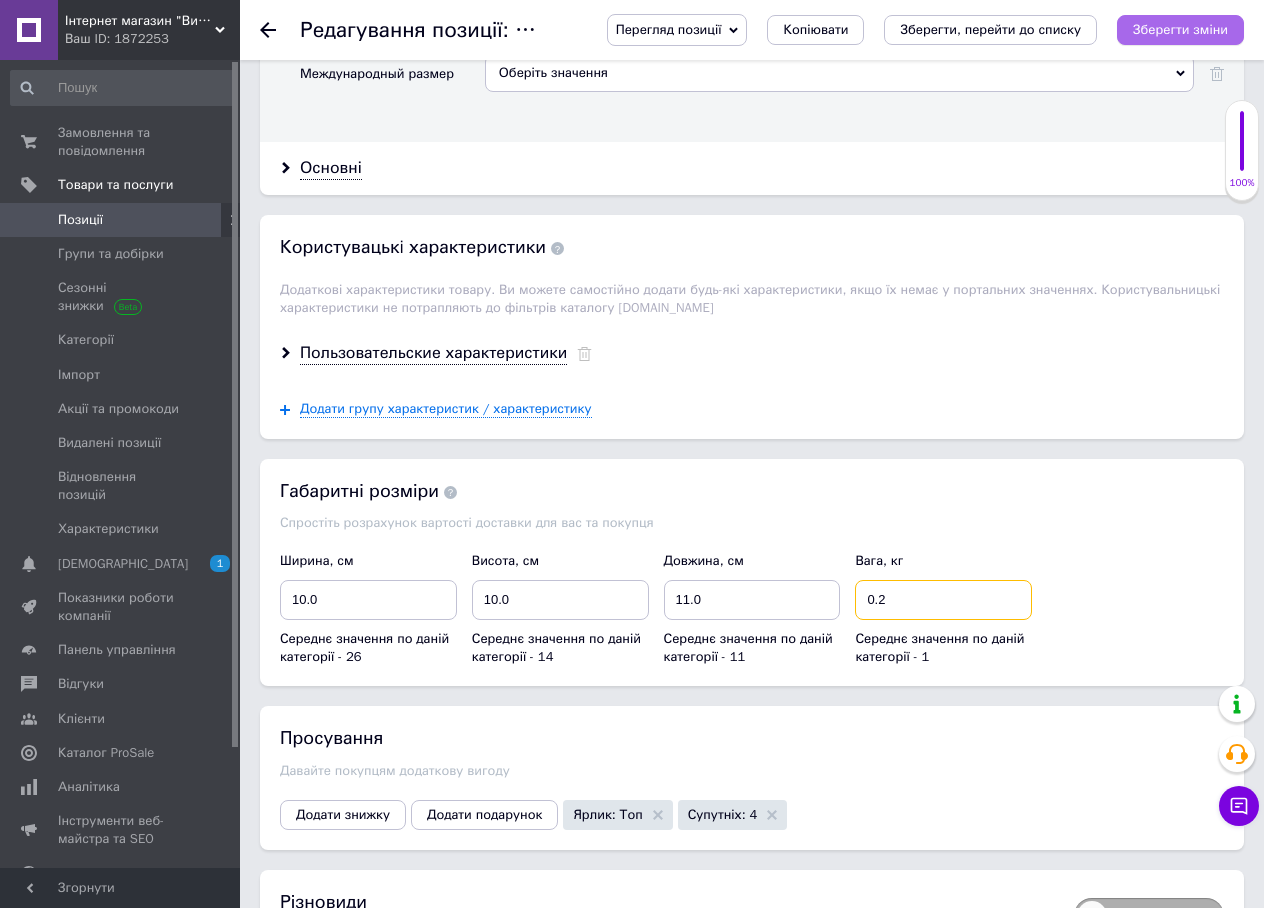 type on "0.2" 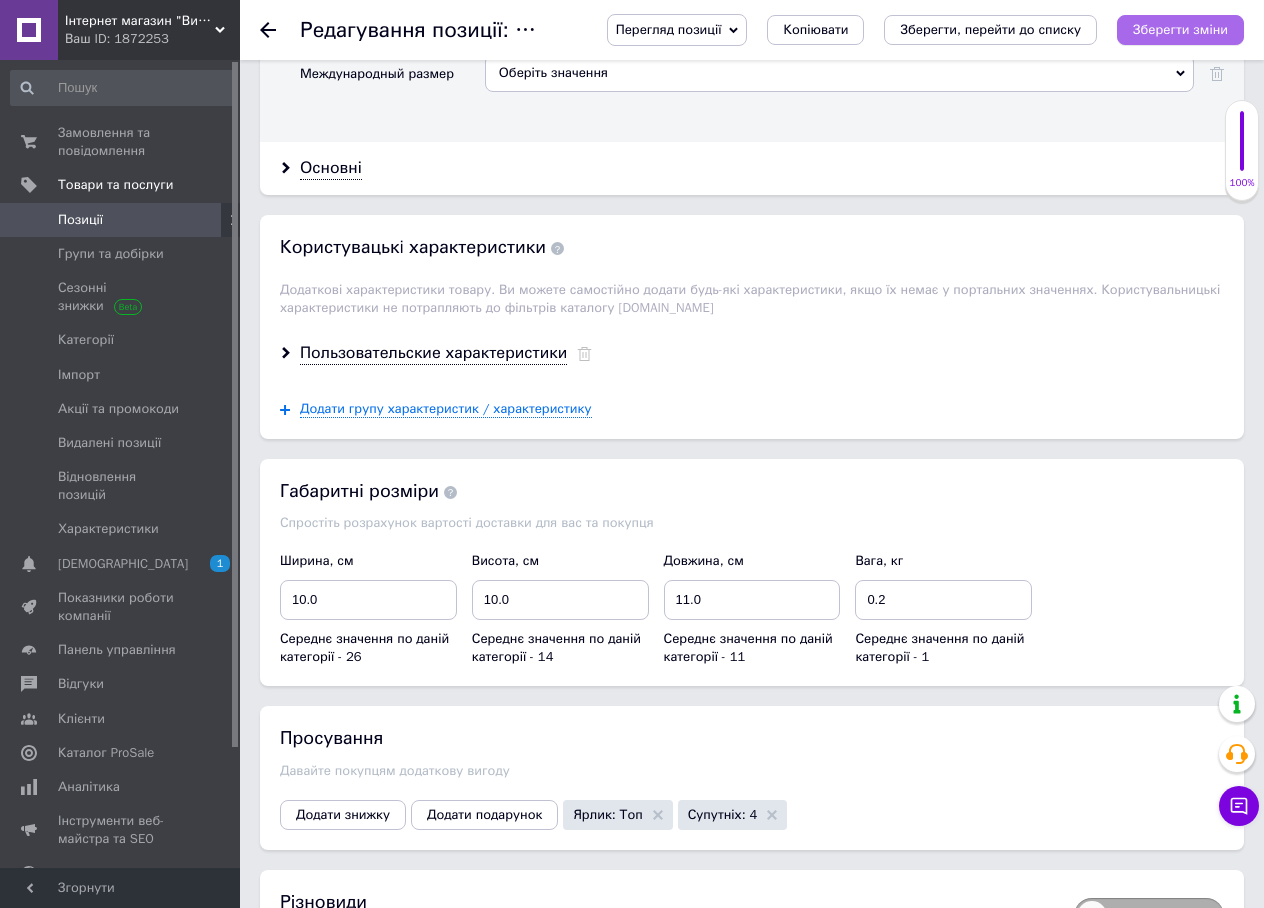 click on "Зберегти зміни" at bounding box center [1180, 30] 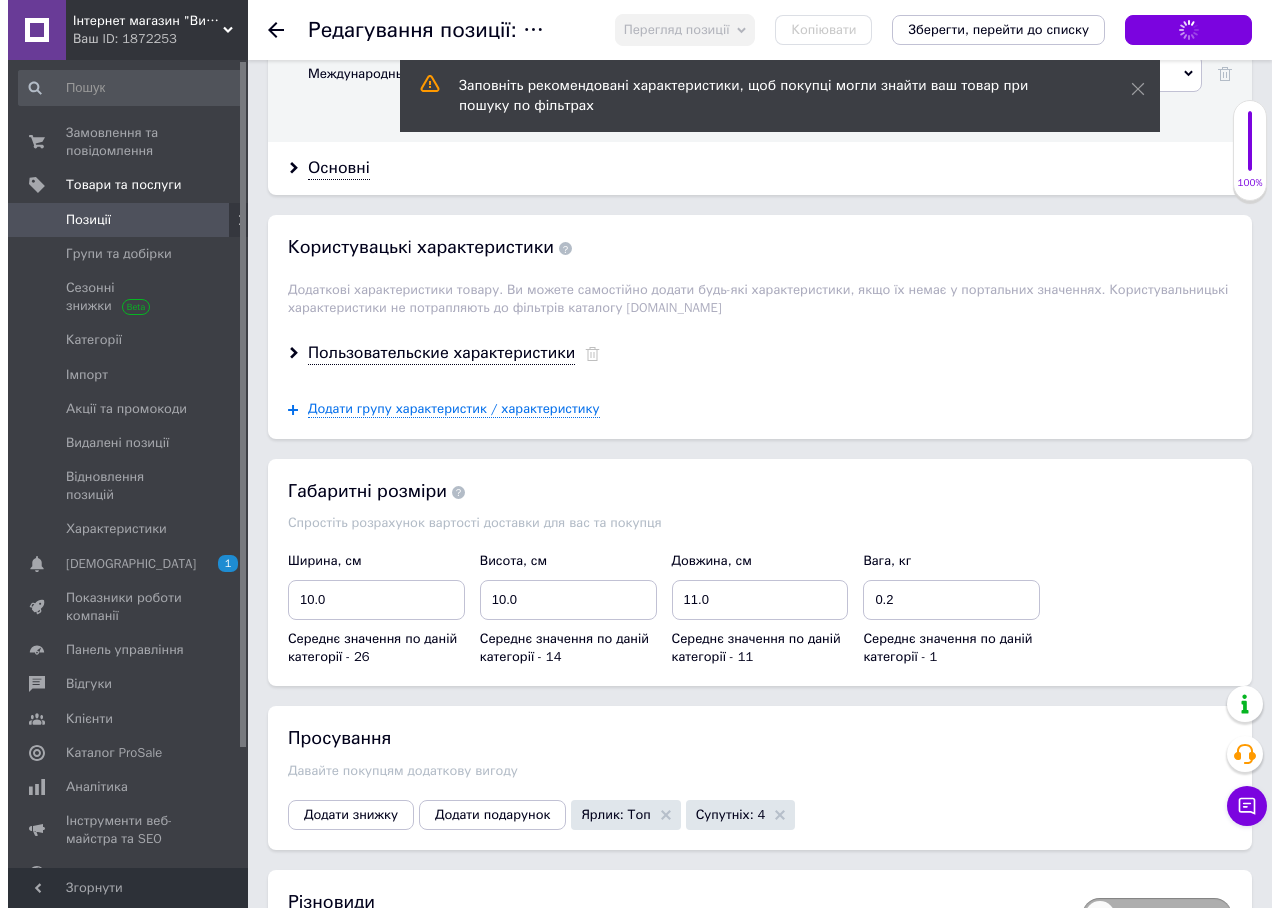 scroll, scrollTop: 2400, scrollLeft: 0, axis: vertical 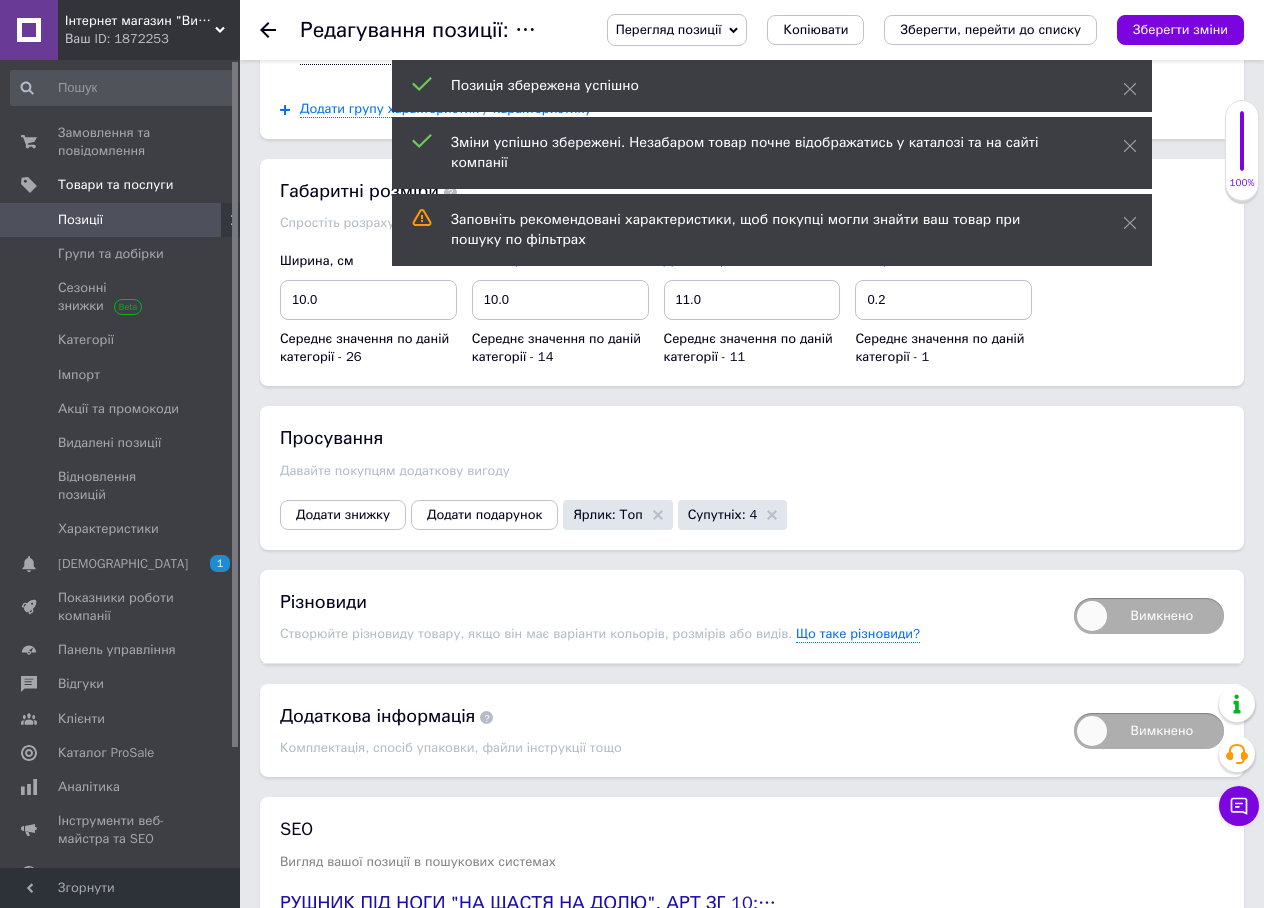 click on "Супутніх: 4" at bounding box center (723, 514) 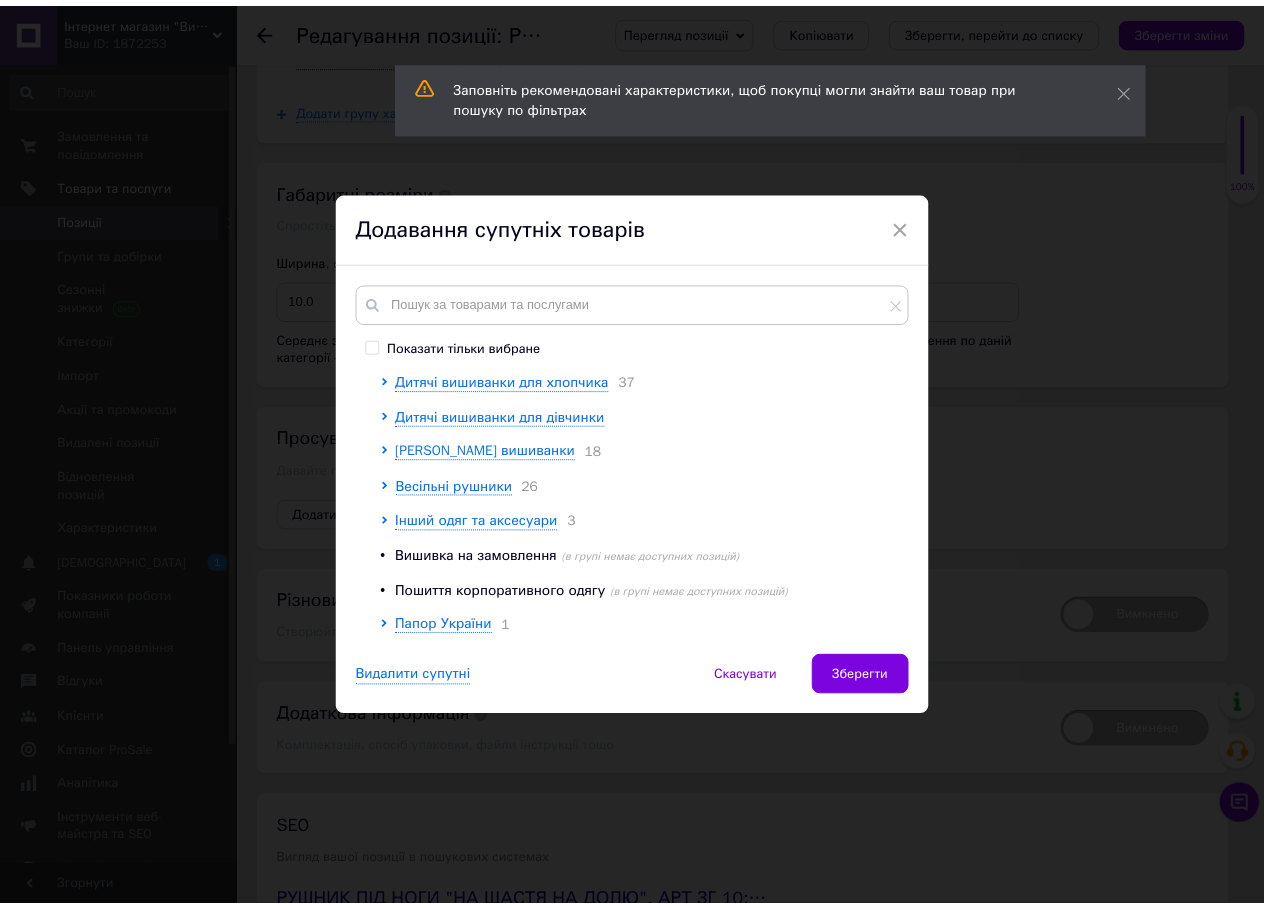 scroll, scrollTop: 0, scrollLeft: 0, axis: both 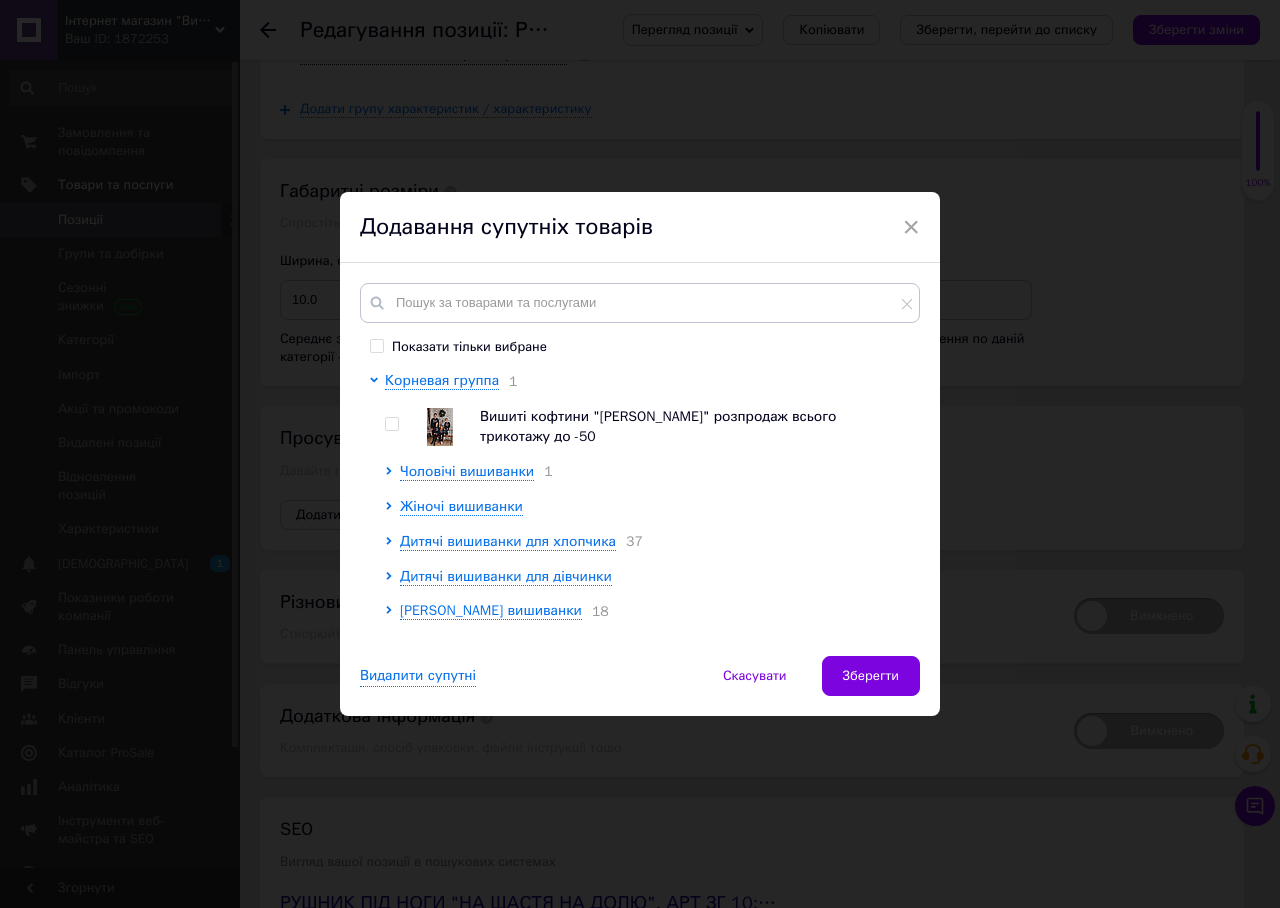 click on "× Додавання супутніх товарів Показати тільки вибране Корневая группа 1 Вишиті кофтини "олені" розпродаж всього трикотажу до -50 Чоловічі вишиванки 1 Жіночі вишиванки Дитячі вишиванки для хлопчика 37 Дитячі вишиванки для дівчинки Парні вишиванки 18 Весільні рушники 26 Інший одяг та аксесуари 3 • Вишивка на замовлення  (в групі немає доступних позицій) • Пошиття корпоративного одягу  (в групі немає доступних позицій) Папор України 1 Видалити   супутні   Скасувати   Зберегти" at bounding box center [640, 454] 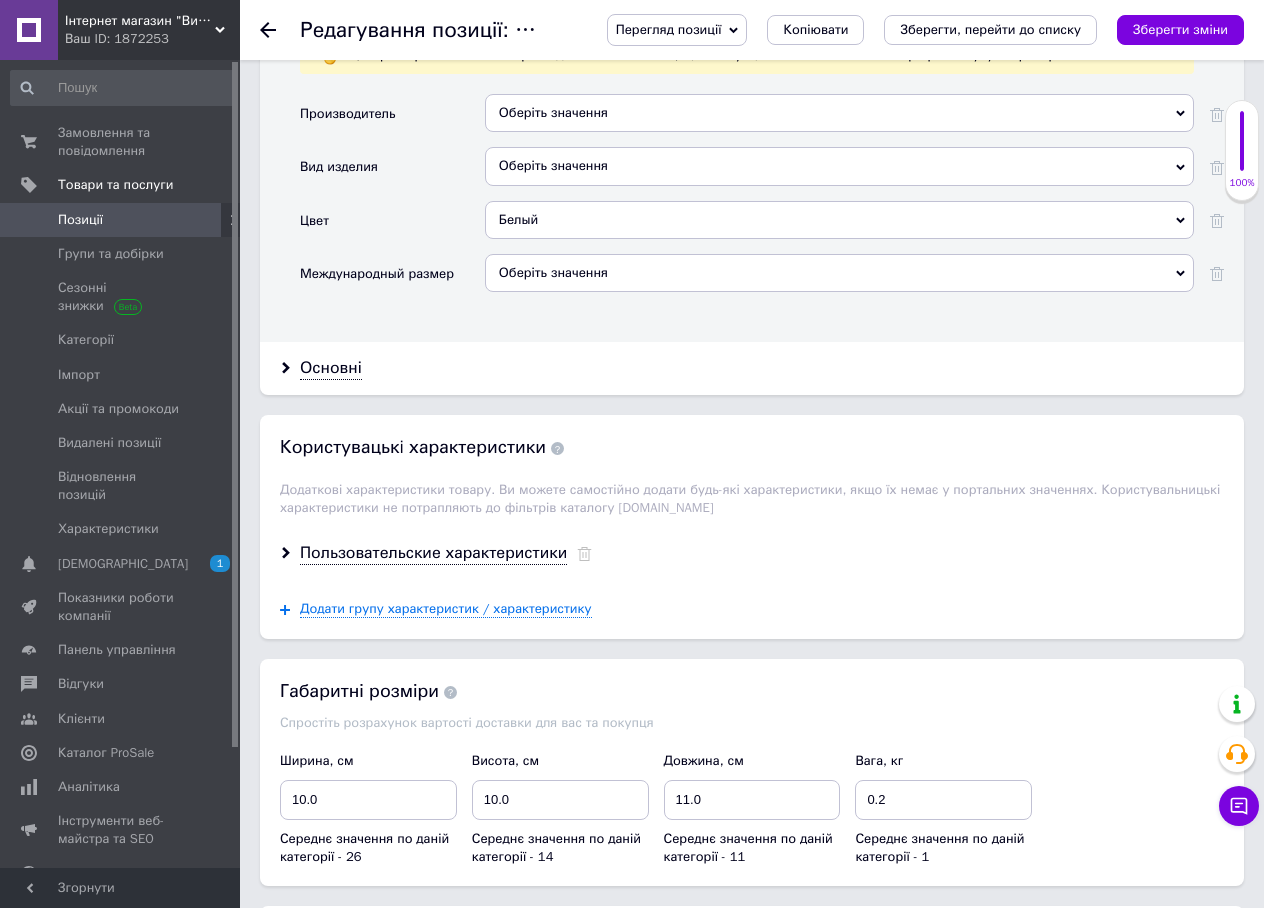 scroll, scrollTop: 1300, scrollLeft: 0, axis: vertical 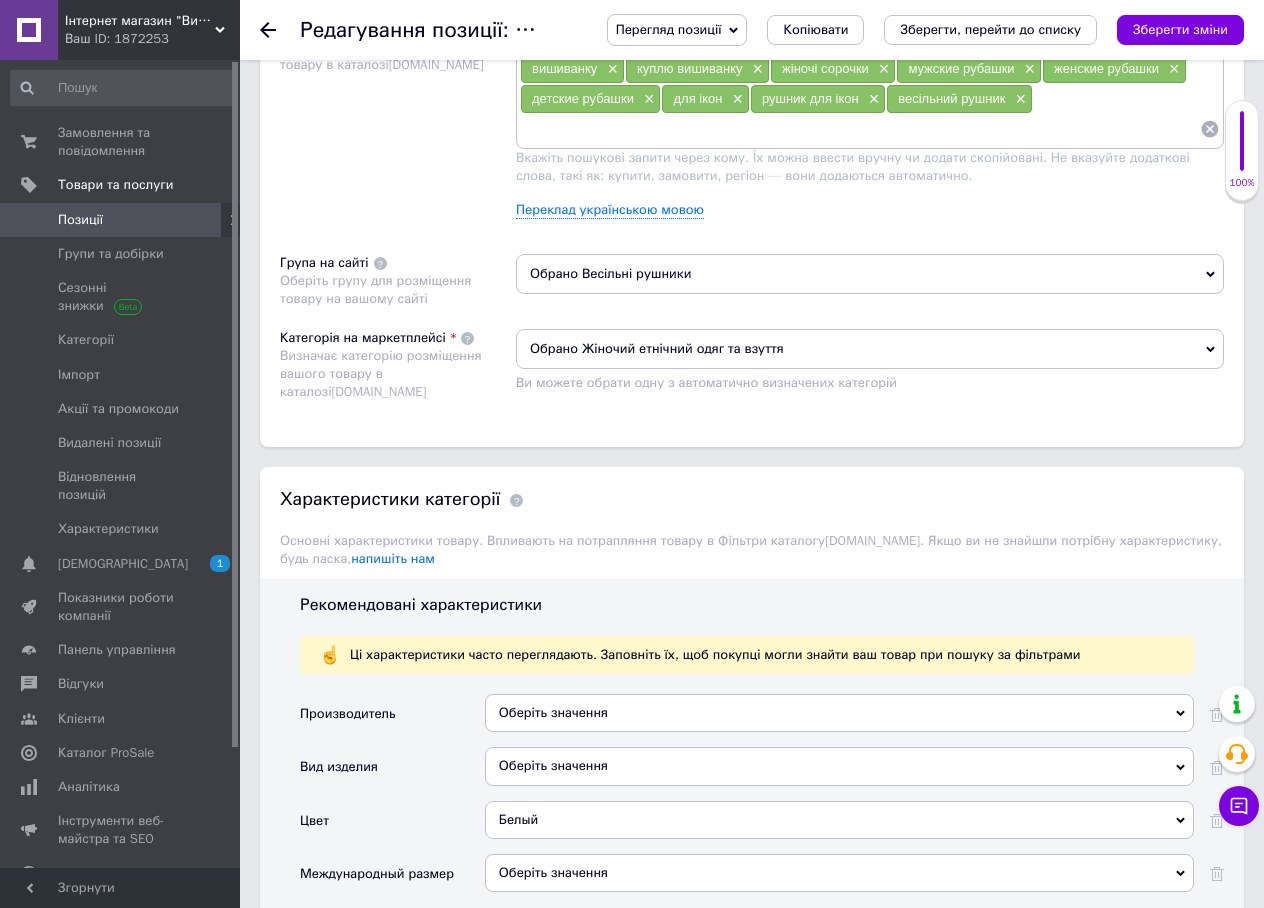 click on "Перегляд позиції" at bounding box center [669, 29] 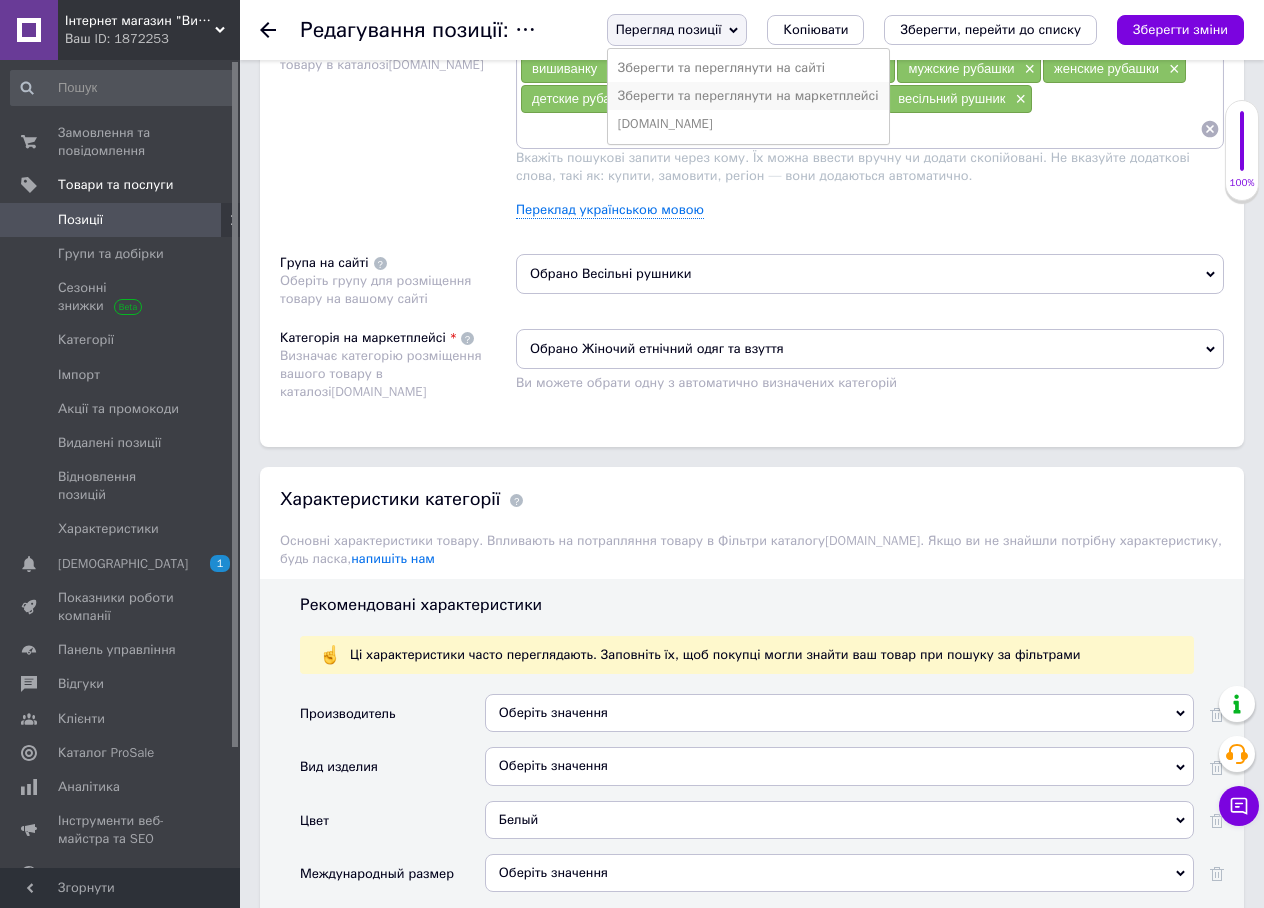 click on "Зберегти та переглянути на маркетплейсі" at bounding box center [748, 96] 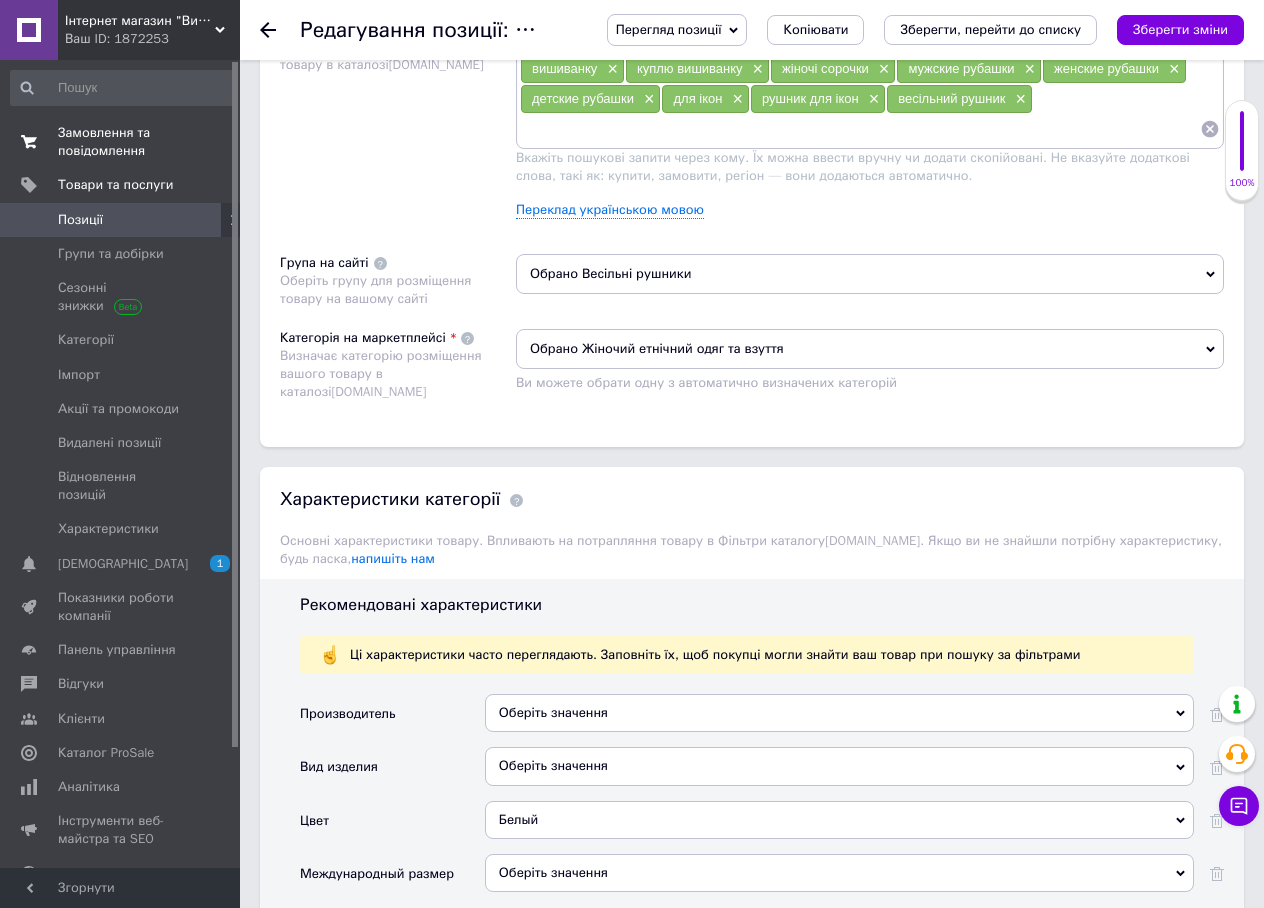 click on "Замовлення та повідомлення" at bounding box center (121, 142) 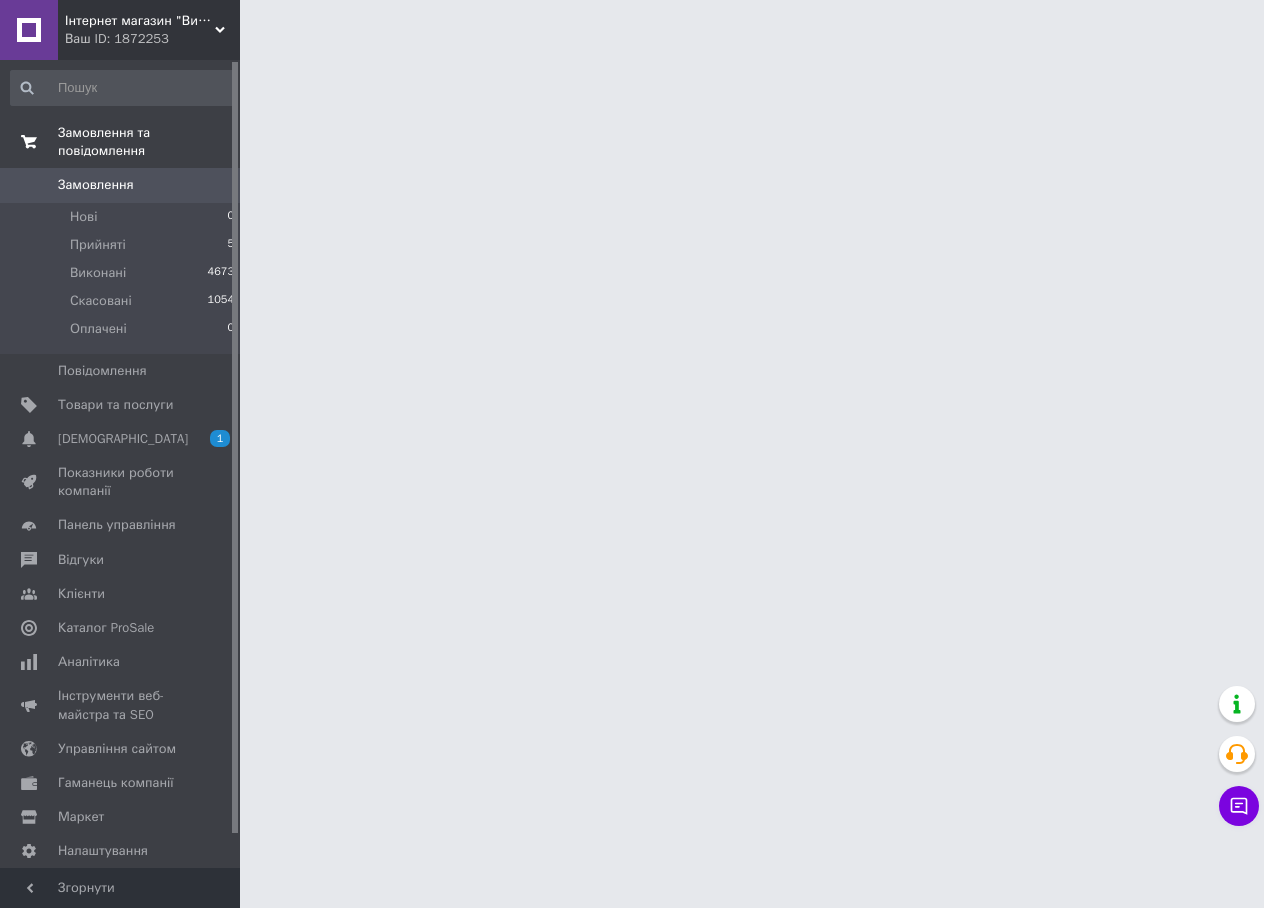 scroll, scrollTop: 0, scrollLeft: 0, axis: both 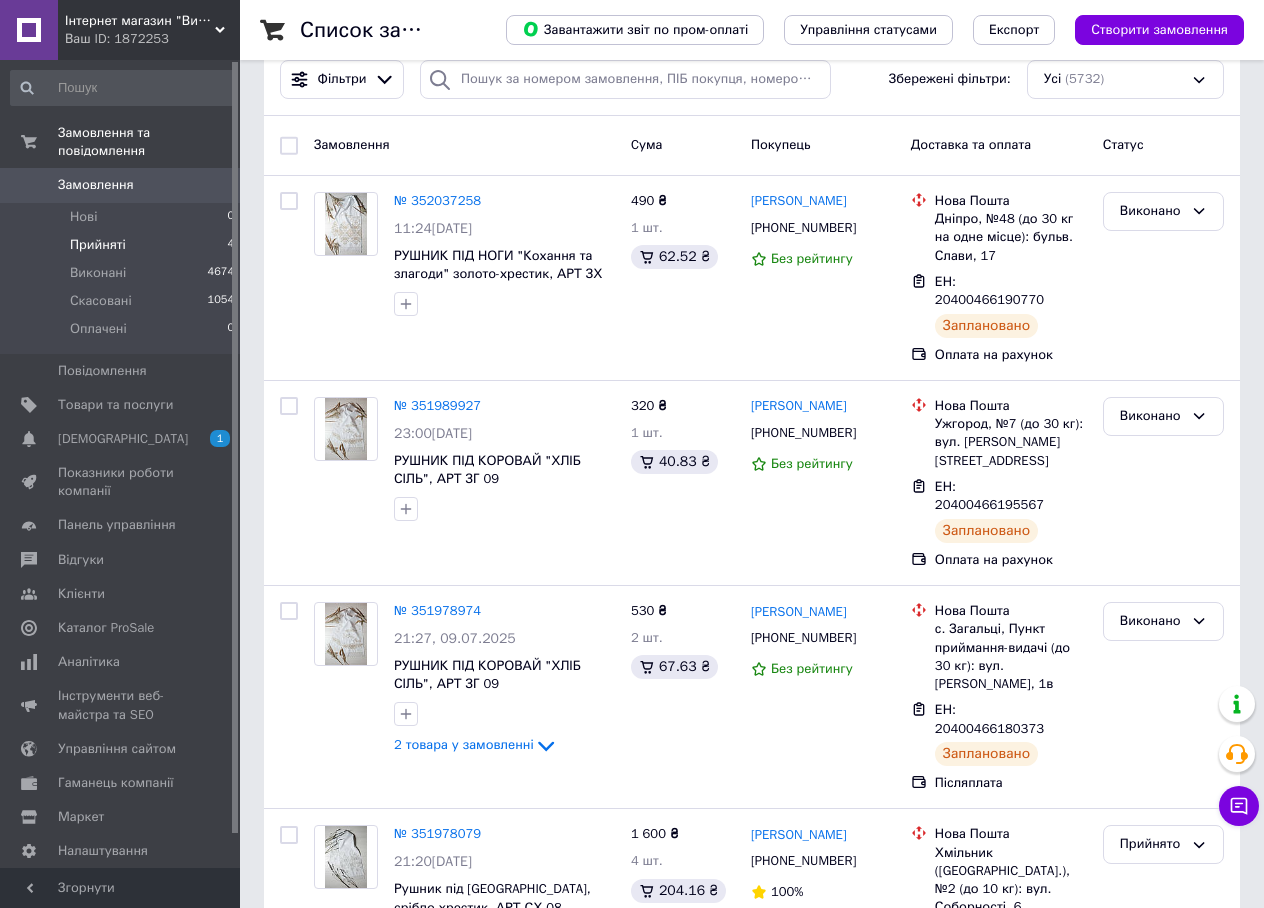 click on "Прийняті 4" at bounding box center [123, 245] 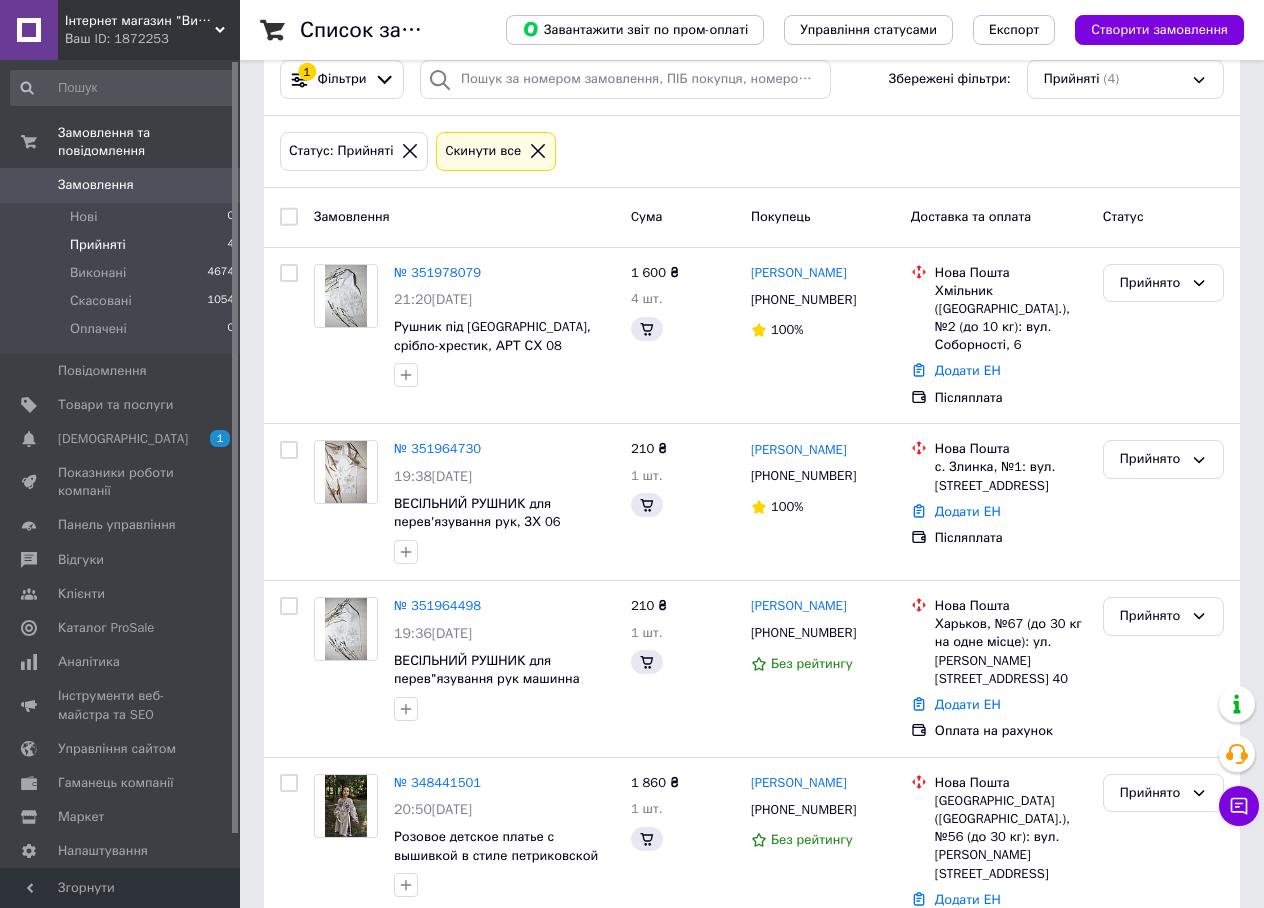 scroll, scrollTop: 0, scrollLeft: 0, axis: both 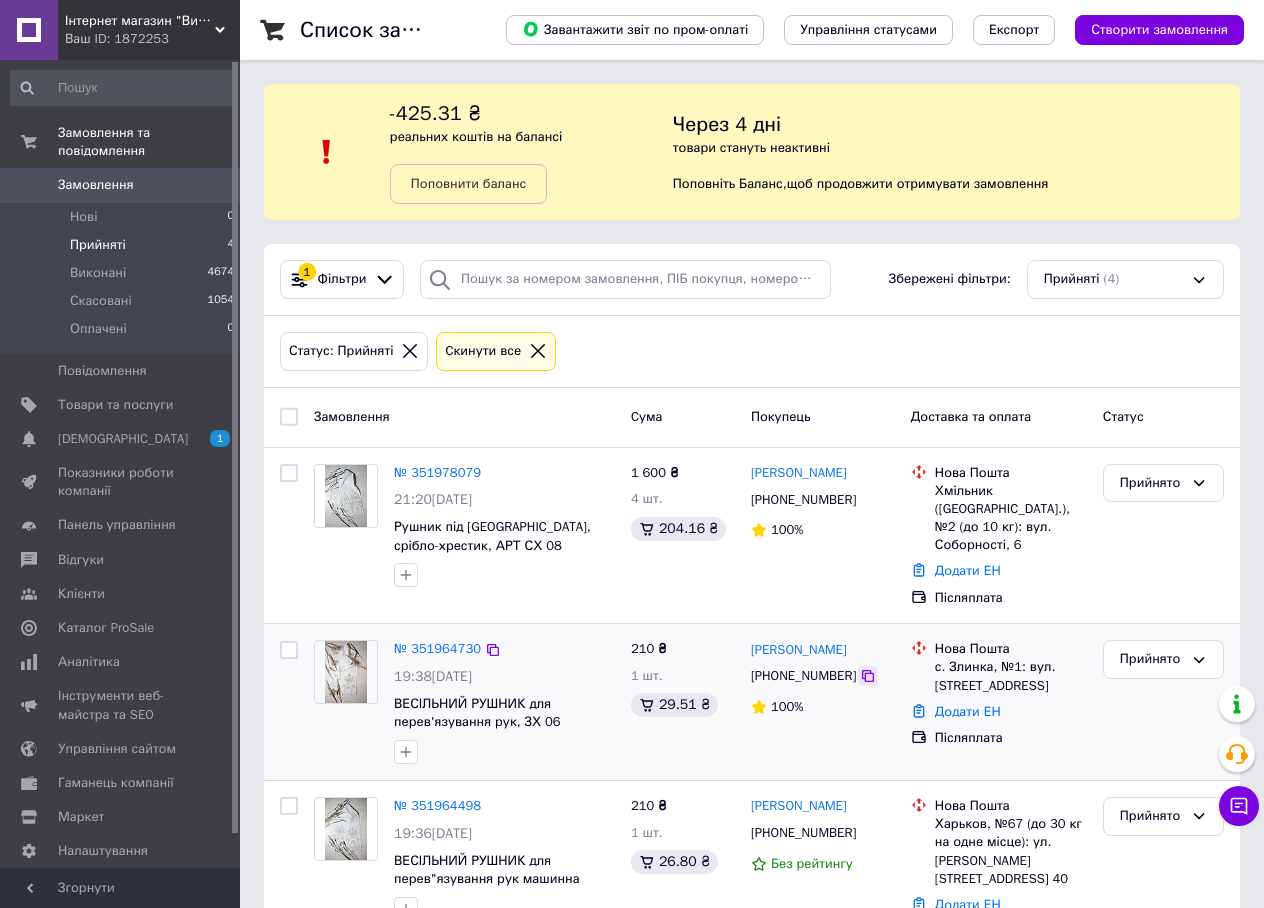 click 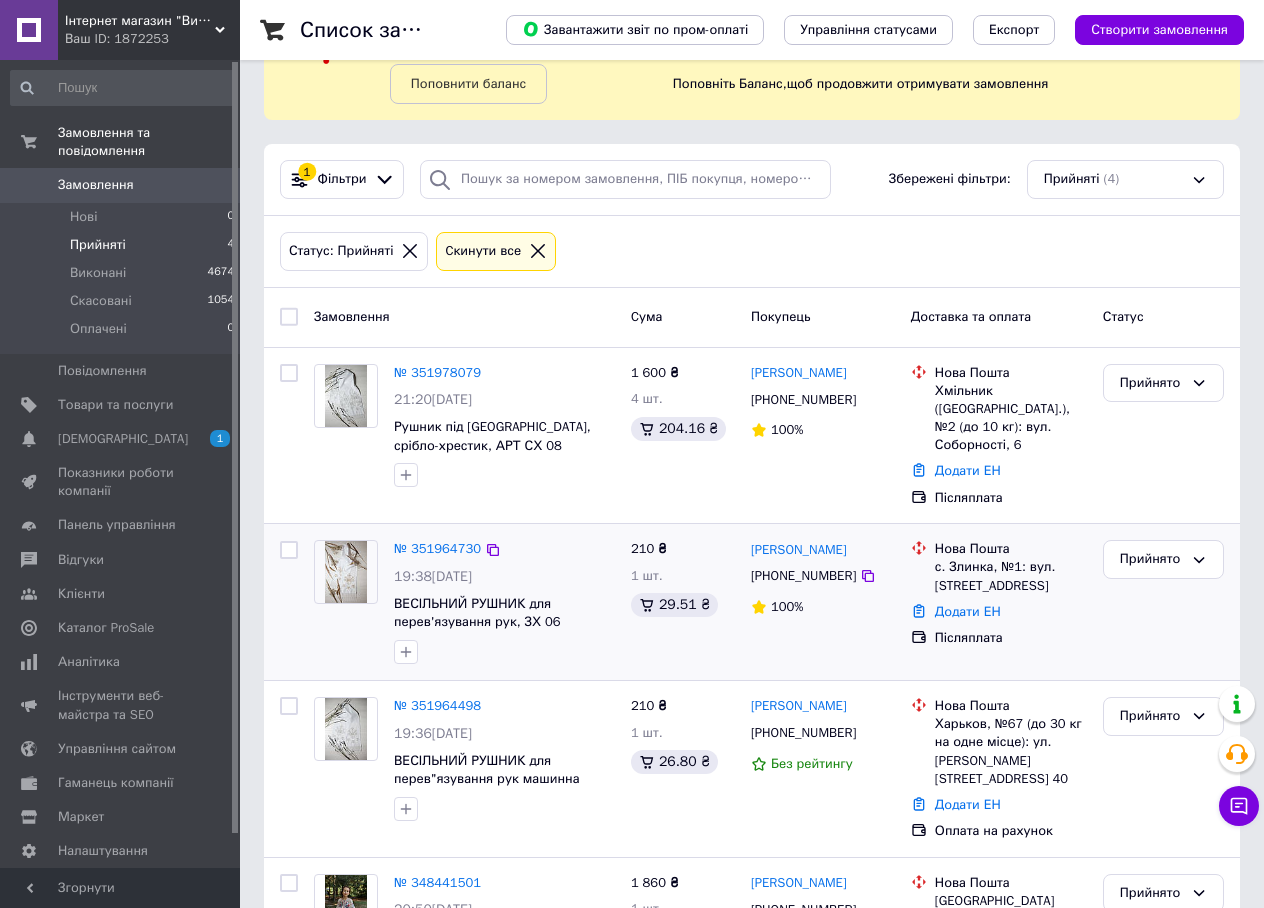 scroll, scrollTop: 213, scrollLeft: 0, axis: vertical 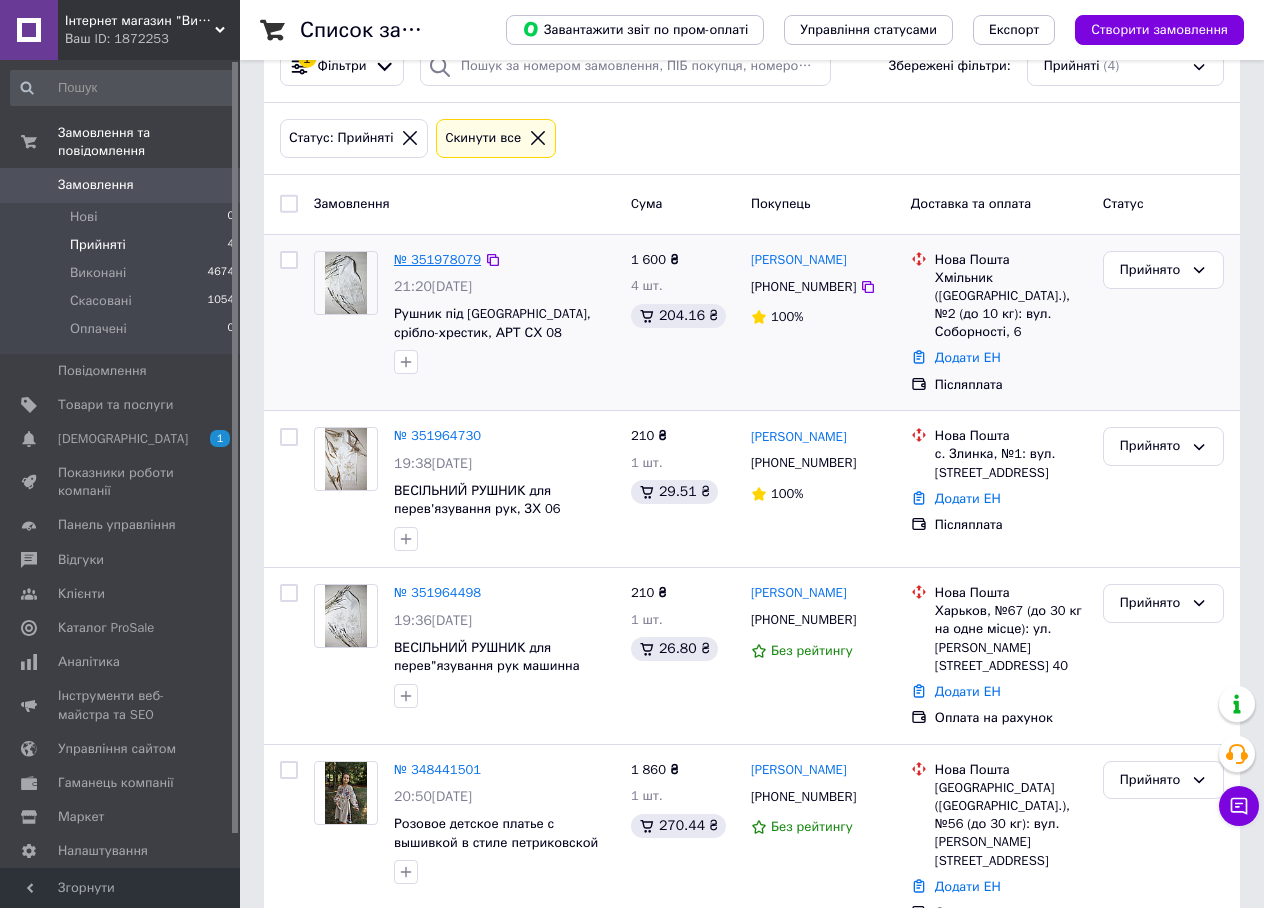 click on "№ 351978079" at bounding box center (437, 259) 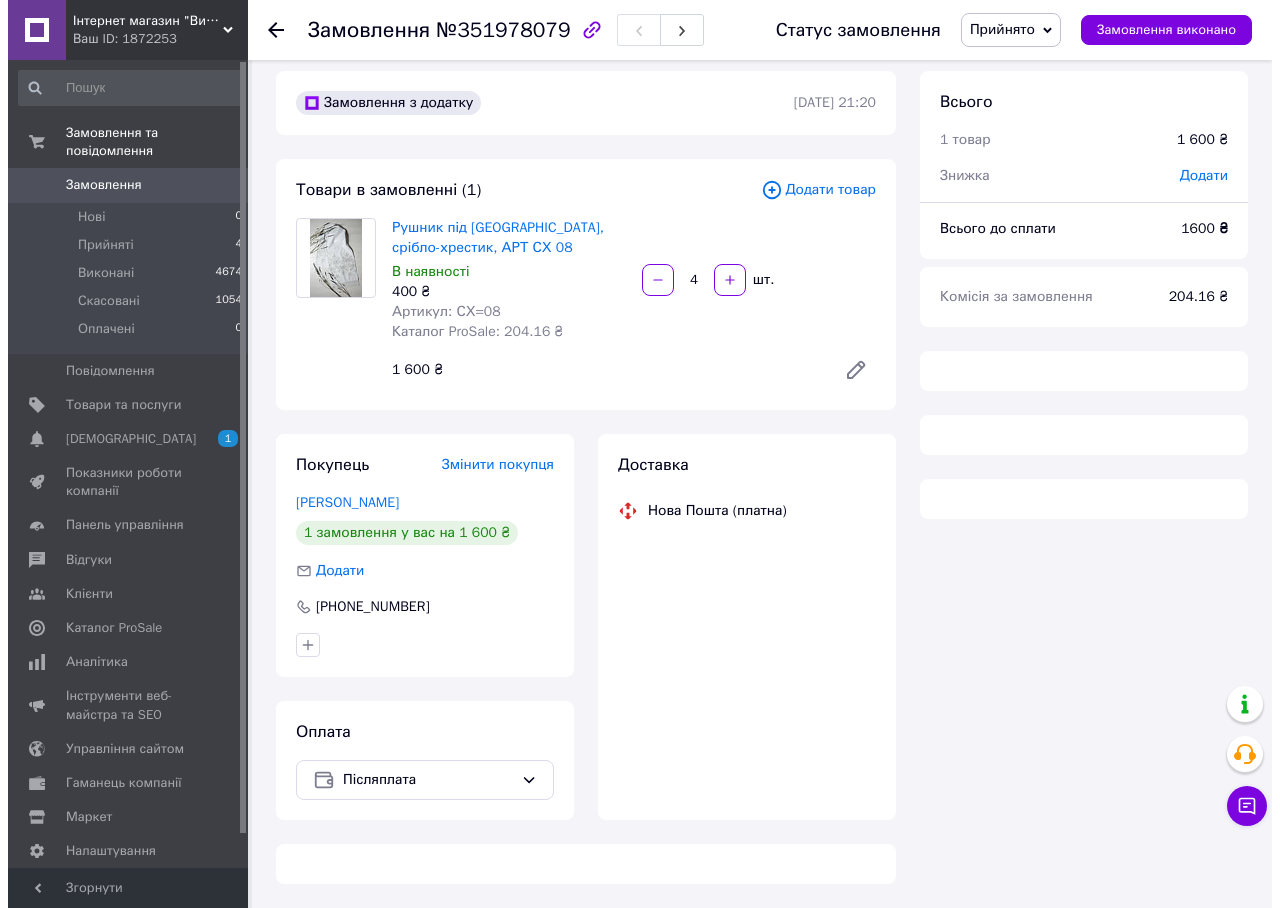 scroll, scrollTop: 213, scrollLeft: 0, axis: vertical 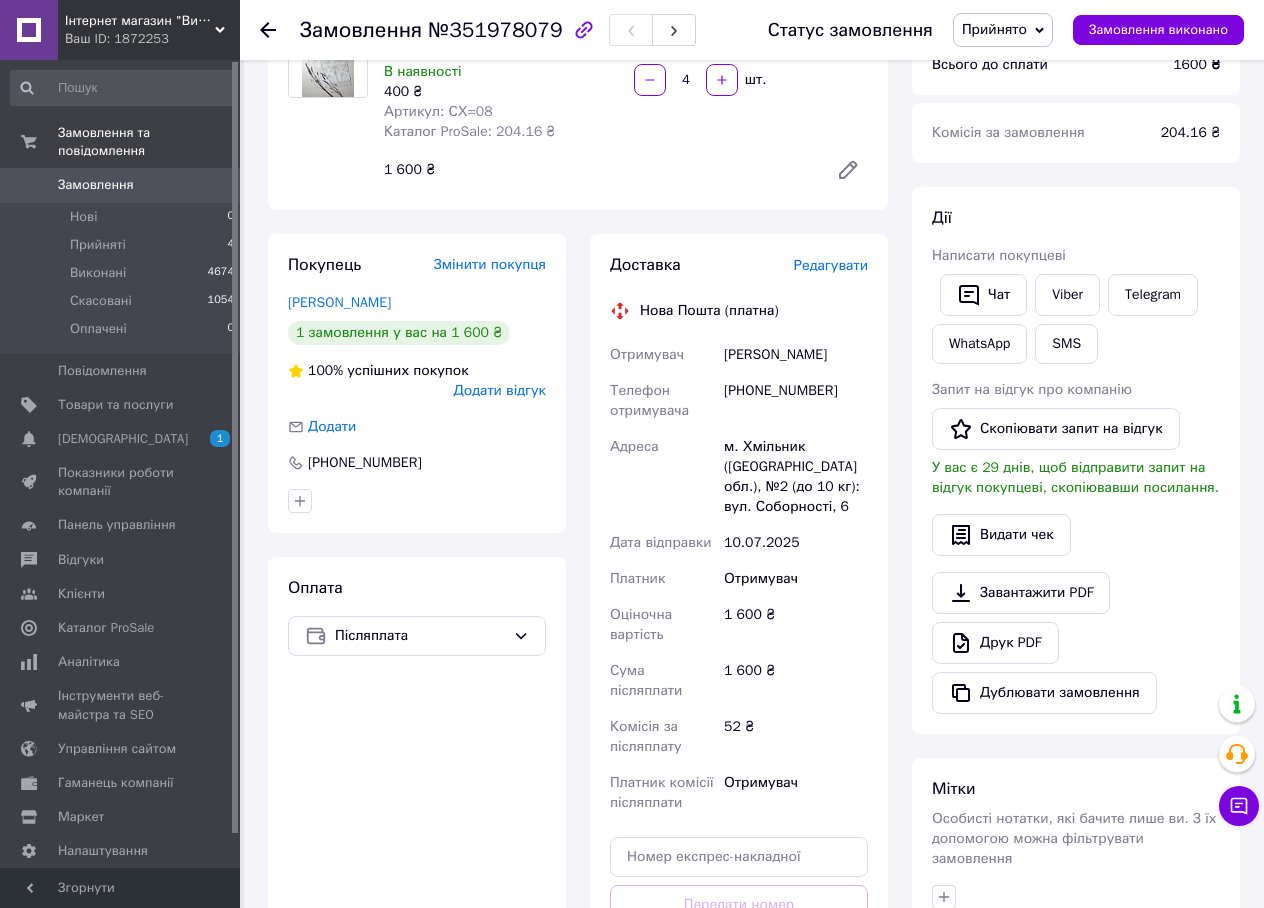 click on "Козубський Володимир" at bounding box center [796, 355] 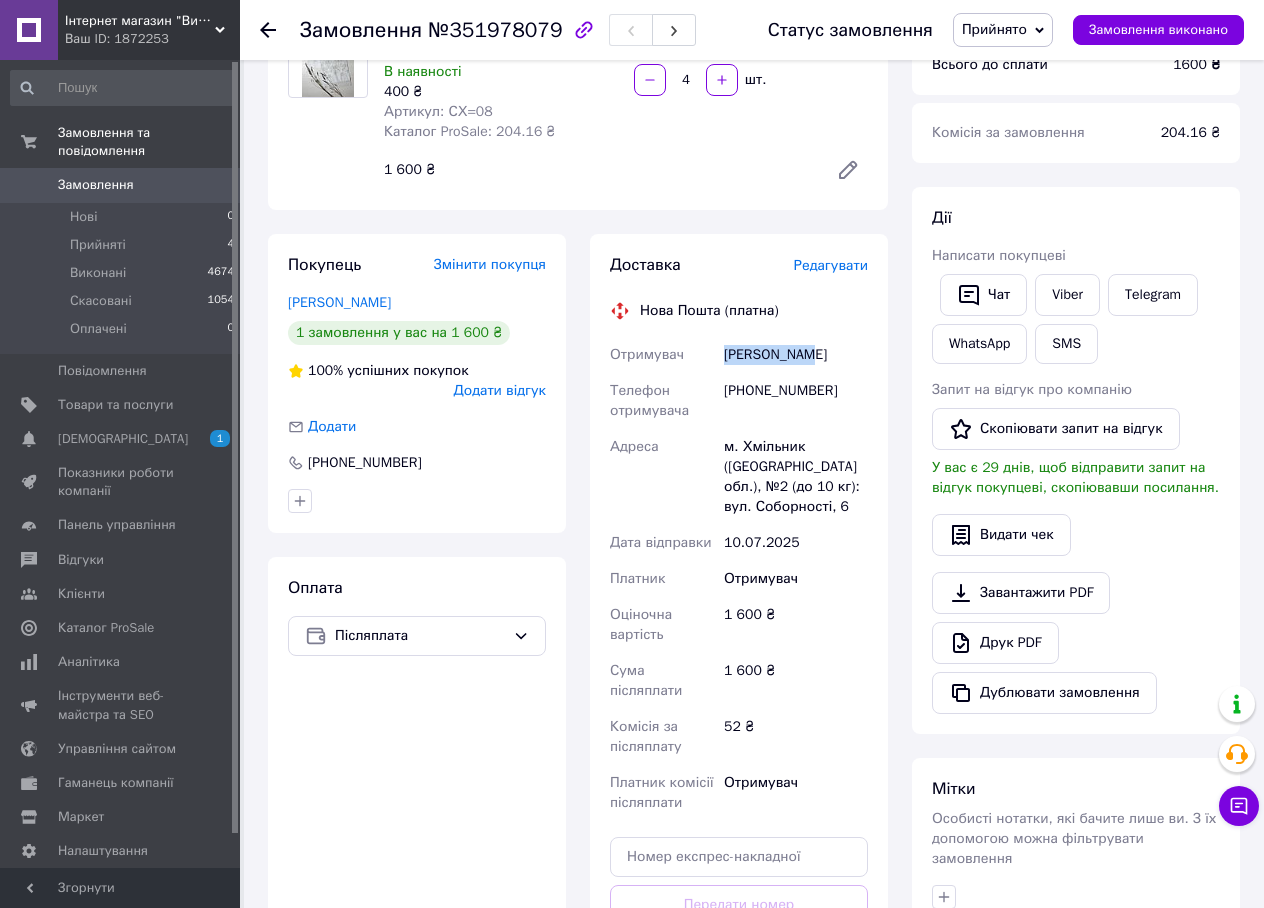 click on "Козубський Володимир" at bounding box center (796, 355) 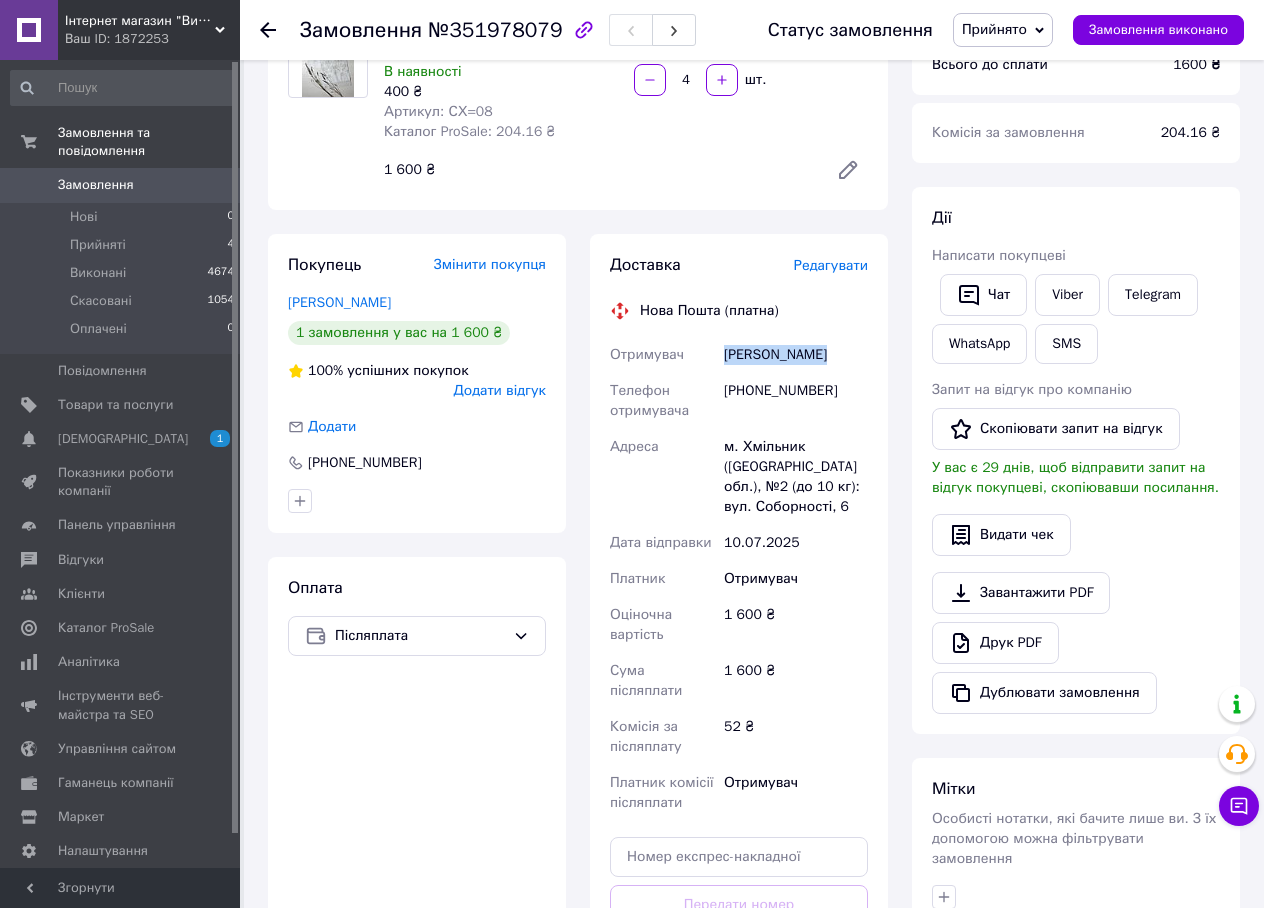 click on "Козубський Володимир" at bounding box center [796, 355] 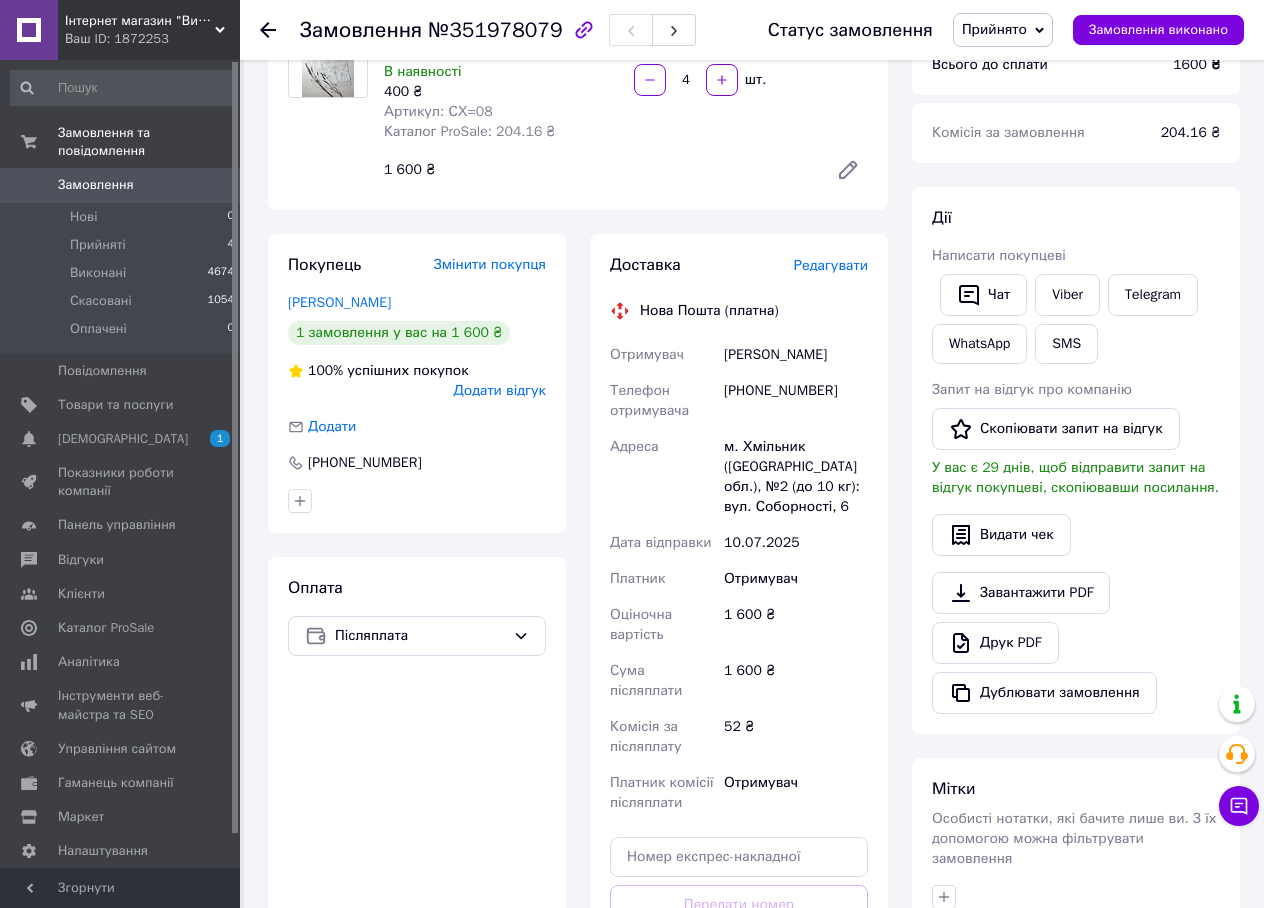 click on "Редагувати" at bounding box center [831, 265] 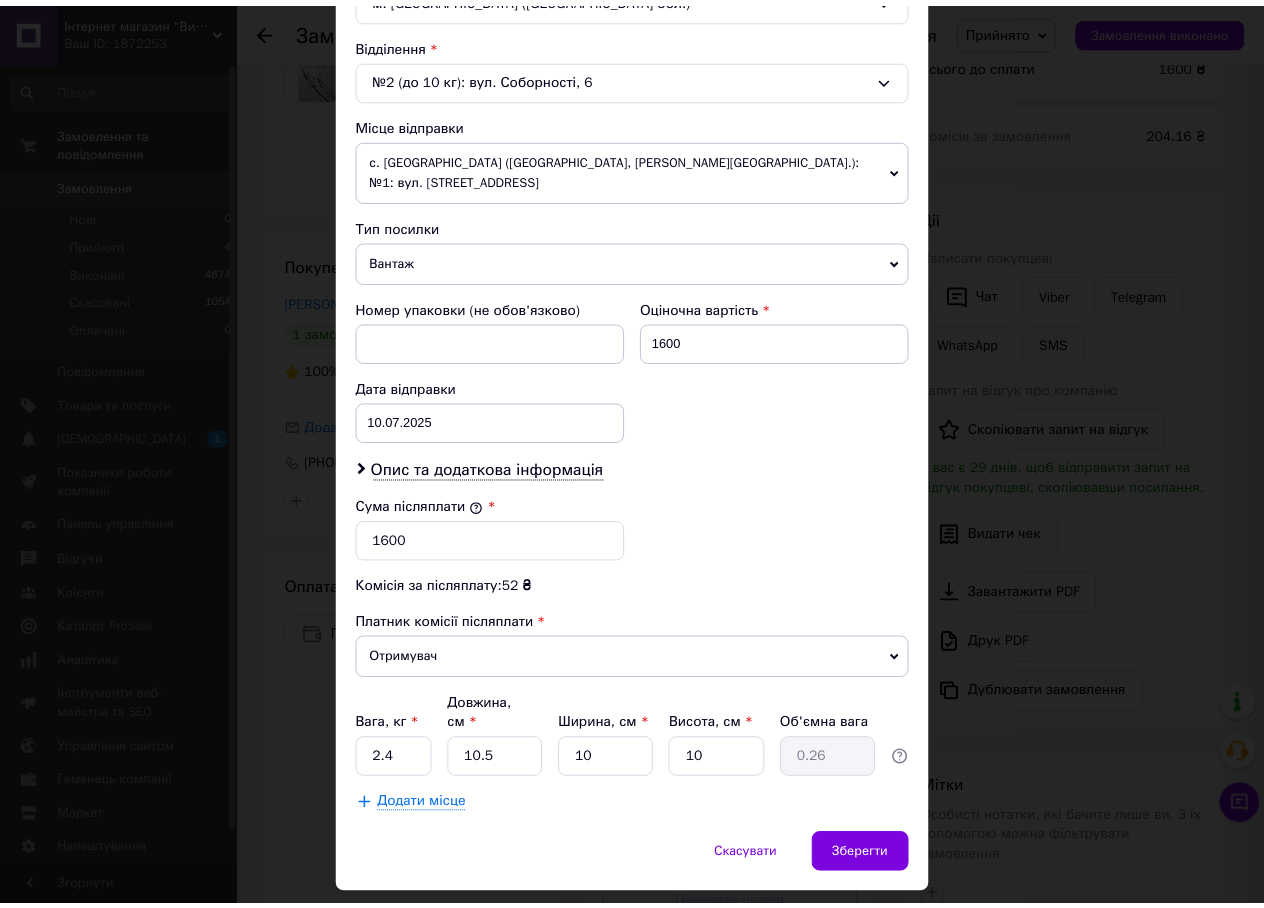 scroll, scrollTop: 618, scrollLeft: 0, axis: vertical 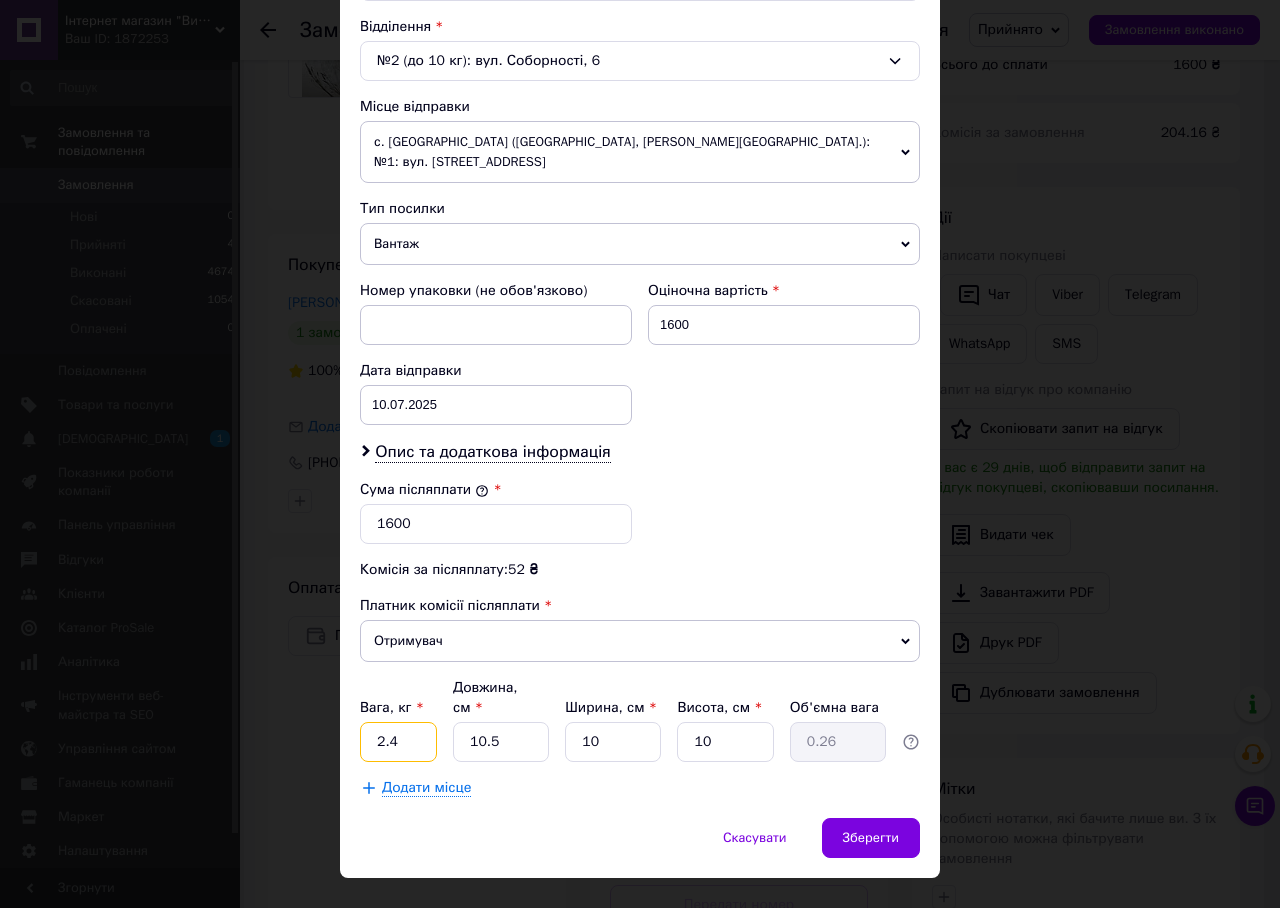 click on "2.4" at bounding box center [398, 742] 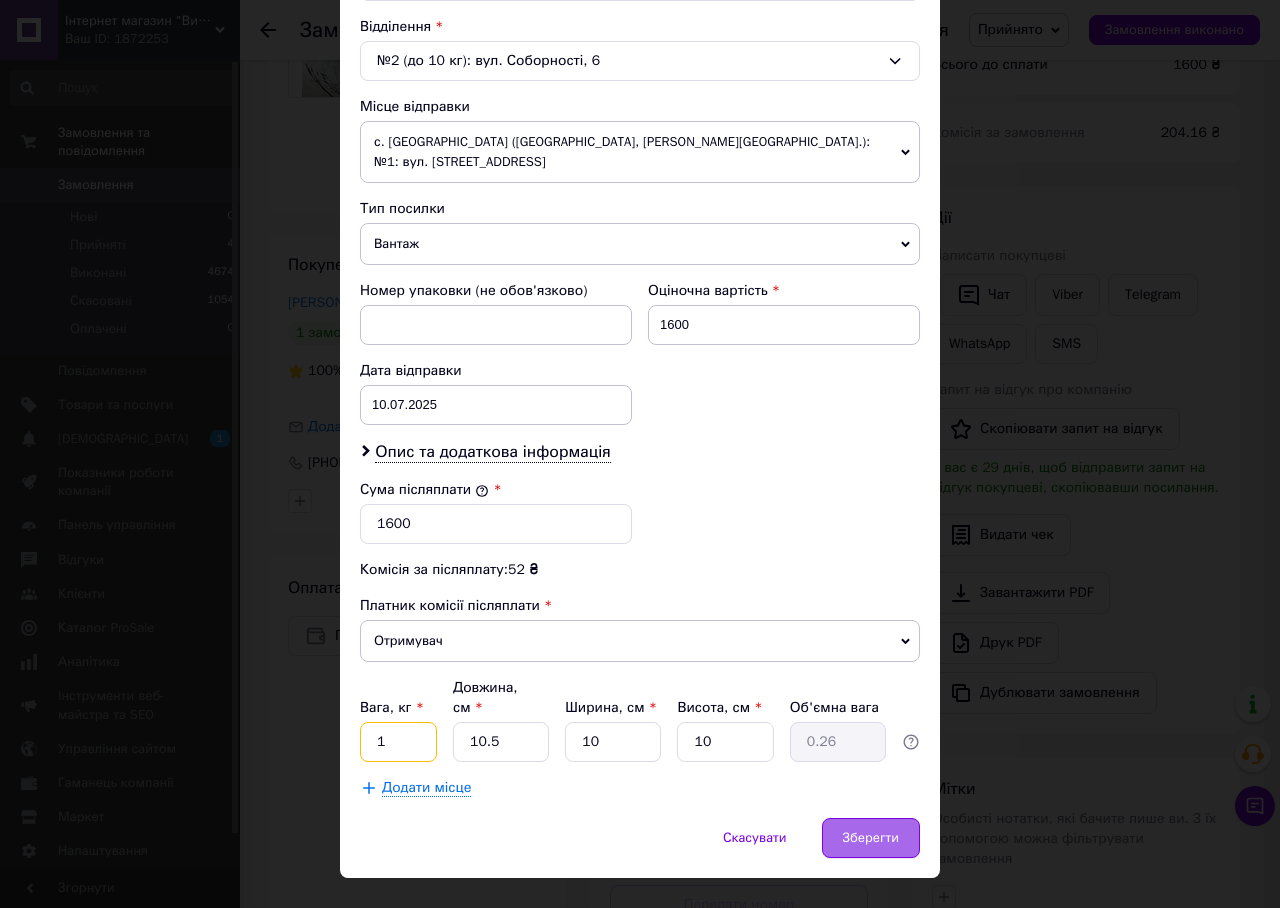 type on "1" 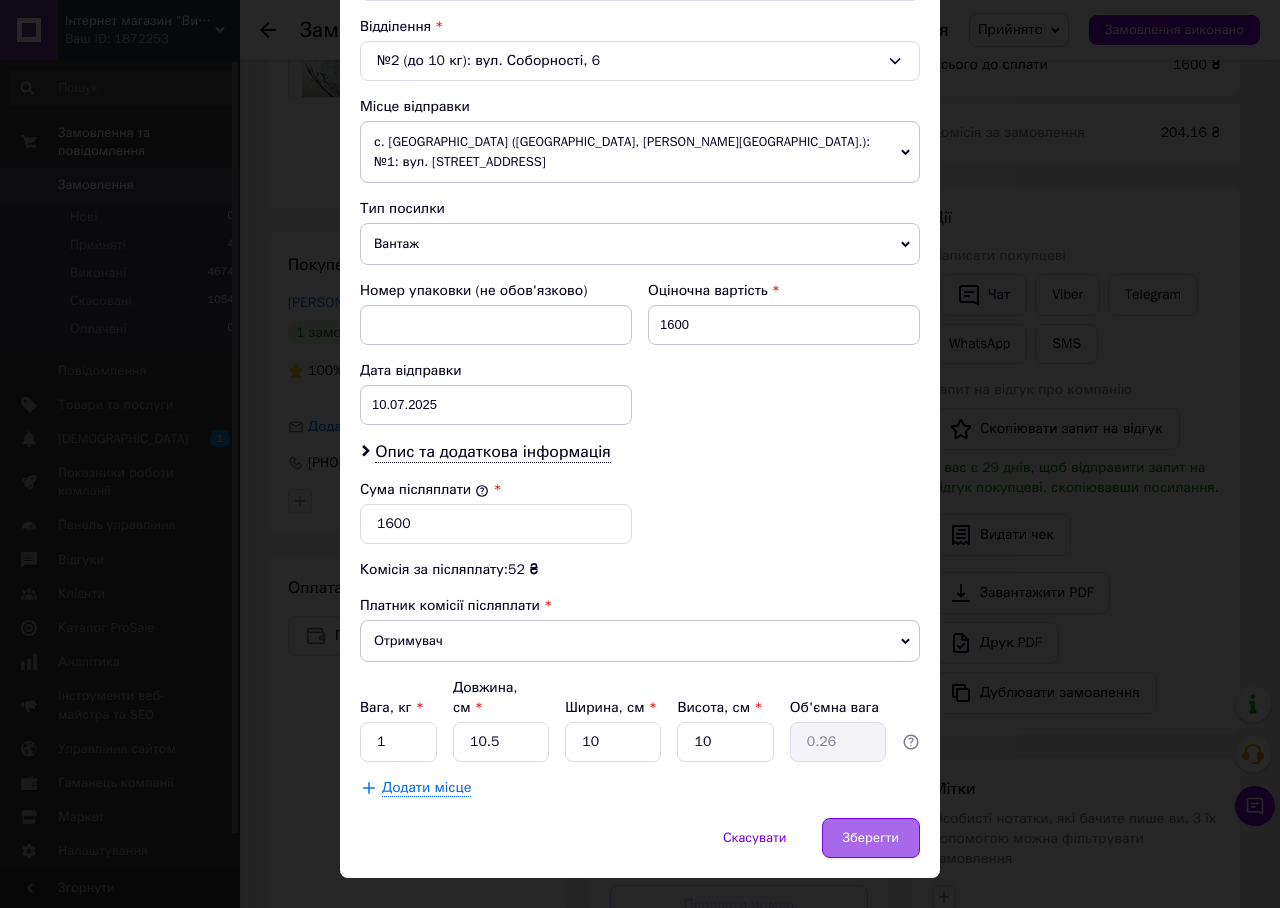 click on "Зберегти" at bounding box center [871, 838] 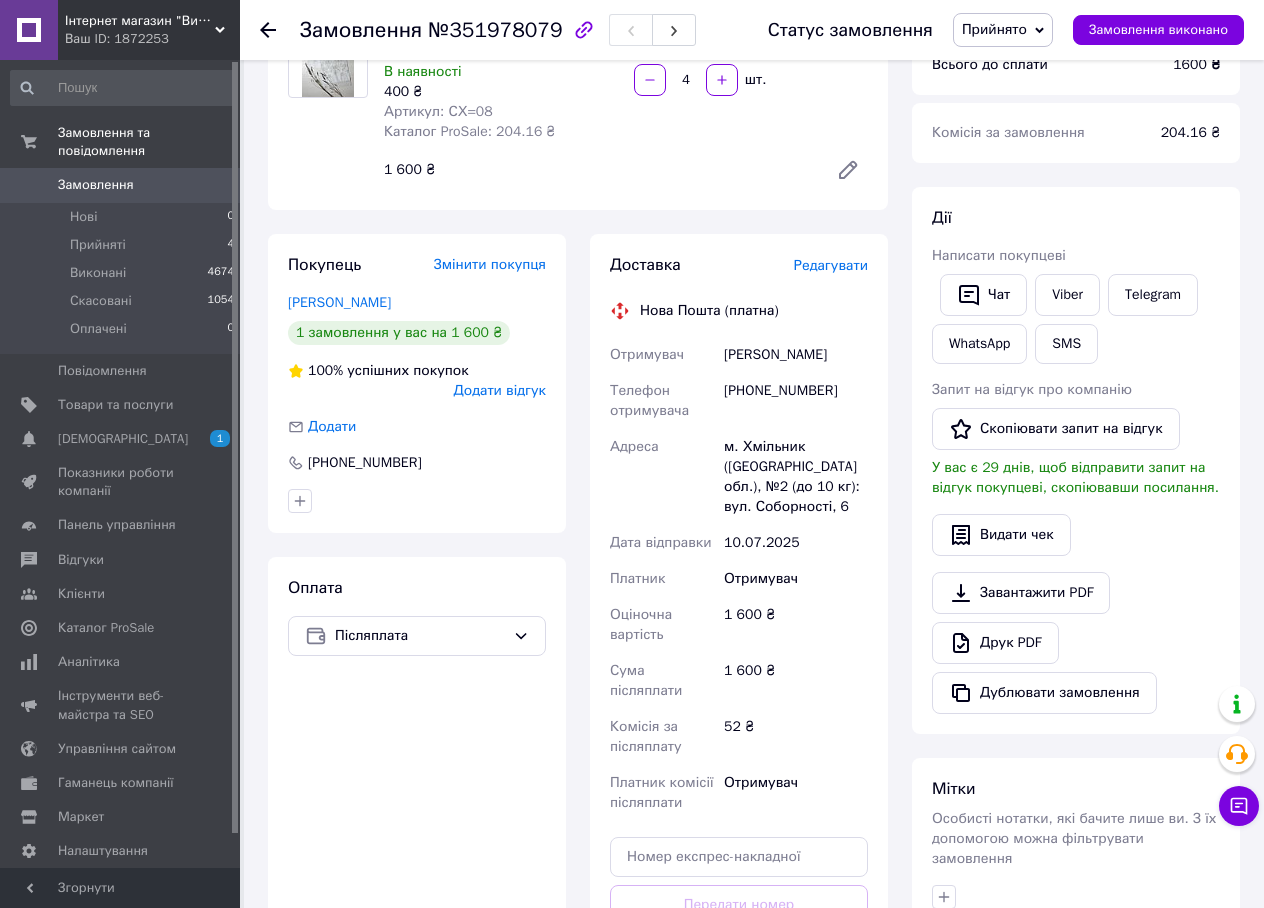 scroll, scrollTop: 613, scrollLeft: 0, axis: vertical 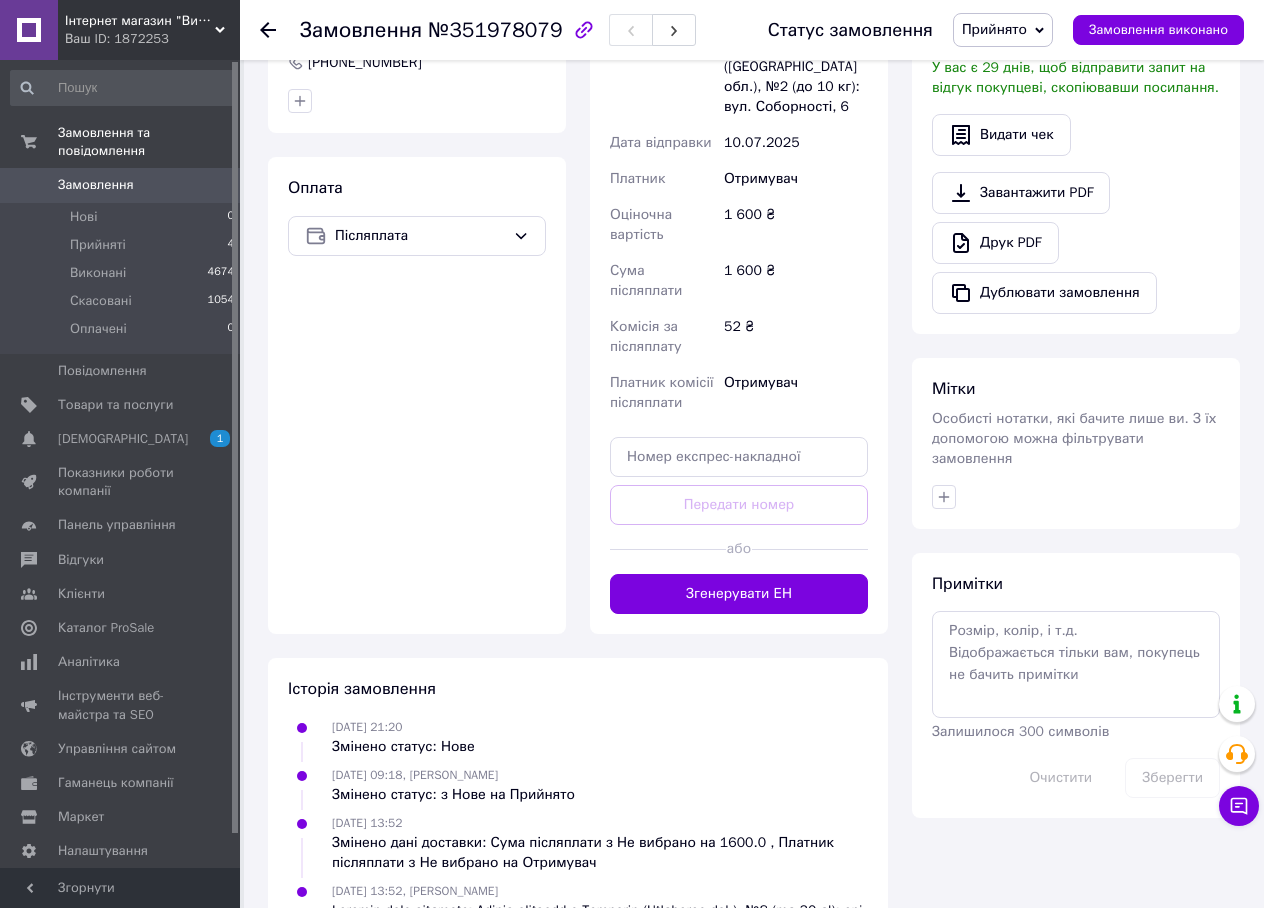 click on "Згенерувати ЕН" at bounding box center [739, 594] 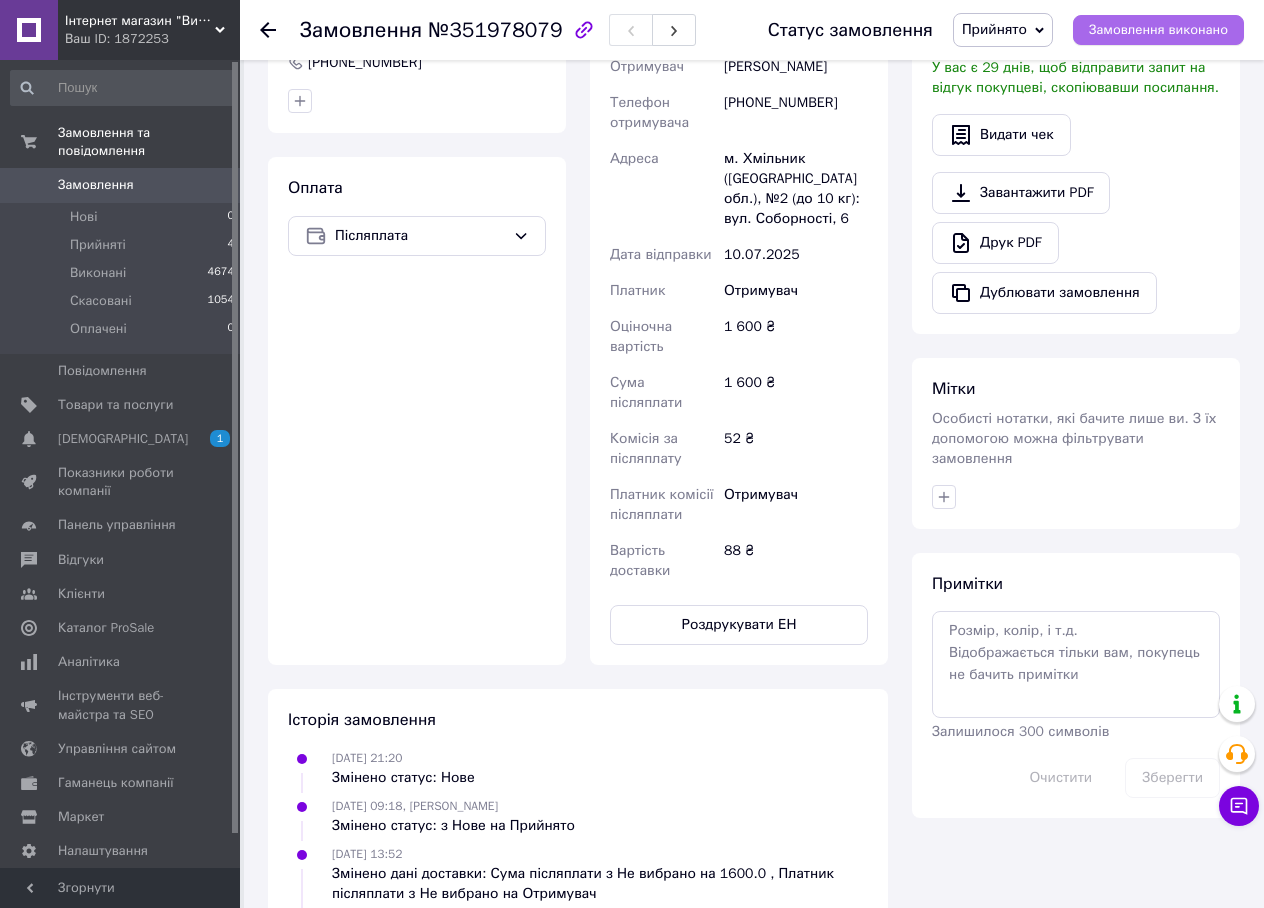 click on "Замовлення виконано" at bounding box center [1158, 30] 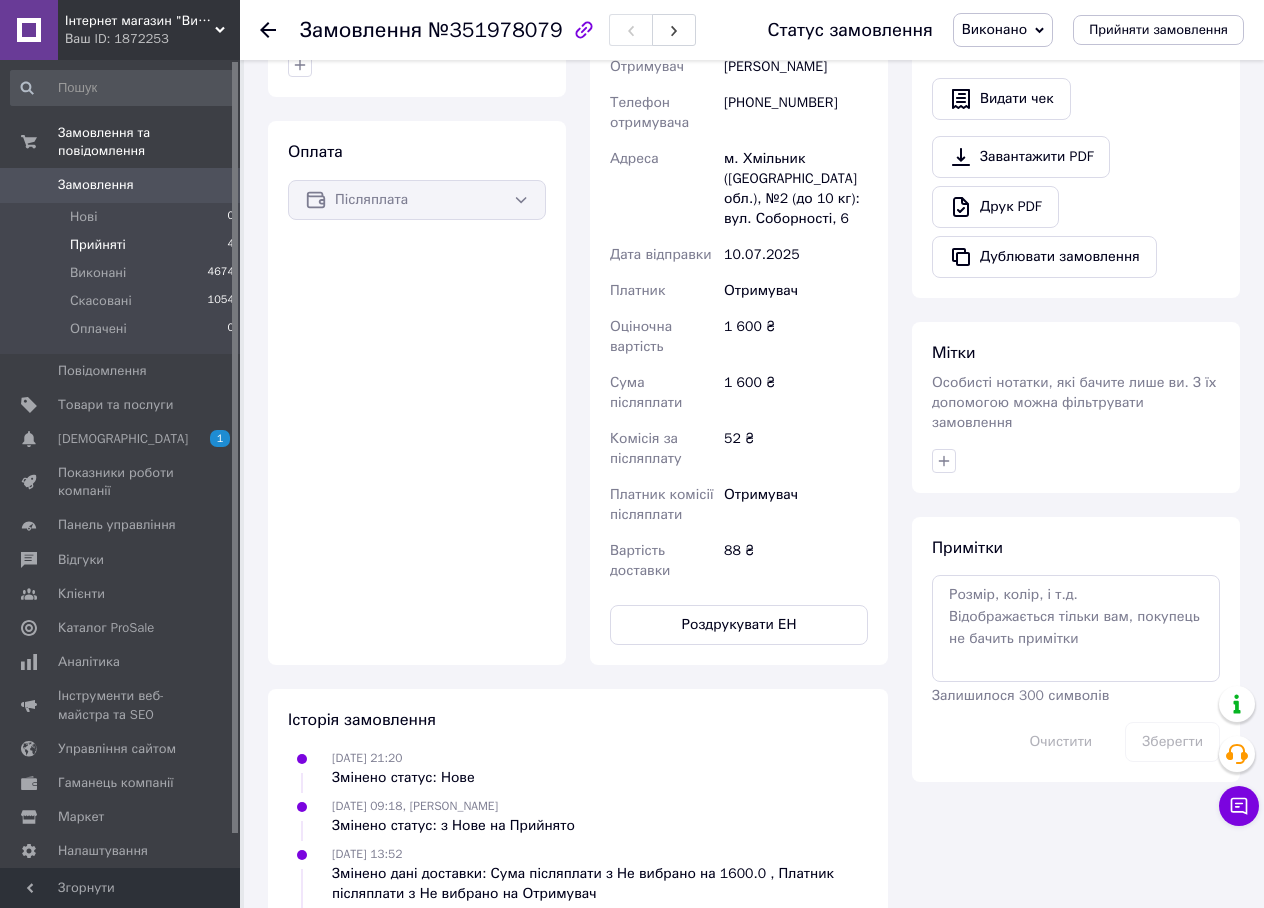 click on "Прийняті 4" at bounding box center [123, 245] 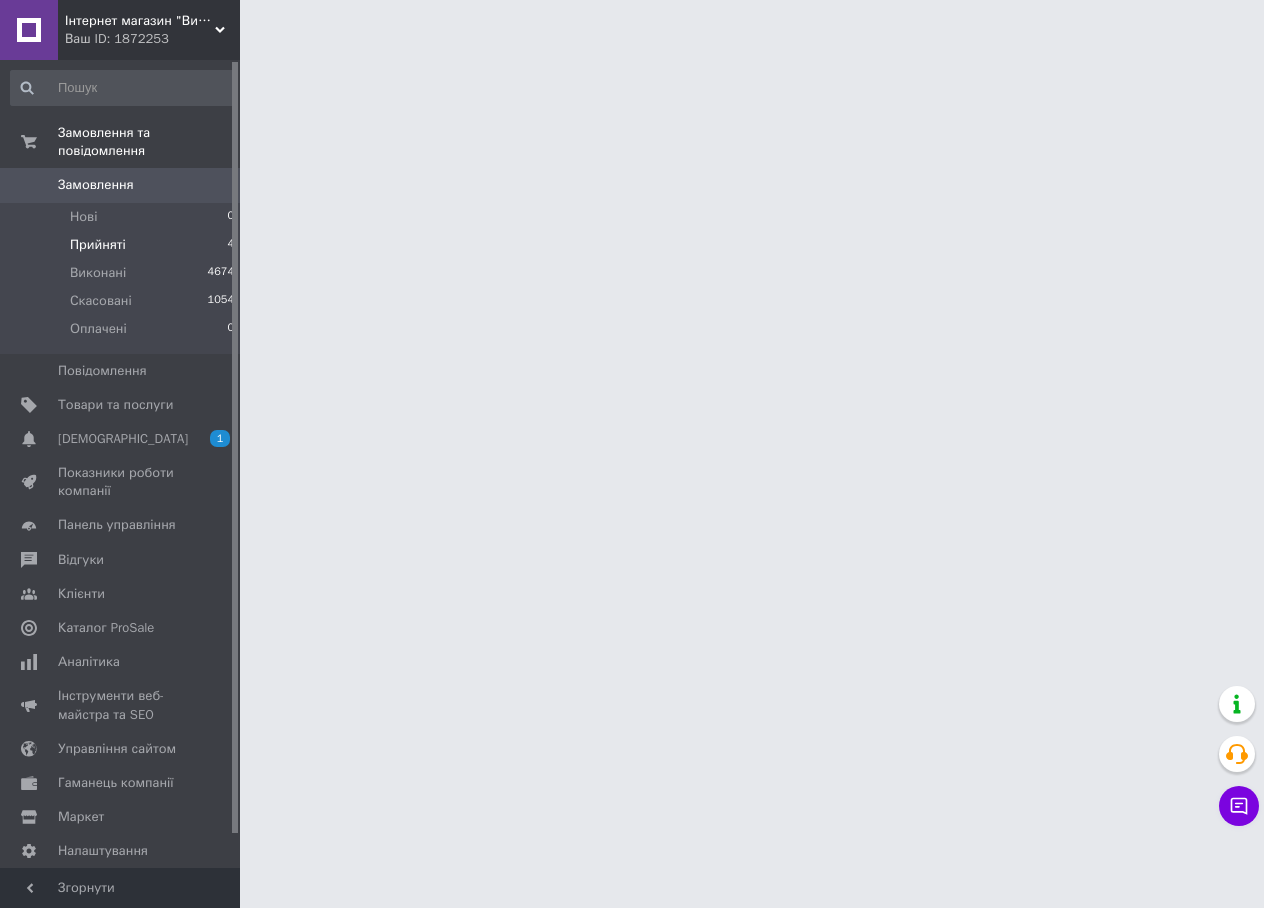scroll, scrollTop: 0, scrollLeft: 0, axis: both 